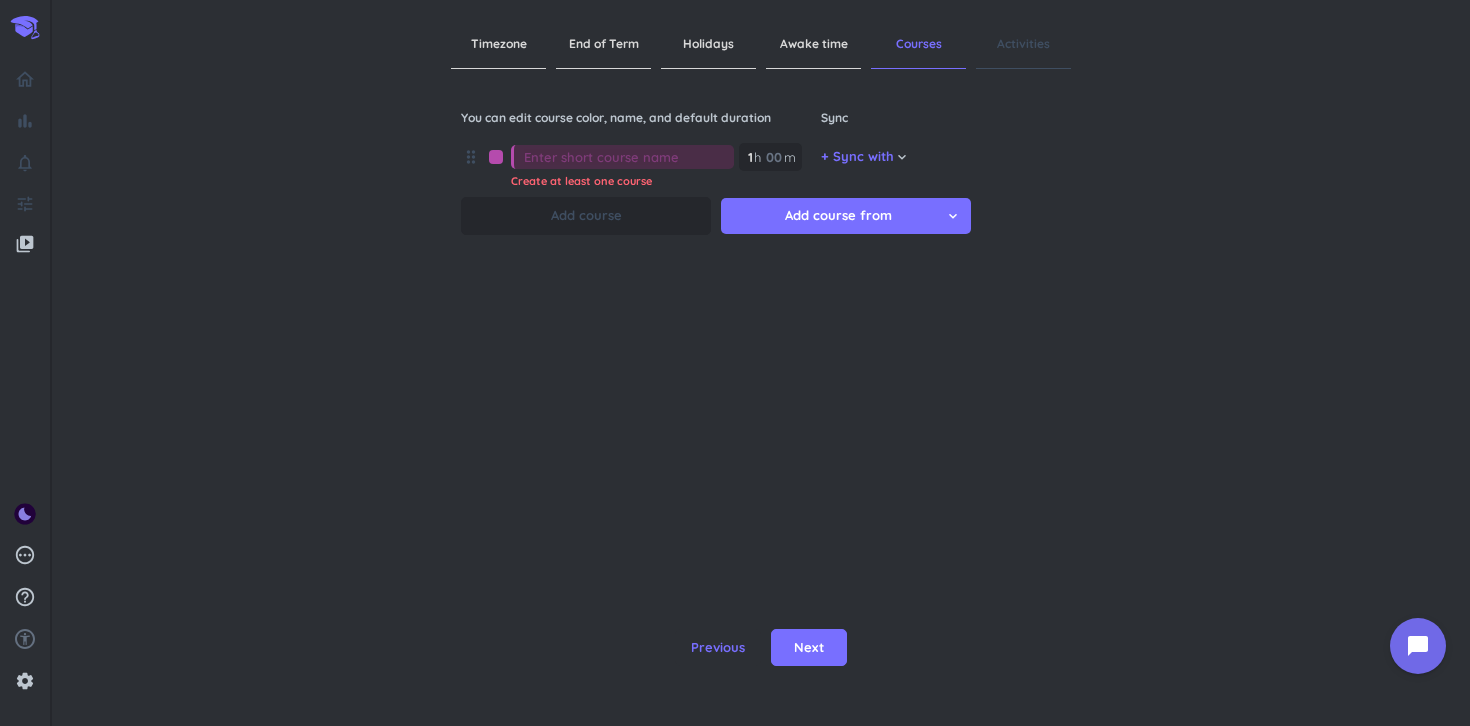 scroll, scrollTop: 0, scrollLeft: 0, axis: both 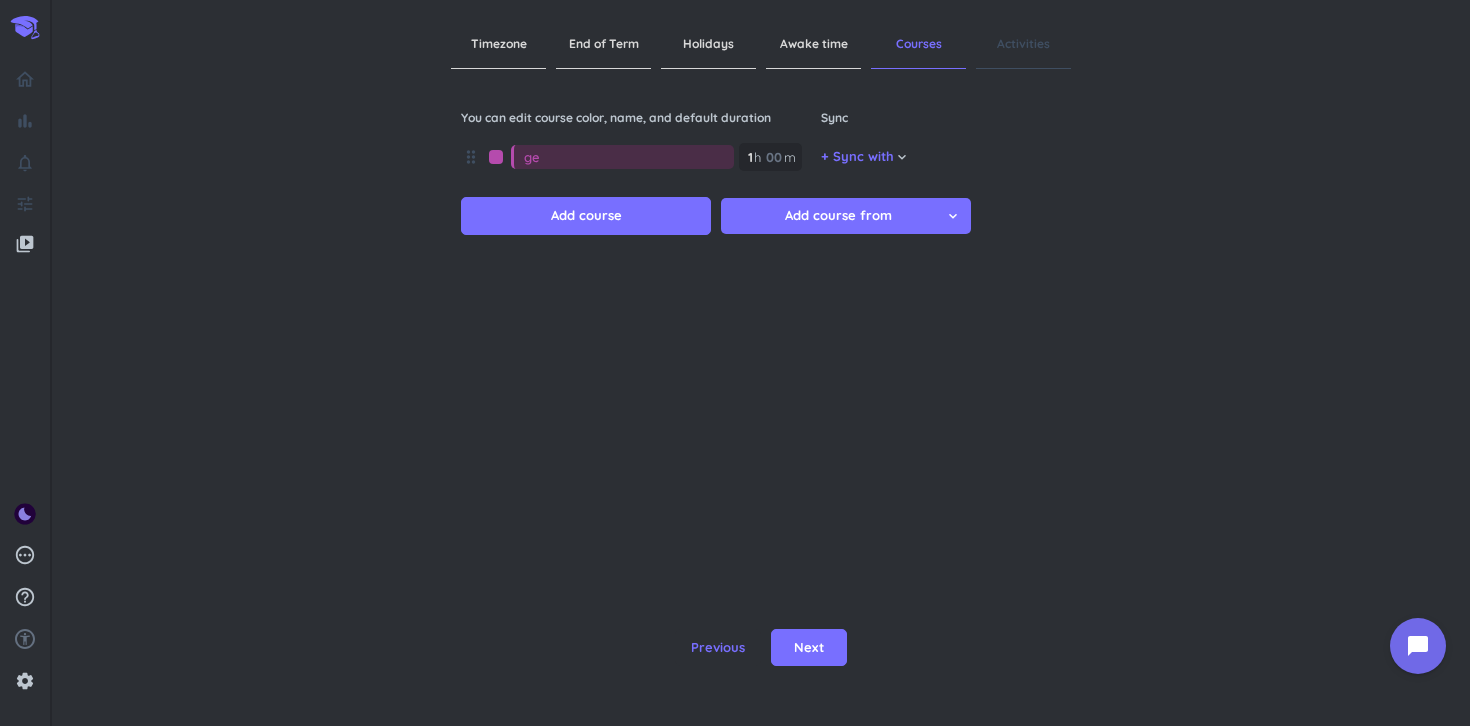 type on "g" 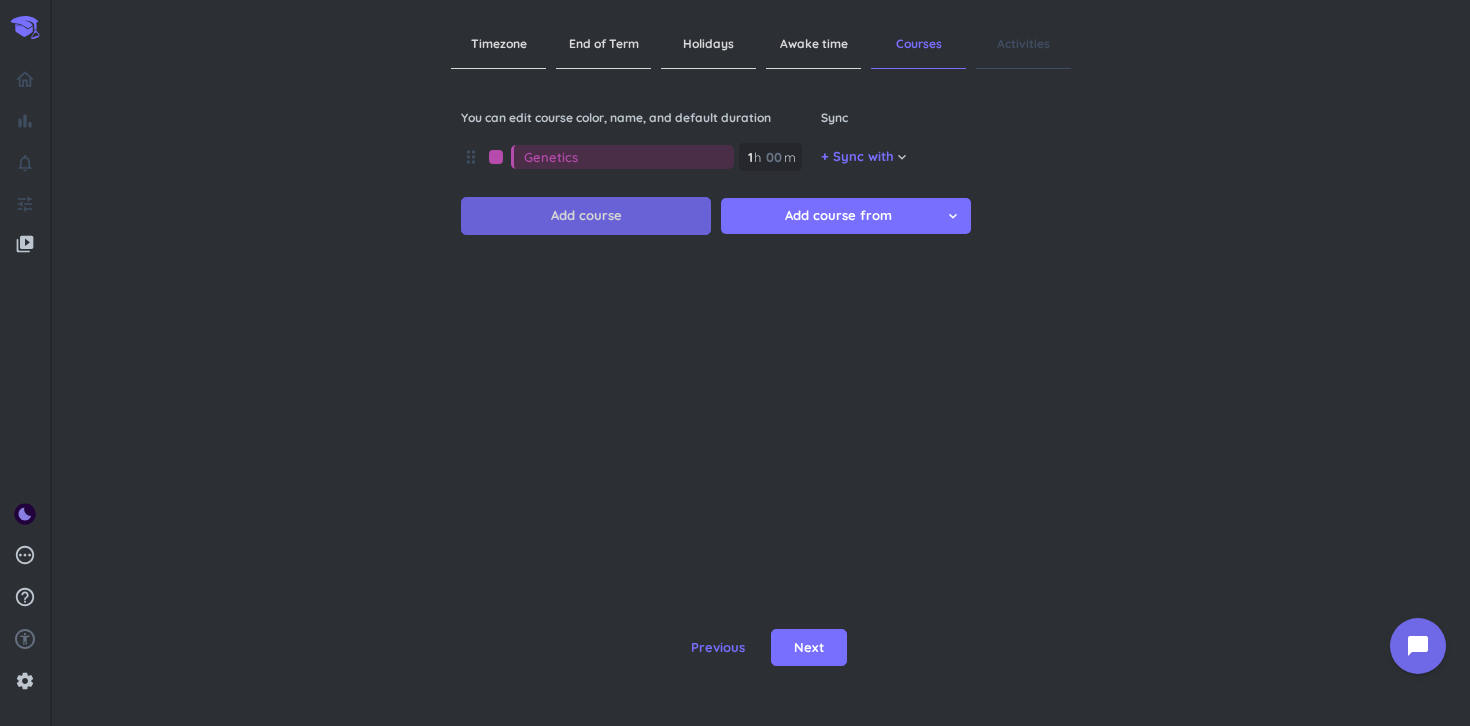 type on "Genetics" 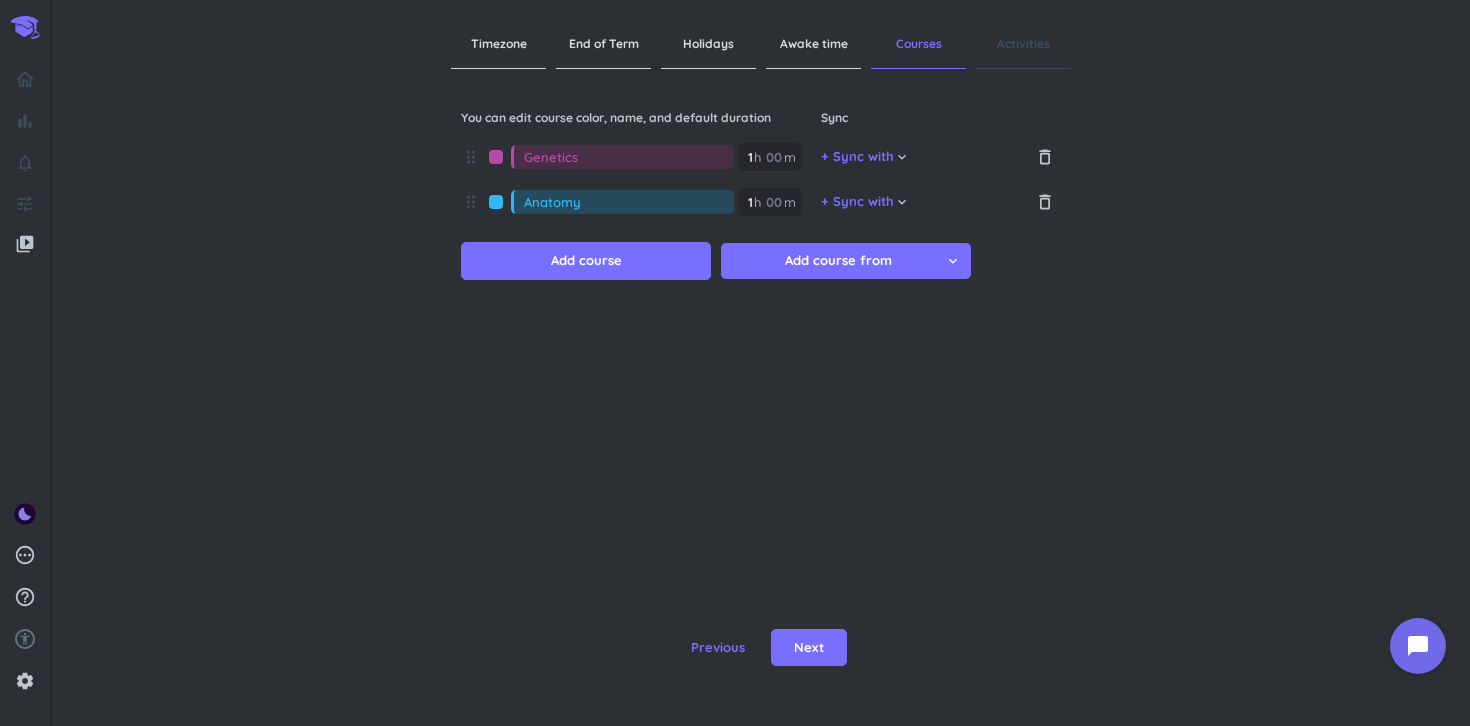 type on "Anatomy" 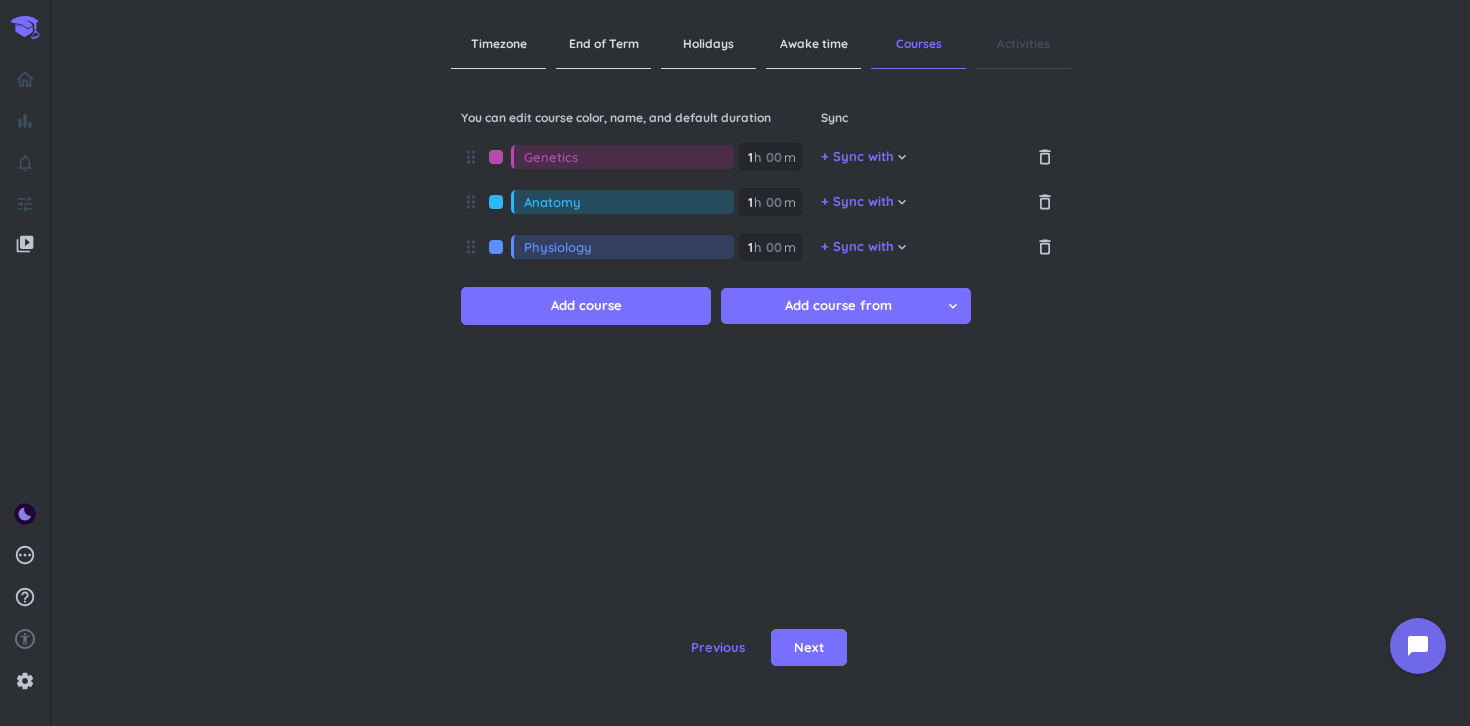 type on "Physiology" 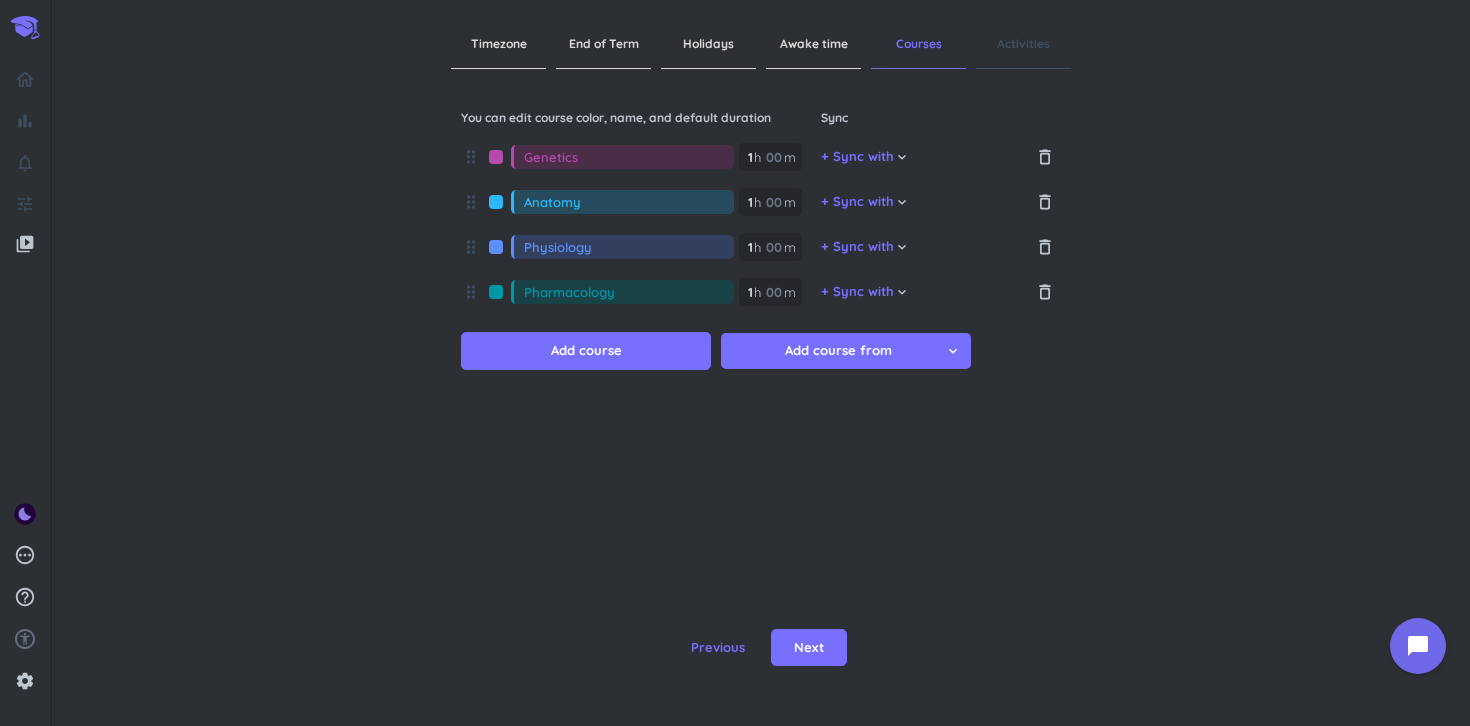 type on "Pharmacology" 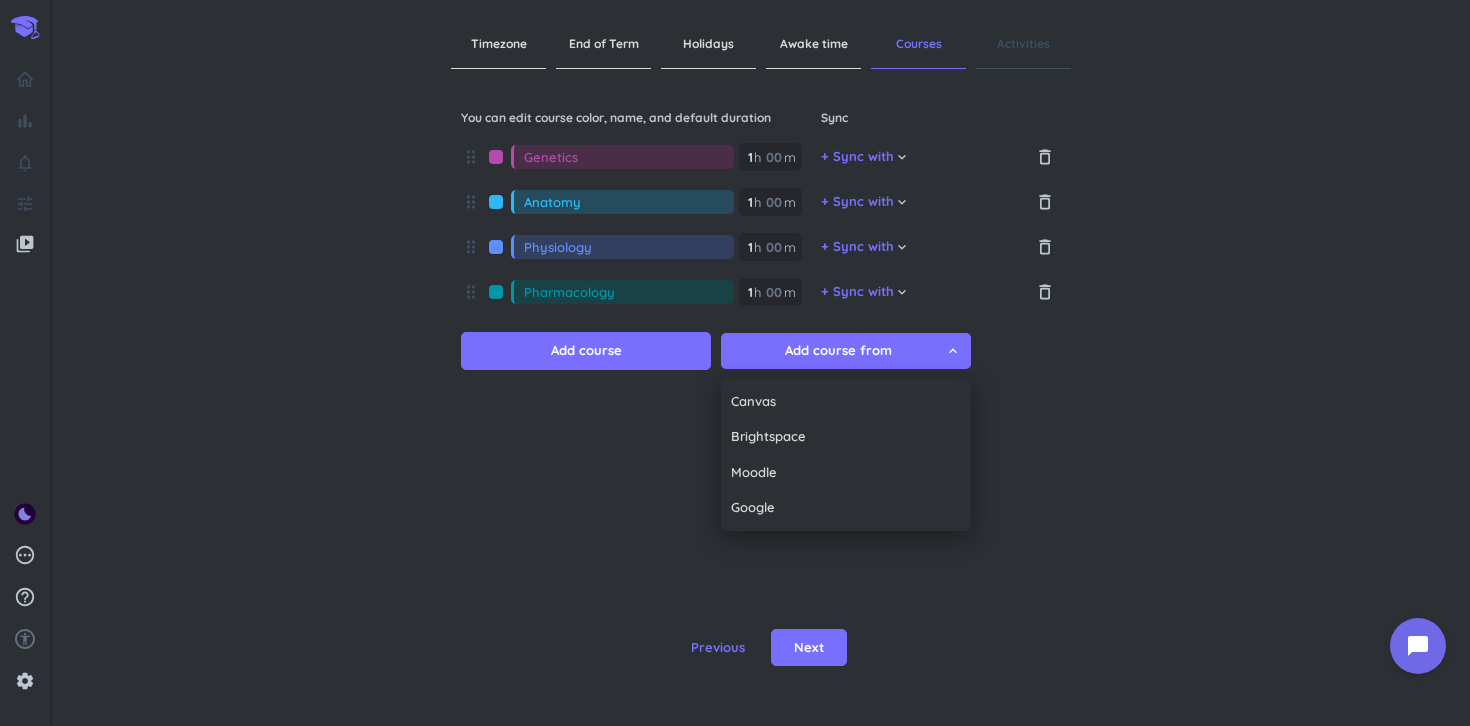 click at bounding box center [735, 363] 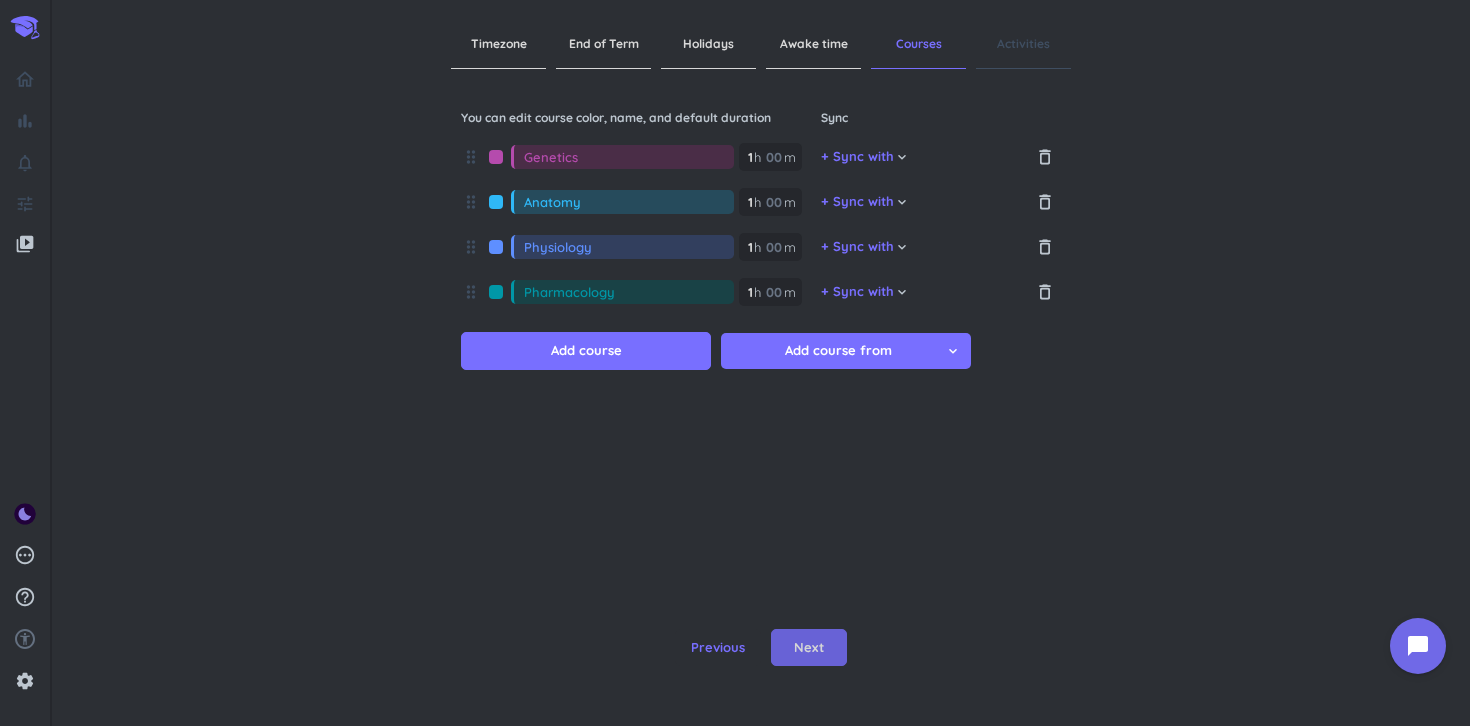click on "Next" at bounding box center (809, 648) 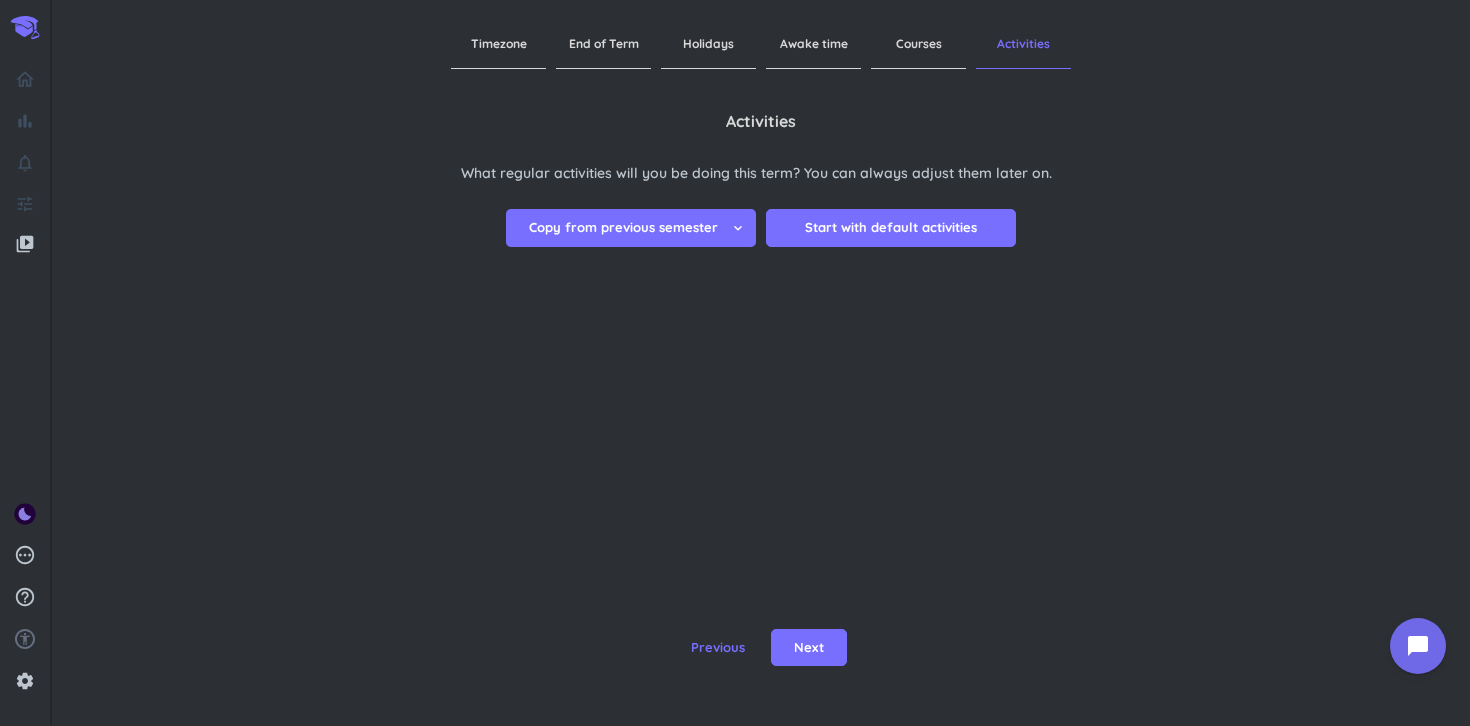 click on "Copy from previous semester" at bounding box center [623, 228] 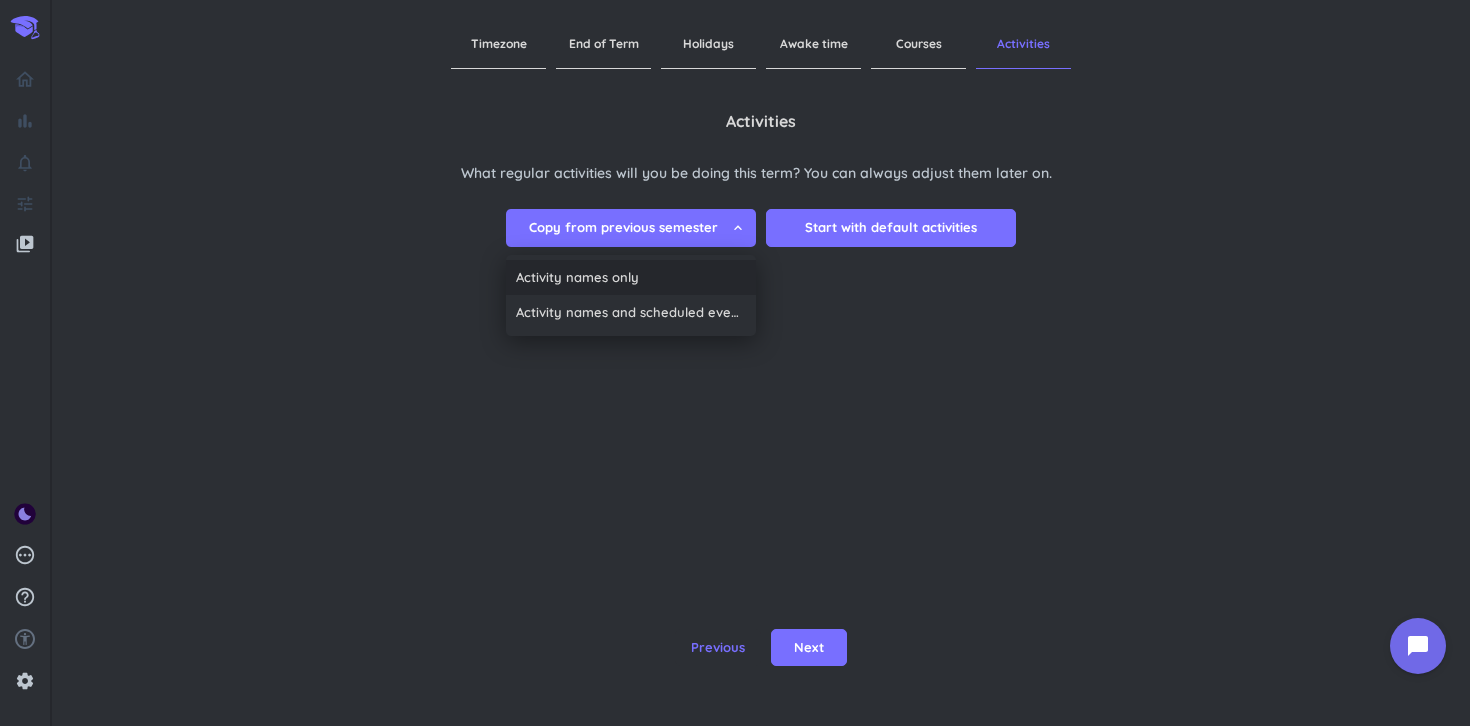 click on "Activity names only" at bounding box center (631, 278) 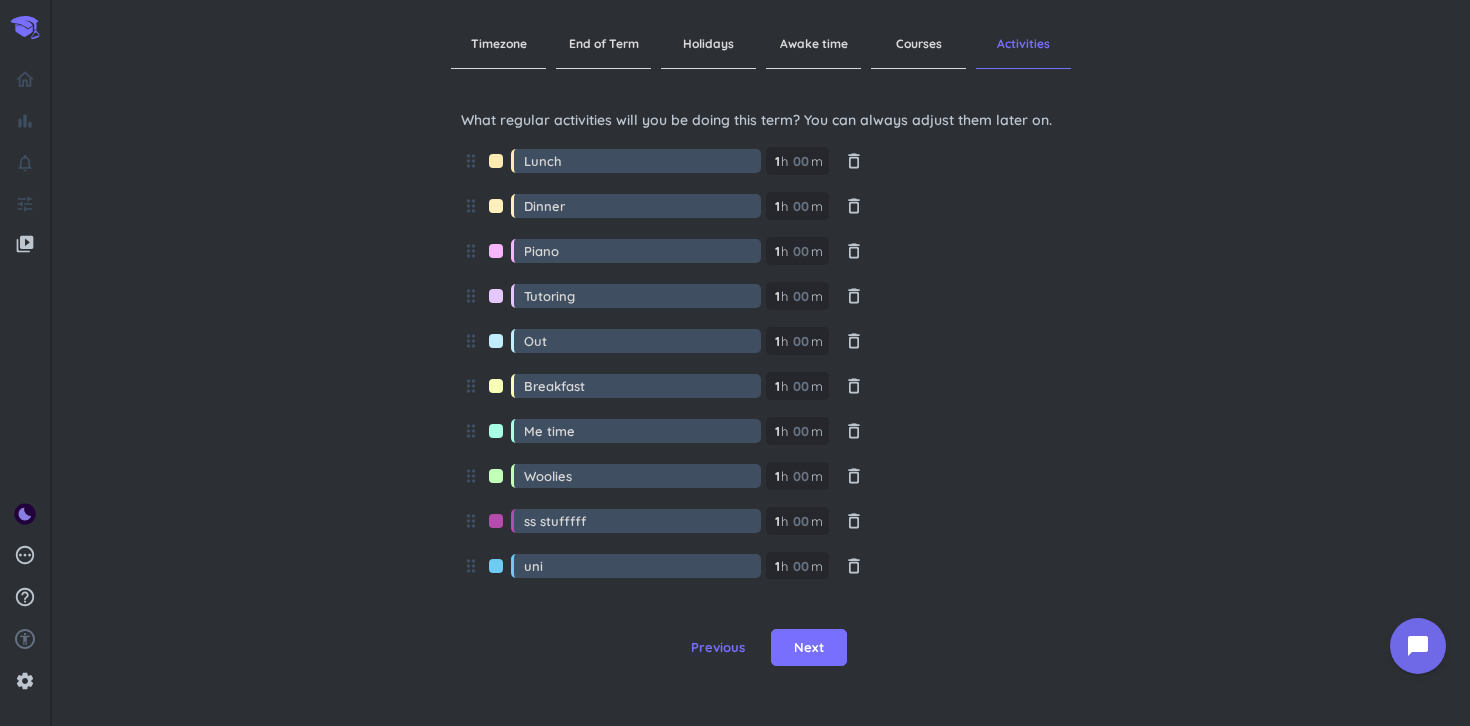 scroll, scrollTop: 93, scrollLeft: 0, axis: vertical 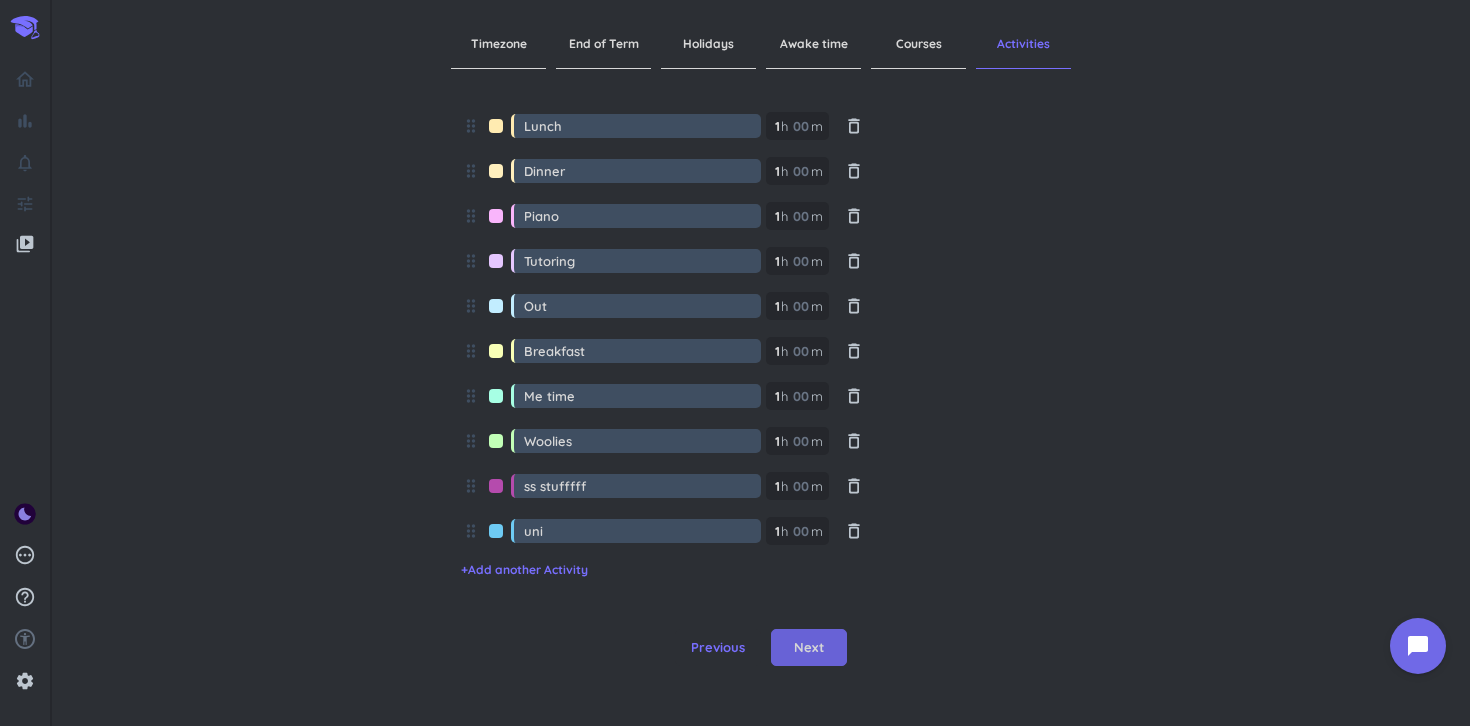 click on "Next" at bounding box center [809, 648] 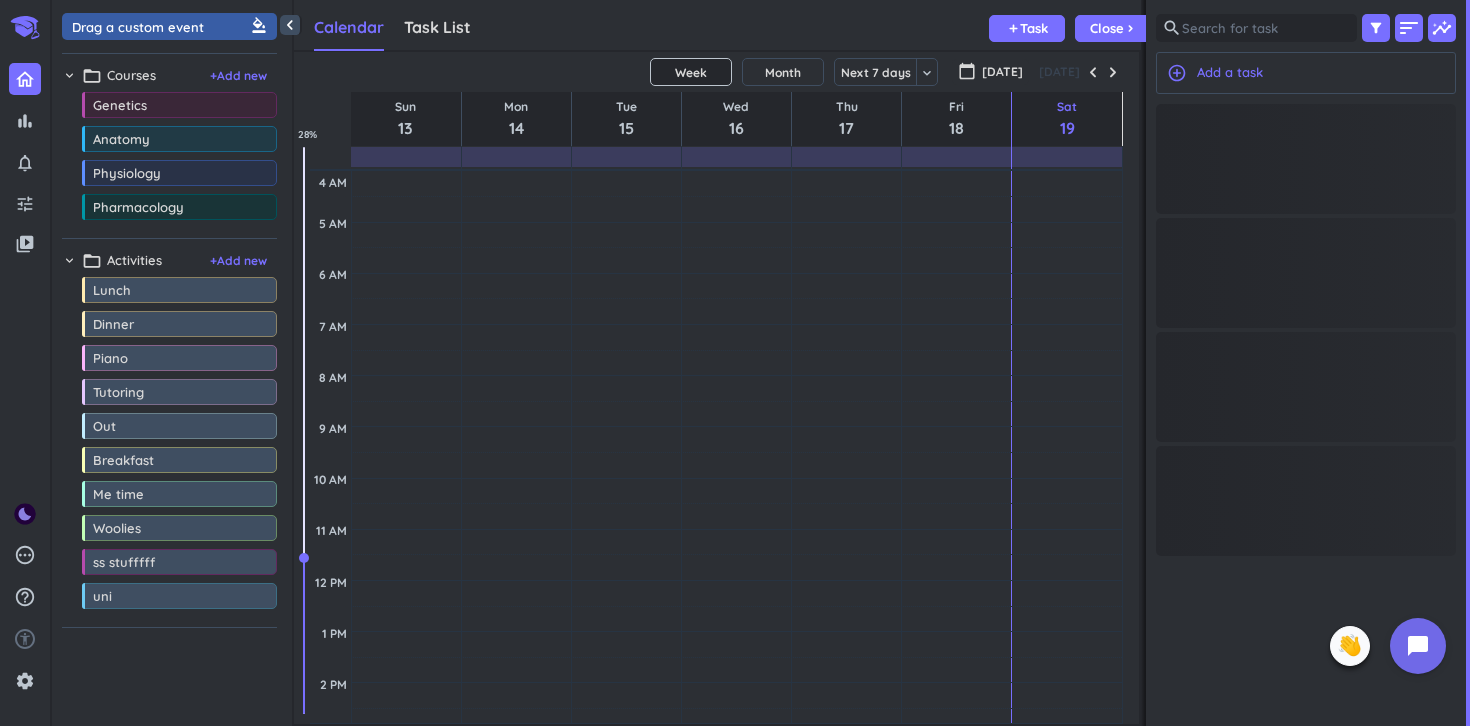 scroll, scrollTop: 1, scrollLeft: 1, axis: both 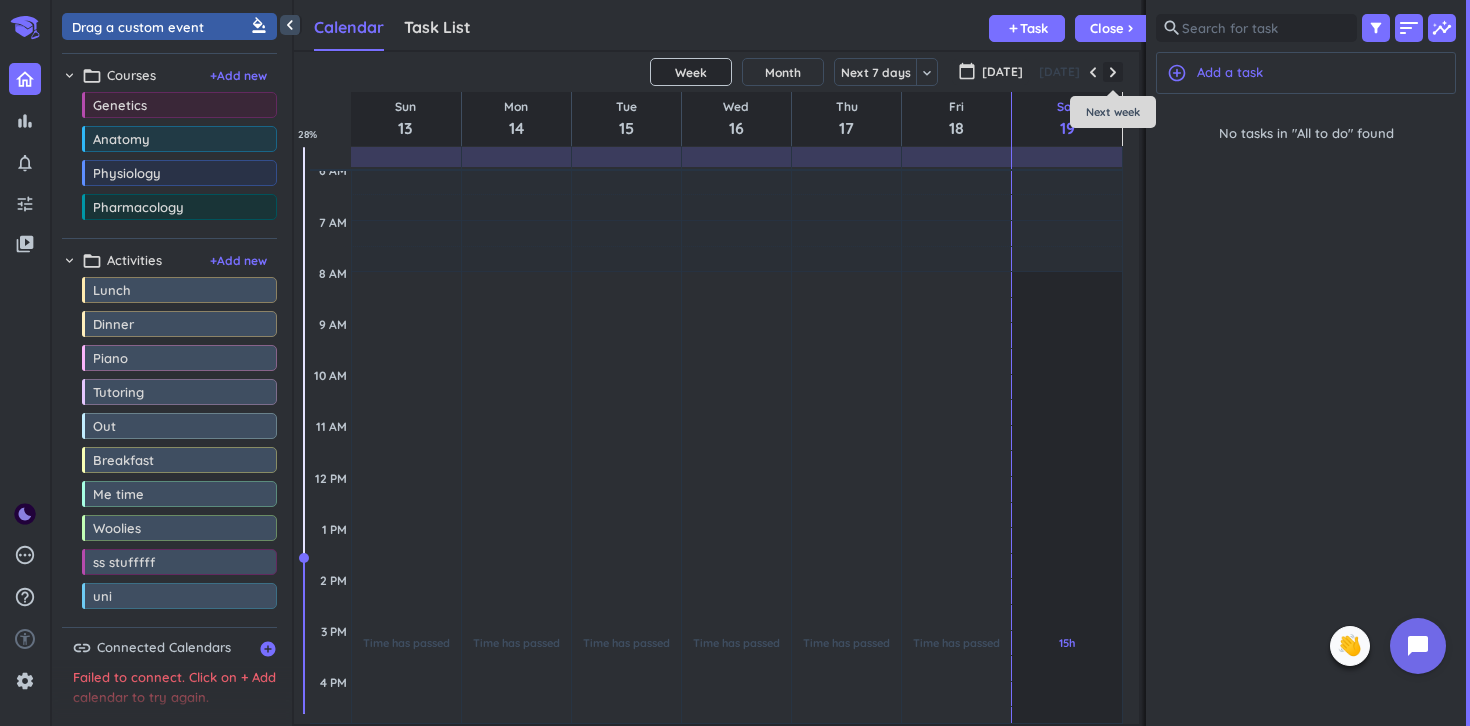 click at bounding box center (1113, 72) 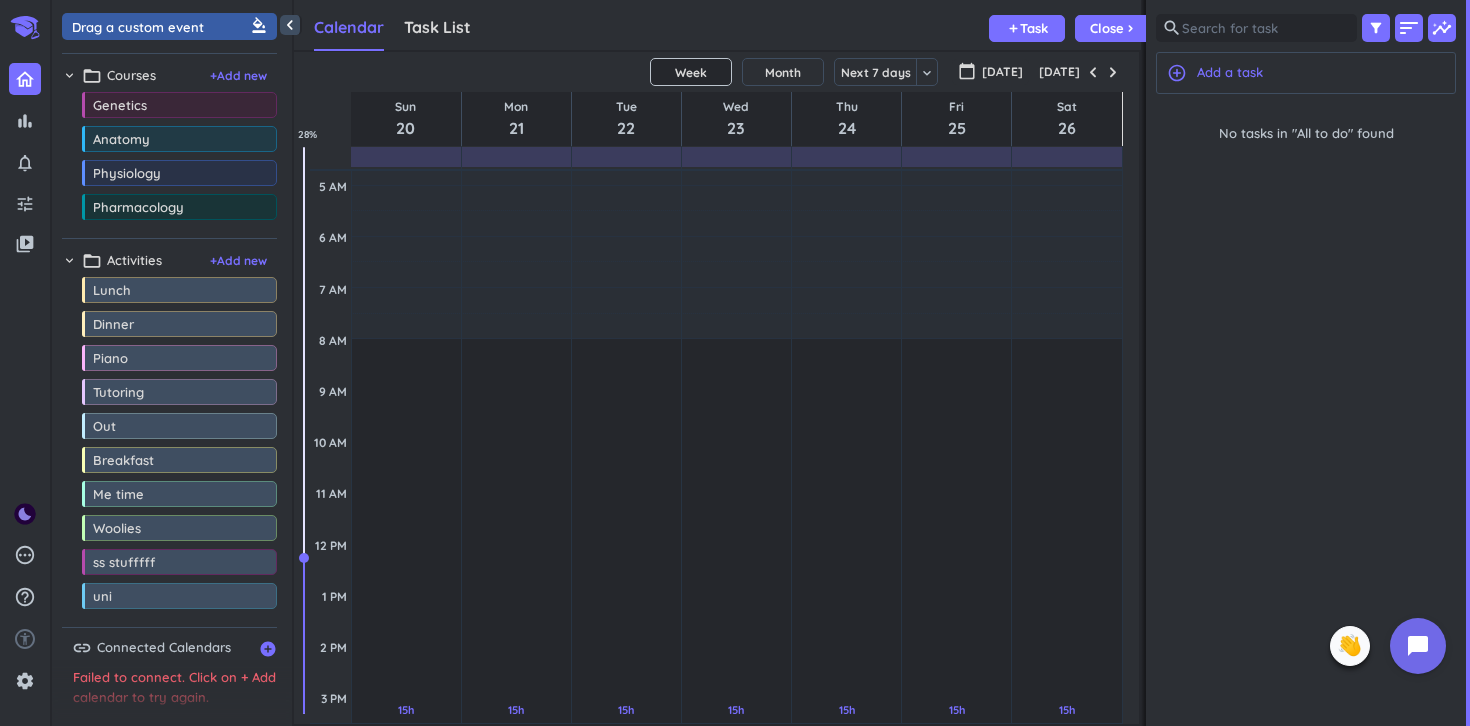 scroll, scrollTop: 34, scrollLeft: 0, axis: vertical 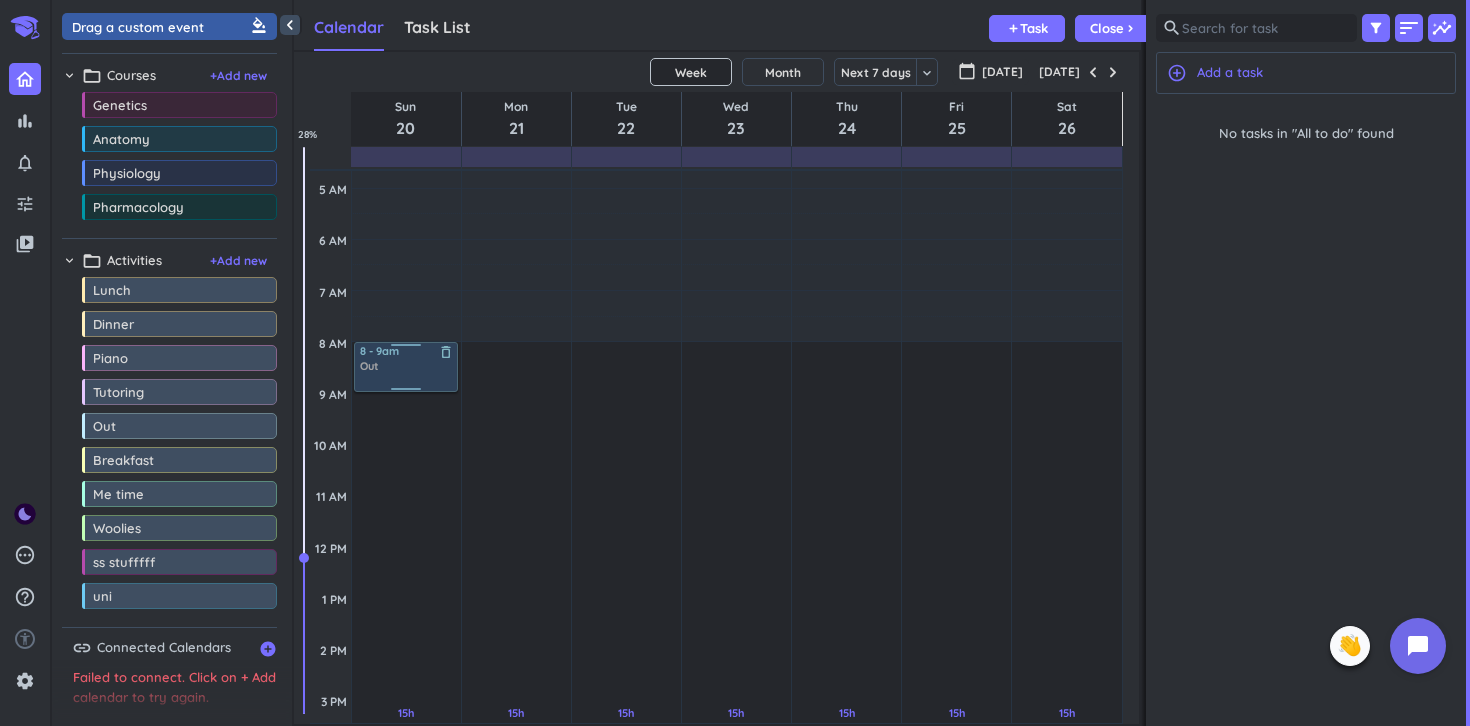 drag, startPoint x: 181, startPoint y: 428, endPoint x: 403, endPoint y: 345, distance: 237.00844 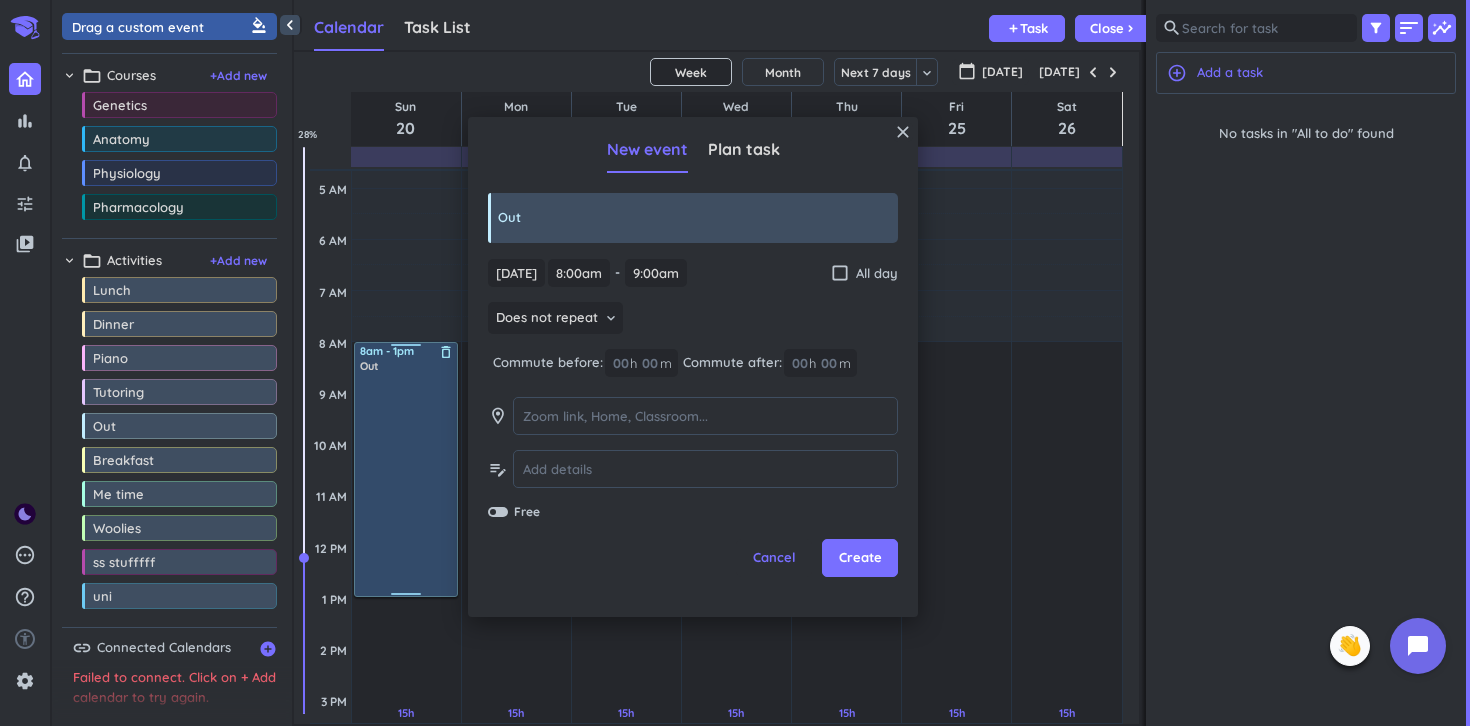 drag, startPoint x: 399, startPoint y: 388, endPoint x: 383, endPoint y: 592, distance: 204.6265 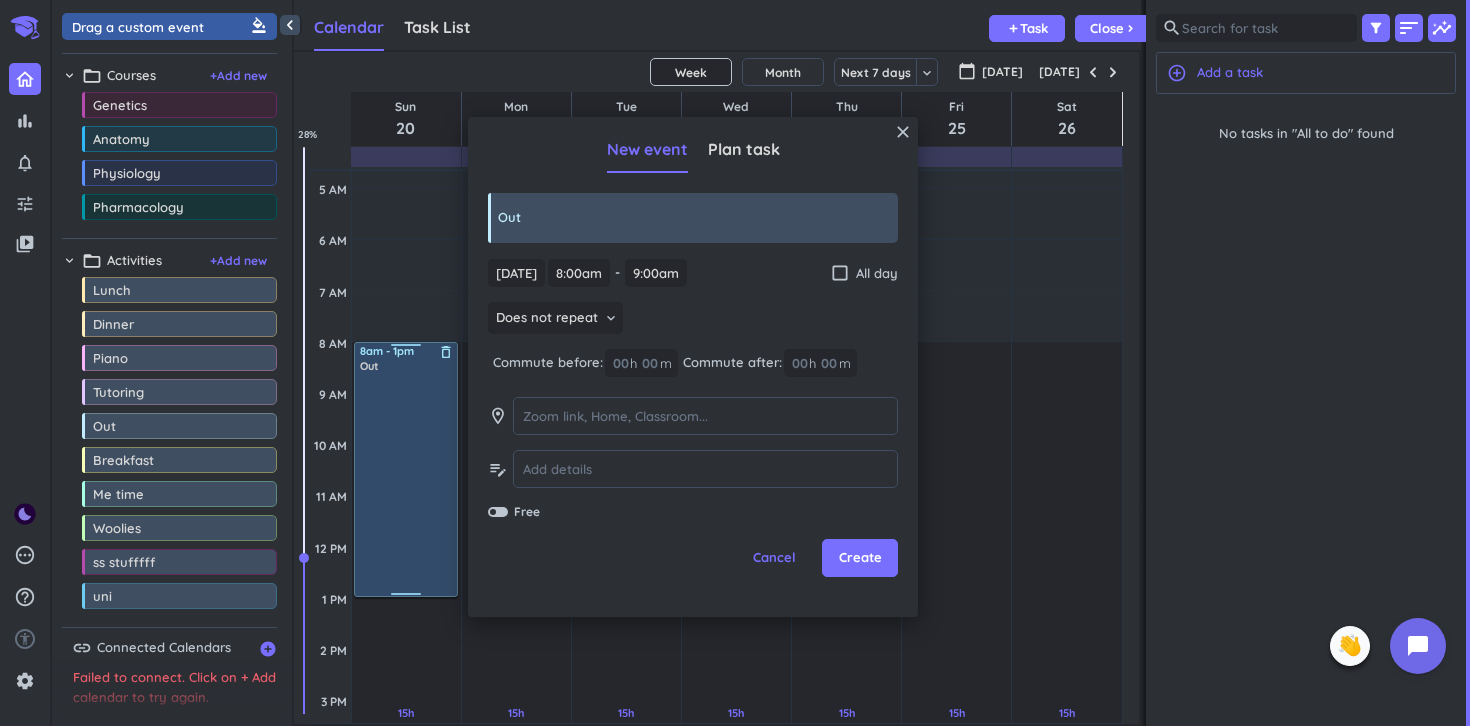 click on "15h  Past due Plan Adjust Awake Time Adjust Awake Time 8 - 9am Out delete_outline 8am - 1pm Out delete_outline" at bounding box center [406, 751] 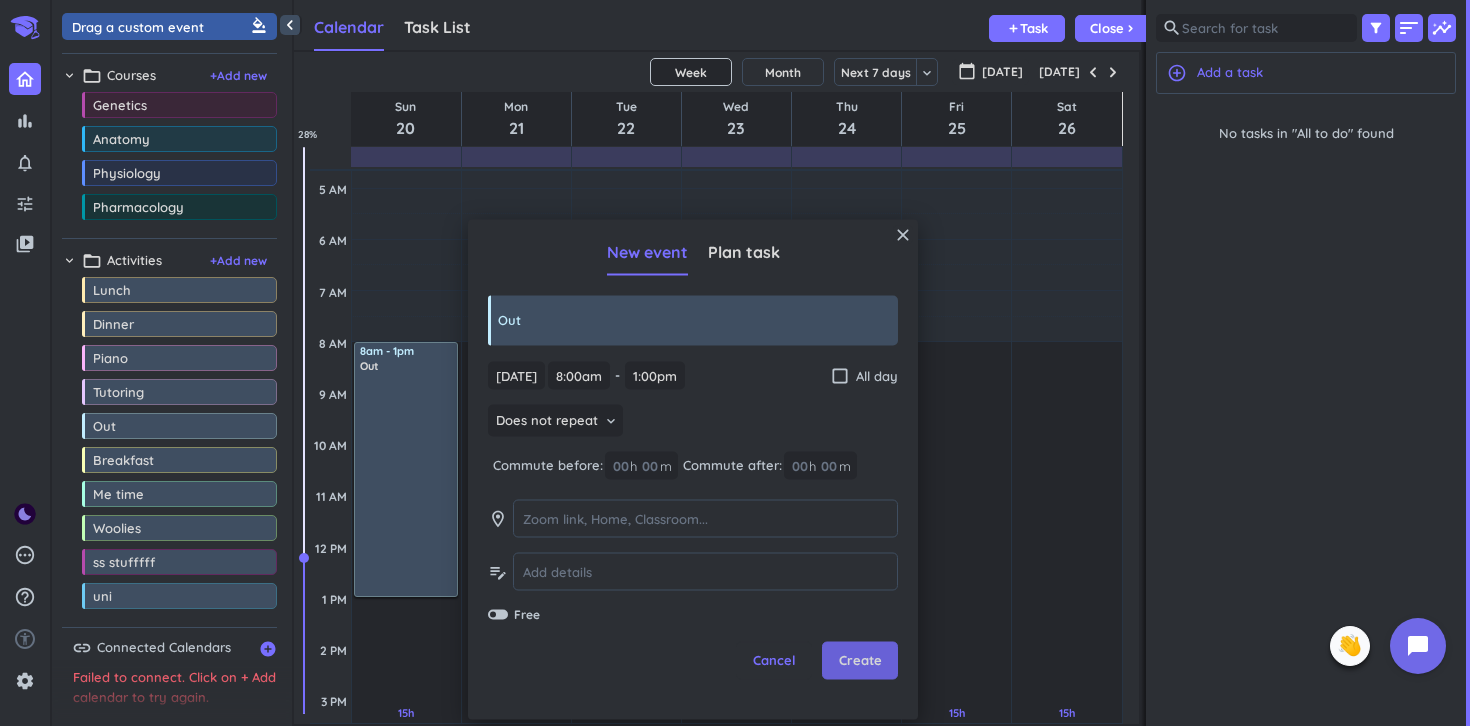 click on "Create" at bounding box center (860, 661) 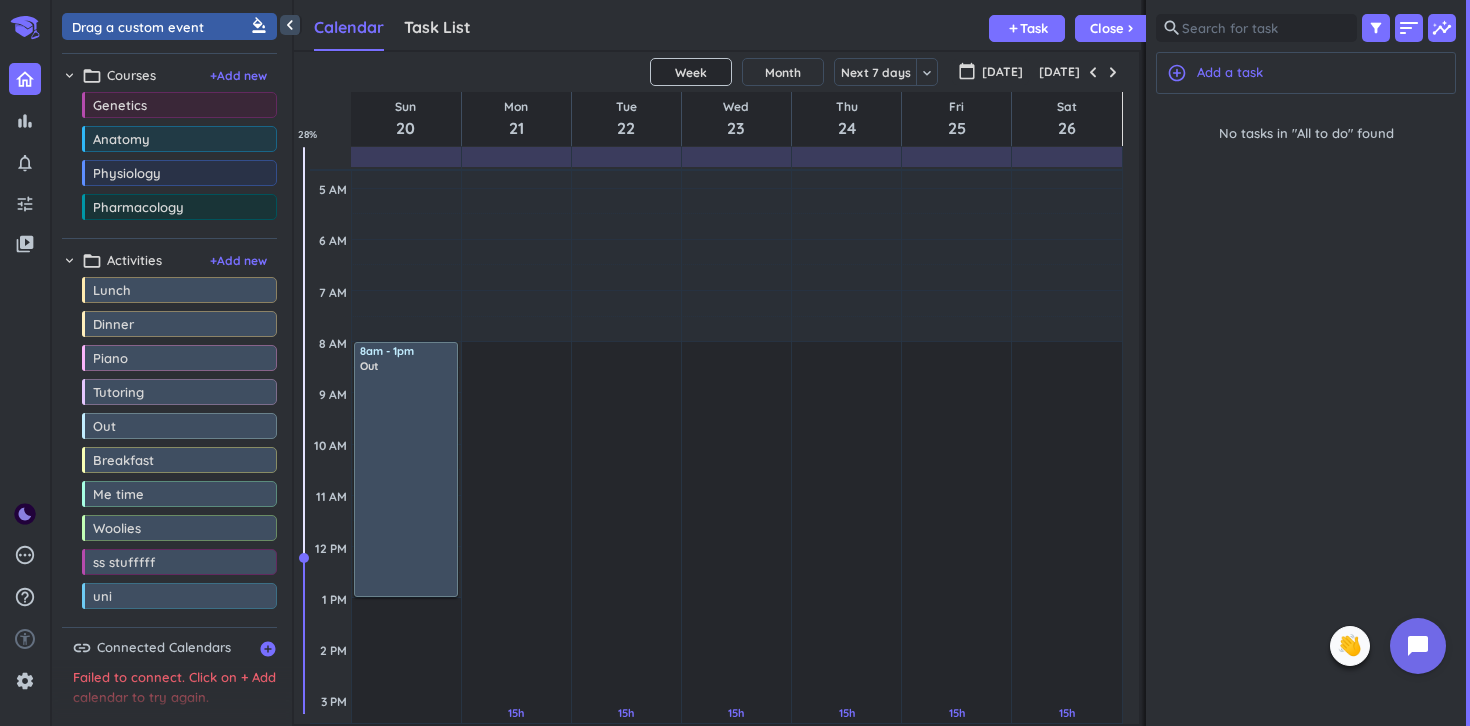 click on "15h  Past due Plan" at bounding box center [626, 726] 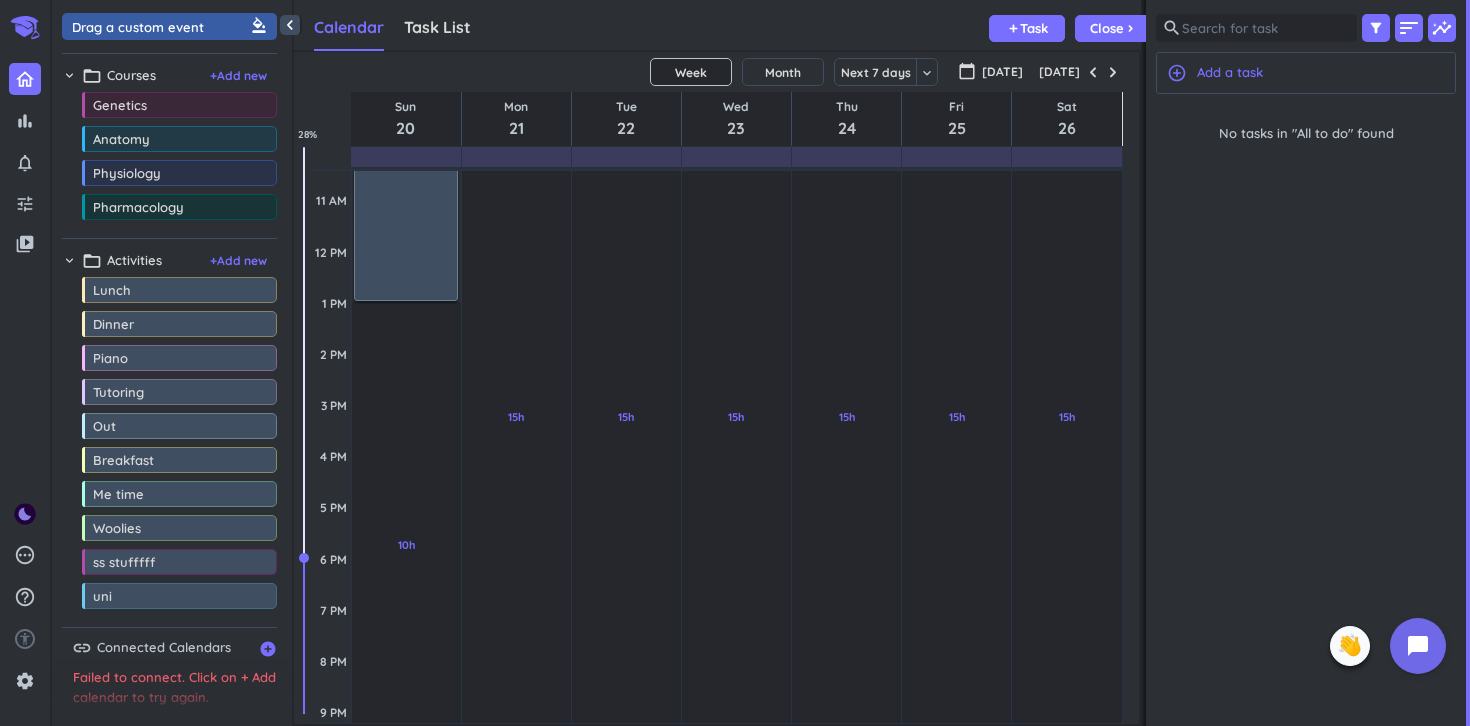 scroll, scrollTop: 338, scrollLeft: 0, axis: vertical 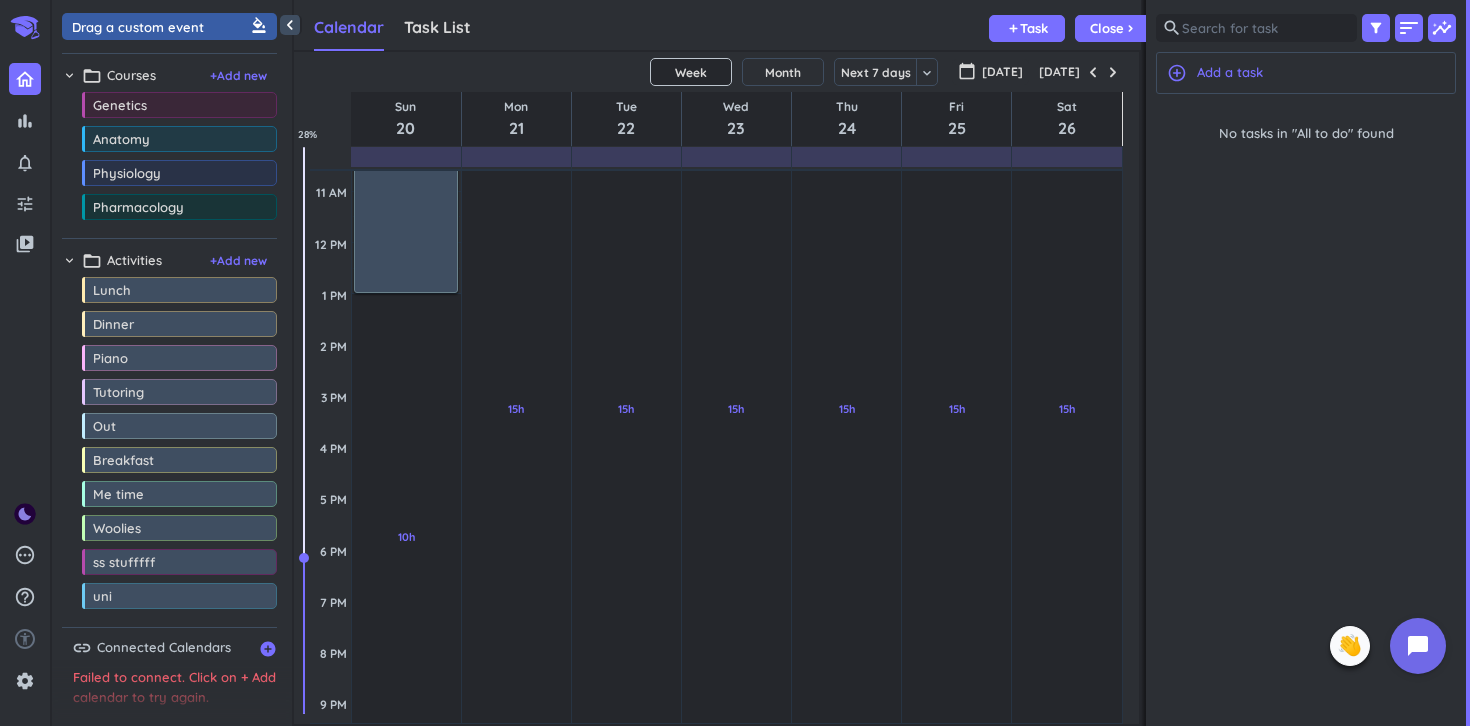 drag, startPoint x: 1022, startPoint y: 23, endPoint x: 804, endPoint y: 32, distance: 218.1857 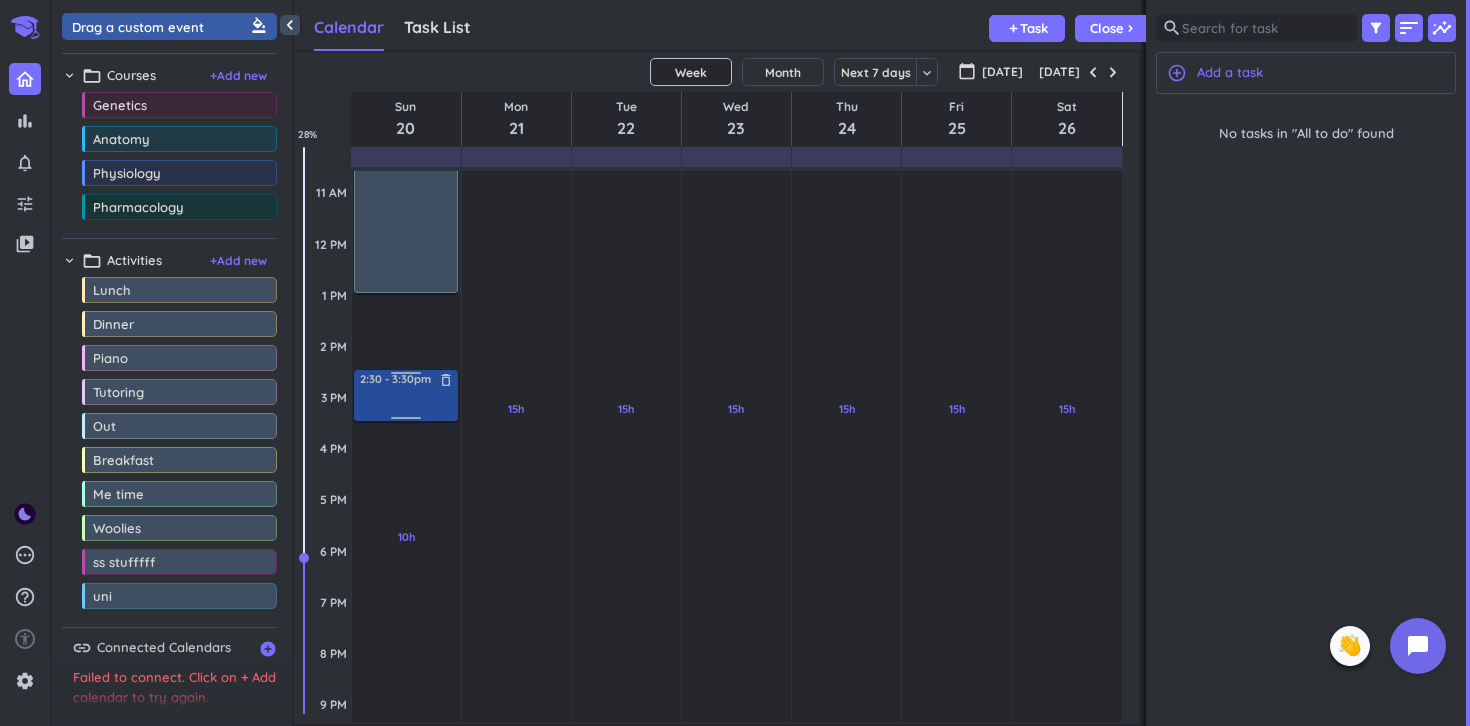 click on "chevron_left Drag a custom event format_color_fill chevron_right folder_open Courses   +  Add new drag_indicator Genetics more_horiz drag_indicator Anatomy more_horiz drag_indicator Physiology more_horiz drag_indicator Pharmacology more_horiz chevron_right folder_open Activities   +  Add new drag_indicator Lunch more_horiz drag_indicator Dinner more_horiz drag_indicator Piano more_horiz drag_indicator Tutoring more_horiz drag_indicator Out more_horiz drag_indicator Breakfast more_horiz drag_indicator Me time more_horiz drag_indicator Woolies more_horiz drag_indicator ss stufffff more_horiz drag_indicator uni more_horiz link Connected Calendars add_circle Failed to connect. Click on + Add calendar to try again. Calendar Task List Calendar keyboard_arrow_down add Task Close chevron_right SHOVEL [DATE] - [DATE] Week Month Next 7 days keyboard_arrow_down Week keyboard_arrow_down calendar_today [DATE] [DATE] Sun 20 Mon 21 Tue 22 Wed 23 Thu 24 Fri 25 Sat 26 4 AM 5 AM 6 AM 7 AM 8 AM 9 AM 10 AM 11 AM 12 PM 1 PM" at bounding box center (761, 363) 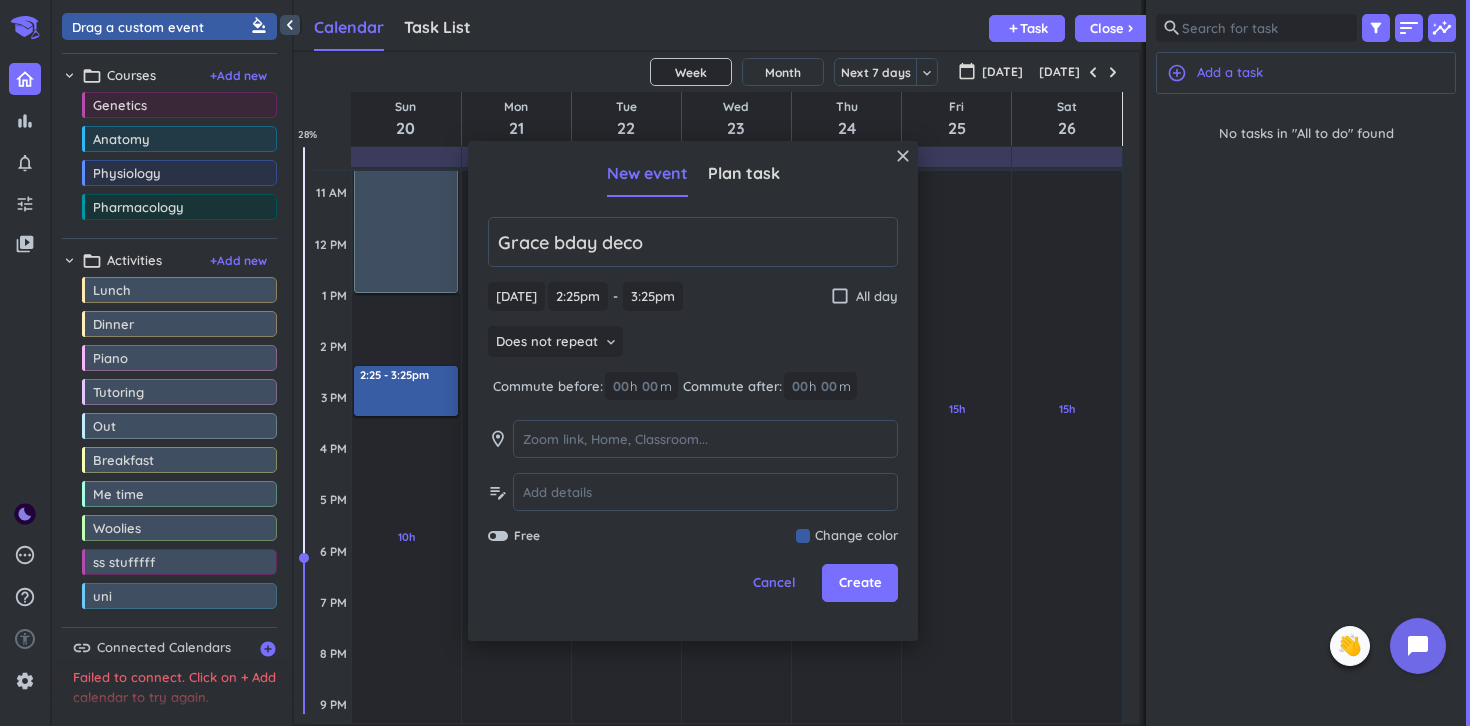 type on "Grace bday deco" 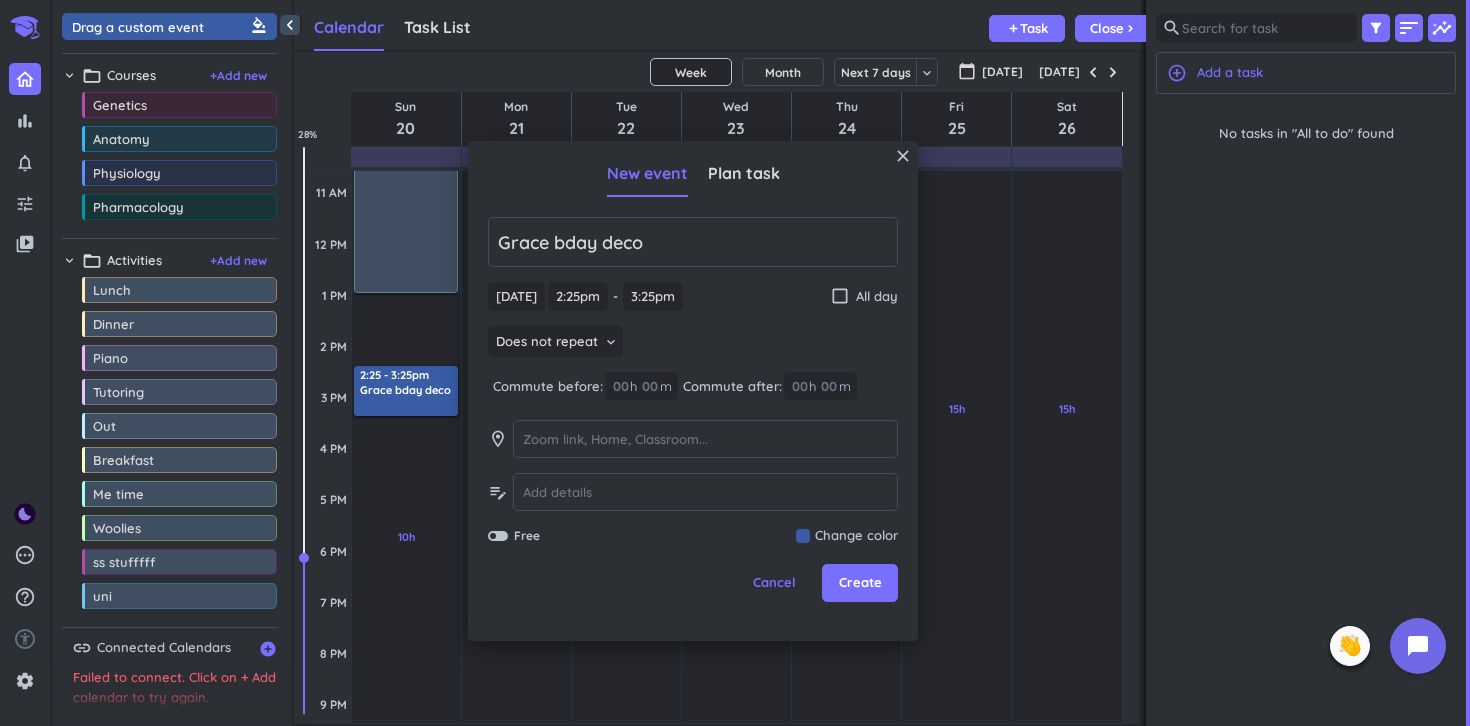click at bounding box center [847, 536] 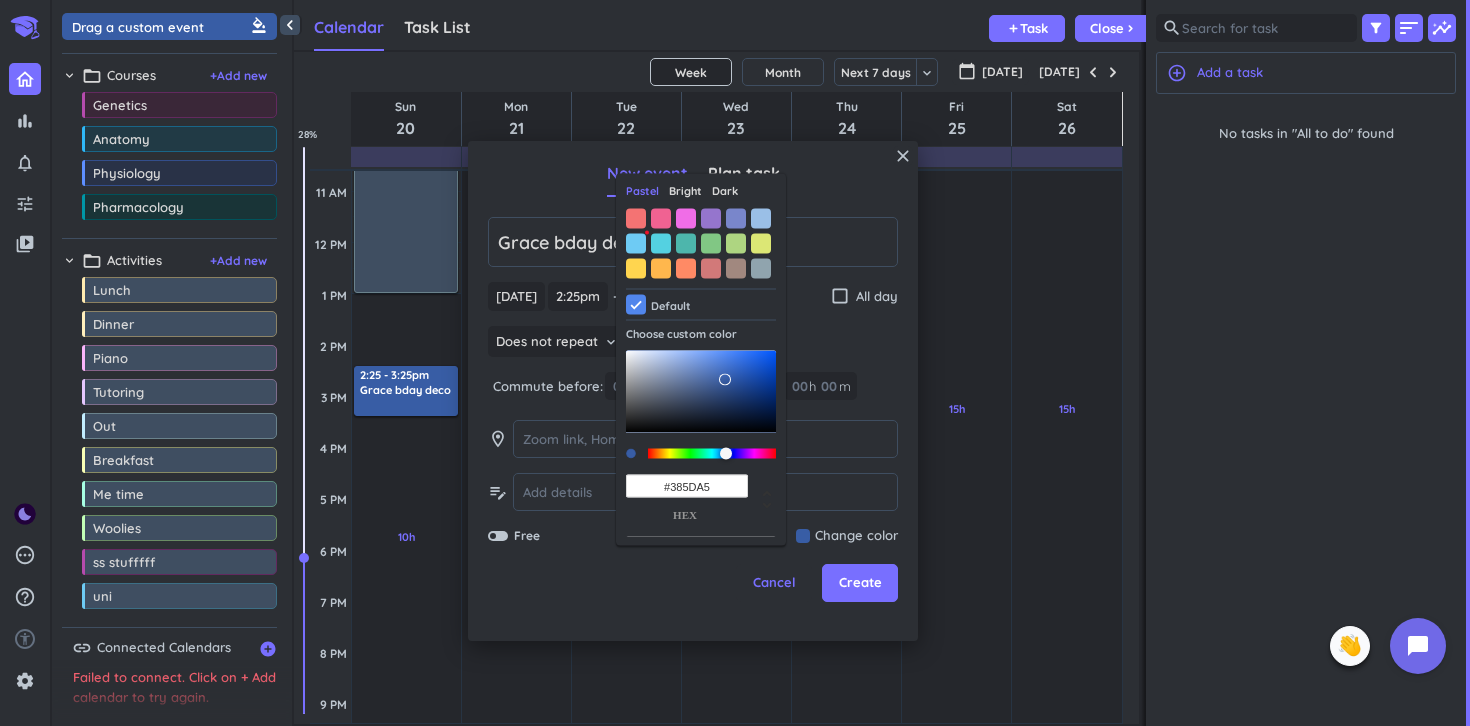 click on "Bright" at bounding box center [685, 191] 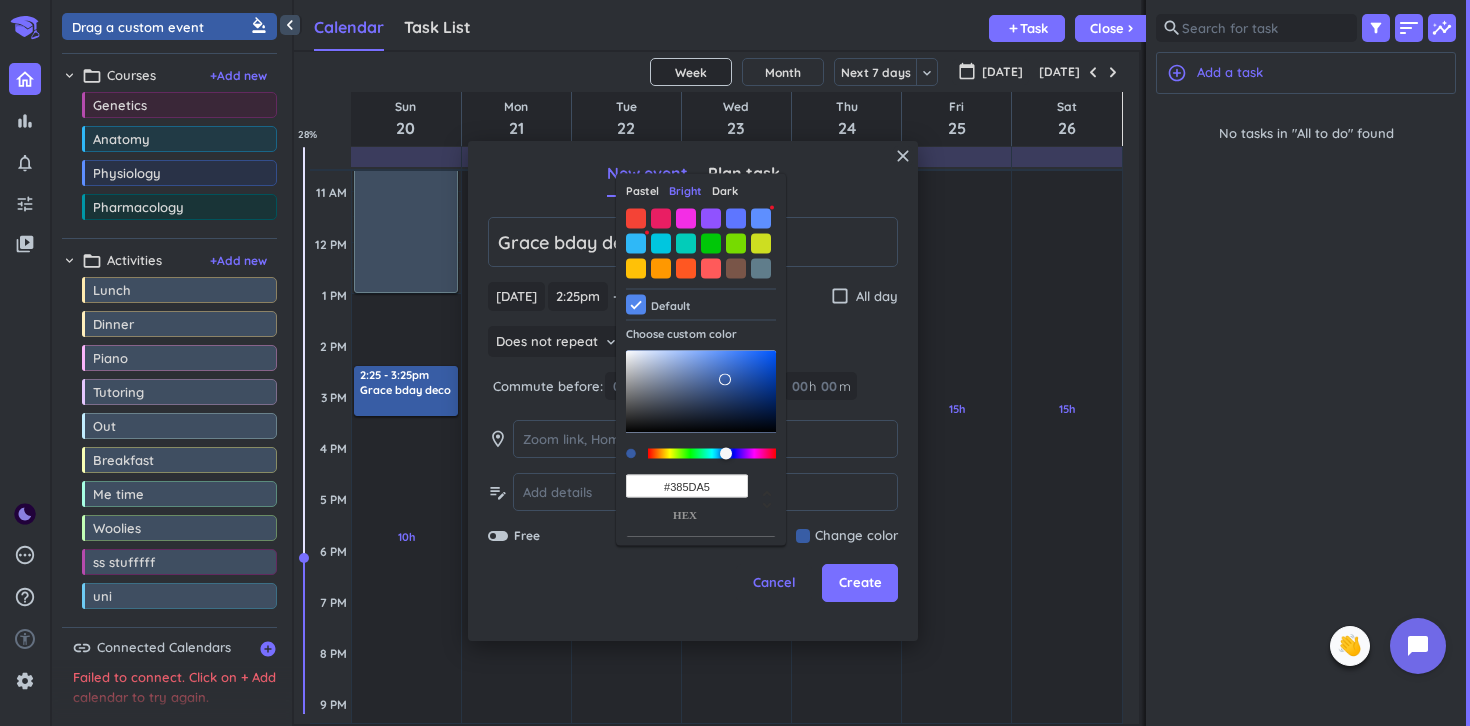 click on "Dark" at bounding box center (725, 191) 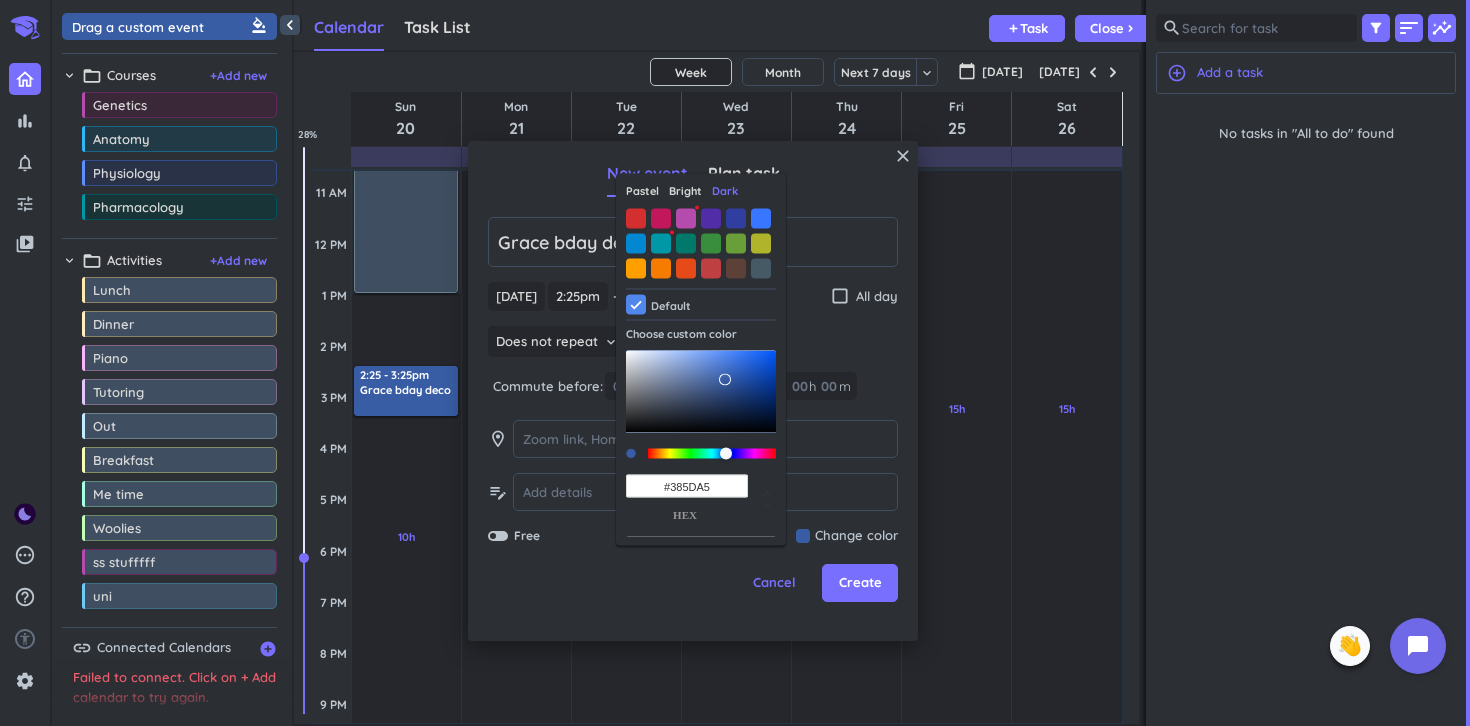 click on "Pastel" at bounding box center [642, 191] 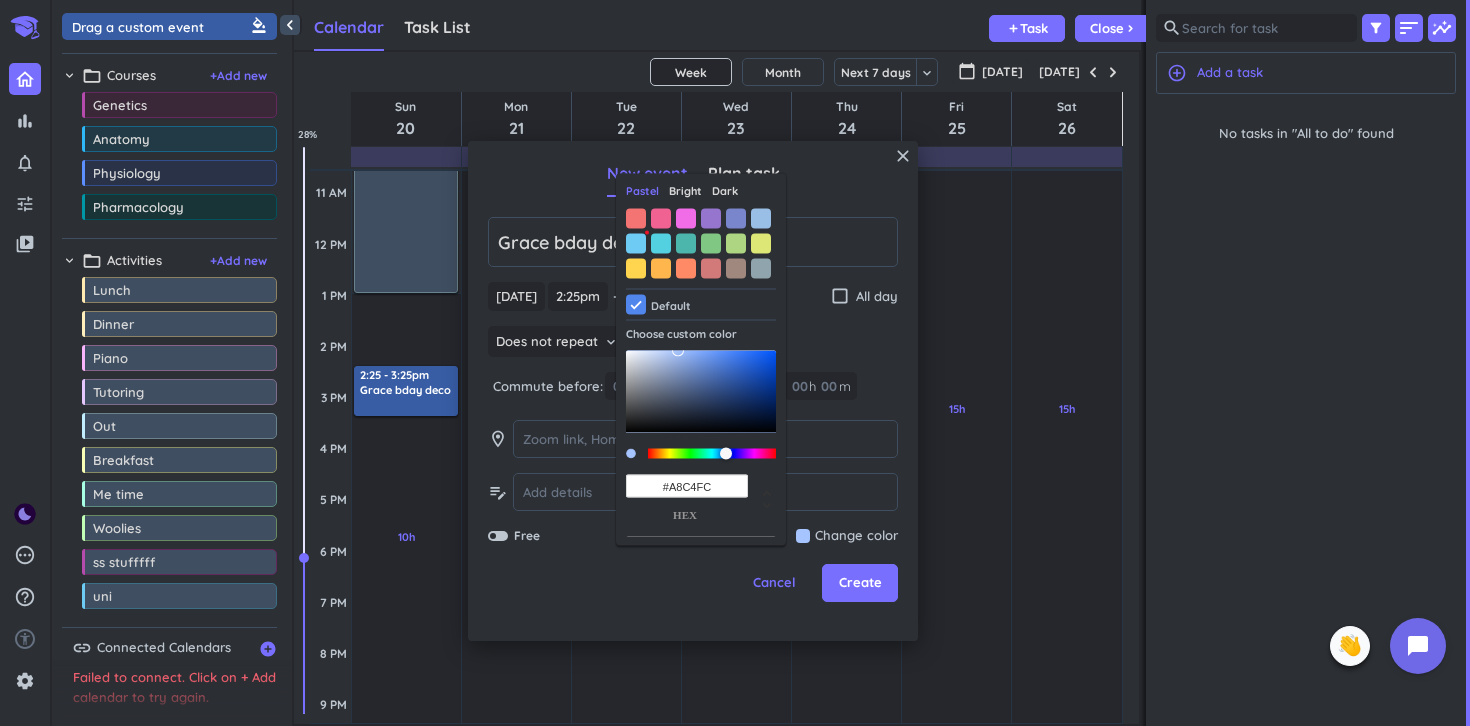 drag, startPoint x: 719, startPoint y: 377, endPoint x: 677, endPoint y: 352, distance: 48.8774 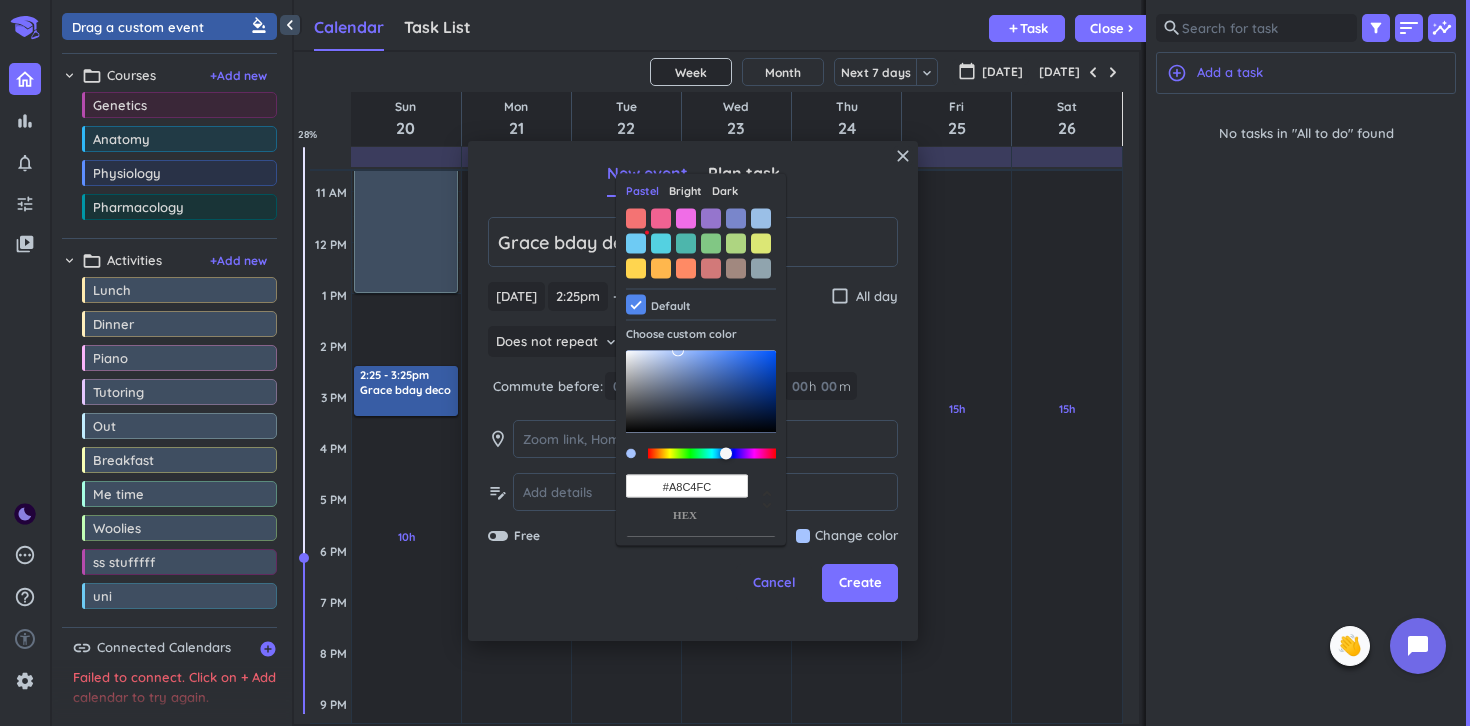 click at bounding box center [701, 391] 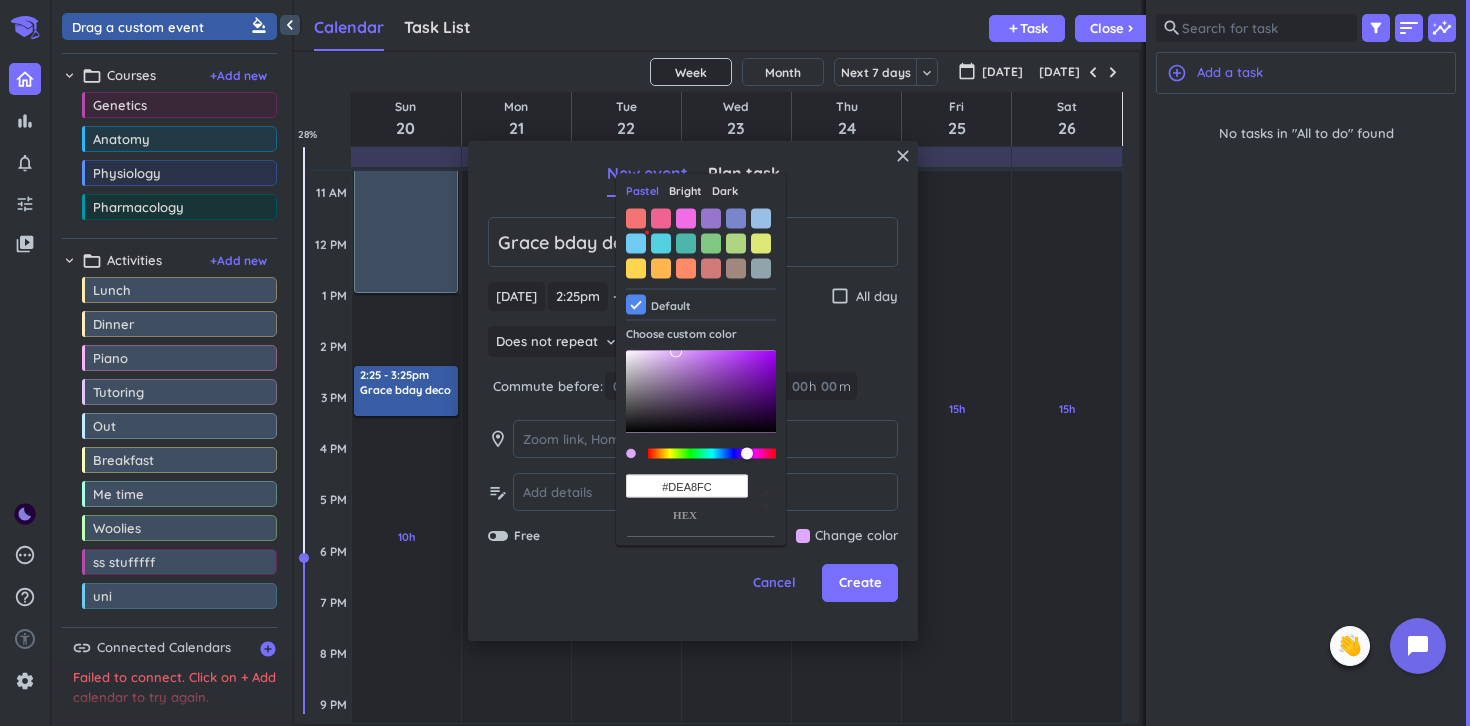 type on "#E6A8FC" 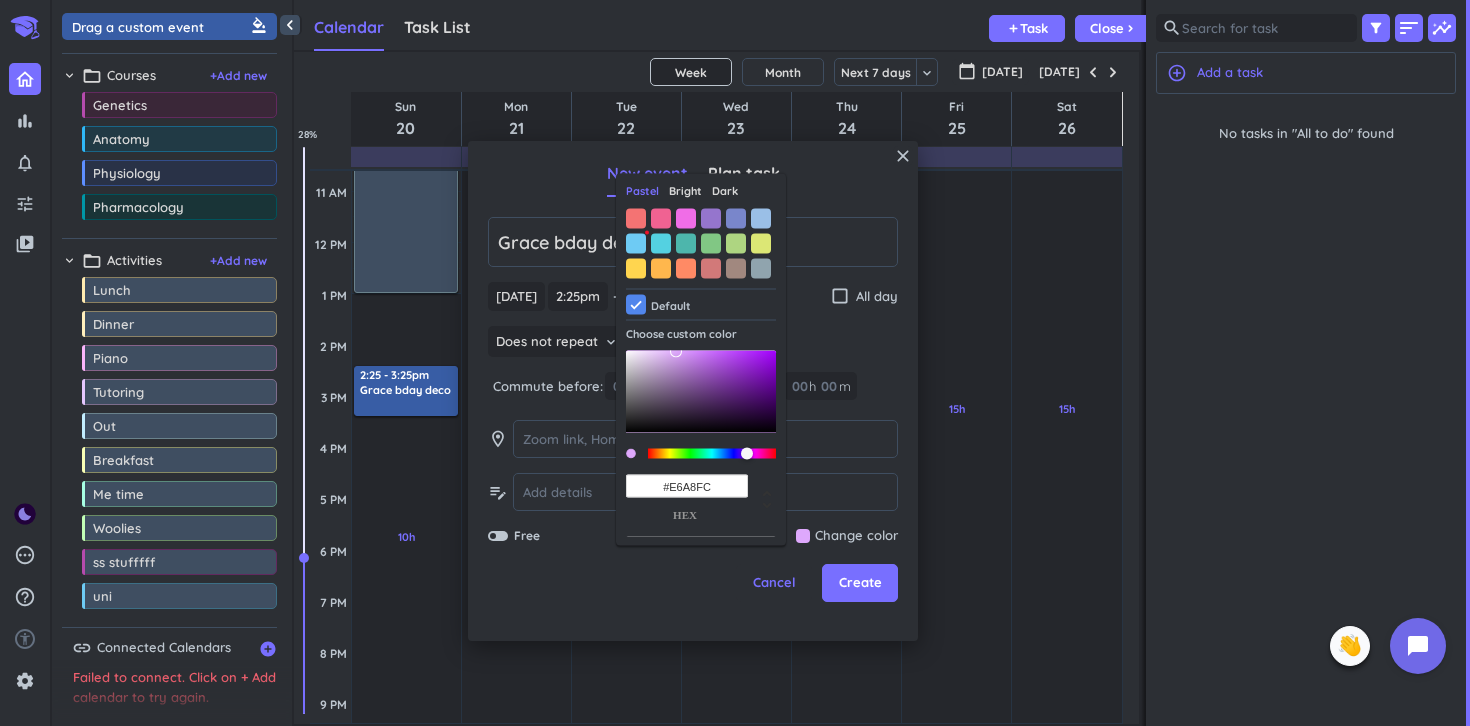 drag, startPoint x: 720, startPoint y: 452, endPoint x: 750, endPoint y: 455, distance: 30.149628 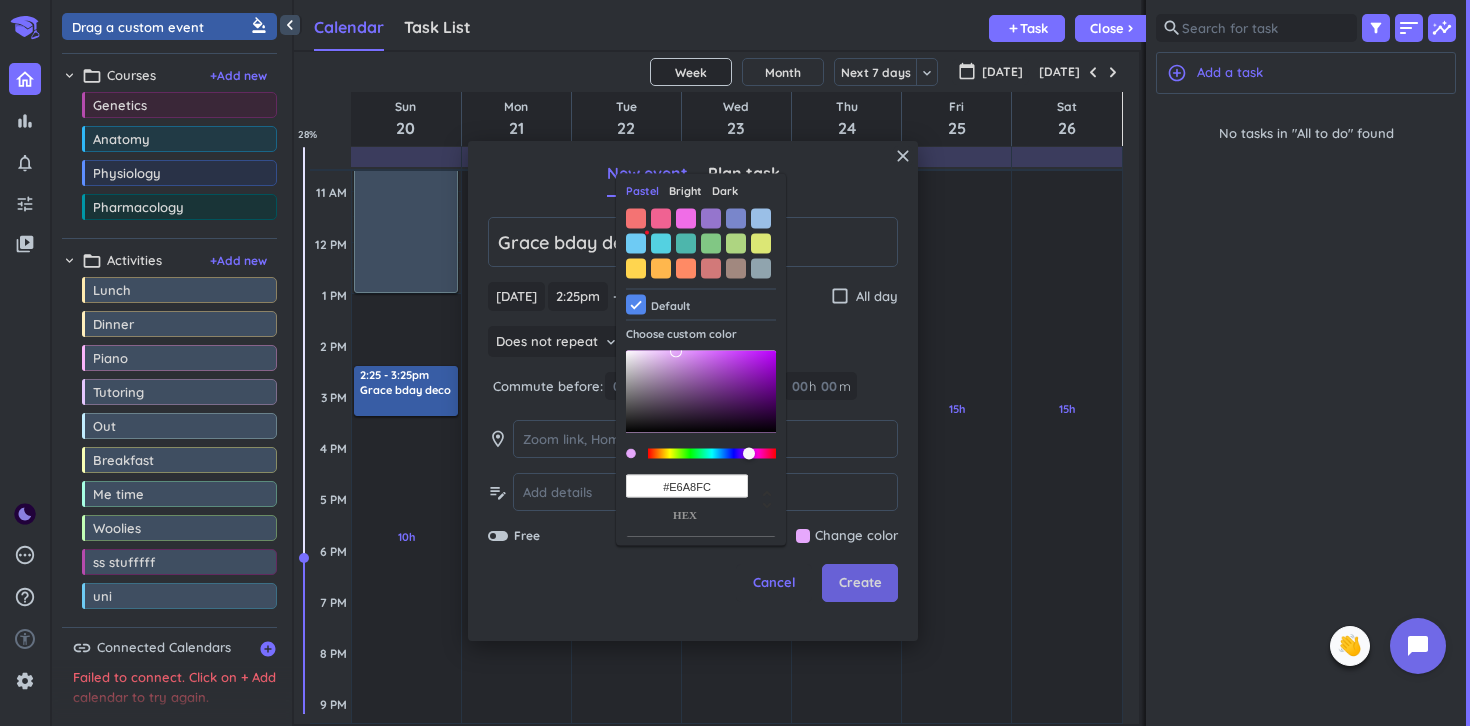 click on "Create" at bounding box center [860, 583] 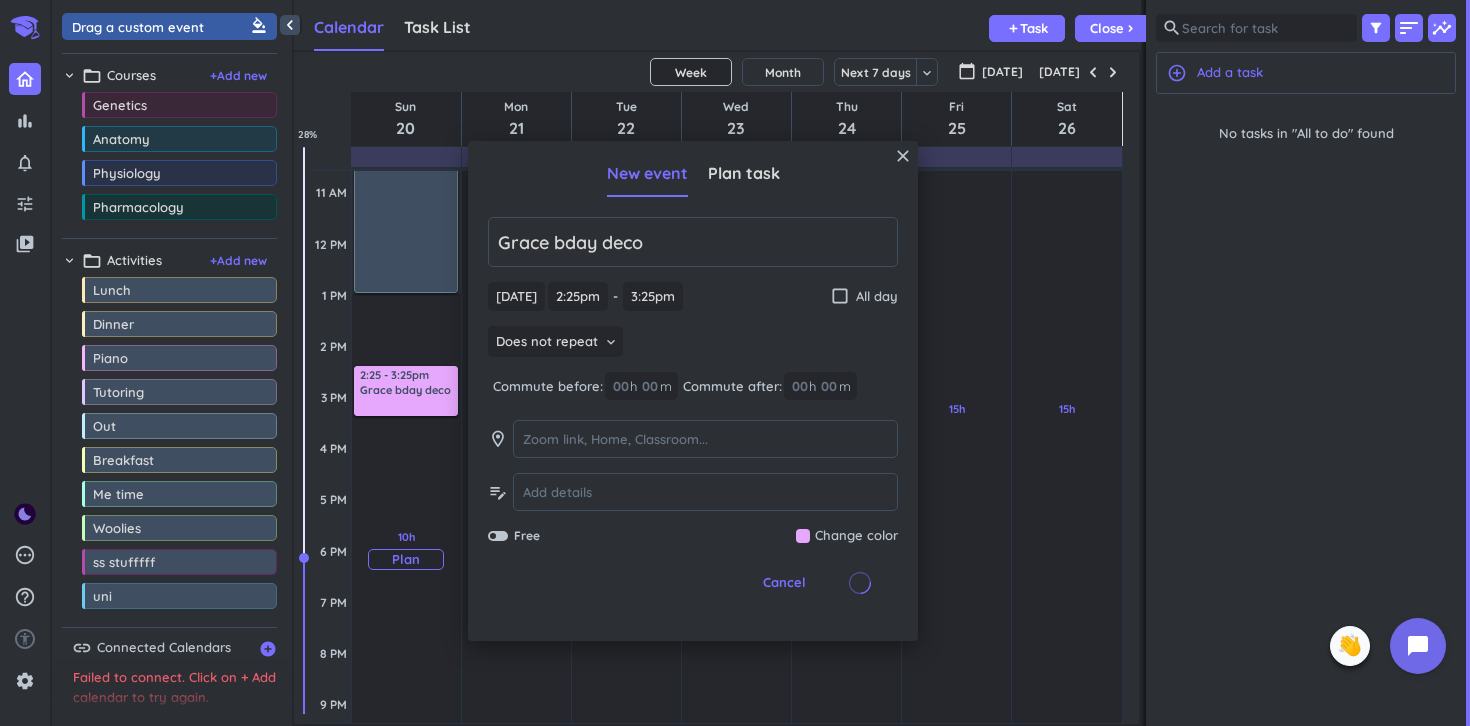click on "10h  Past due Plan" at bounding box center (406, 550) 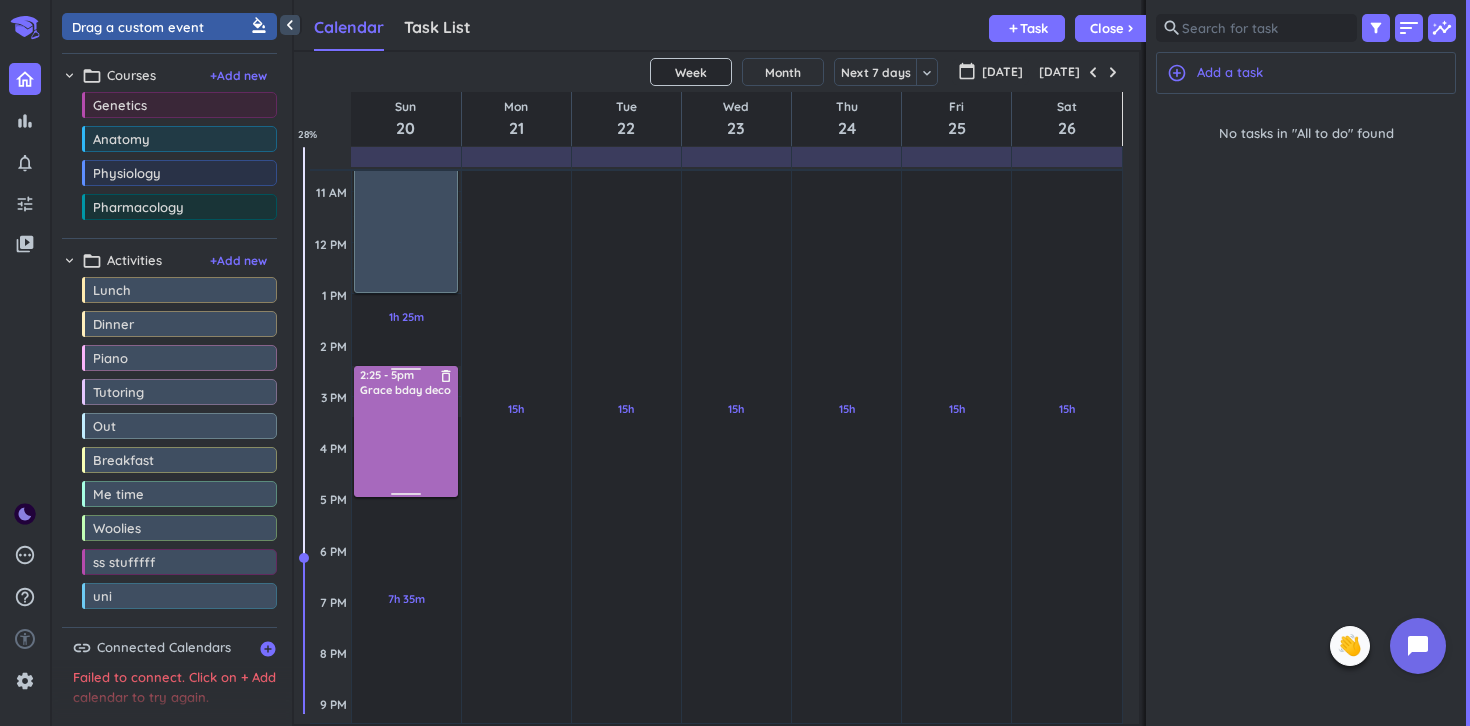 drag, startPoint x: 410, startPoint y: 413, endPoint x: 405, endPoint y: 490, distance: 77.16217 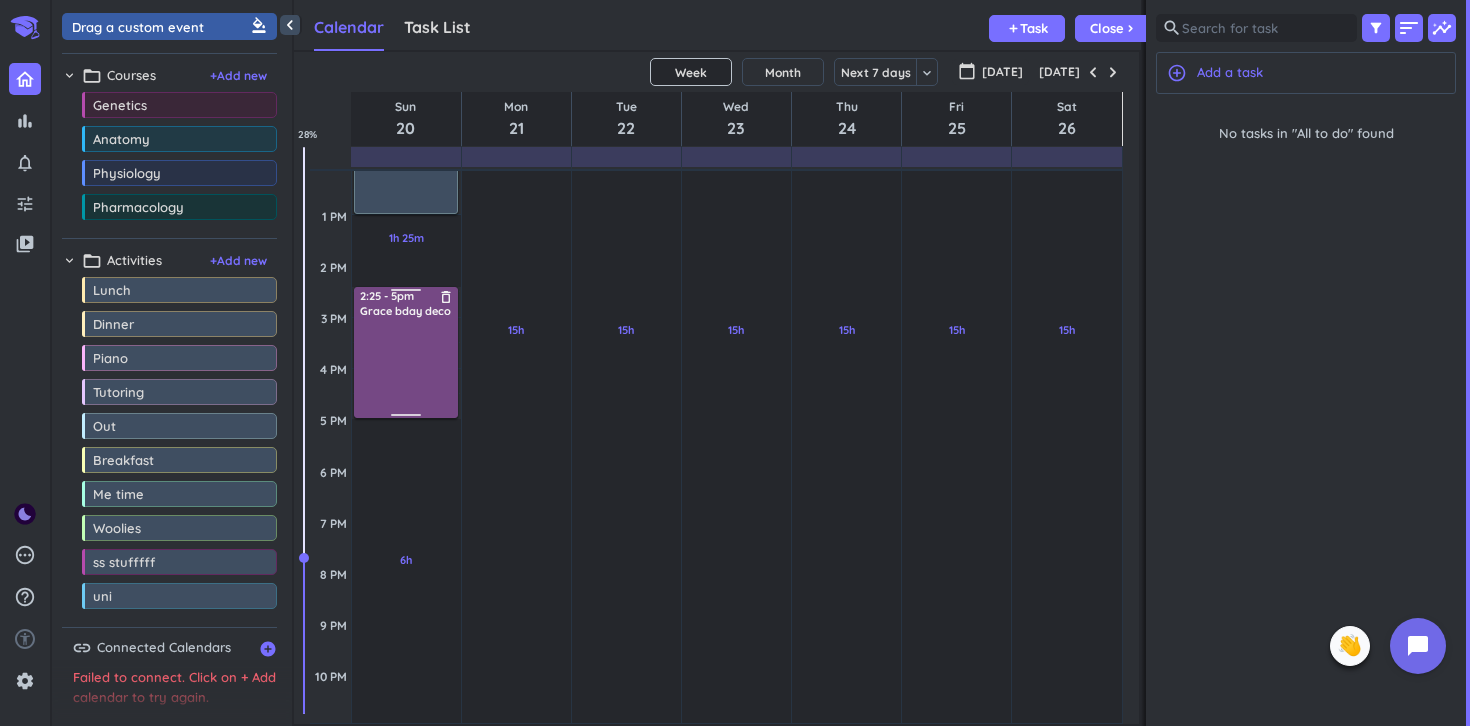 scroll, scrollTop: 439, scrollLeft: 0, axis: vertical 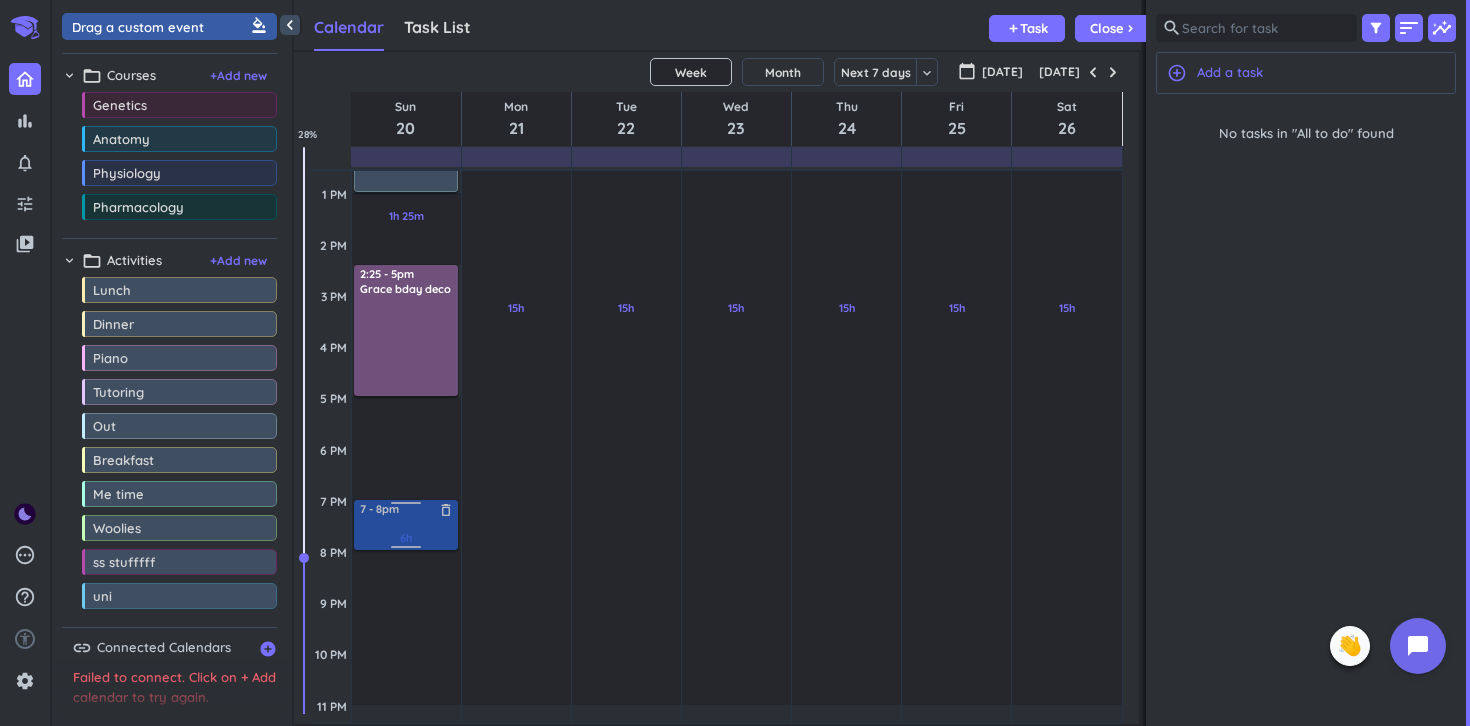 drag, startPoint x: 186, startPoint y: 30, endPoint x: 397, endPoint y: 501, distance: 516.1027 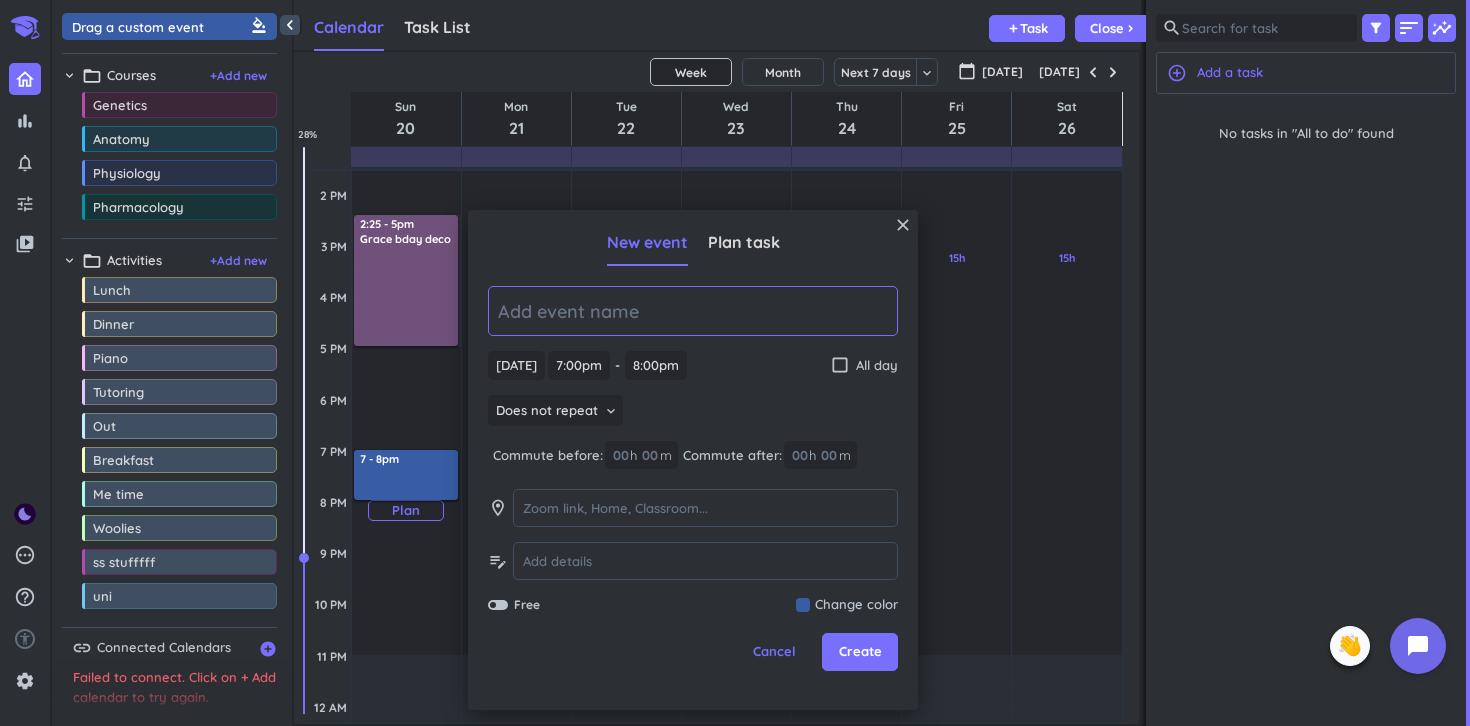 scroll, scrollTop: 504, scrollLeft: 0, axis: vertical 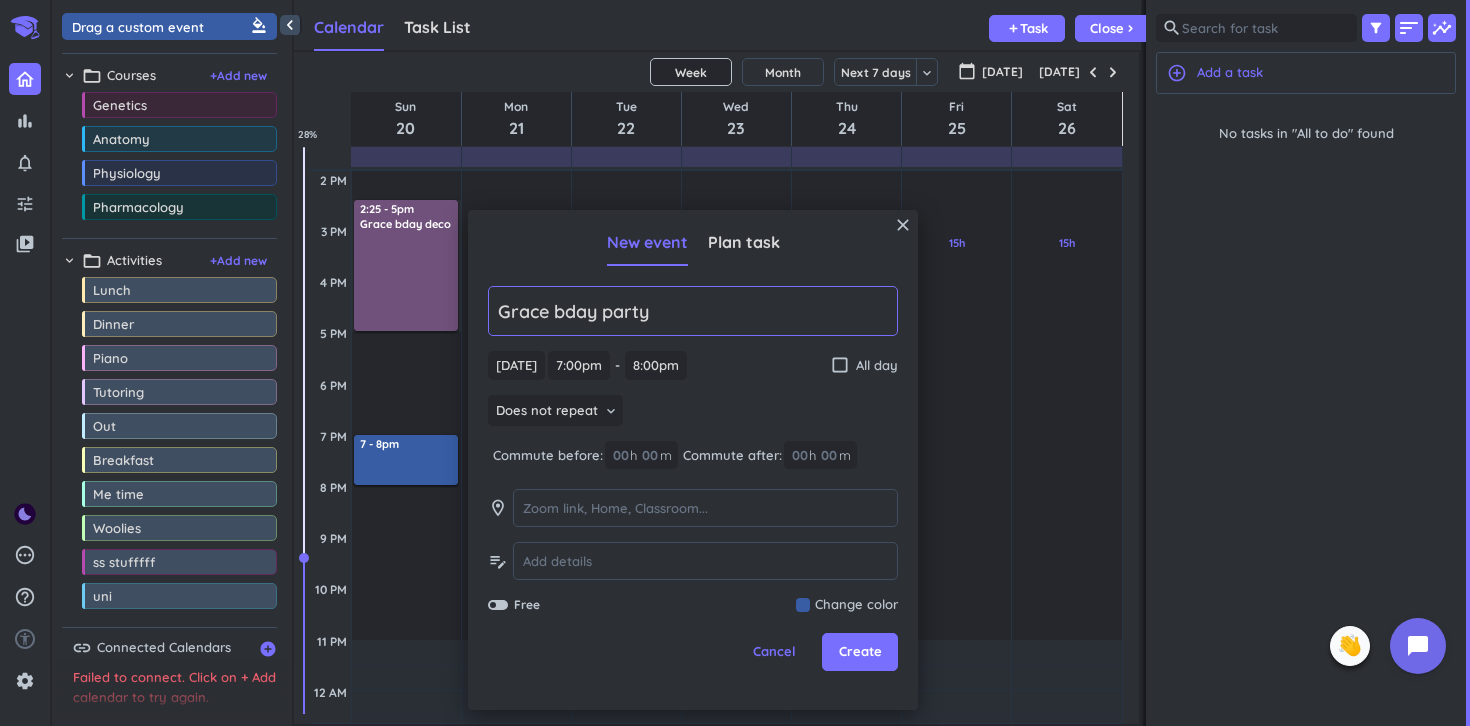 type on "Grace bday party" 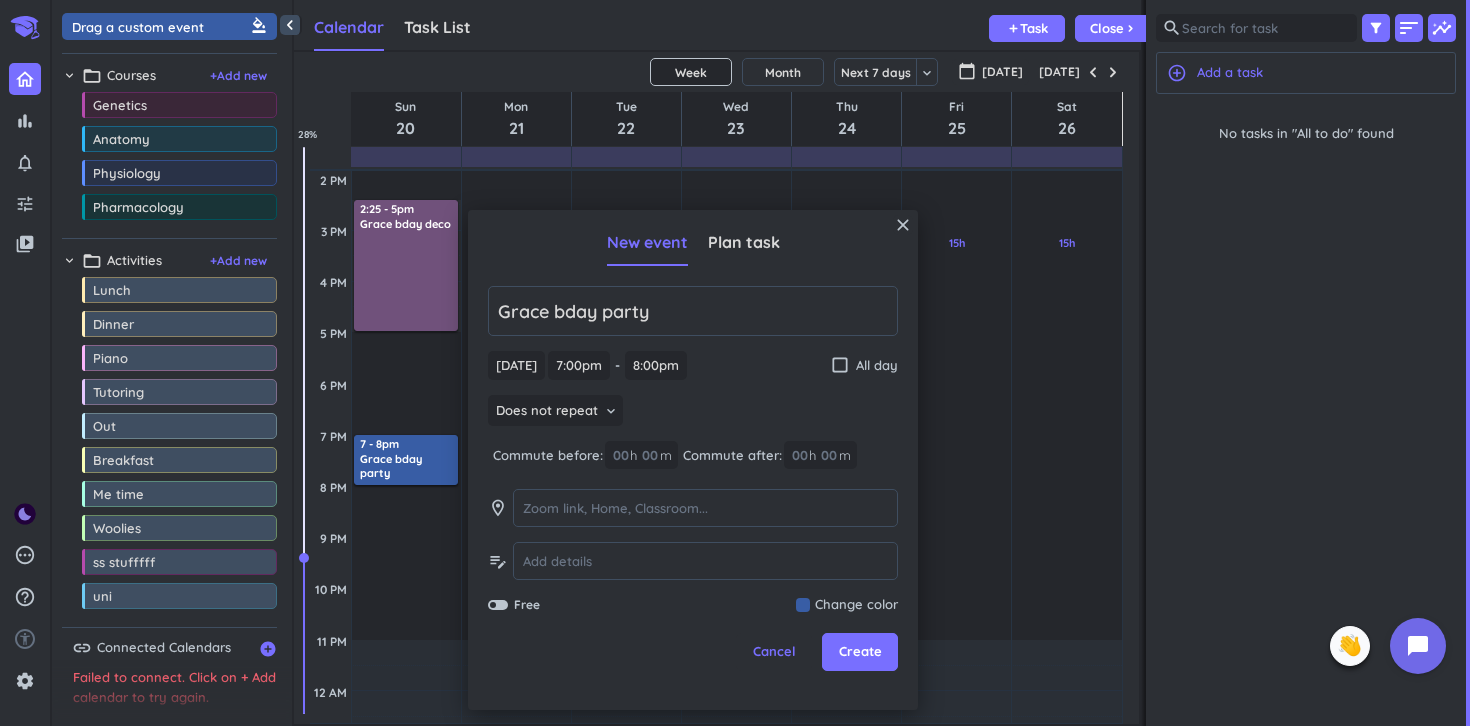 click at bounding box center [847, 605] 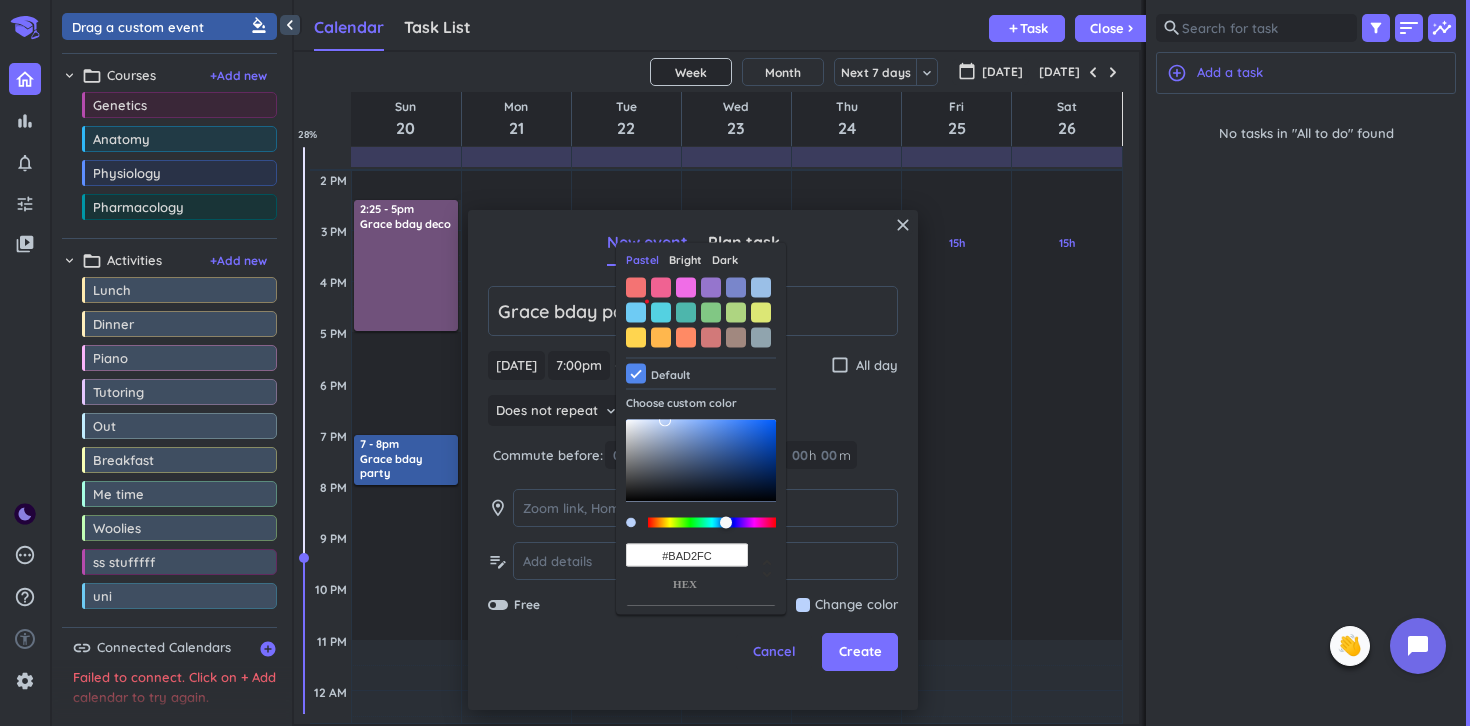 drag, startPoint x: 667, startPoint y: 438, endPoint x: 666, endPoint y: 421, distance: 17.029387 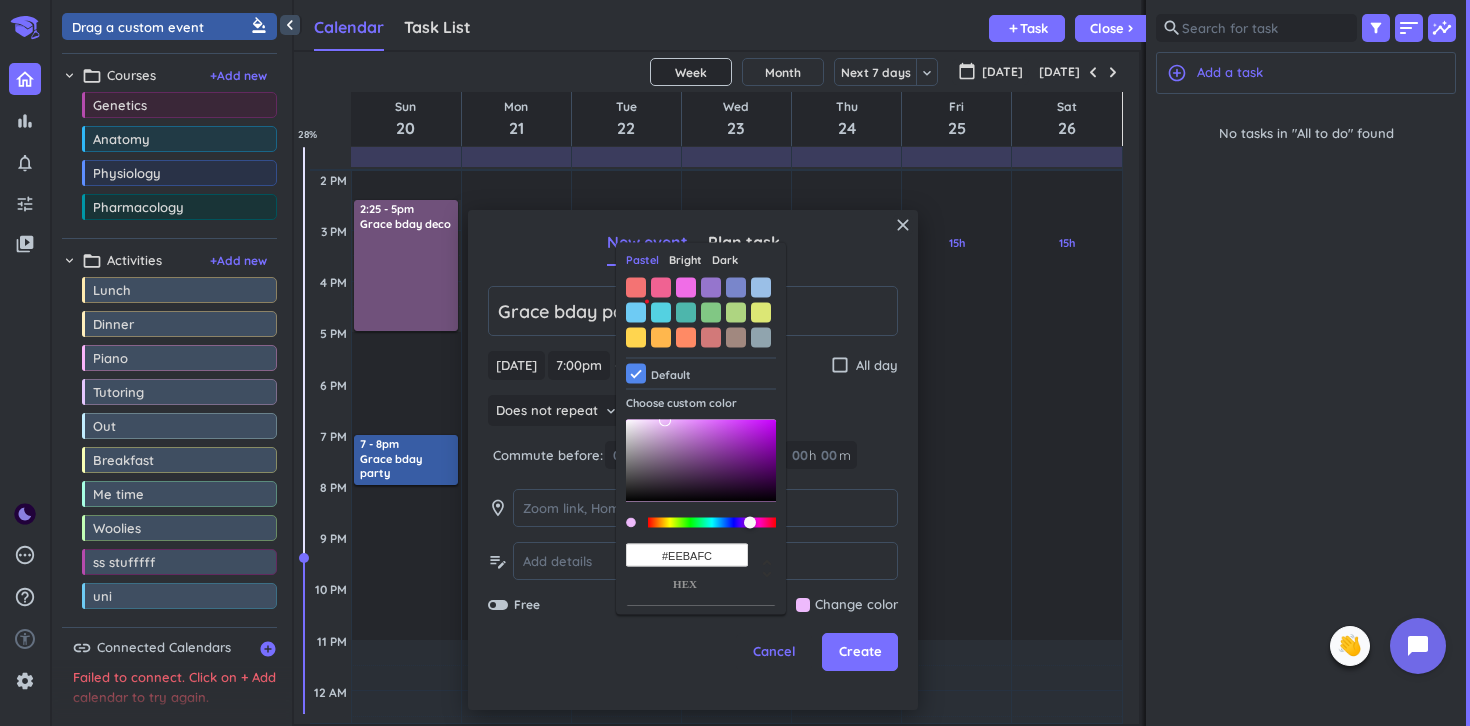 type on "#F1BAFC" 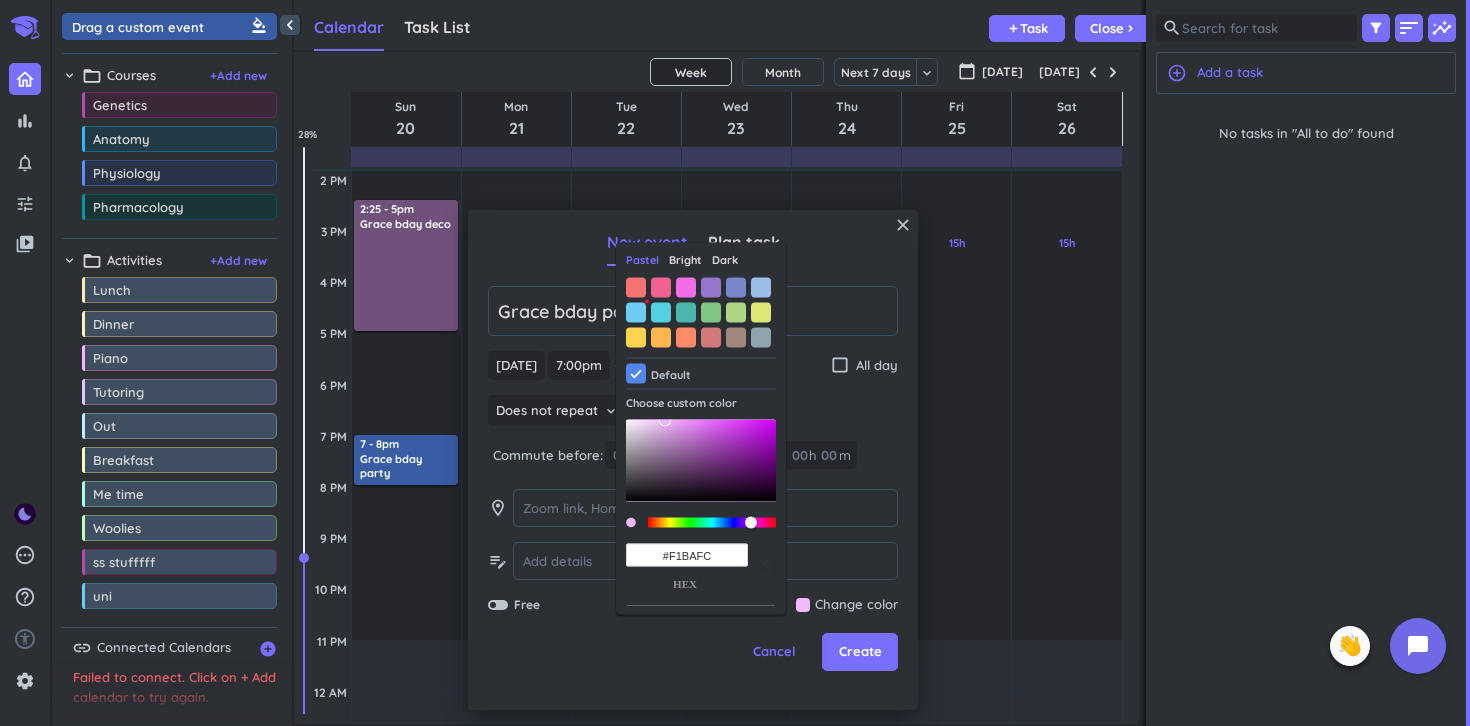 drag, startPoint x: 727, startPoint y: 525, endPoint x: 752, endPoint y: 525, distance: 25 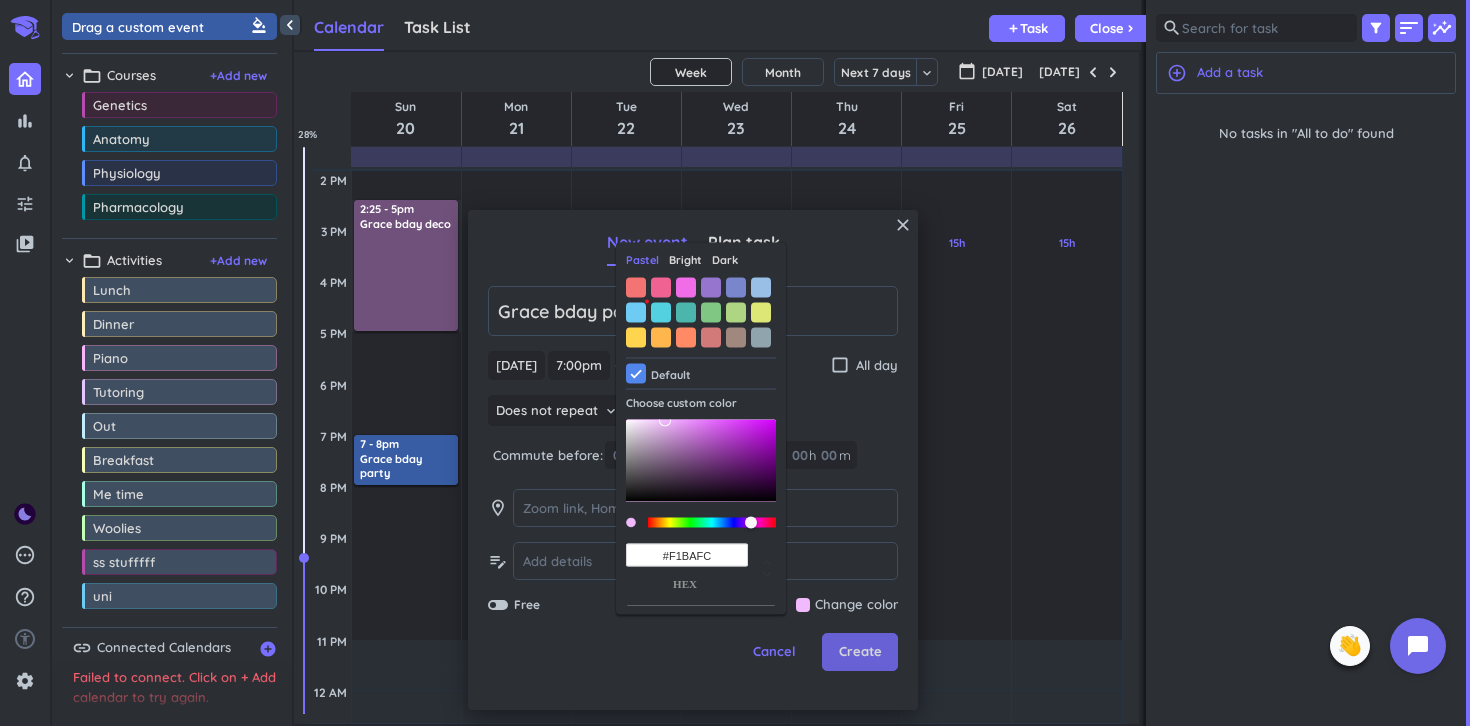 click on "Create" at bounding box center (860, 652) 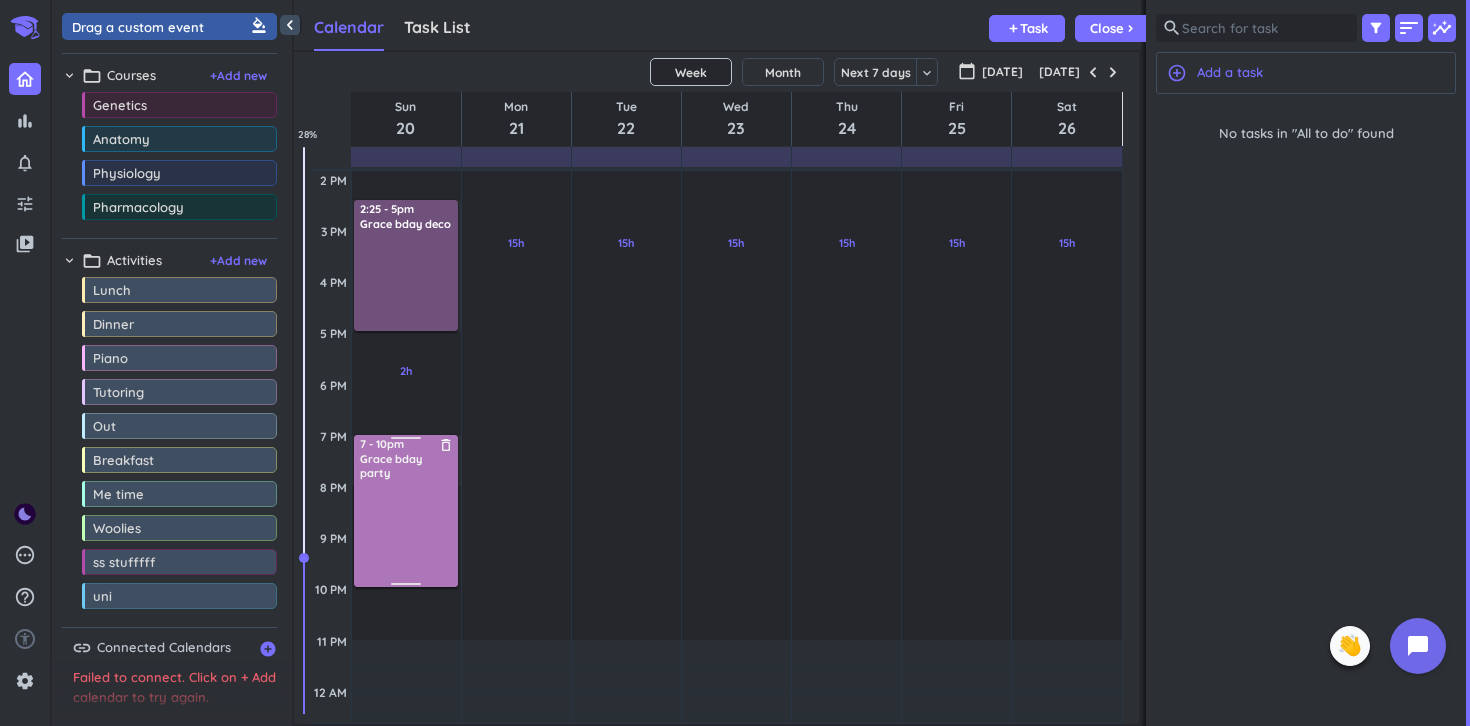 drag, startPoint x: 400, startPoint y: 484, endPoint x: 401, endPoint y: 588, distance: 104.00481 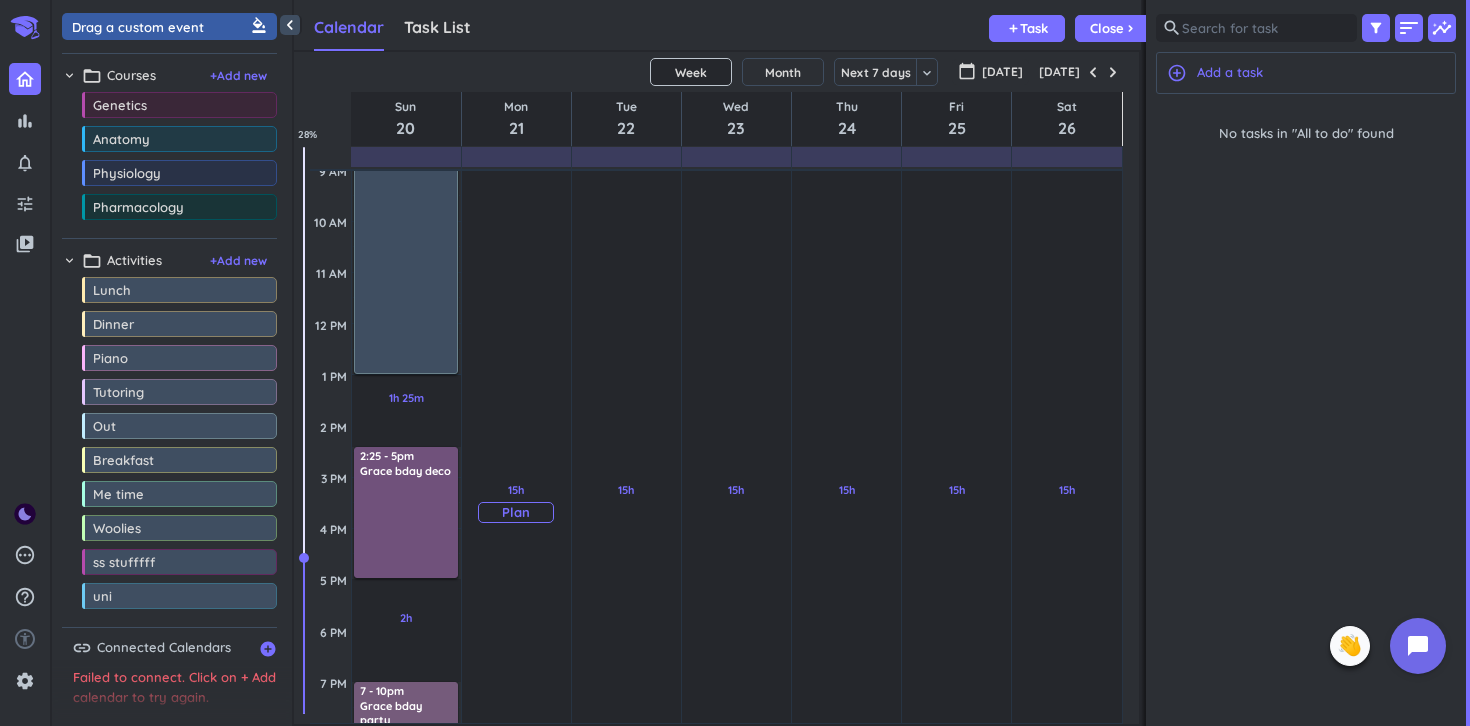 scroll, scrollTop: 258, scrollLeft: 0, axis: vertical 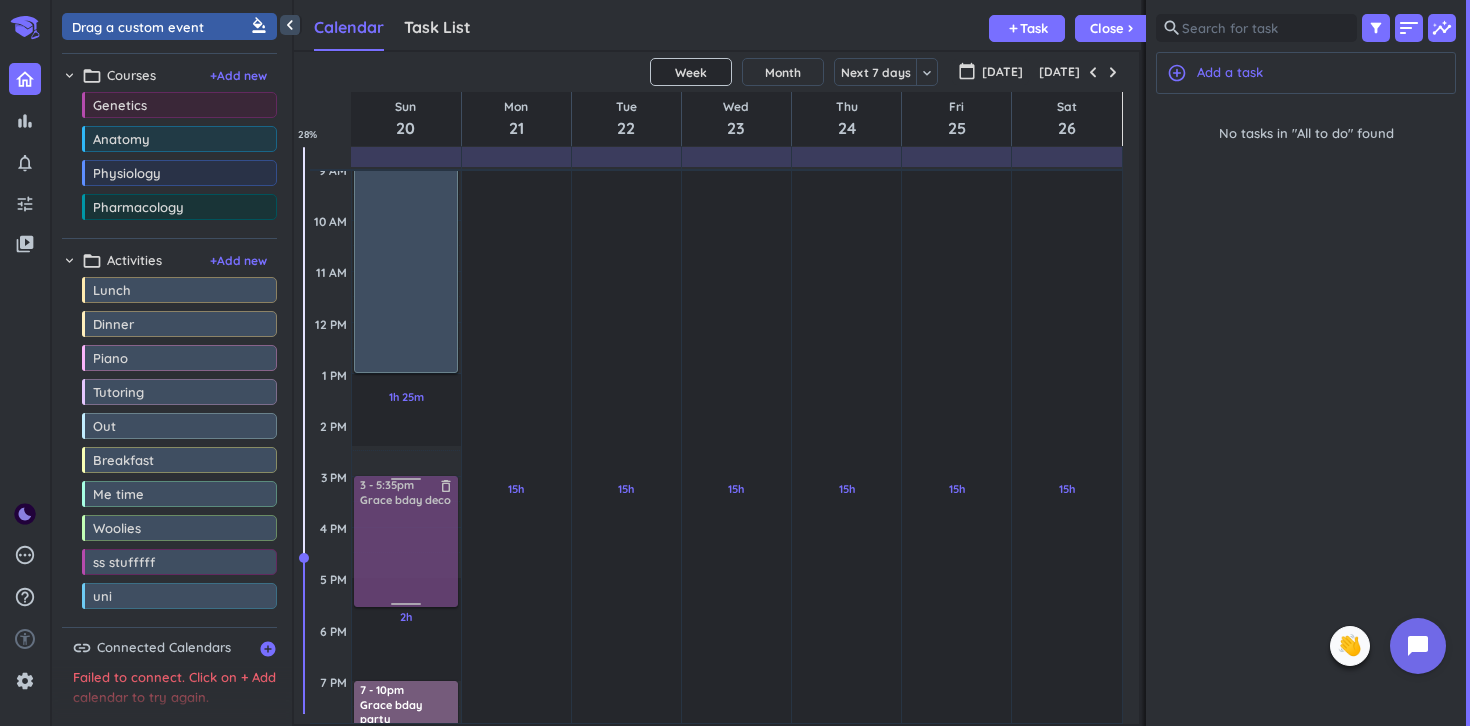 drag, startPoint x: 416, startPoint y: 538, endPoint x: 414, endPoint y: 567, distance: 29.068884 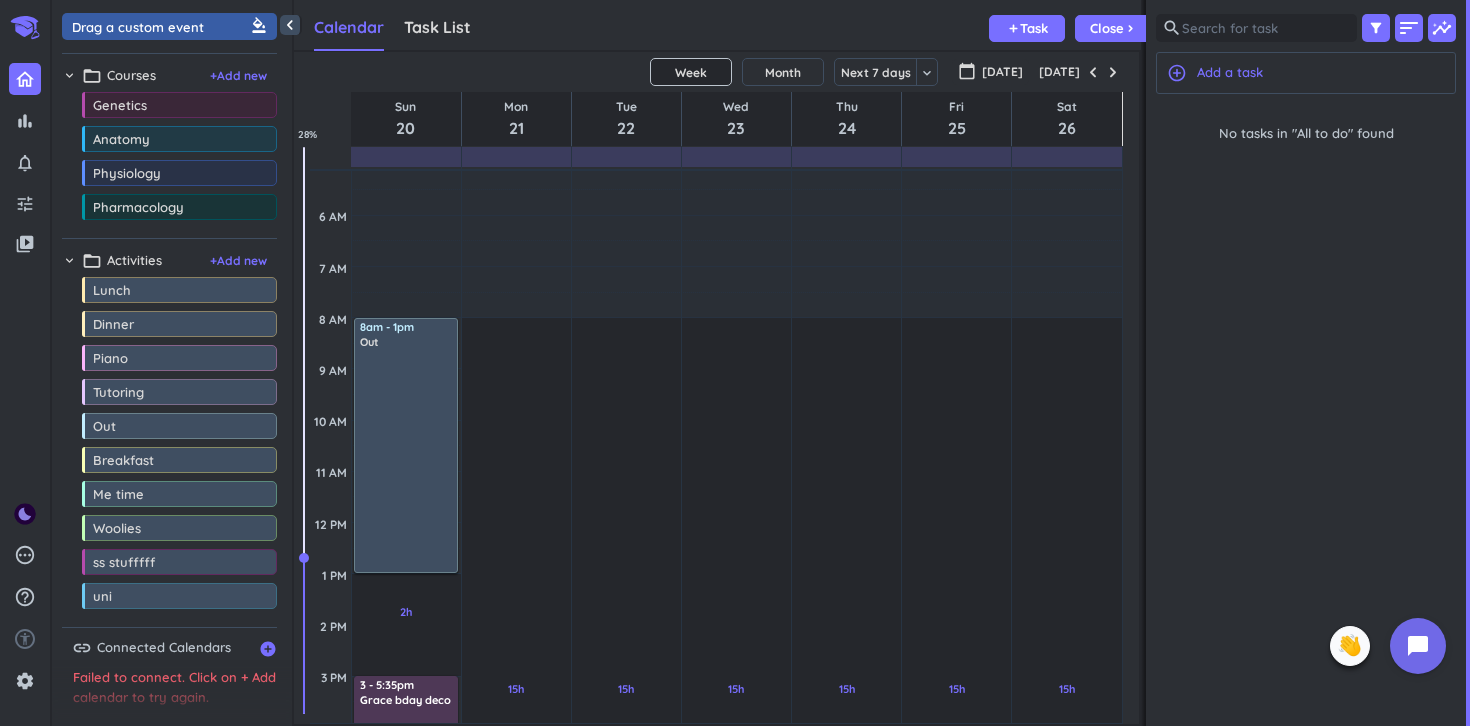 scroll, scrollTop: 75, scrollLeft: 0, axis: vertical 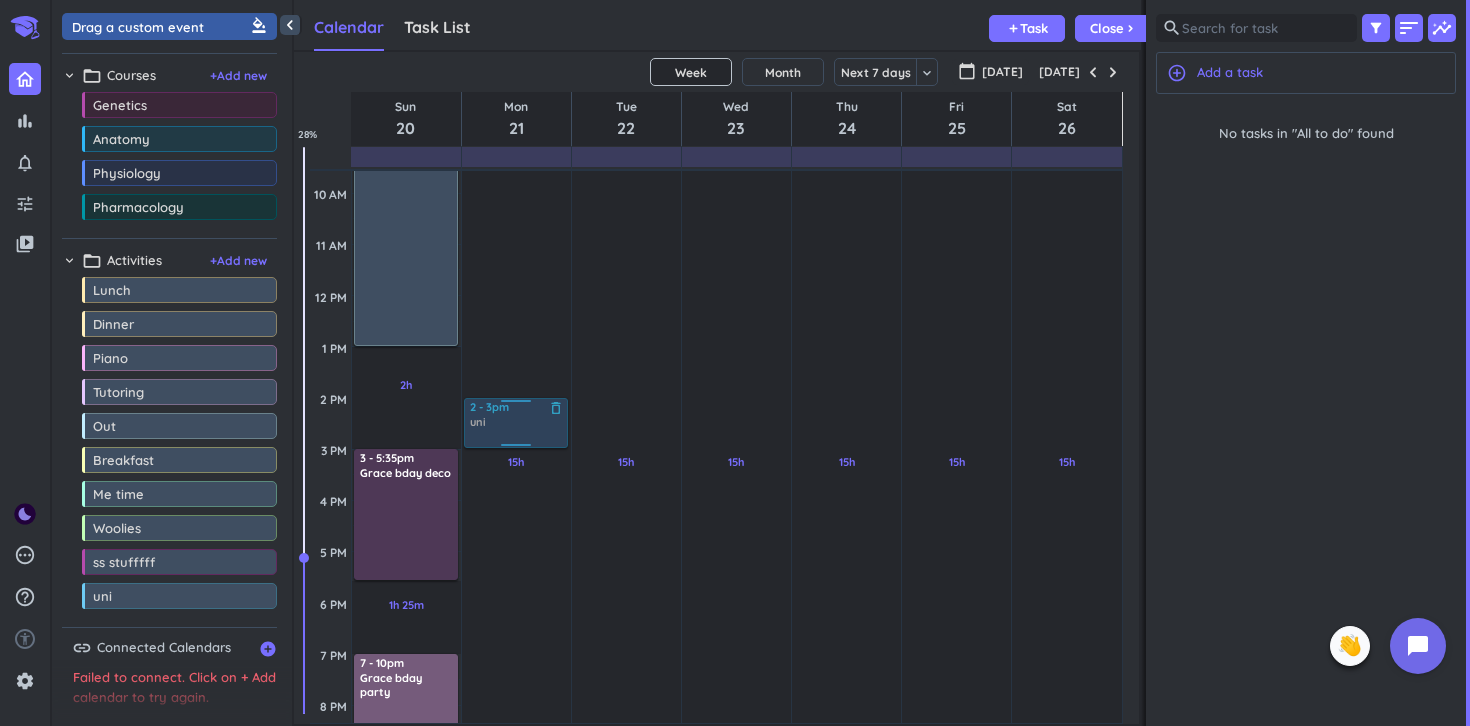 drag, startPoint x: 156, startPoint y: 603, endPoint x: 534, endPoint y: 399, distance: 429.53464 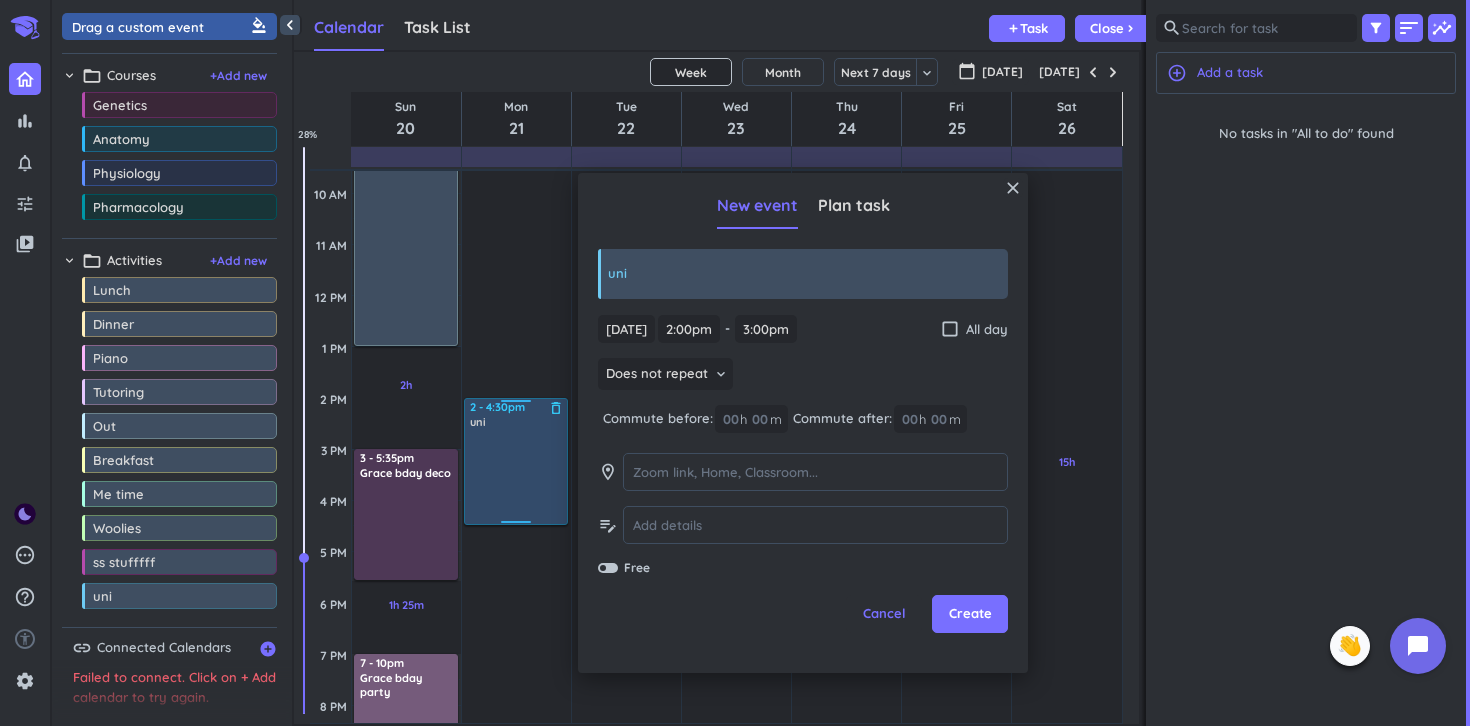 drag, startPoint x: 516, startPoint y: 447, endPoint x: 514, endPoint y: 522, distance: 75.026665 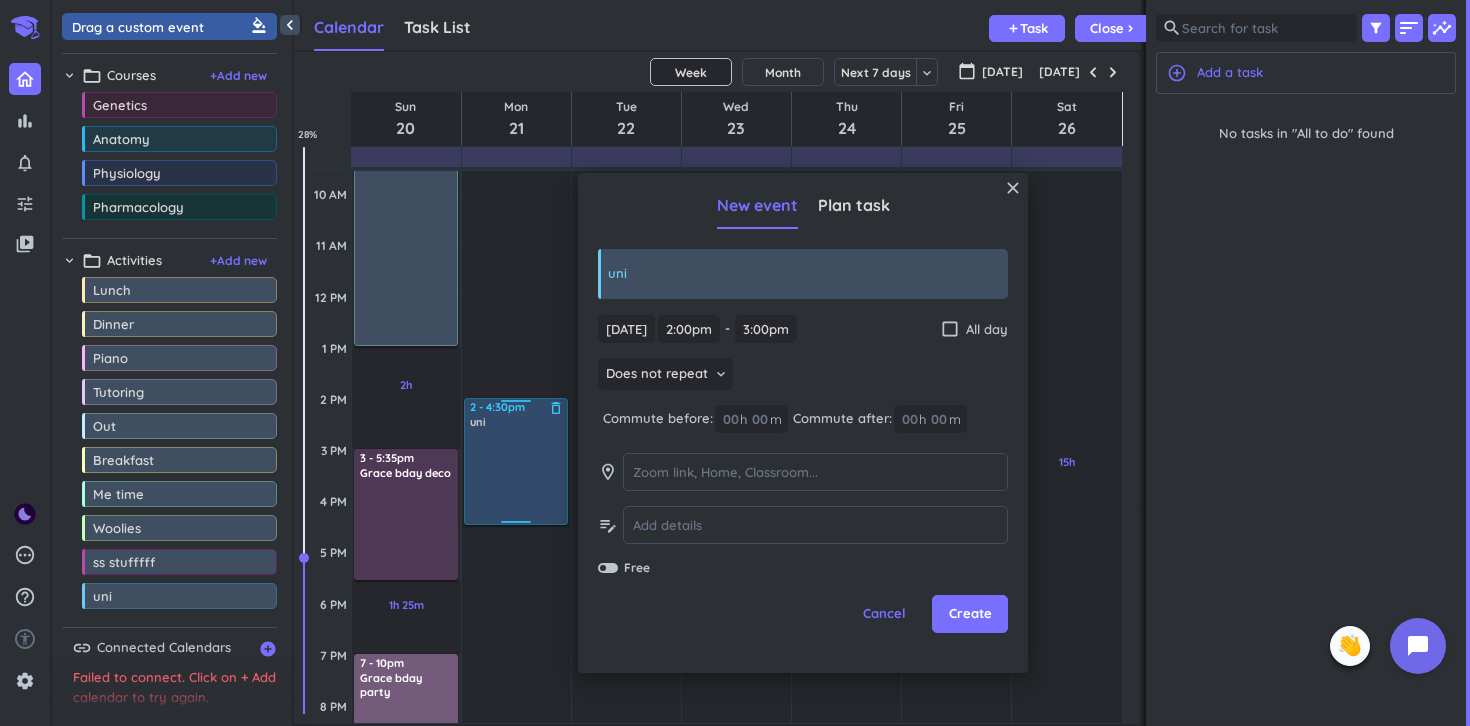 click on "15h  Past due Plan Adjust Awake Time Adjust Awake Time 2 - 3pm uni delete_outline 2 - 4:30pm uni delete_outline" at bounding box center [516, 500] 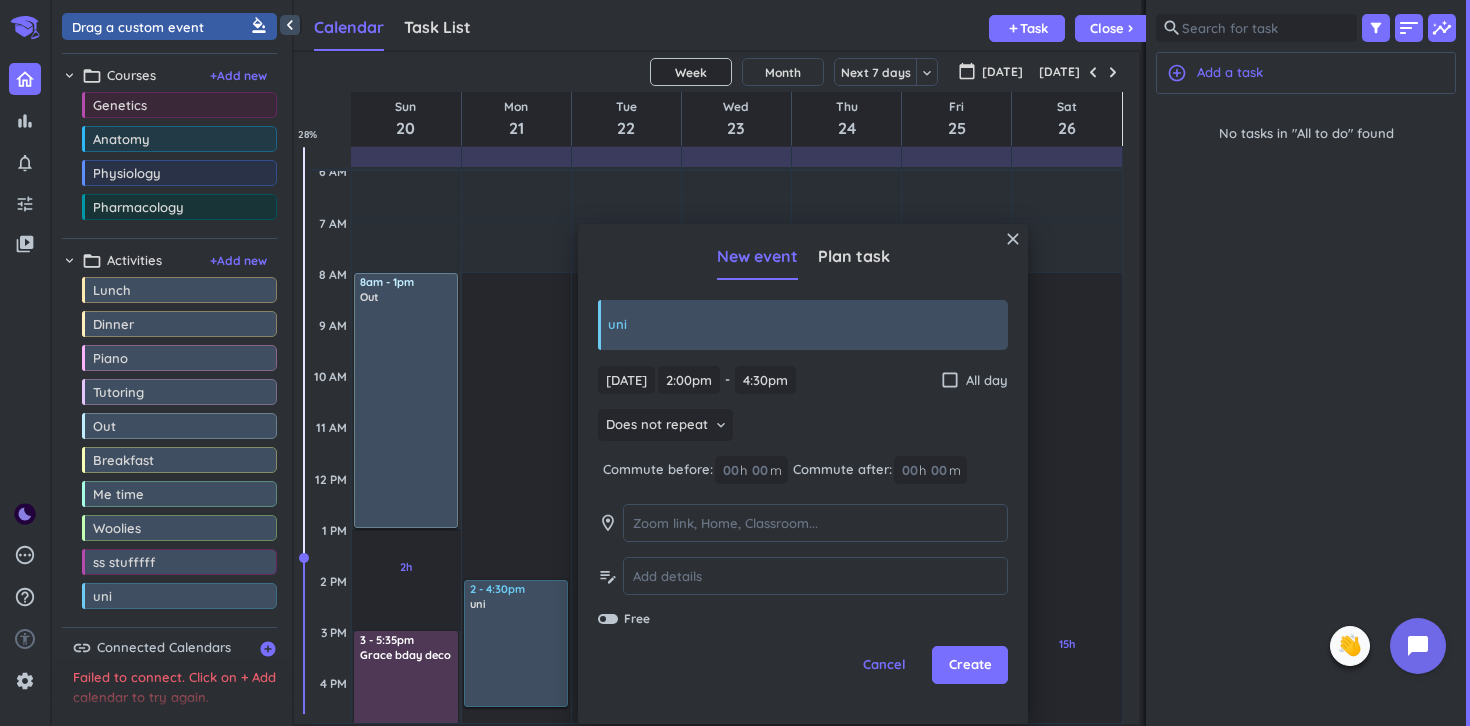scroll, scrollTop: 102, scrollLeft: 0, axis: vertical 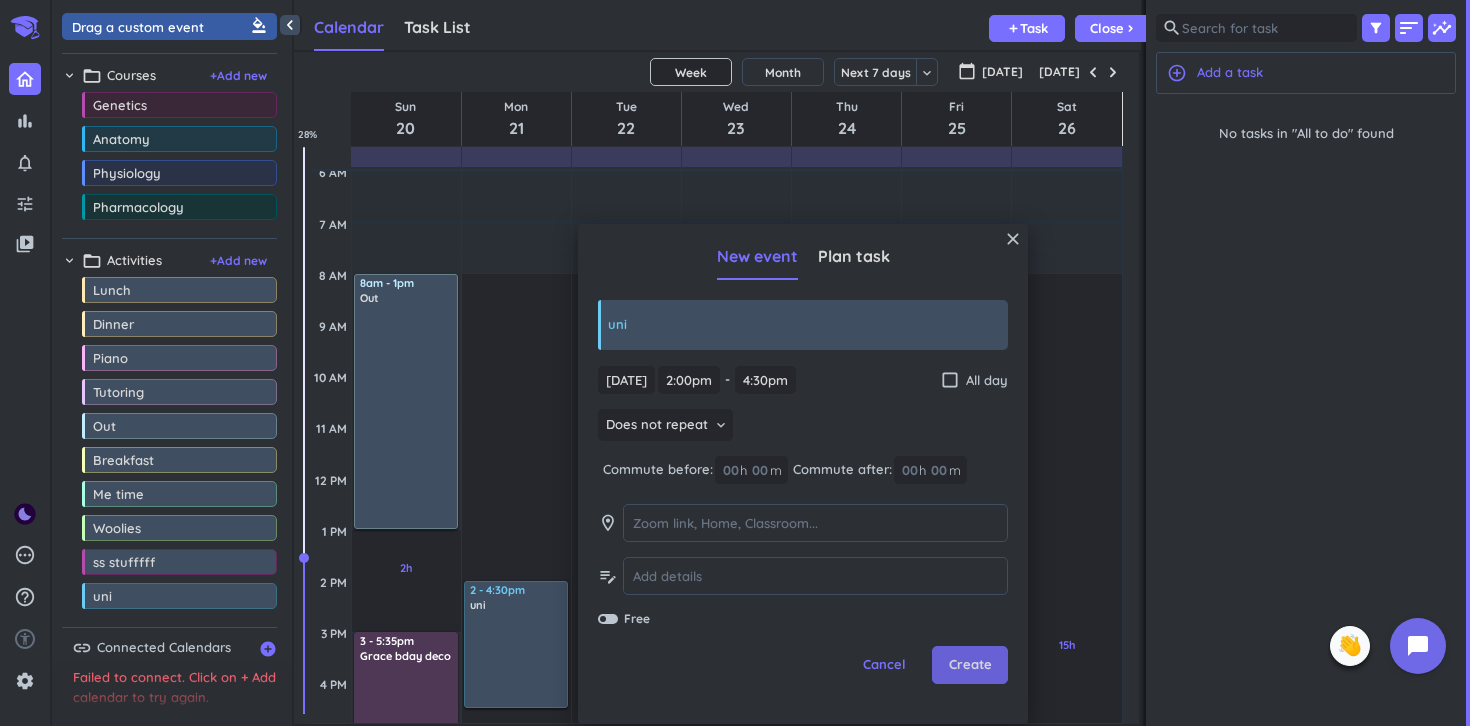 click on "Create" at bounding box center [970, 665] 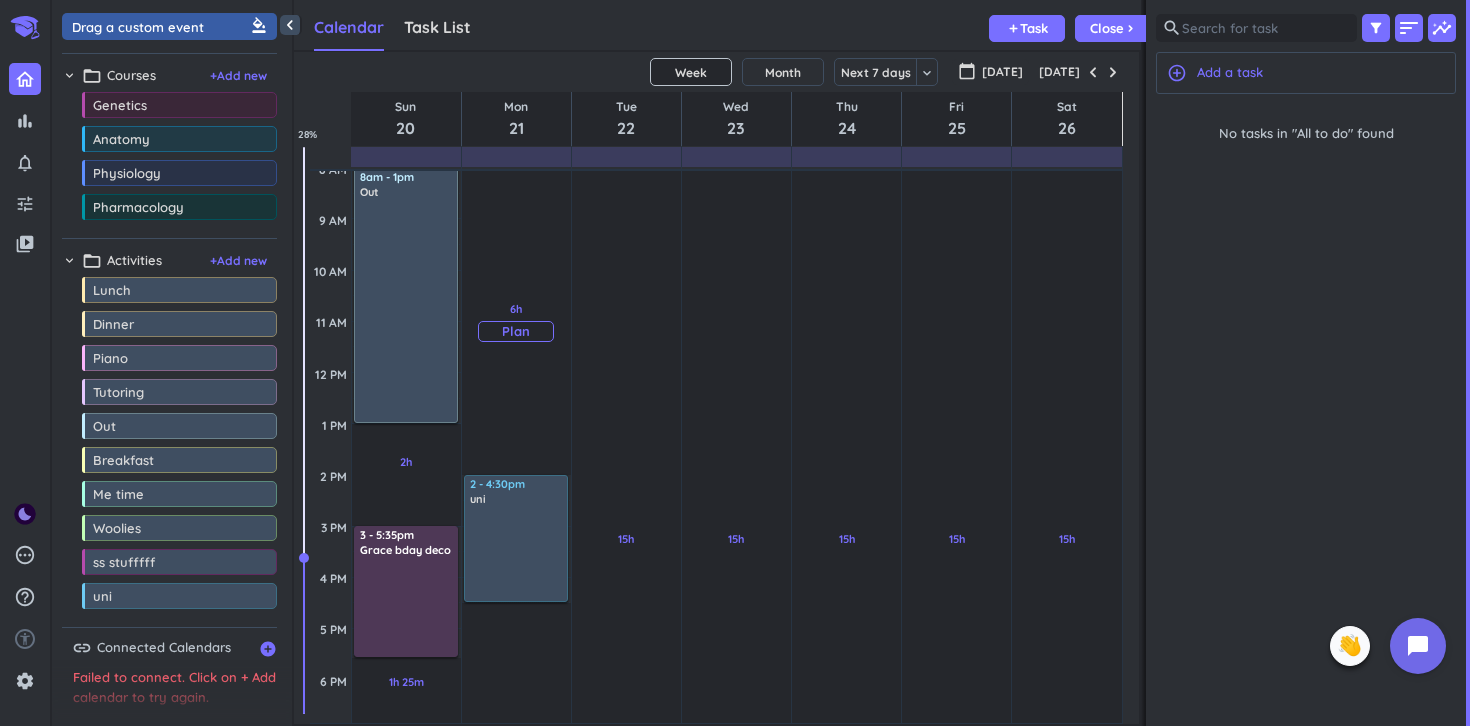 scroll, scrollTop: 214, scrollLeft: 0, axis: vertical 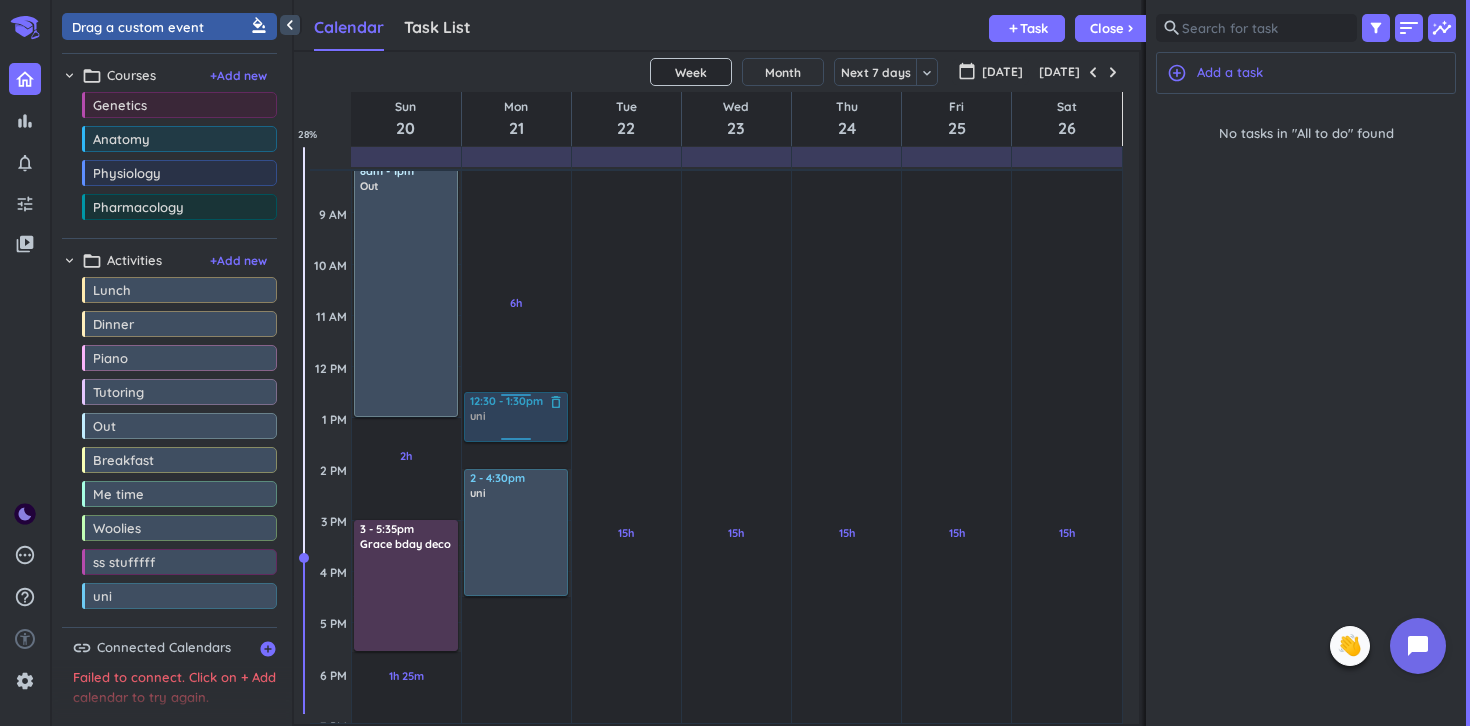 drag, startPoint x: 131, startPoint y: 610, endPoint x: 526, endPoint y: 396, distance: 449.24493 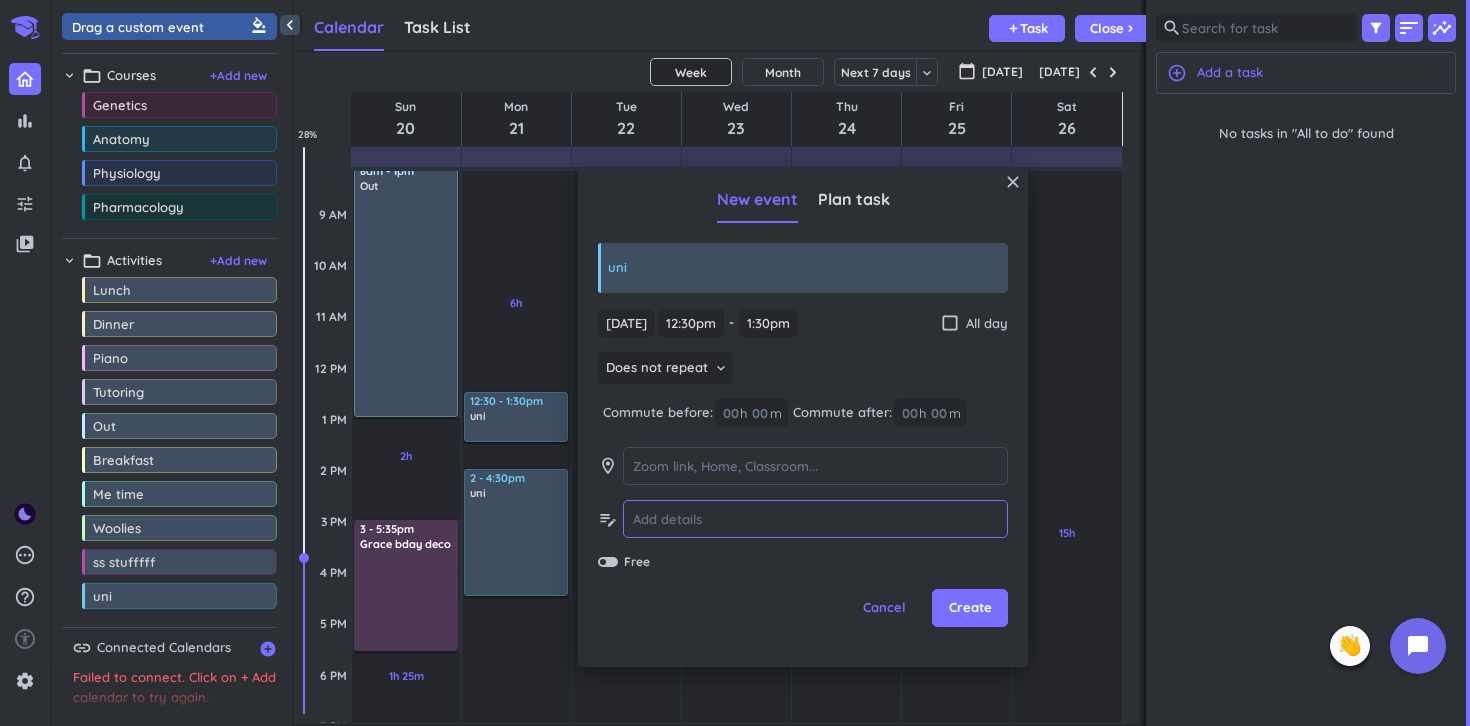 click at bounding box center (815, 519) 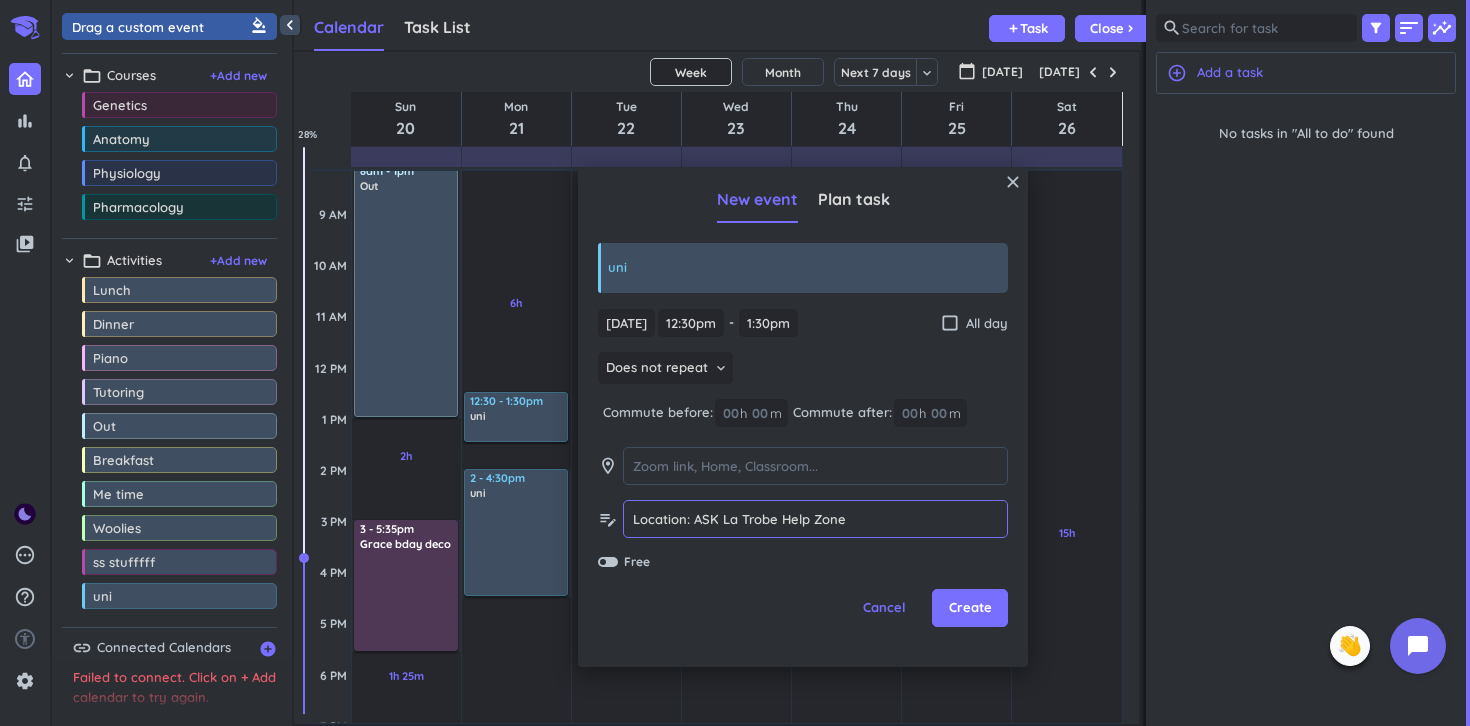 scroll, scrollTop: 217, scrollLeft: 0, axis: vertical 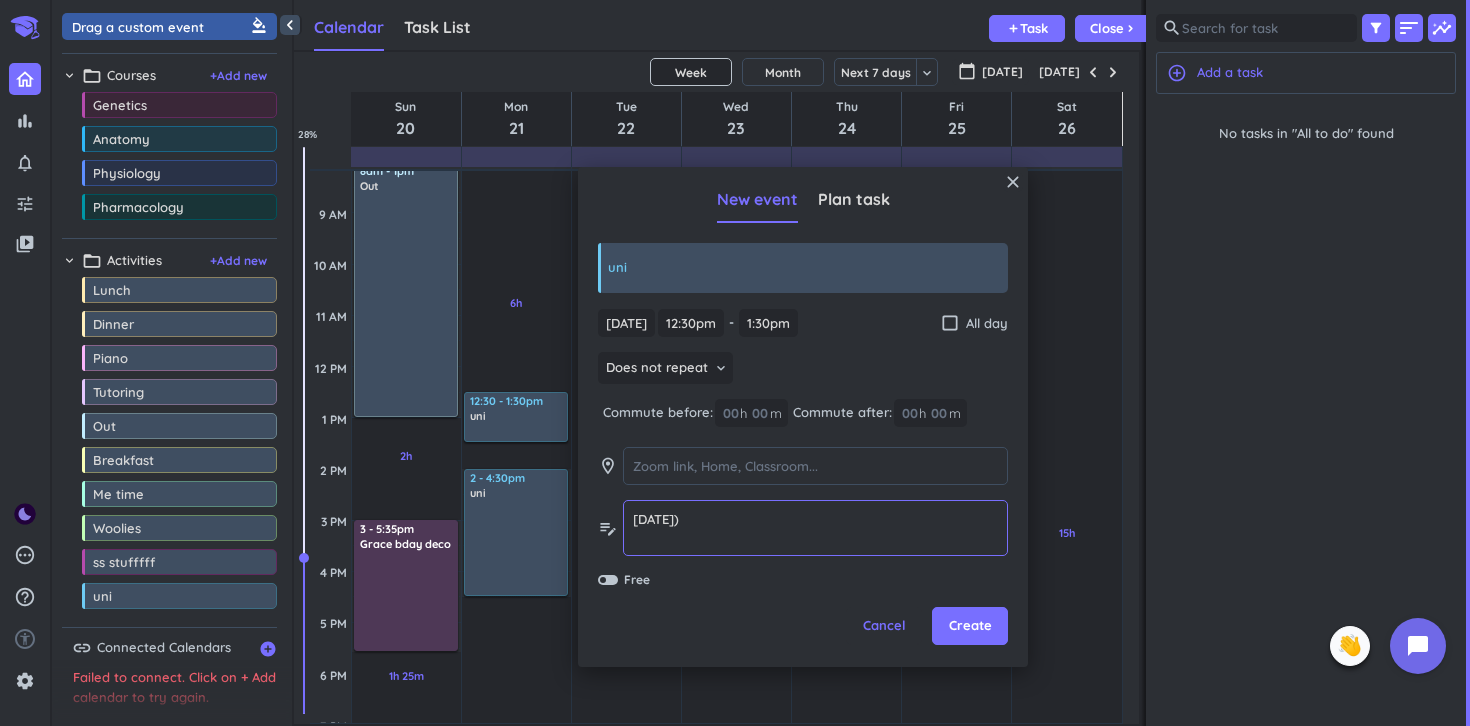 drag, startPoint x: 772, startPoint y: 537, endPoint x: 590, endPoint y: 542, distance: 182.06866 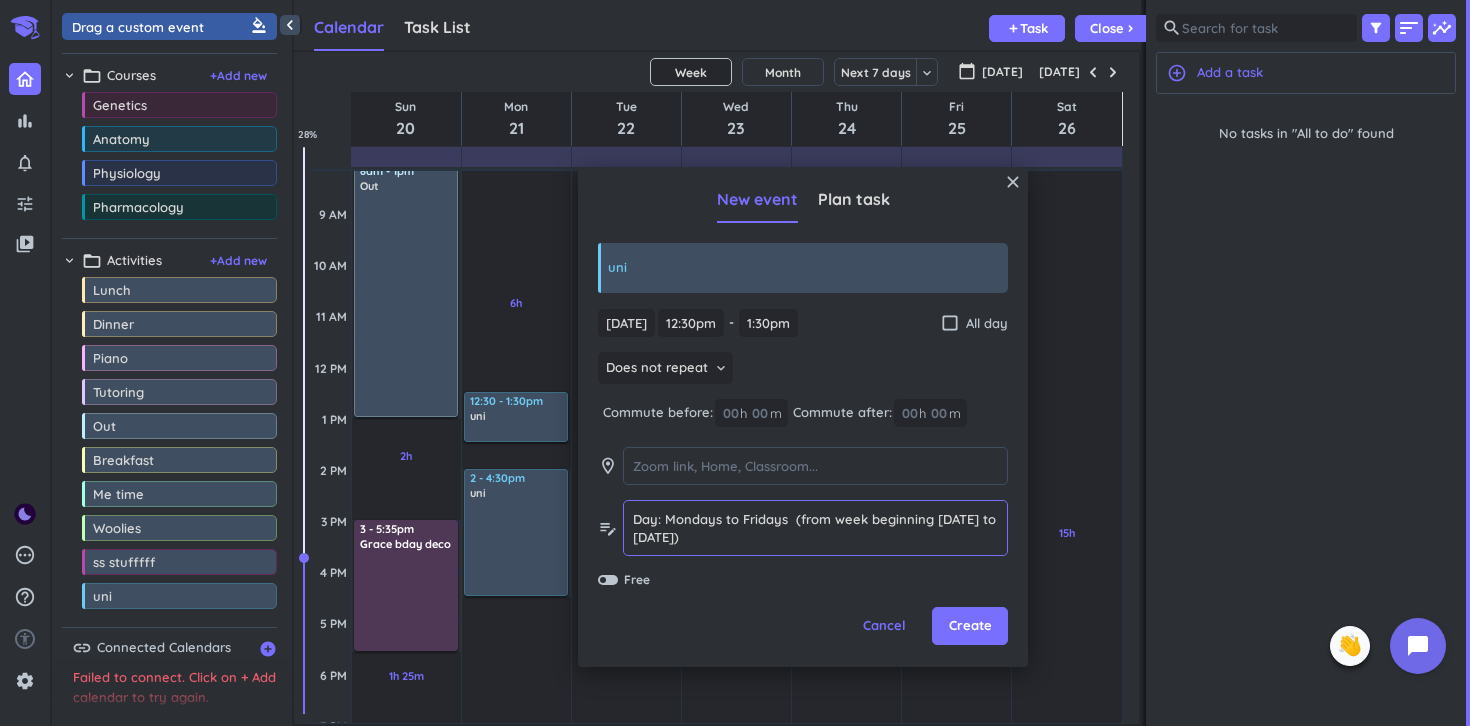 scroll, scrollTop: 200, scrollLeft: 0, axis: vertical 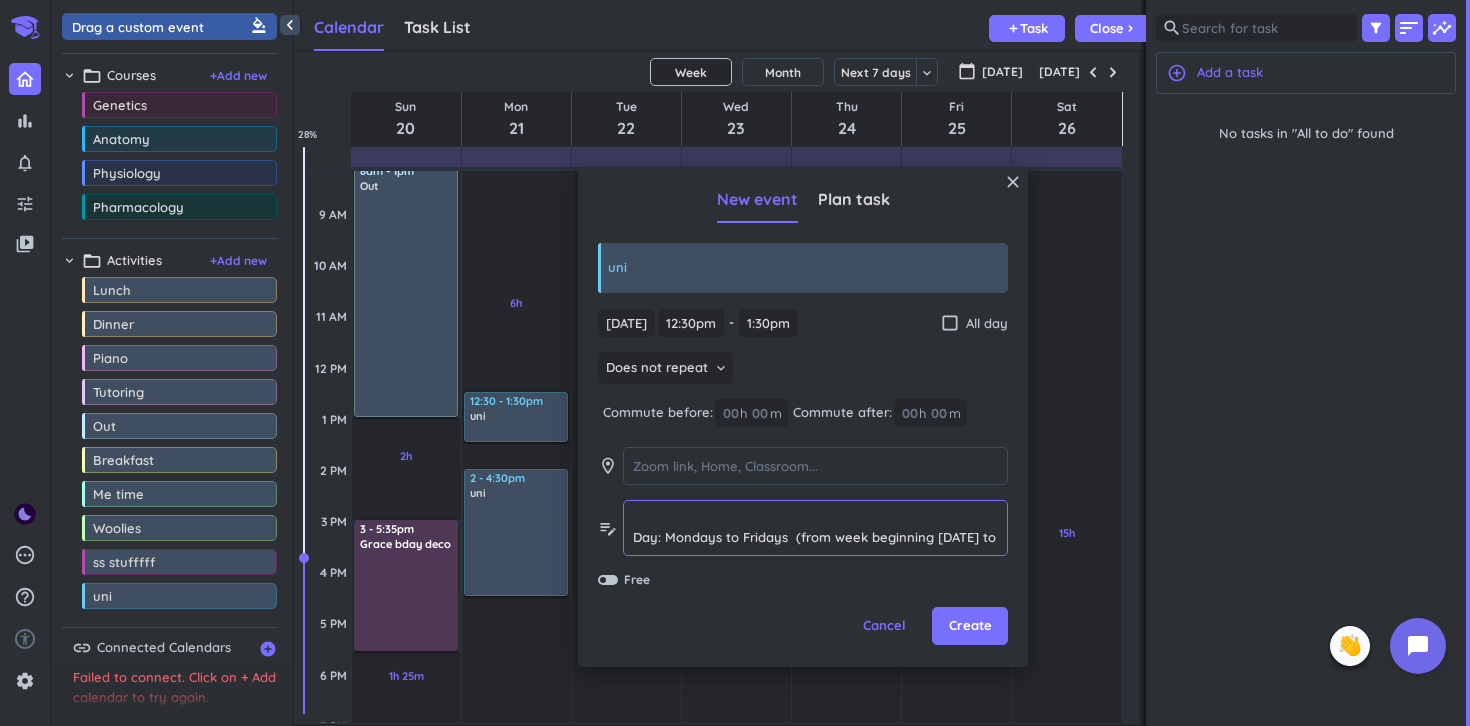 type on "Location: ASK La Trobe Help Zone
At [GEOGRAPHIC_DATA], Student Advisors and International Student Advisors will be available in the dedicated Student Advising Centre in the [PERSON_NAME][GEOGRAPHIC_DATA].
Visit the ASK La Trobe Help Zone, where a member of the ASK La Trobe team will assess your enquiry, and direct you to the [PERSON_NAME] building if required.
Day: Mondays to Fridays  (from week beginning [DATE] to [DATE]" 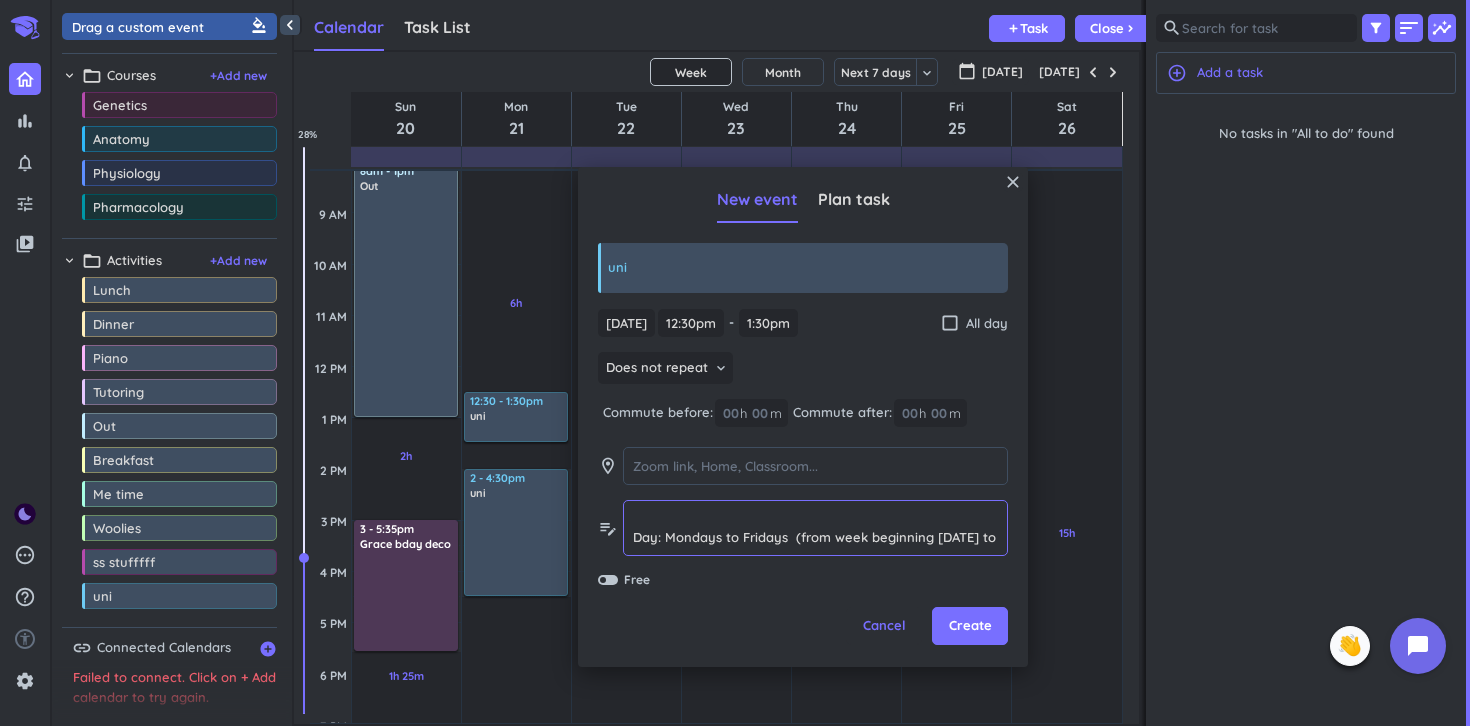 scroll, scrollTop: 150, scrollLeft: 0, axis: vertical 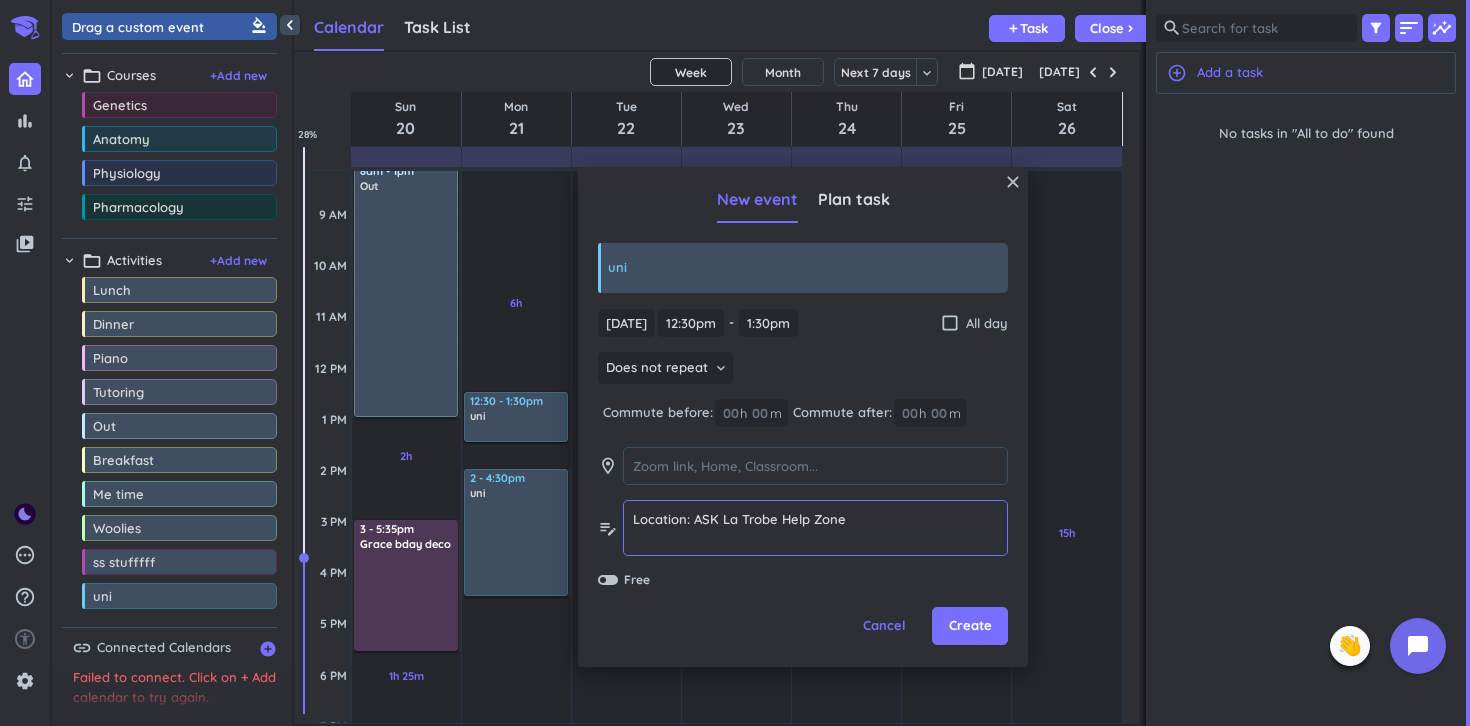 drag, startPoint x: 703, startPoint y: 535, endPoint x: 625, endPoint y: 501, distance: 85.08819 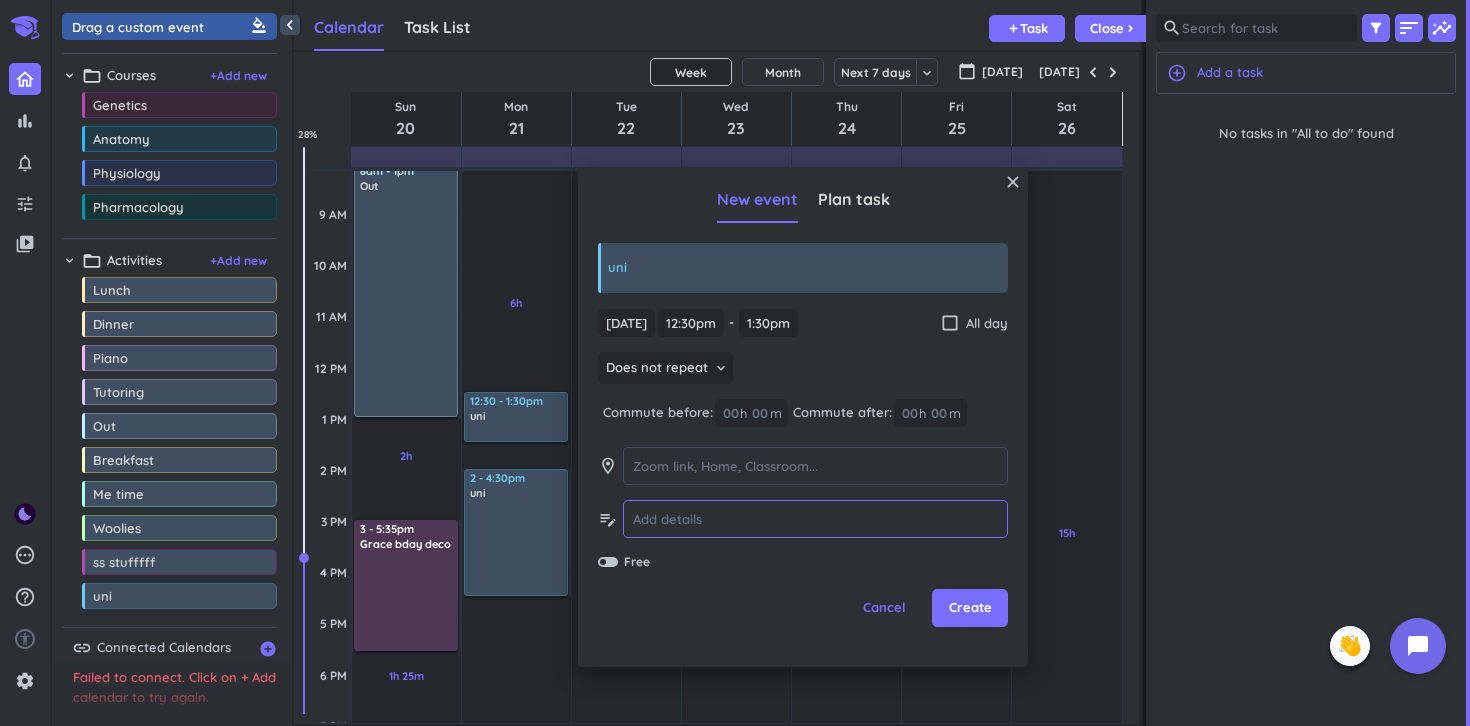 paste on "Location: ASK La Trobe Help Zone
At [GEOGRAPHIC_DATA], Student Advisors and International Student Advisors will be available in the dedicated Student Advising Centre in the [PERSON_NAME][GEOGRAPHIC_DATA].
Visit the ASK La Trobe Help Zone, where a member of the ASK La Trobe team will assess your enquiry, and direct you to the [PERSON_NAME] building if required.
Day: Mondays to Fridays  (from week beginning [DATE] to [DATE])
Time: 10 am-2 pm" 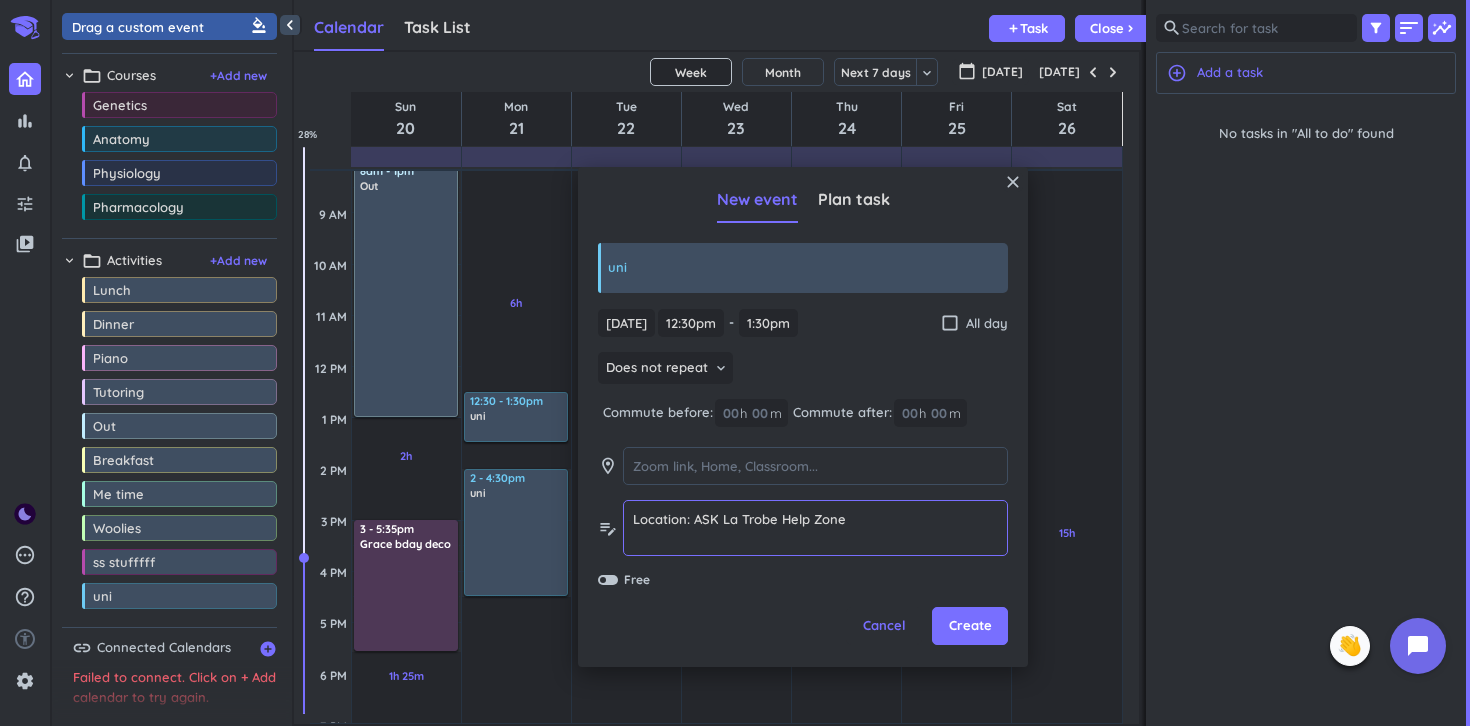 scroll, scrollTop: 217, scrollLeft: 0, axis: vertical 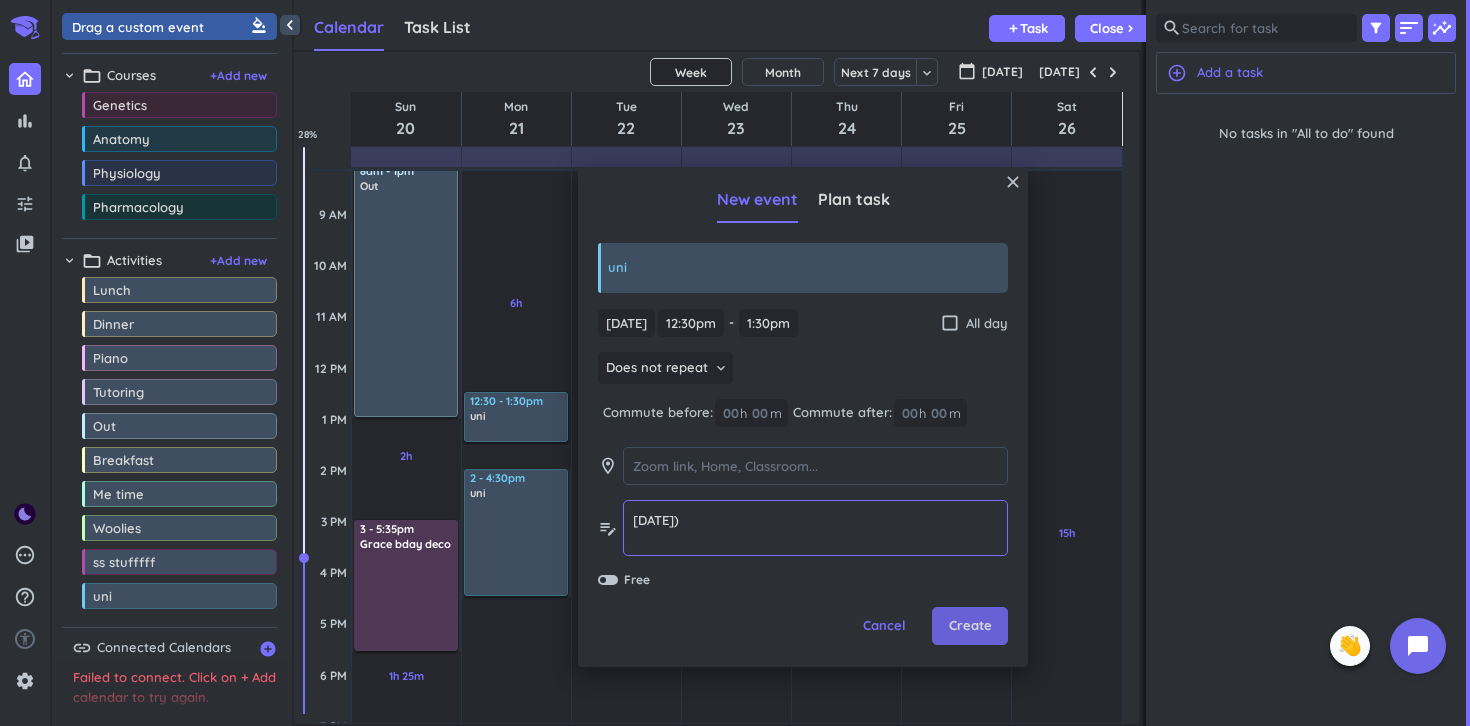 type on "Location: ASK La Trobe Help Zone
At [GEOGRAPHIC_DATA], Student Advisors and International Student Advisors will be available in the dedicated Student Advising Centre in the [PERSON_NAME][GEOGRAPHIC_DATA].
Visit the ASK La Trobe Help Zone, where a member of the ASK La Trobe team will assess your enquiry, and direct you to the [PERSON_NAME] building if required.
Day: Mondays to Fridays  (from week beginning [DATE] to [DATE])
Time: 10 am-2 pm" 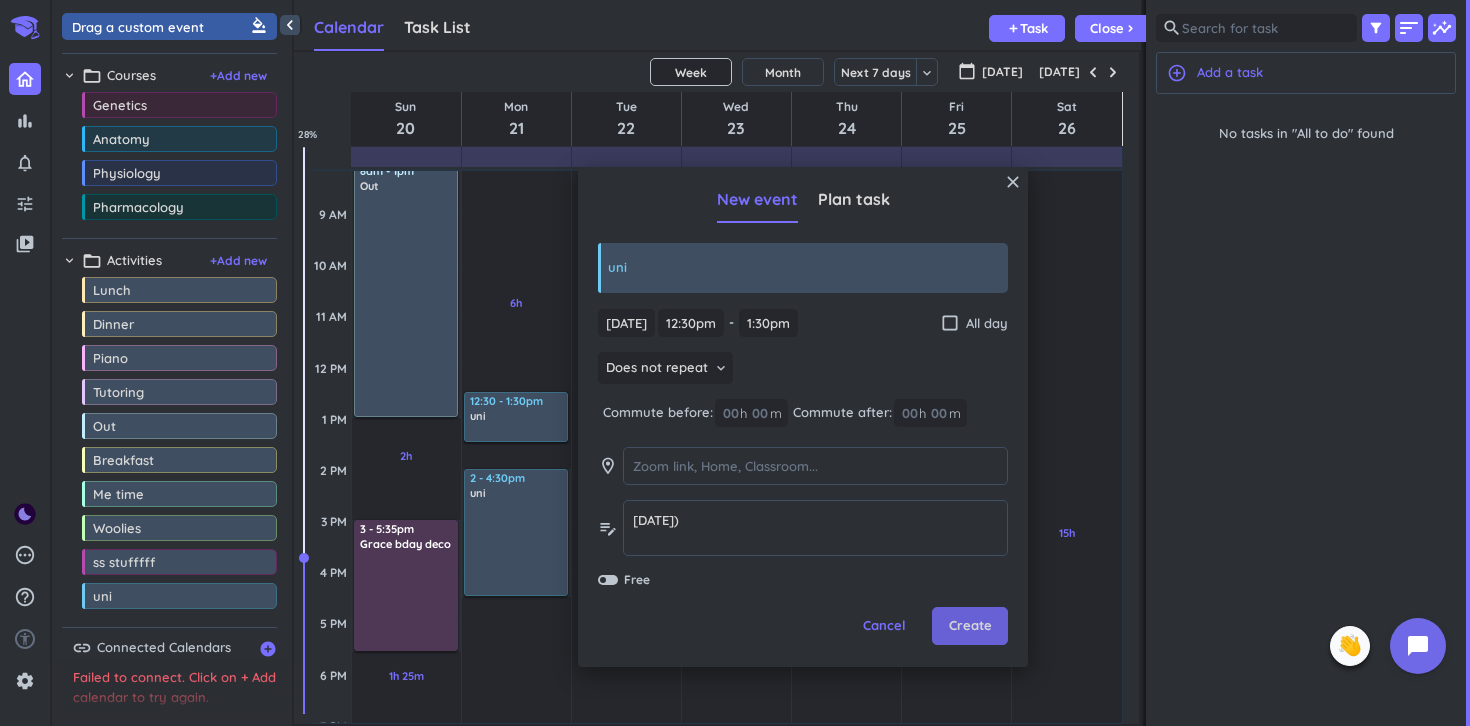 click on "Create" at bounding box center [970, 626] 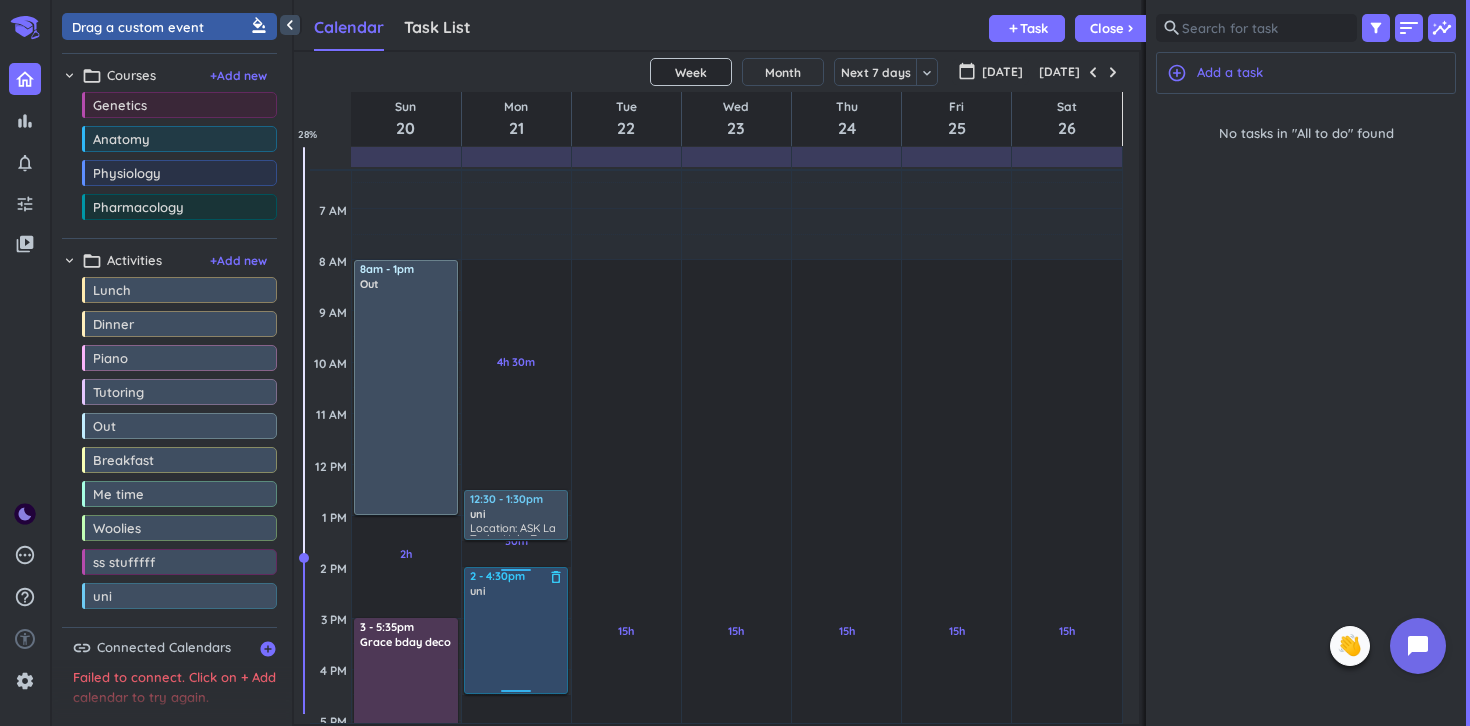 scroll, scrollTop: 71, scrollLeft: 0, axis: vertical 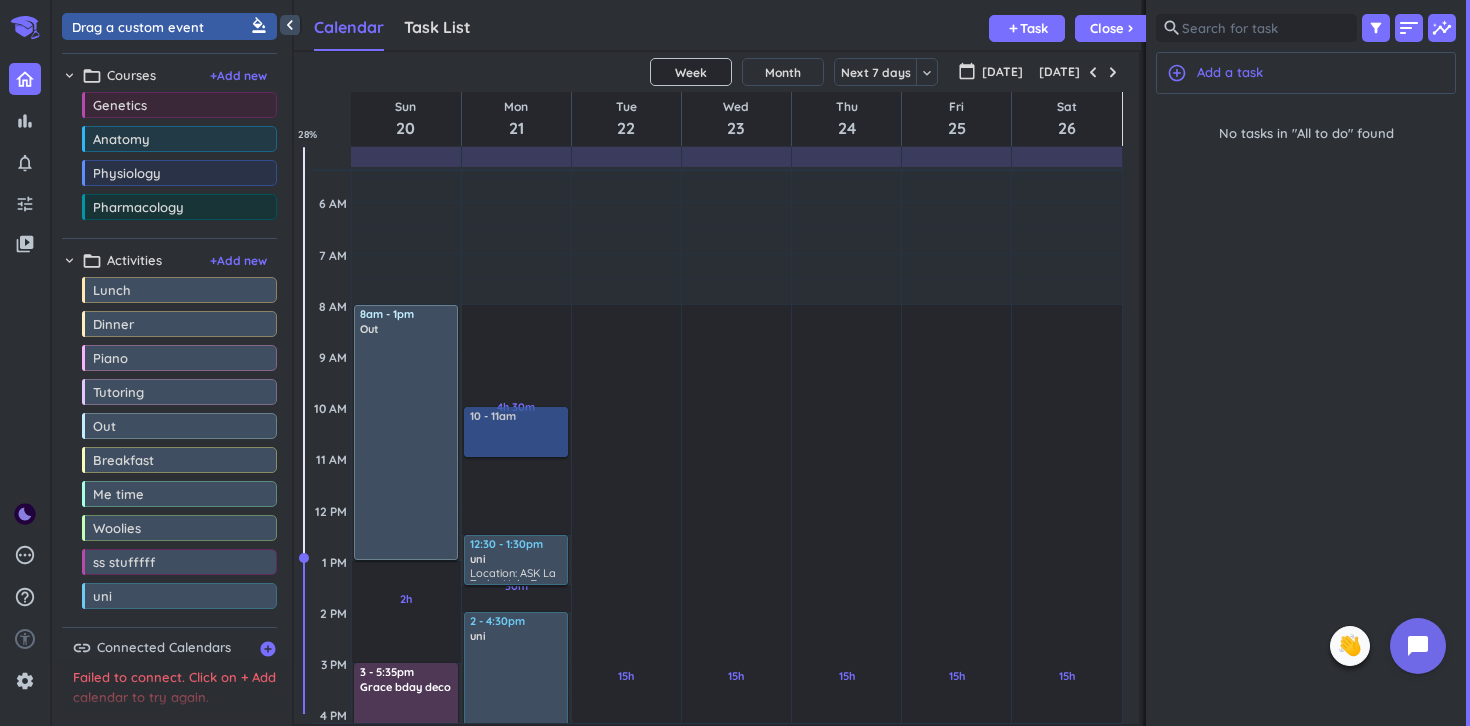 drag, startPoint x: 116, startPoint y: 30, endPoint x: 496, endPoint y: 408, distance: 535.98883 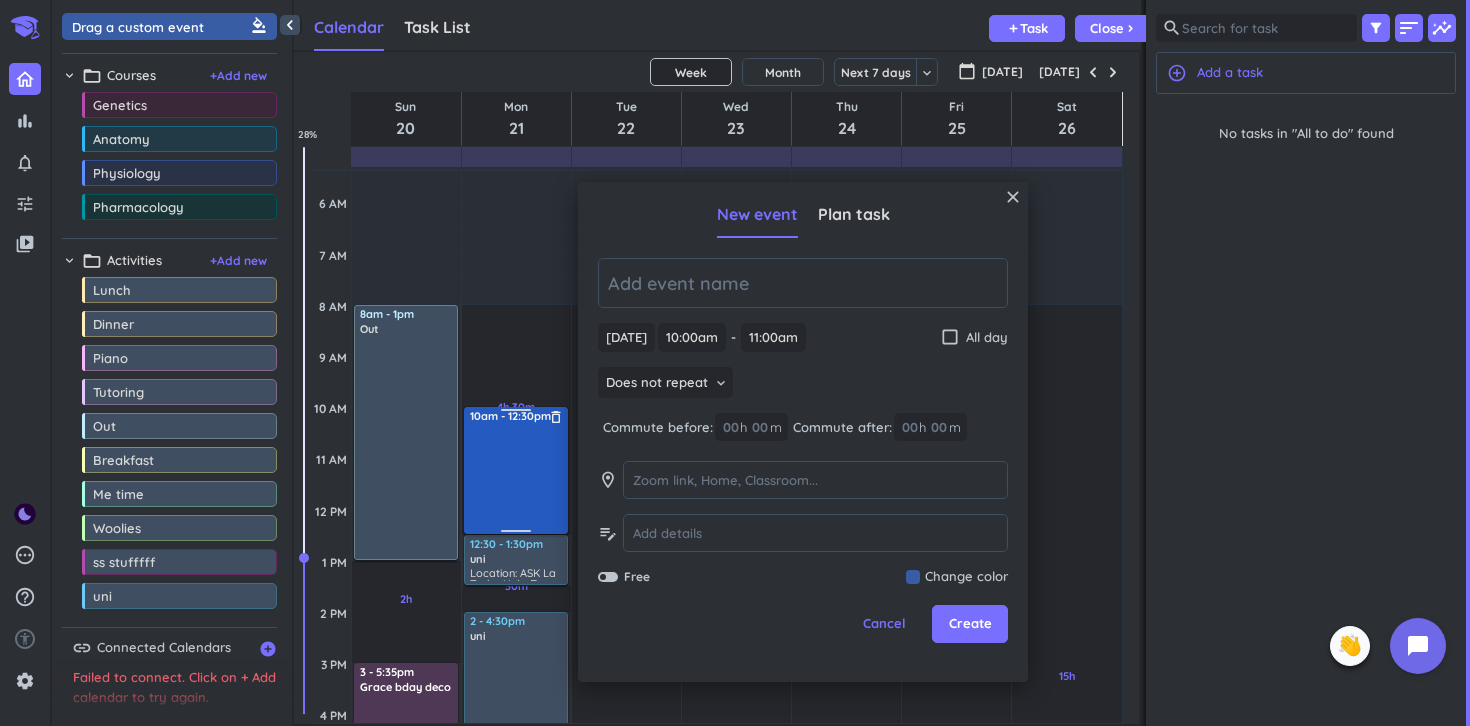 drag, startPoint x: 520, startPoint y: 455, endPoint x: 512, endPoint y: 531, distance: 76.41989 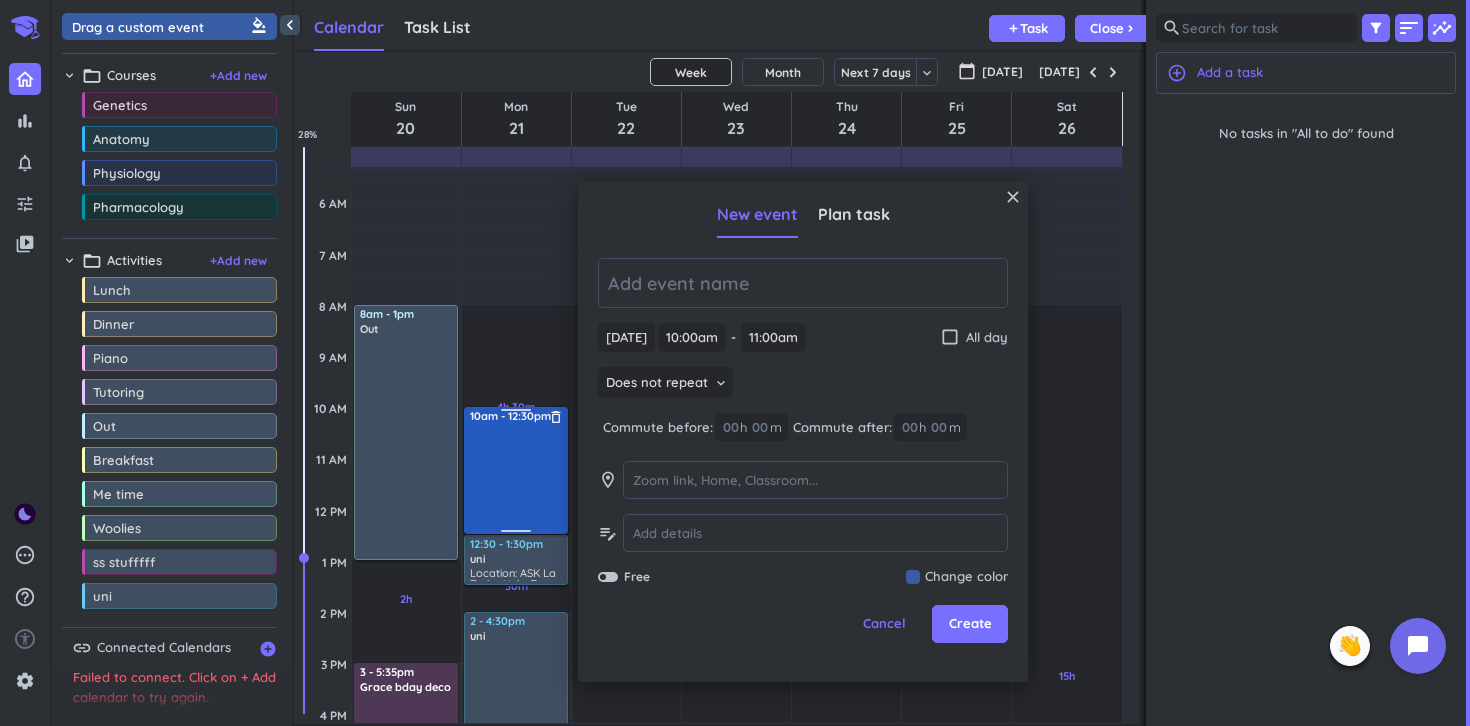 click on "4h 30m Past due Plan 30m Past due Plan 6h 30m Past due Plan Adjust Awake Time Adjust Awake Time 10 - 11am delete_outline 12:30 - 1:30pm uni delete_outline Location: ASK La Trobe Help Zone
At [GEOGRAPHIC_DATA], Student Advisors and International Student Advisors will be available in the dedicated Student Advising Centre in the [PERSON_NAME][GEOGRAPHIC_DATA].
Visit the ASK La Trobe Help Zone, where a member of the ASK La Trobe team will assess your enquiry, and direct you to the [PERSON_NAME] building if required.
Day: Mondays to Fridays  (from week beginning [DATE] to [DATE])
Time: 10 am-2 pm 2 - 4:30pm uni delete_outline 10am - 12:30pm delete_outline" at bounding box center [516, 714] 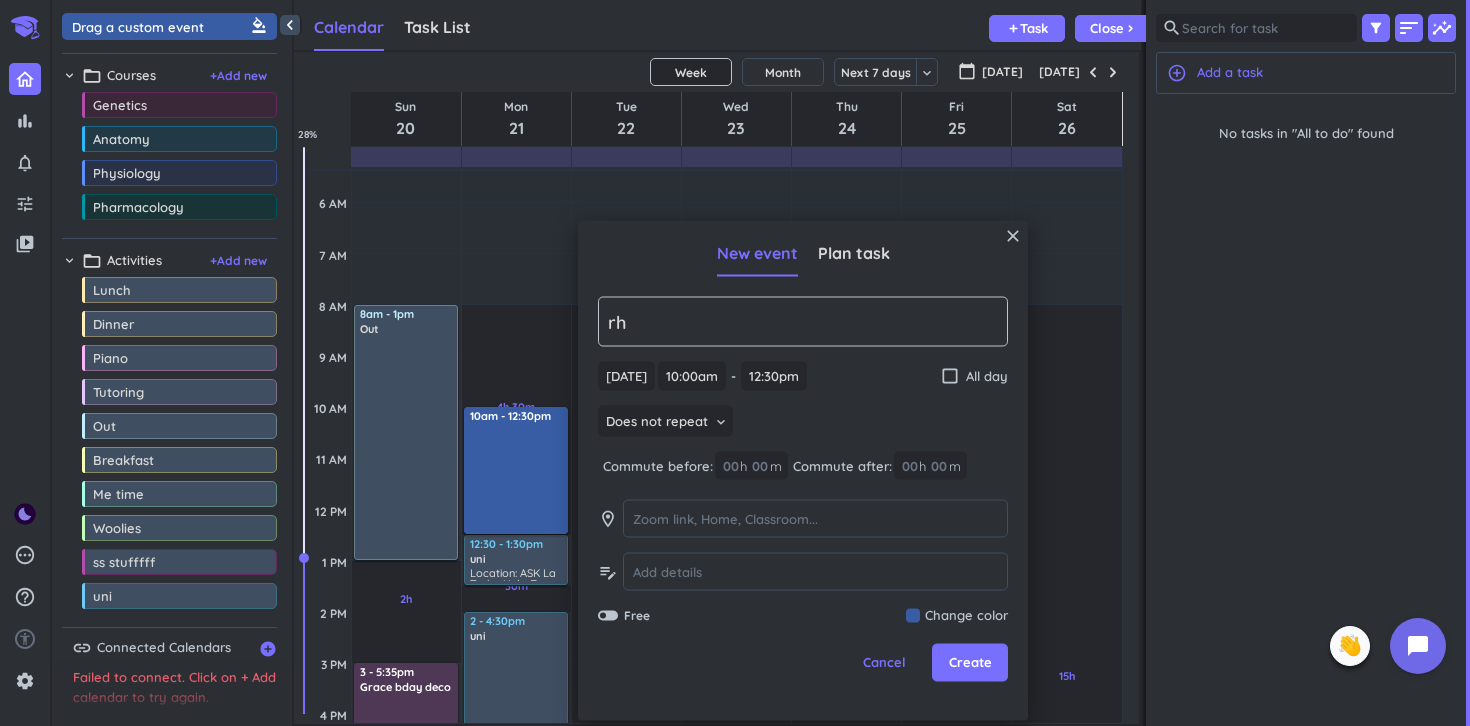 type on "r" 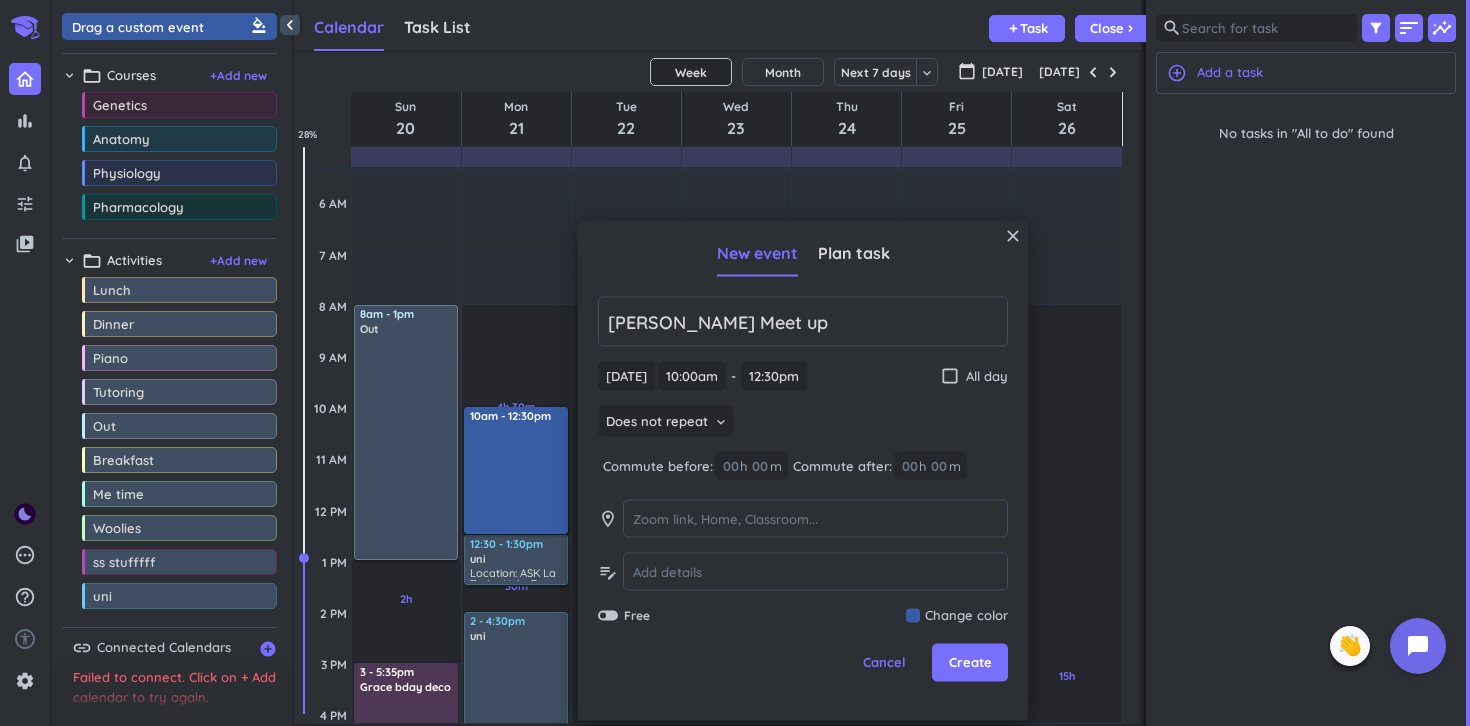type on "[PERSON_NAME] Meet up" 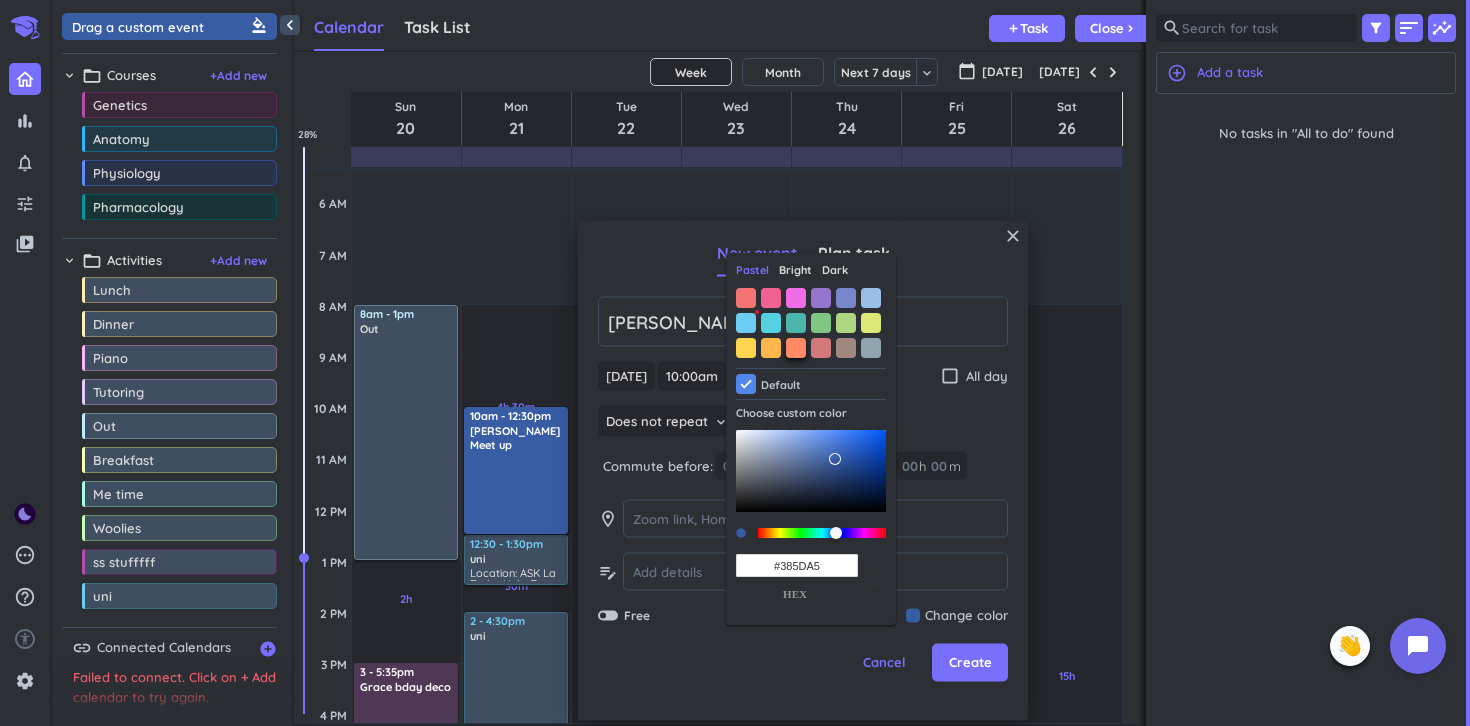 click at bounding box center (796, 348) 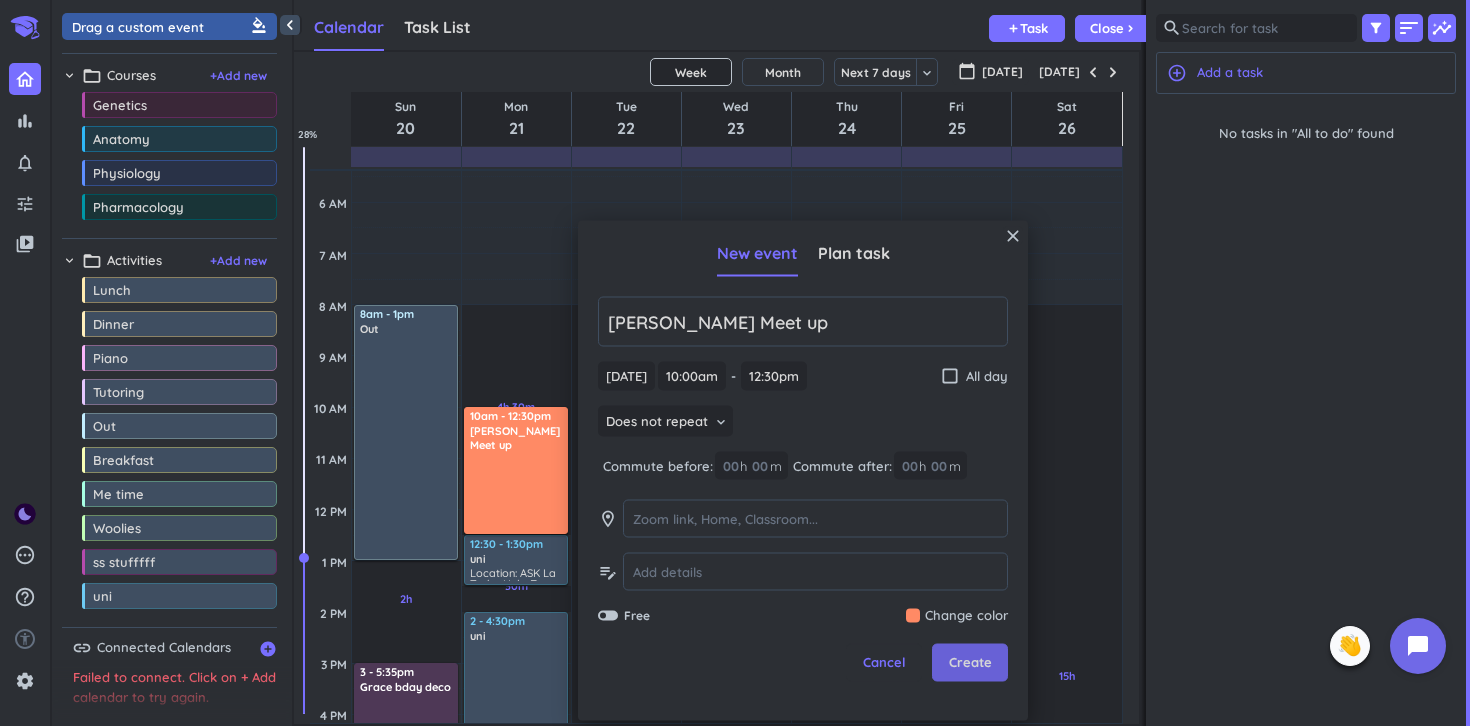 click on "Create" at bounding box center (970, 663) 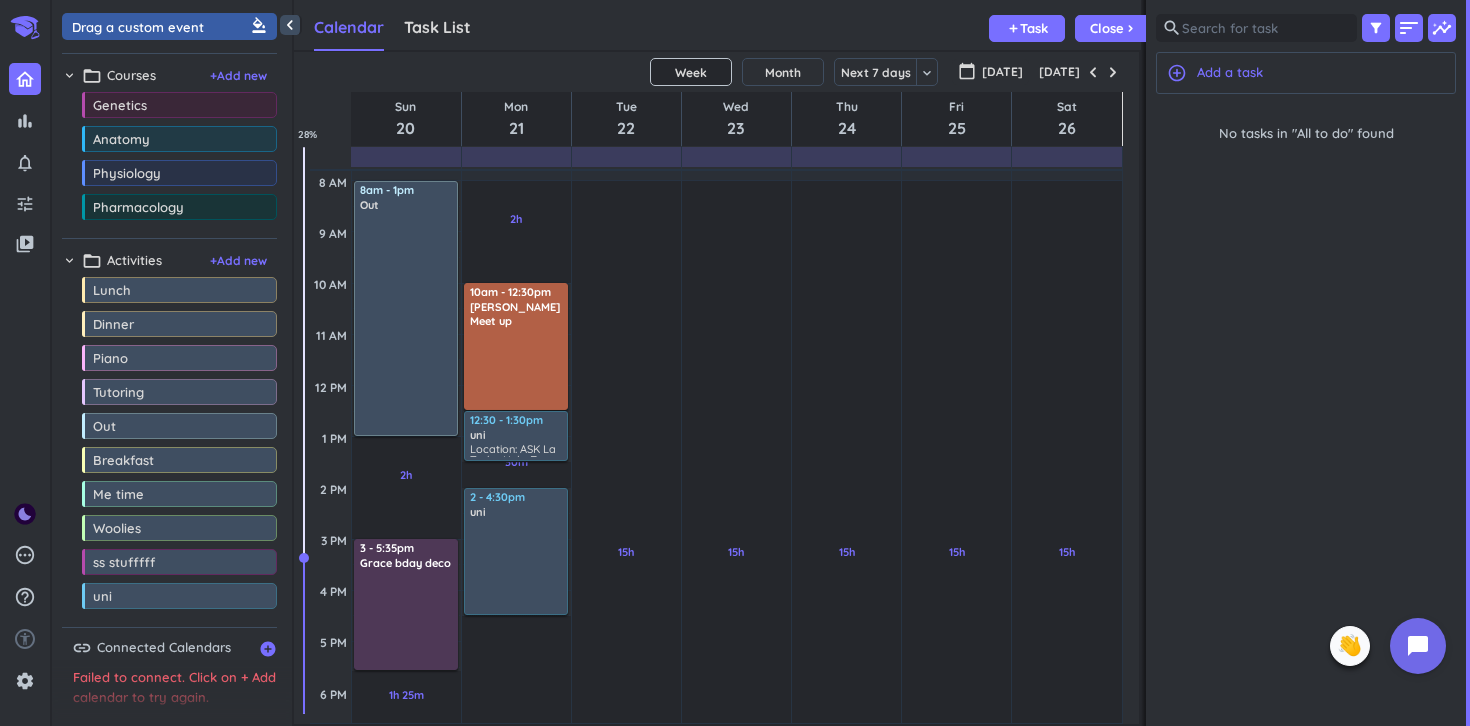 scroll, scrollTop: 188, scrollLeft: 0, axis: vertical 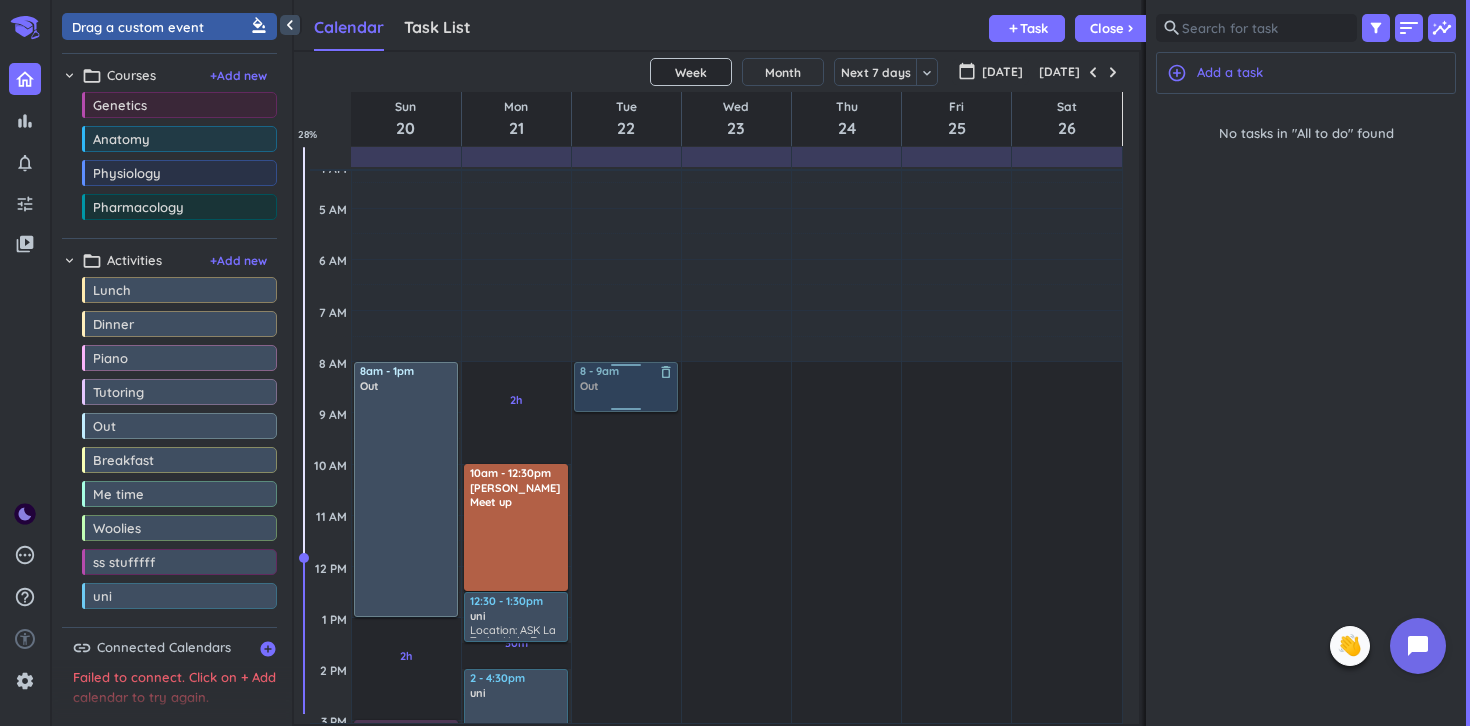 drag, startPoint x: 114, startPoint y: 427, endPoint x: 625, endPoint y: 363, distance: 514.99225 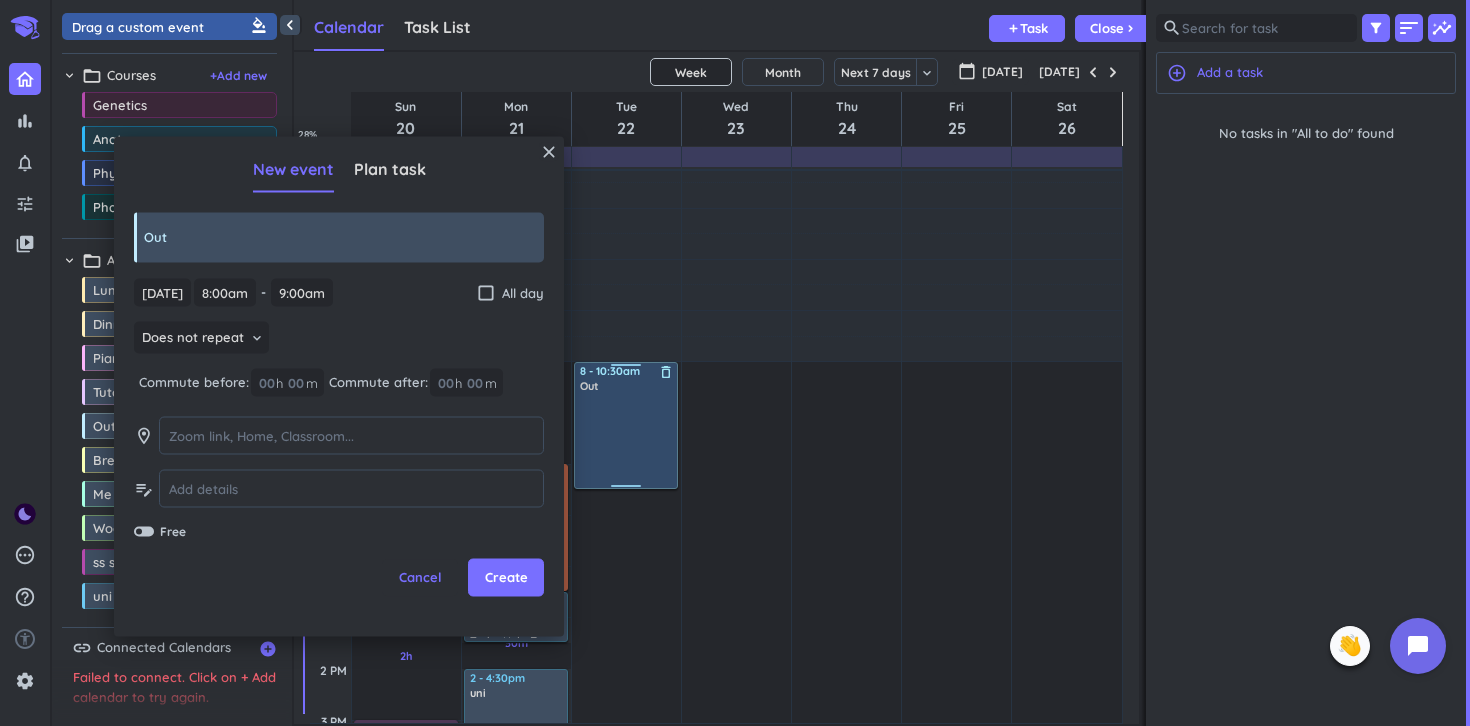 drag, startPoint x: 625, startPoint y: 408, endPoint x: 617, endPoint y: 482, distance: 74.431175 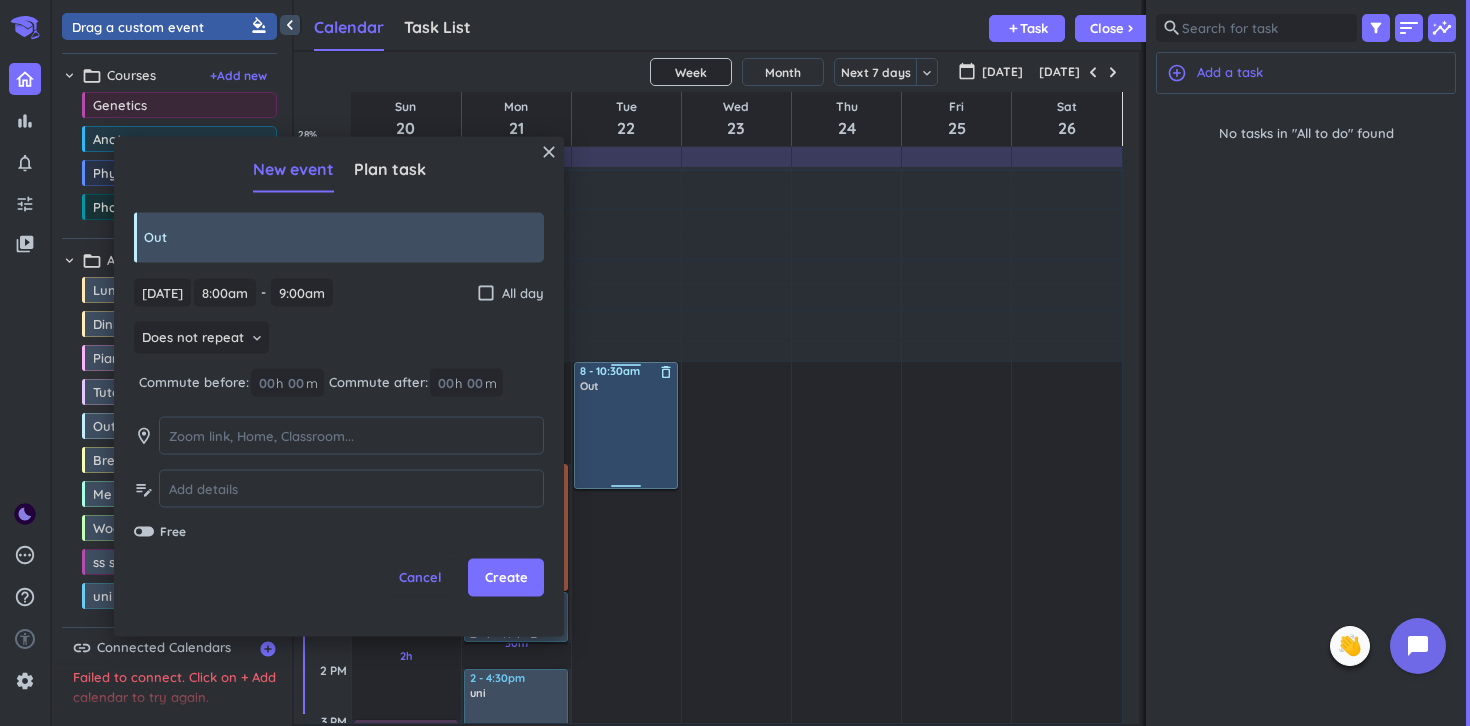 click on "15h  Past due Plan Adjust Awake Time Adjust Awake Time 8 - 9am Out delete_outline 8 - 10:30am Out delete_outline" at bounding box center [626, 771] 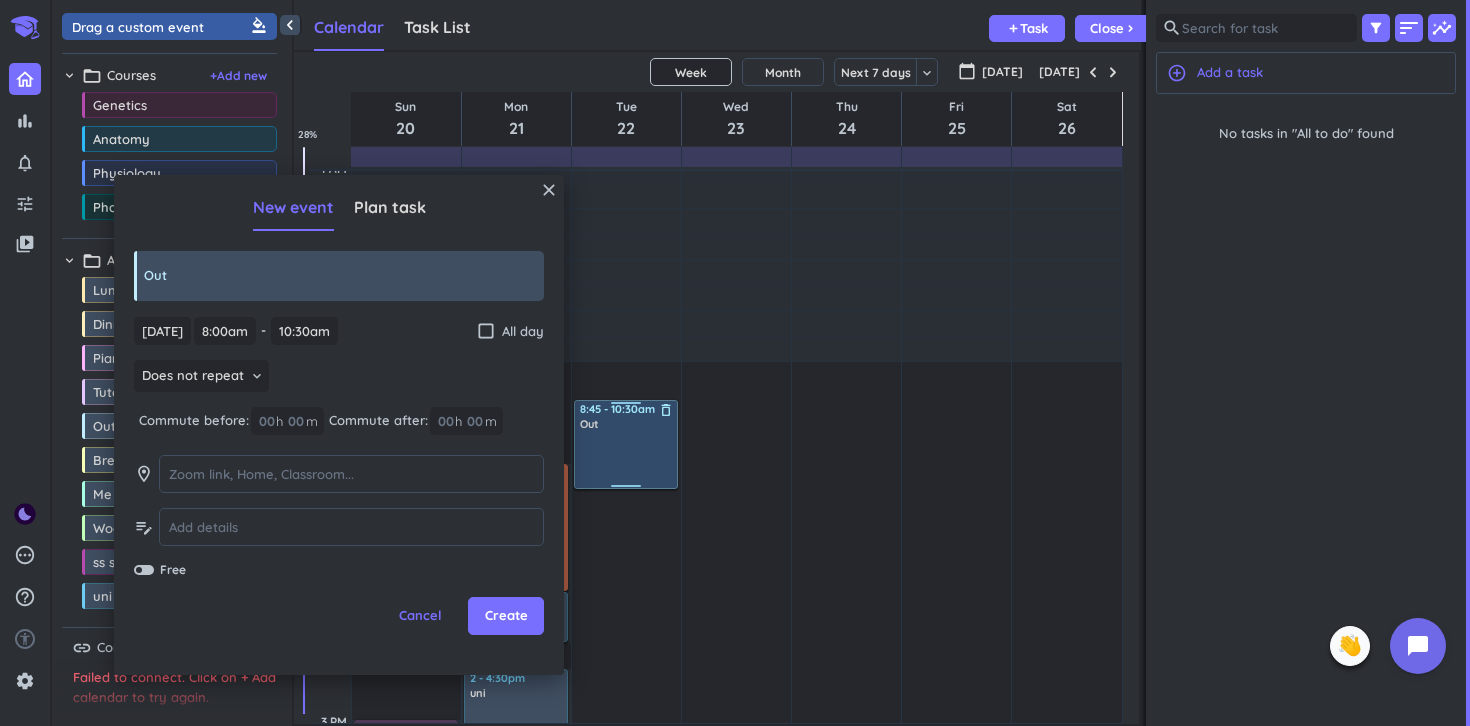 drag, startPoint x: 627, startPoint y: 365, endPoint x: 625, endPoint y: 400, distance: 35.057095 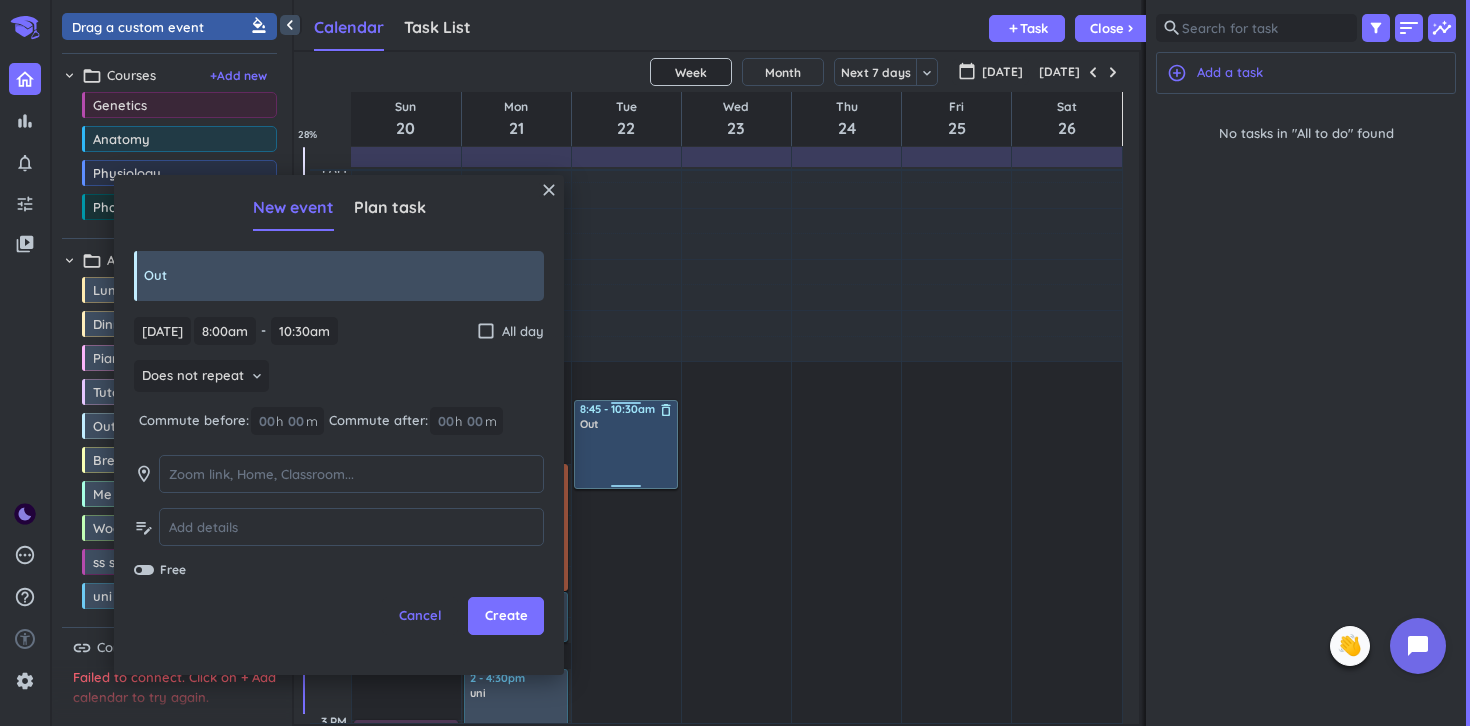 click on "15h  Past due Plan Adjust Awake Time Adjust Awake Time 8 - 10:30am Out delete_outline 8:45 - 10:30am Out delete_outline" at bounding box center [626, 771] 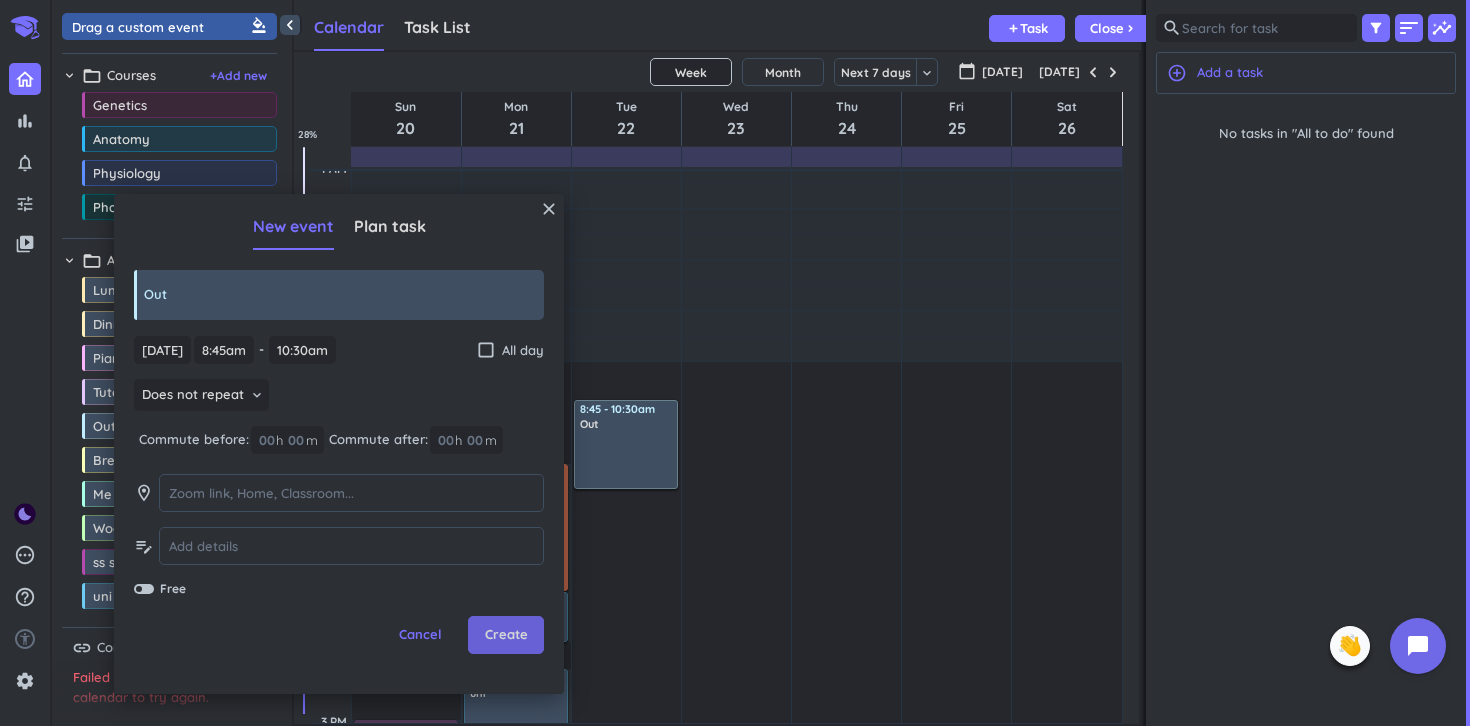 click on "Create" at bounding box center (506, 635) 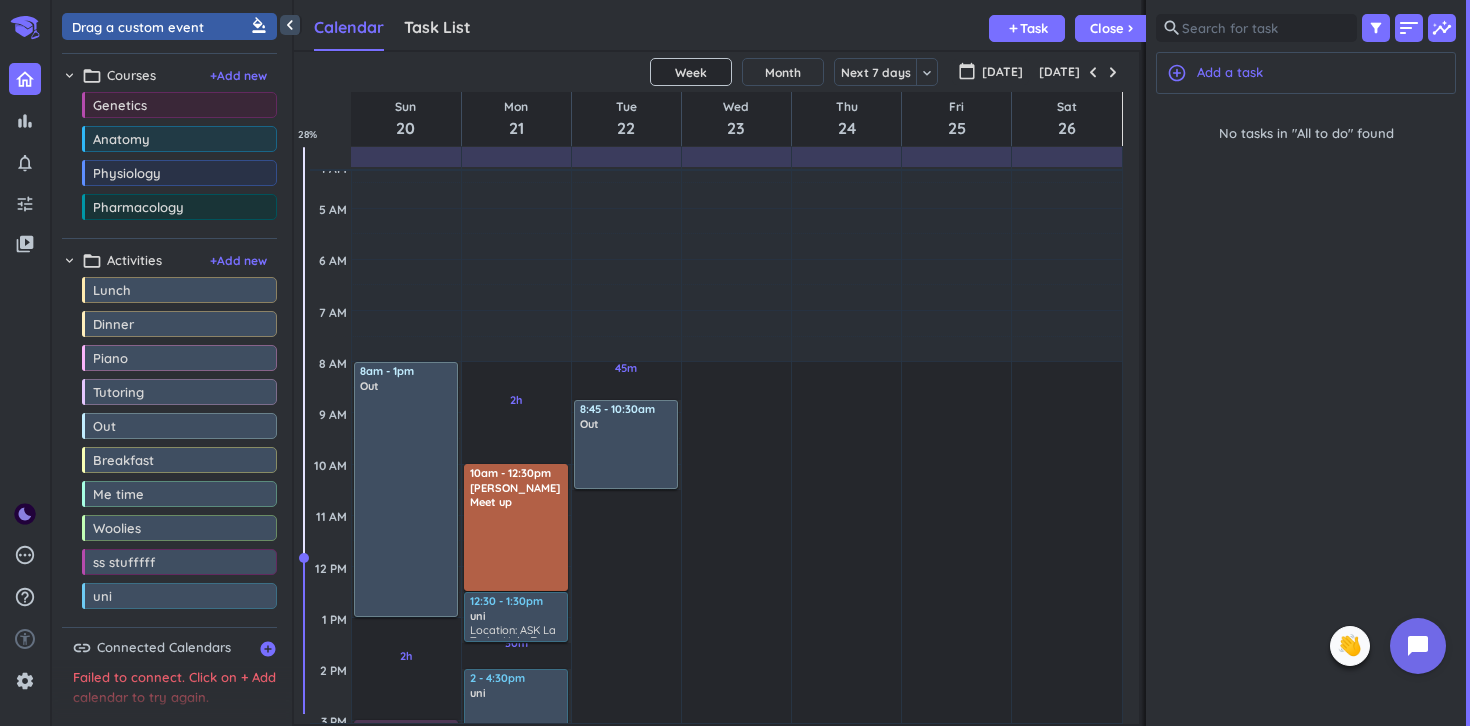 click on "Out" at bounding box center [627, 424] 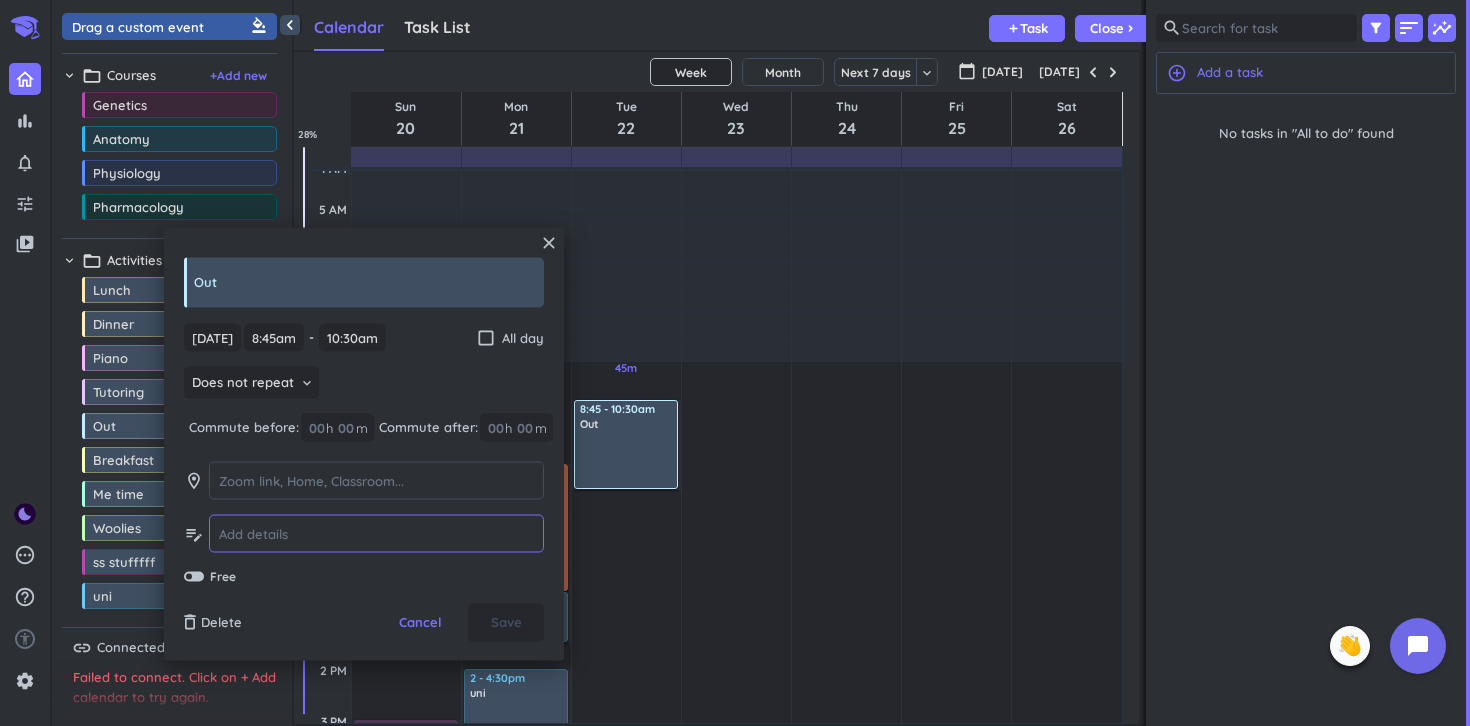 click at bounding box center (376, 533) 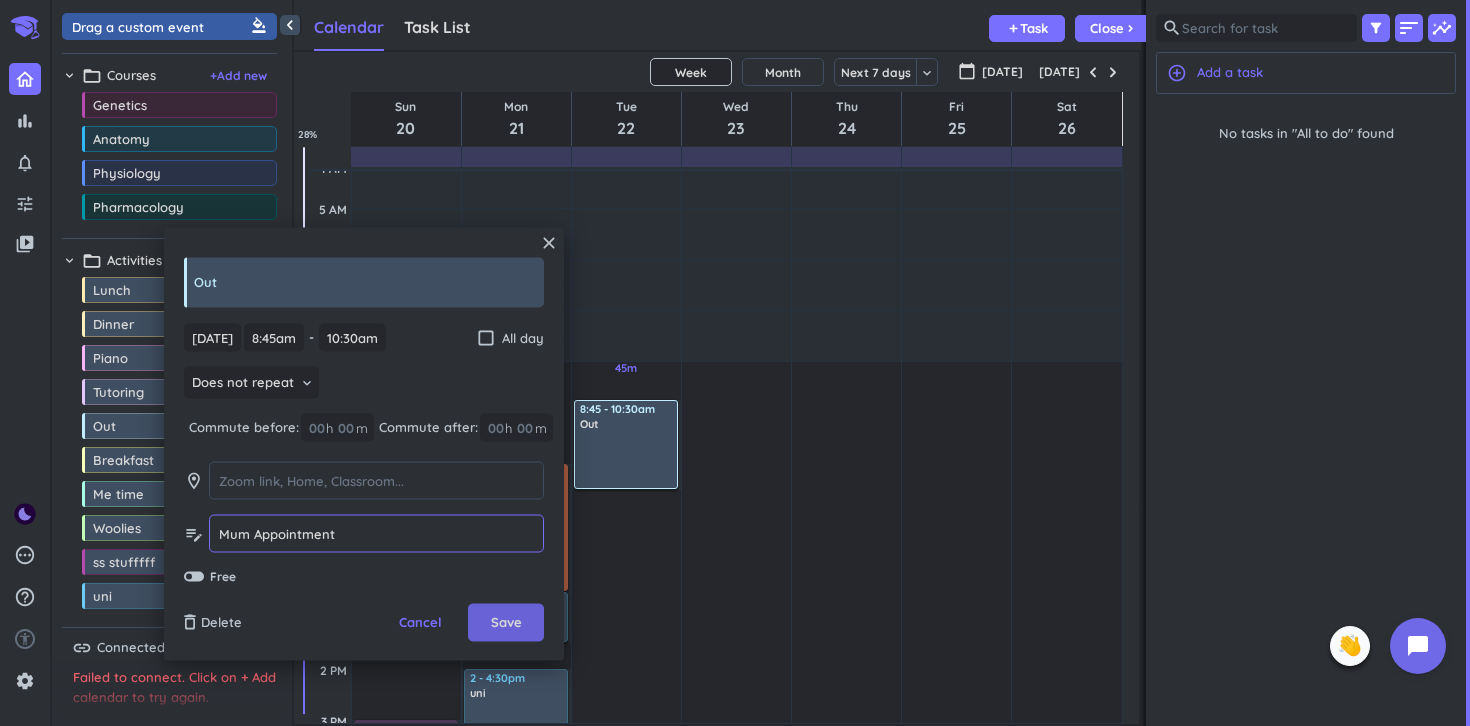 type on "Mum Appointment" 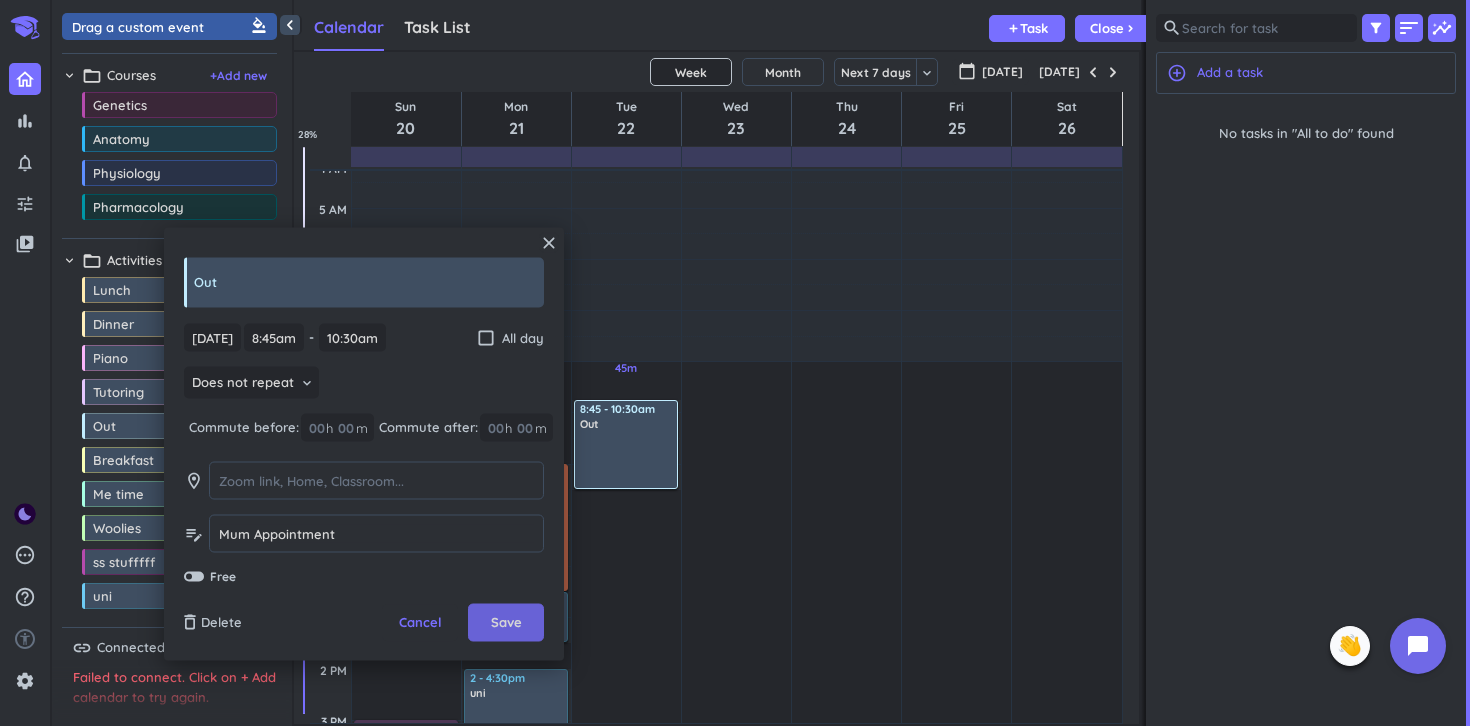 click on "Save" at bounding box center (506, 623) 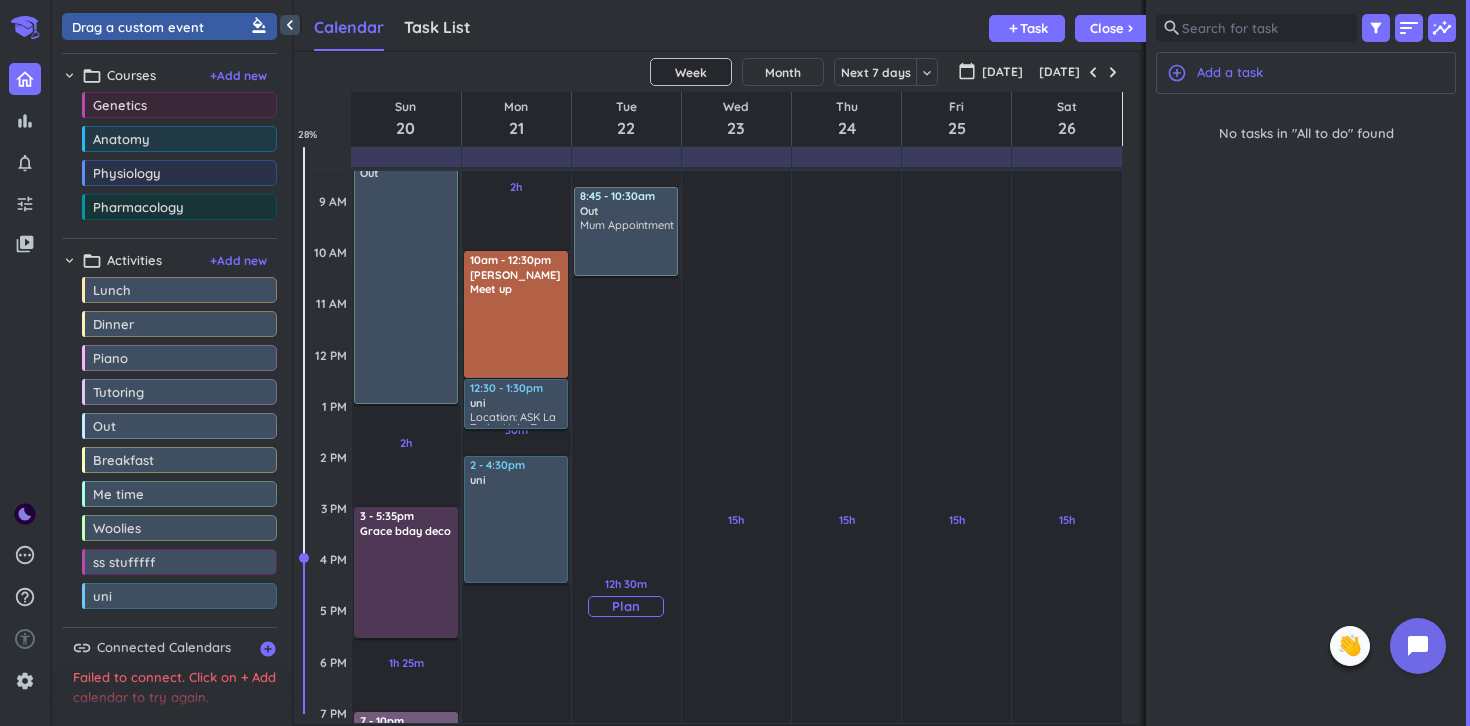 scroll, scrollTop: 228, scrollLeft: 0, axis: vertical 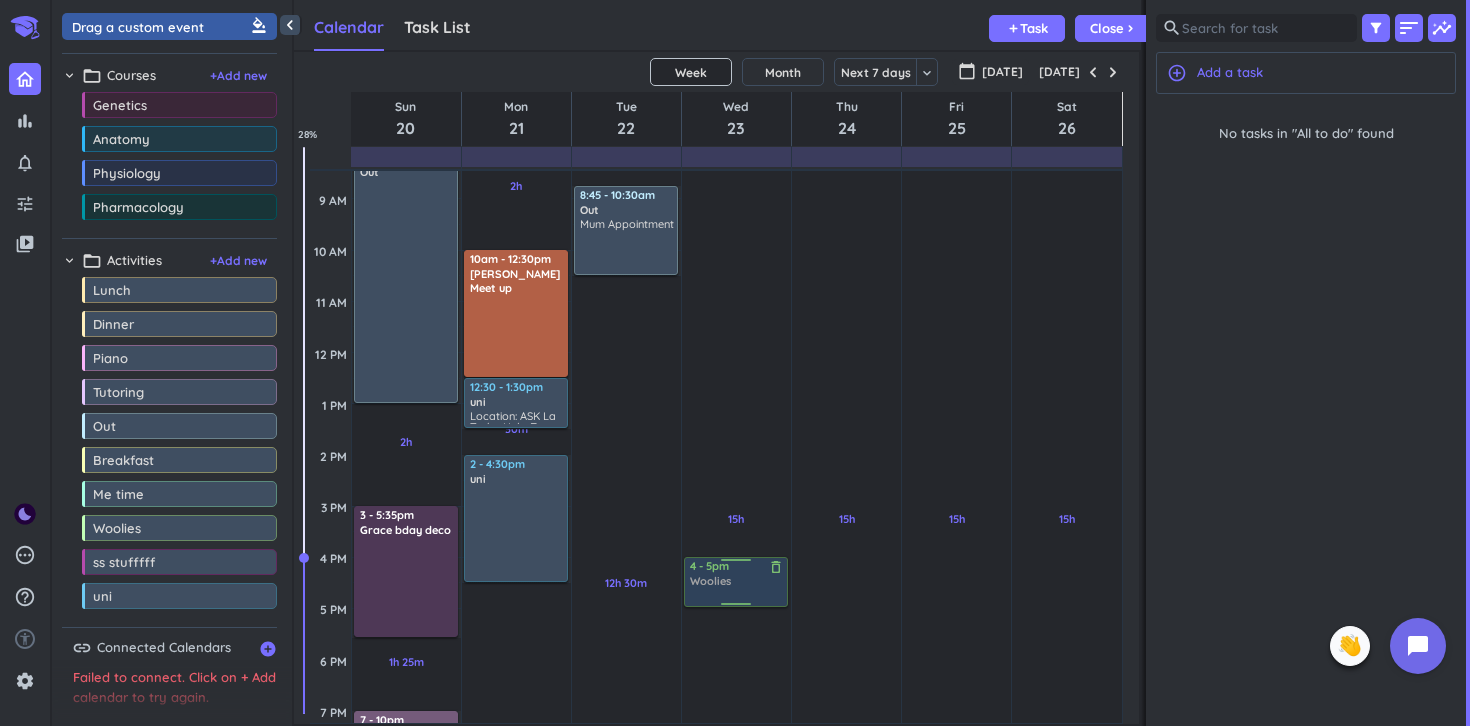 drag, startPoint x: 157, startPoint y: 536, endPoint x: 751, endPoint y: 558, distance: 594.4073 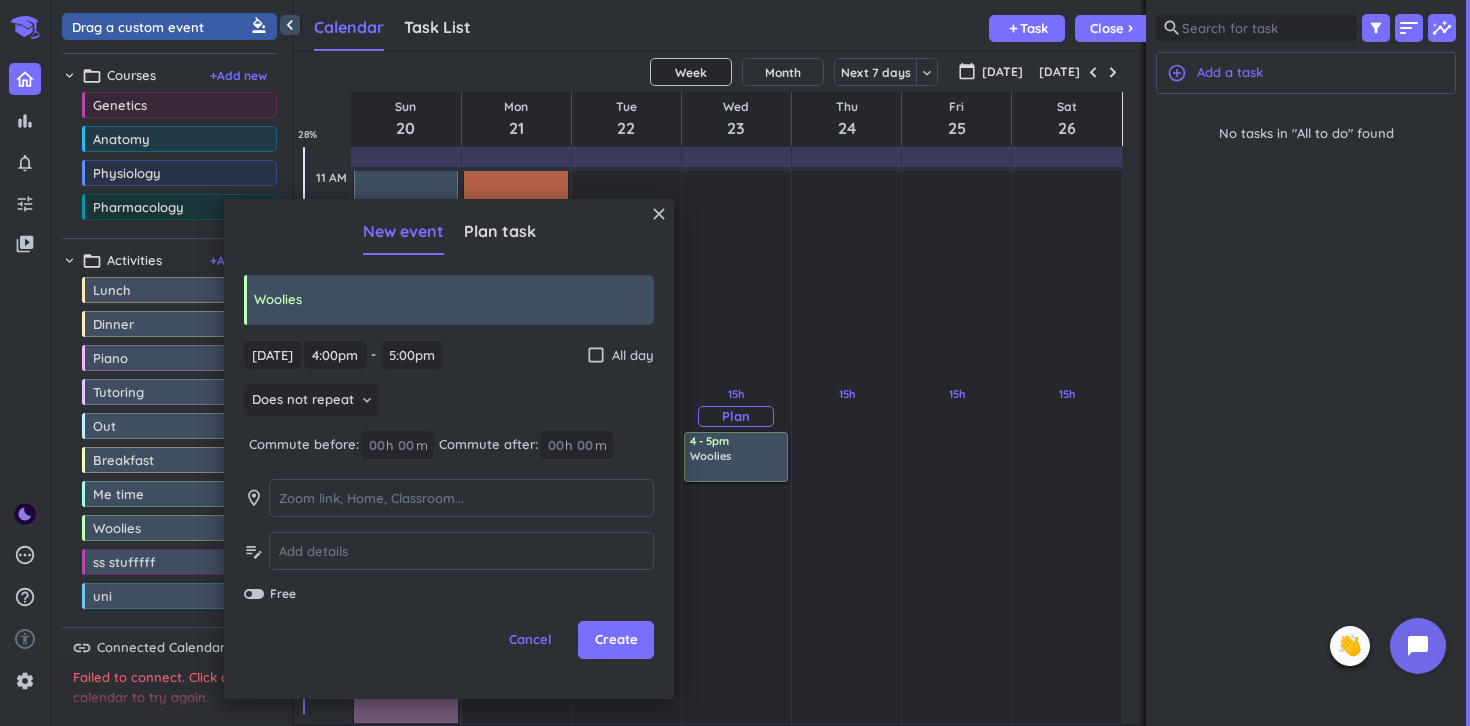 scroll, scrollTop: 361, scrollLeft: 0, axis: vertical 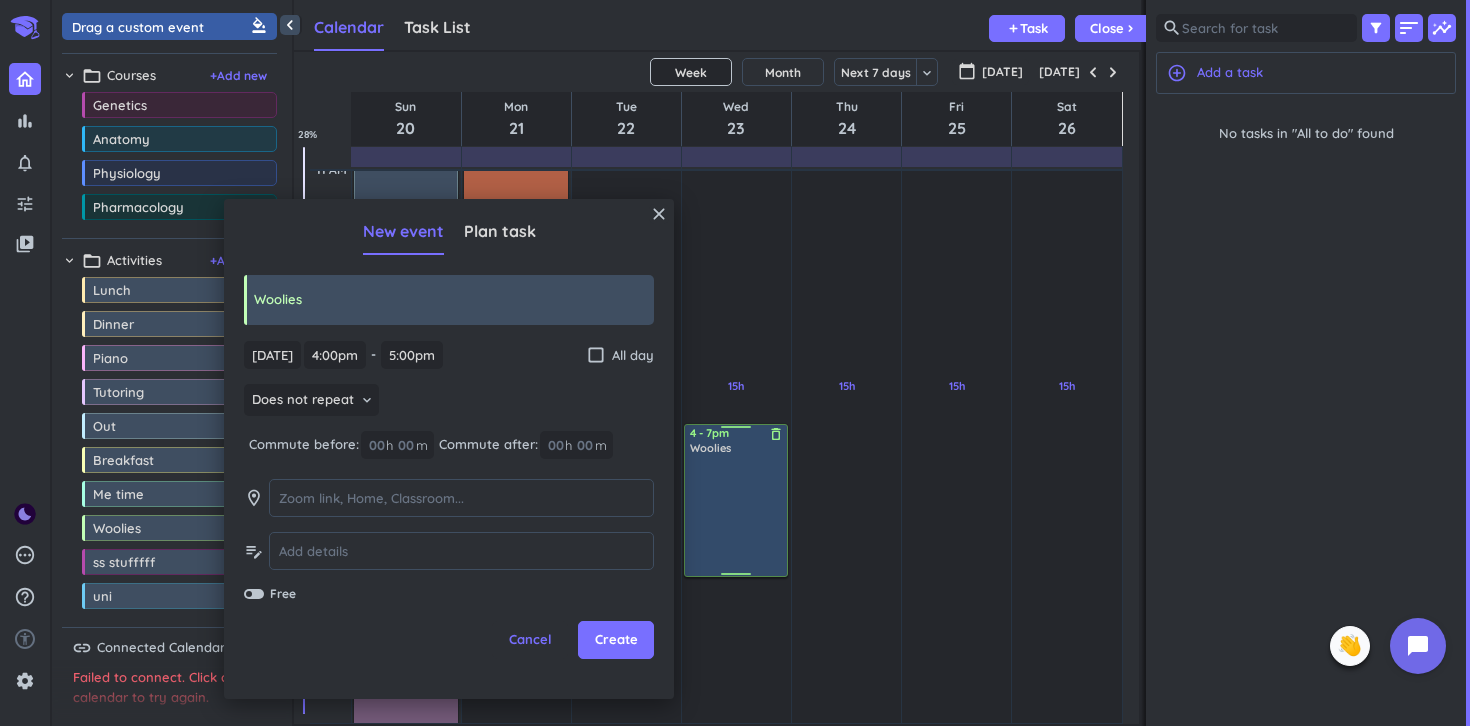 drag, startPoint x: 740, startPoint y: 470, endPoint x: 736, endPoint y: 572, distance: 102.0784 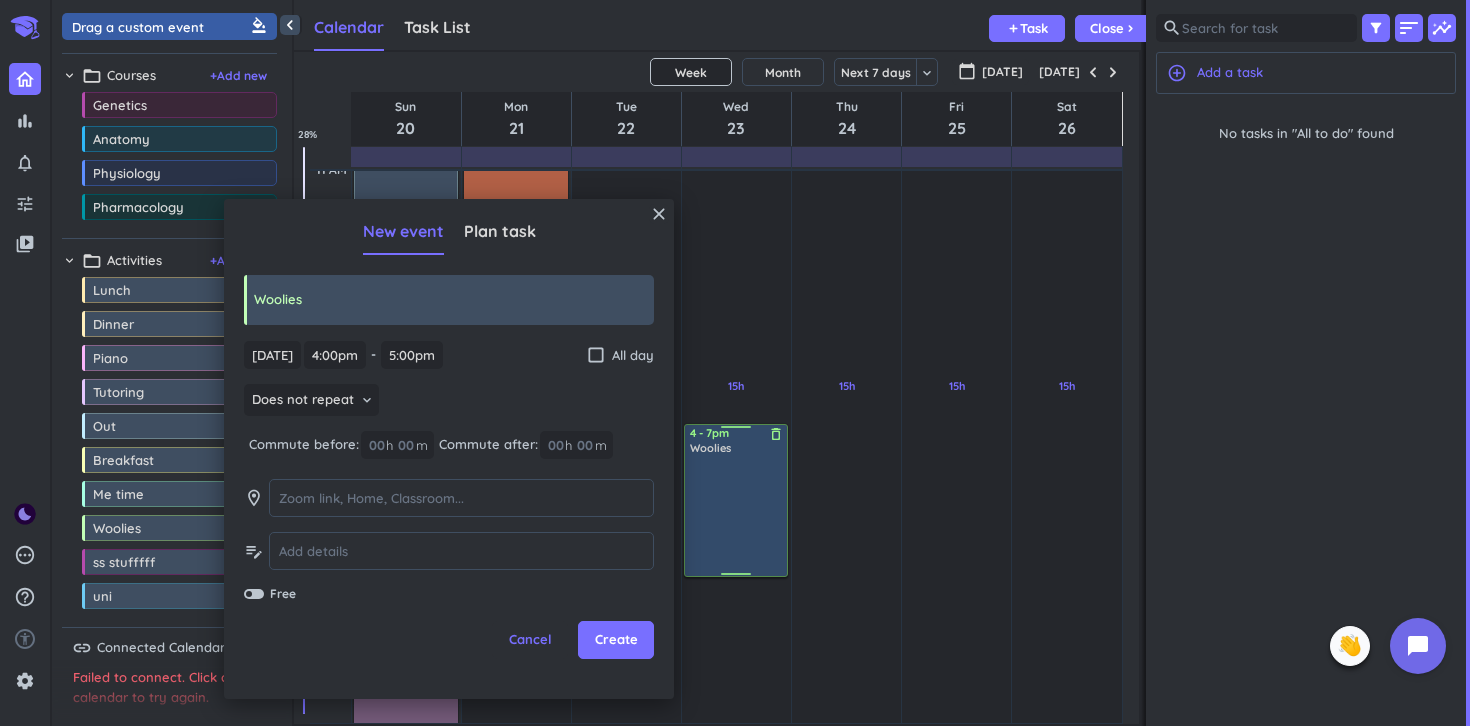 click on "15h  Past due Plan Adjust Awake Time Adjust Awake Time 4 - 5pm Woolies delete_outline 4 - 7pm Woolies delete_outline" at bounding box center (736, 424) 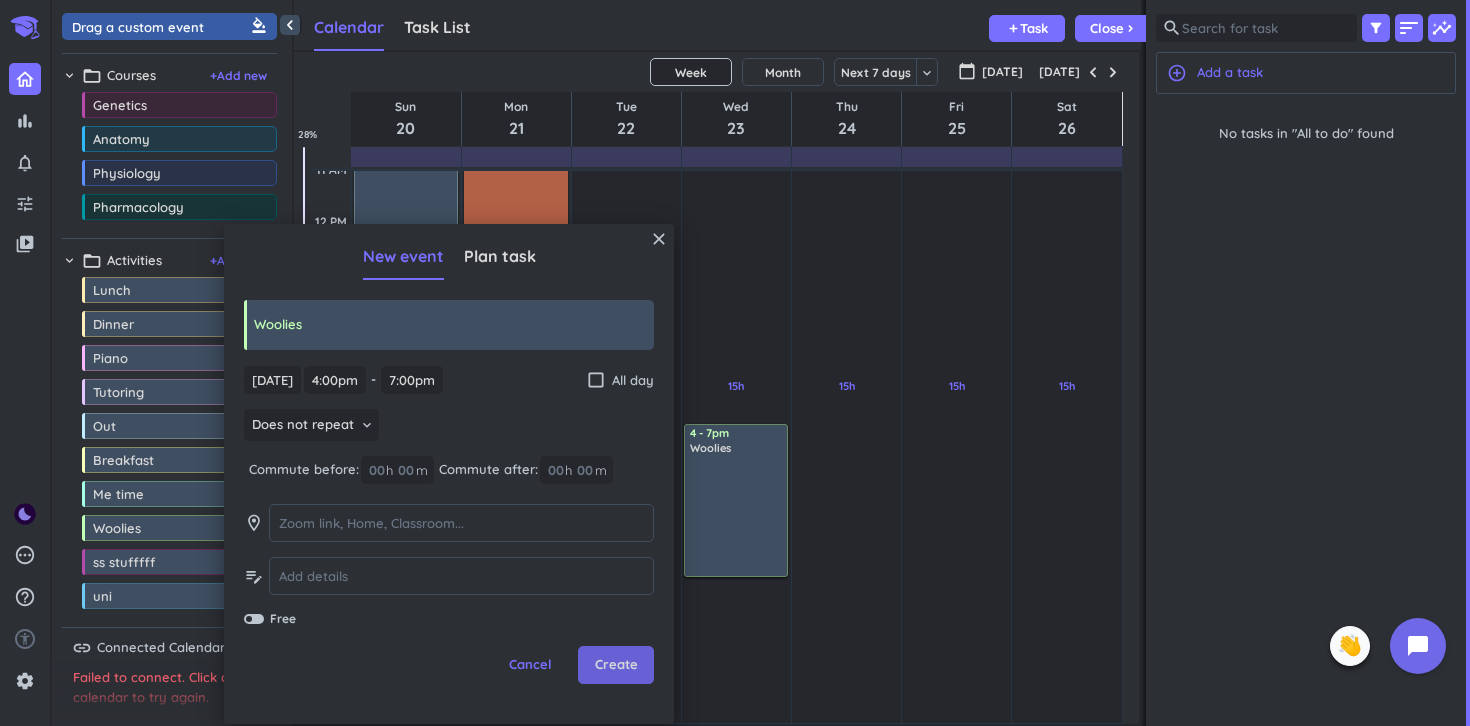 click on "Create" at bounding box center (616, 665) 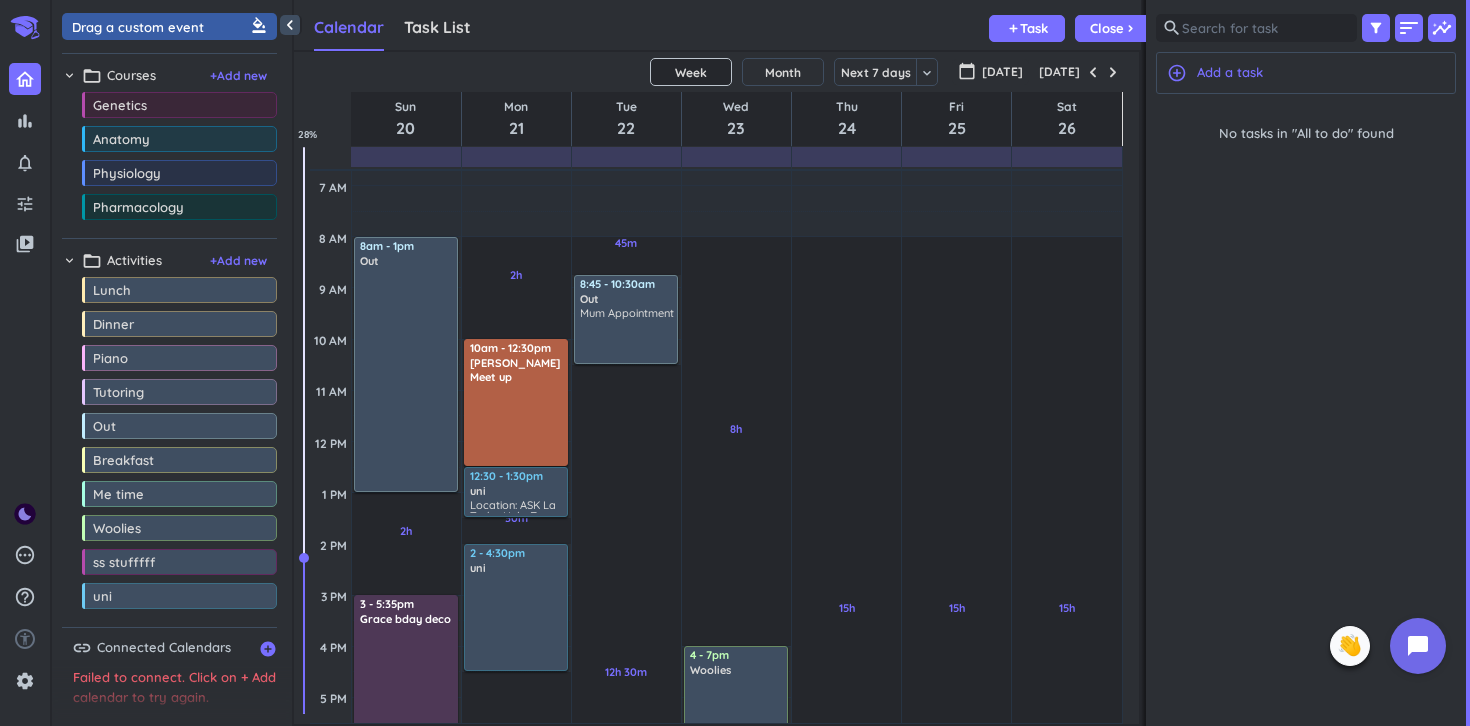 scroll, scrollTop: 175, scrollLeft: 0, axis: vertical 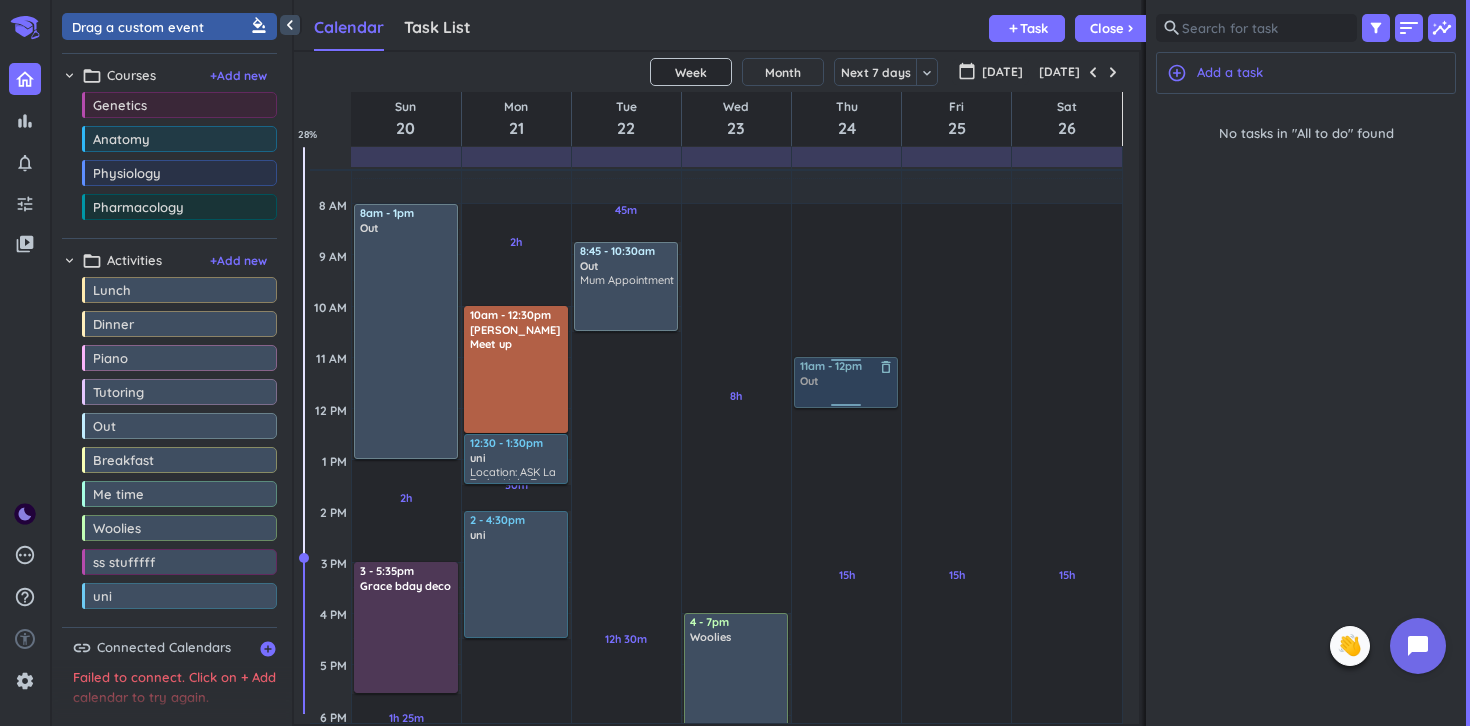 drag, startPoint x: 121, startPoint y: 436, endPoint x: 866, endPoint y: 358, distance: 749.0721 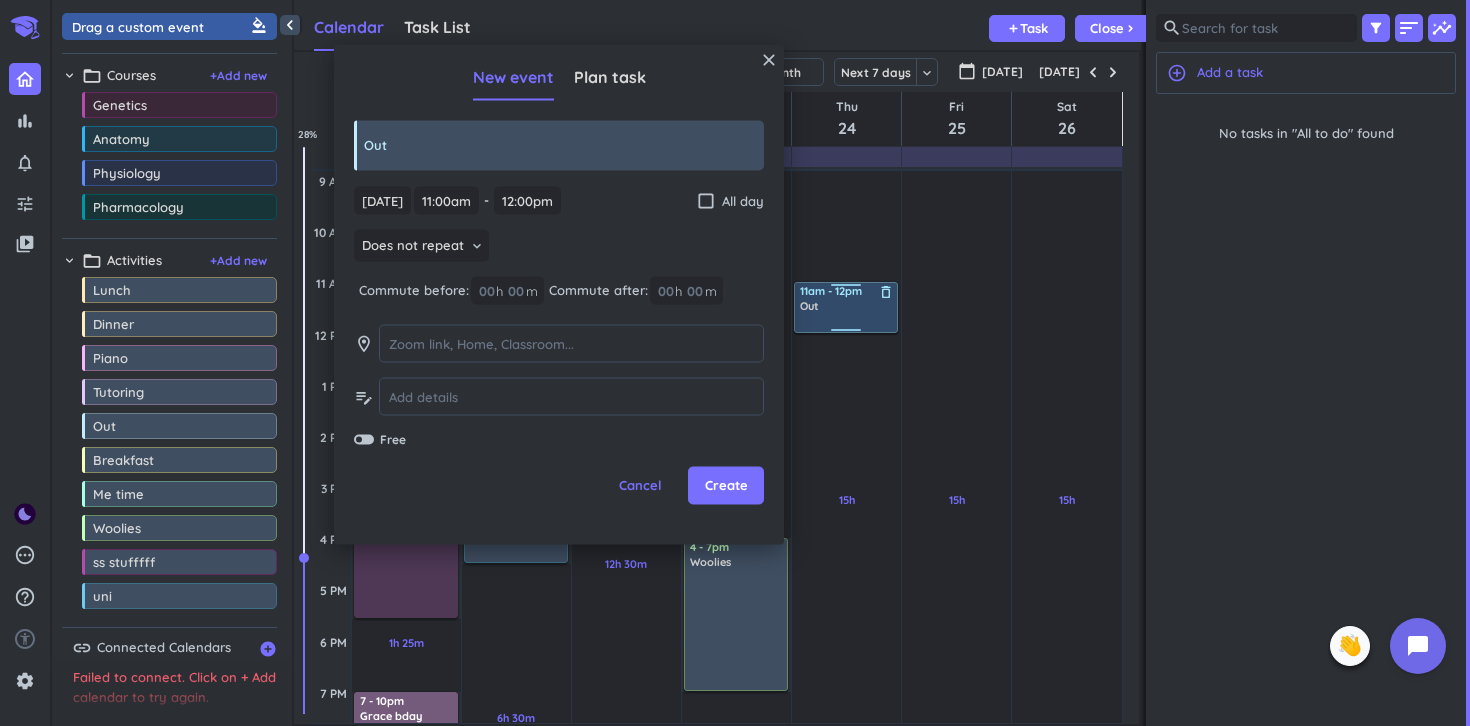 scroll, scrollTop: 260, scrollLeft: 0, axis: vertical 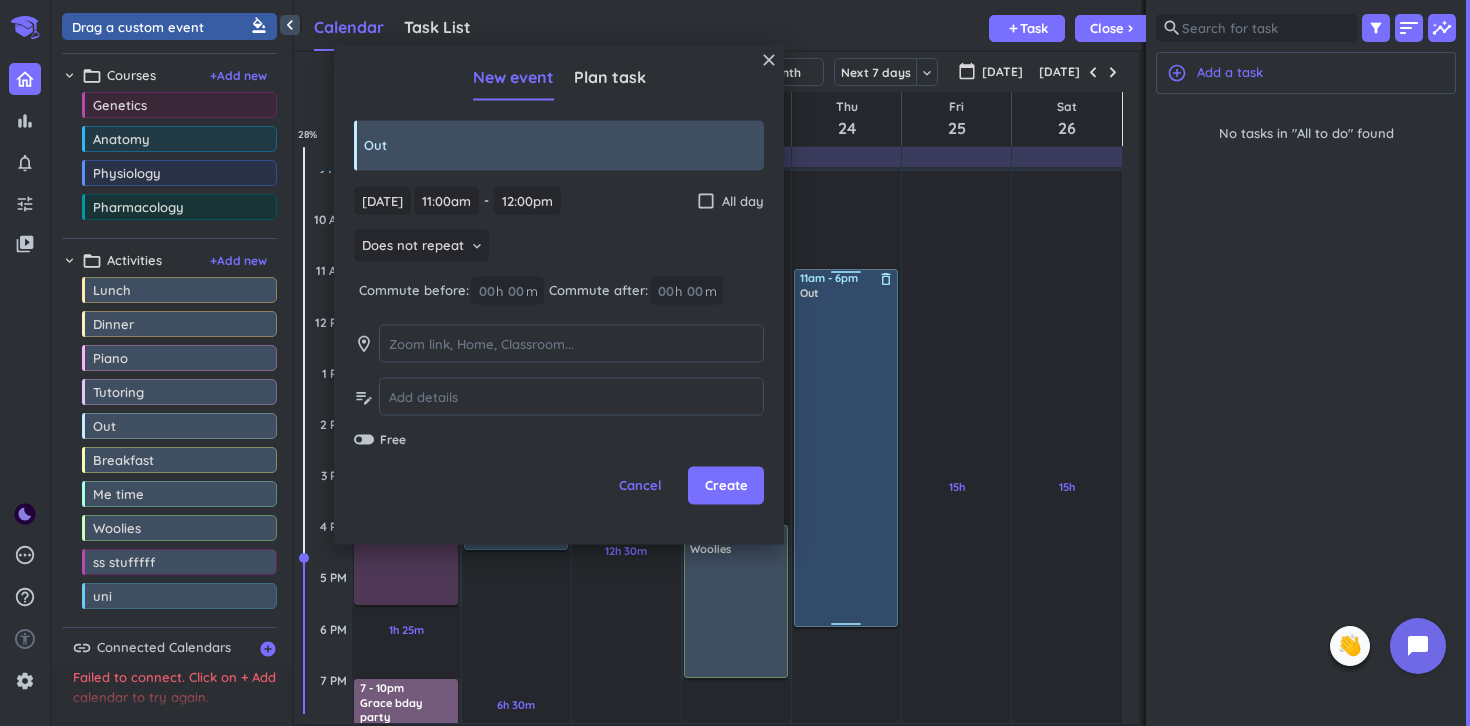 drag, startPoint x: 850, startPoint y: 317, endPoint x: 837, endPoint y: 624, distance: 307.27512 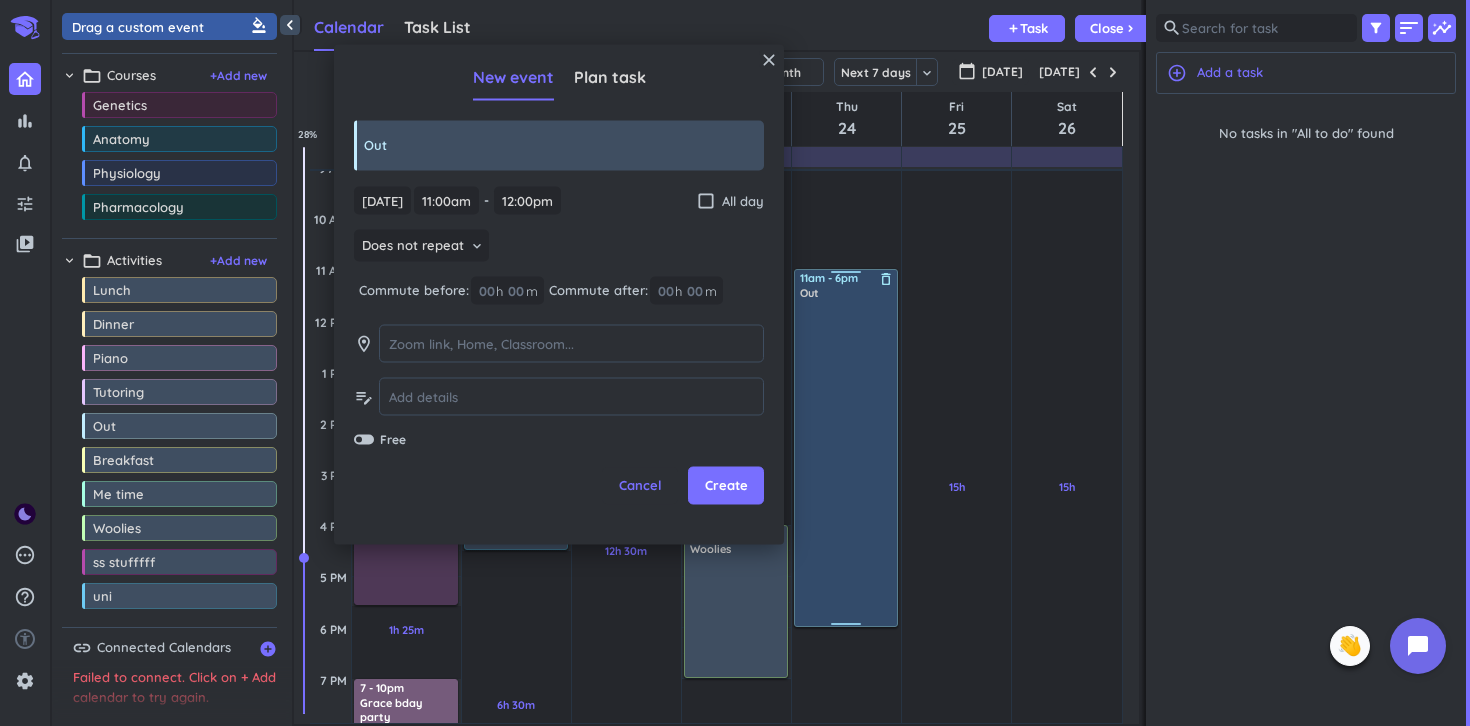 click on "15h  Past due Plan Adjust Awake Time Adjust Awake Time 11am - 12pm Out delete_outline 11am - 6pm Out delete_outline" at bounding box center (846, 525) 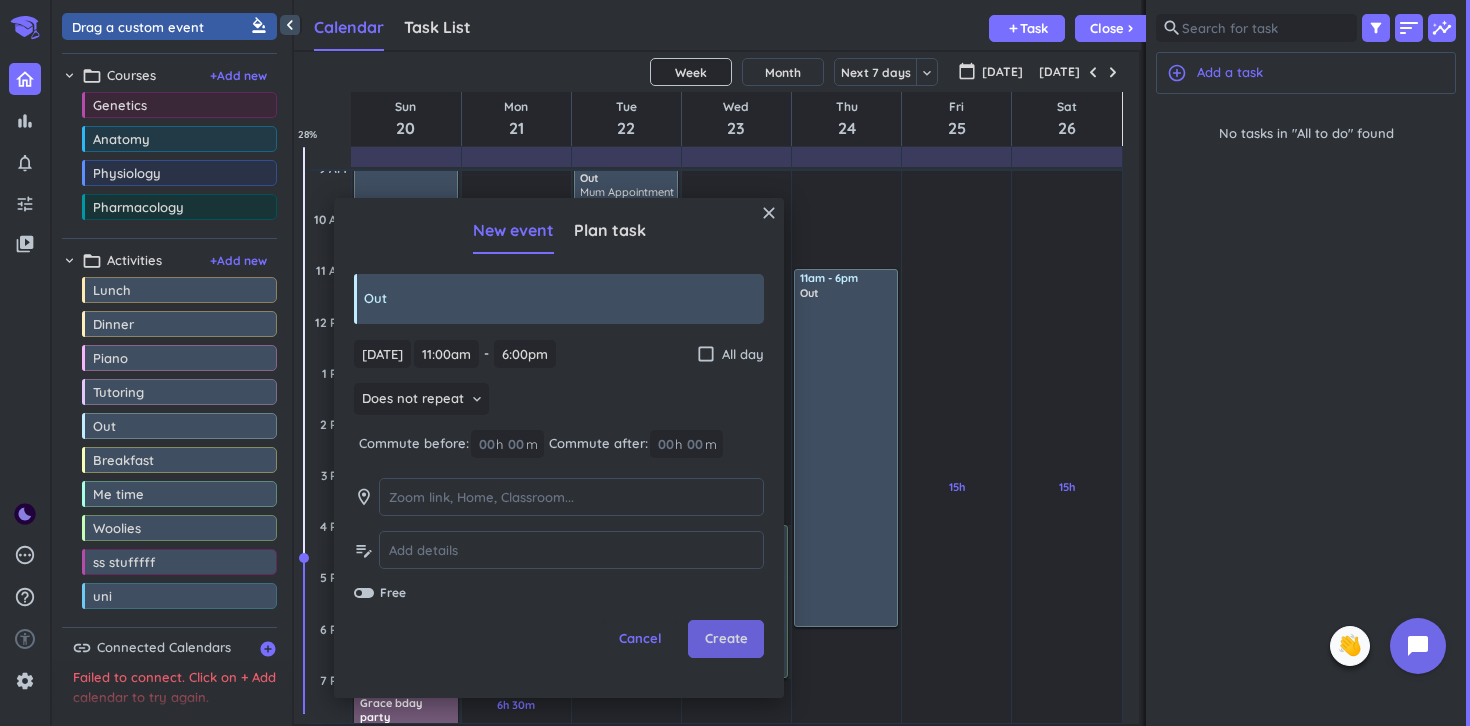 click on "Create" at bounding box center [726, 639] 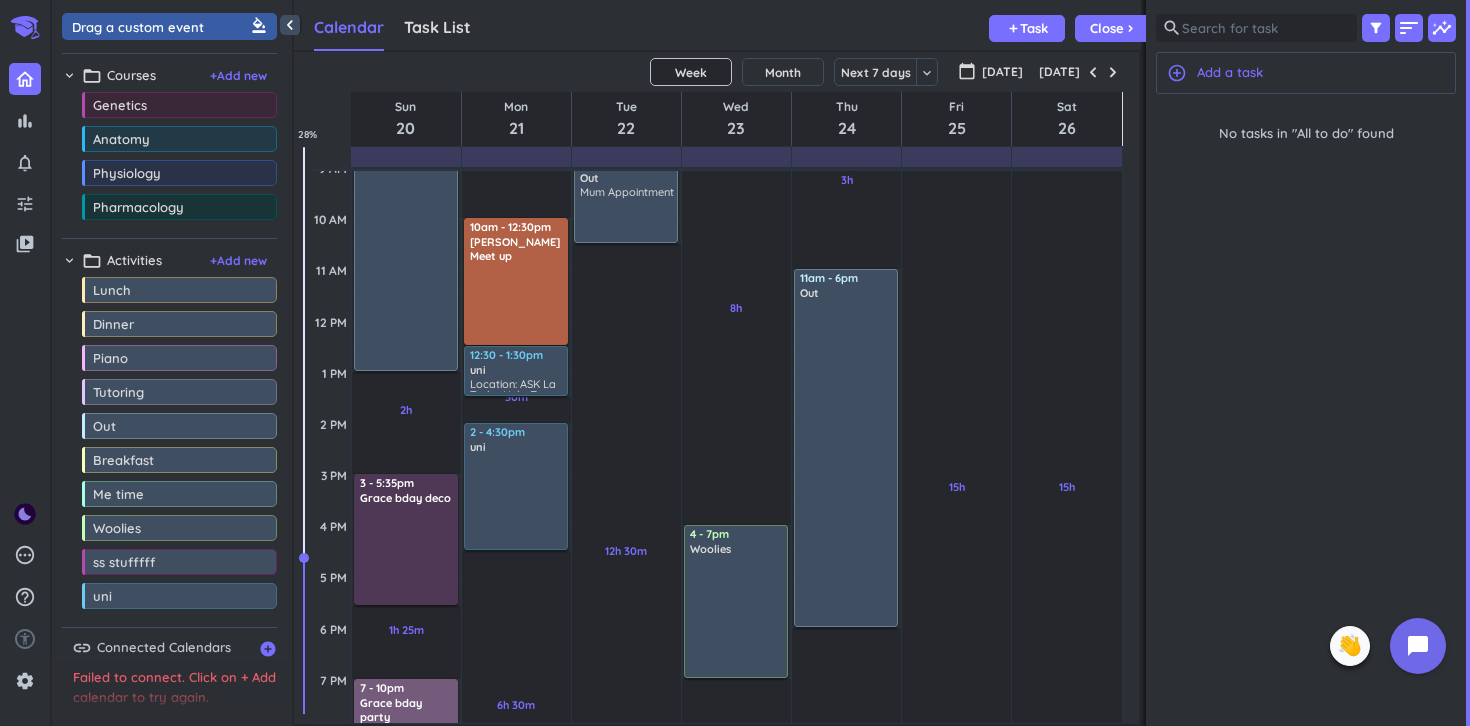 click at bounding box center (847, 462) 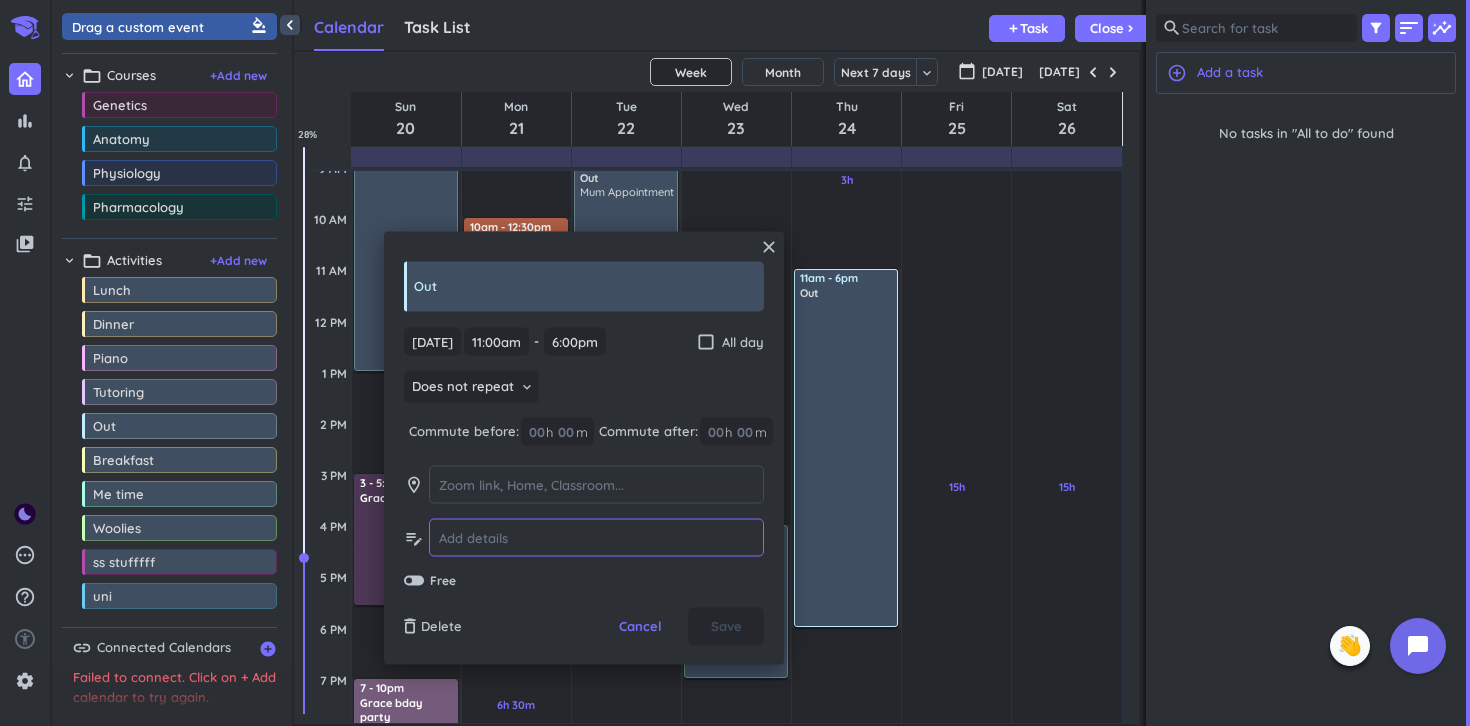 click at bounding box center (596, 537) 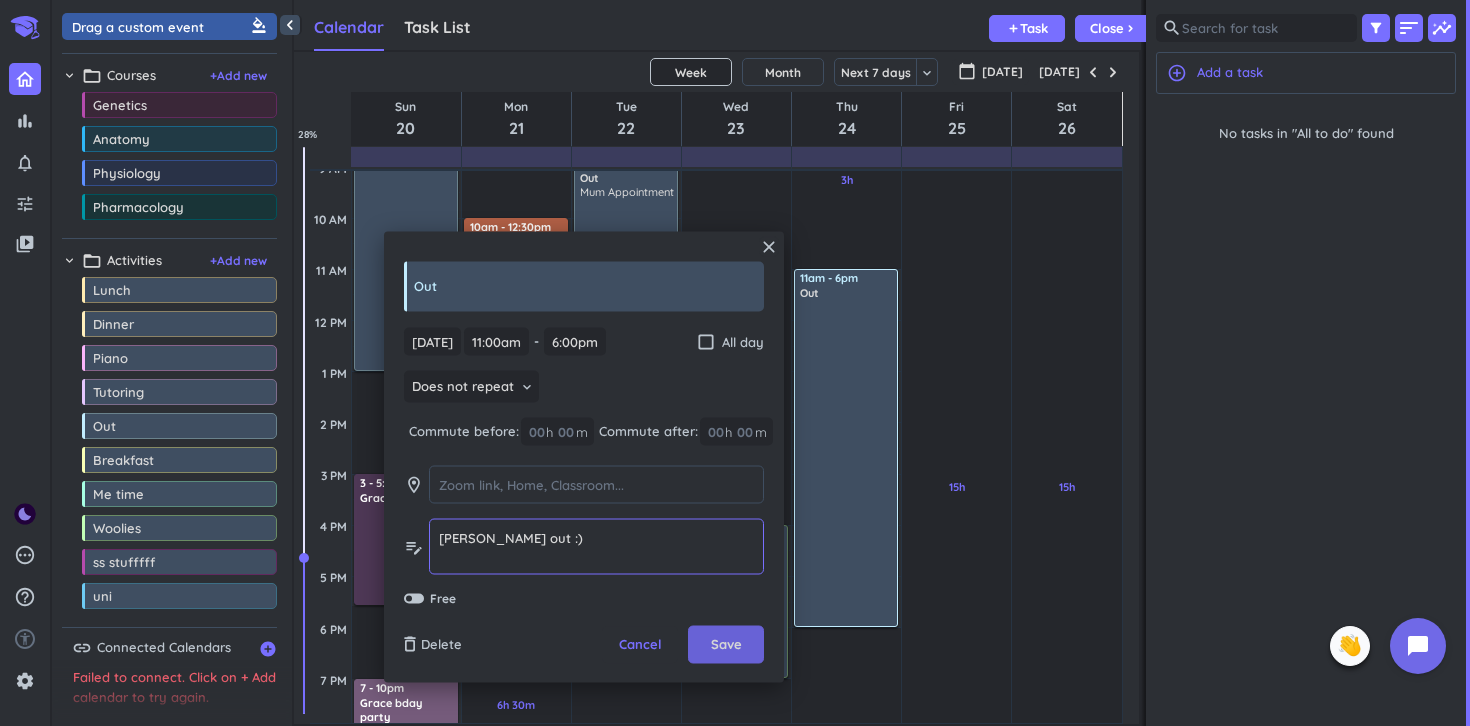 type on "[PERSON_NAME] out :)" 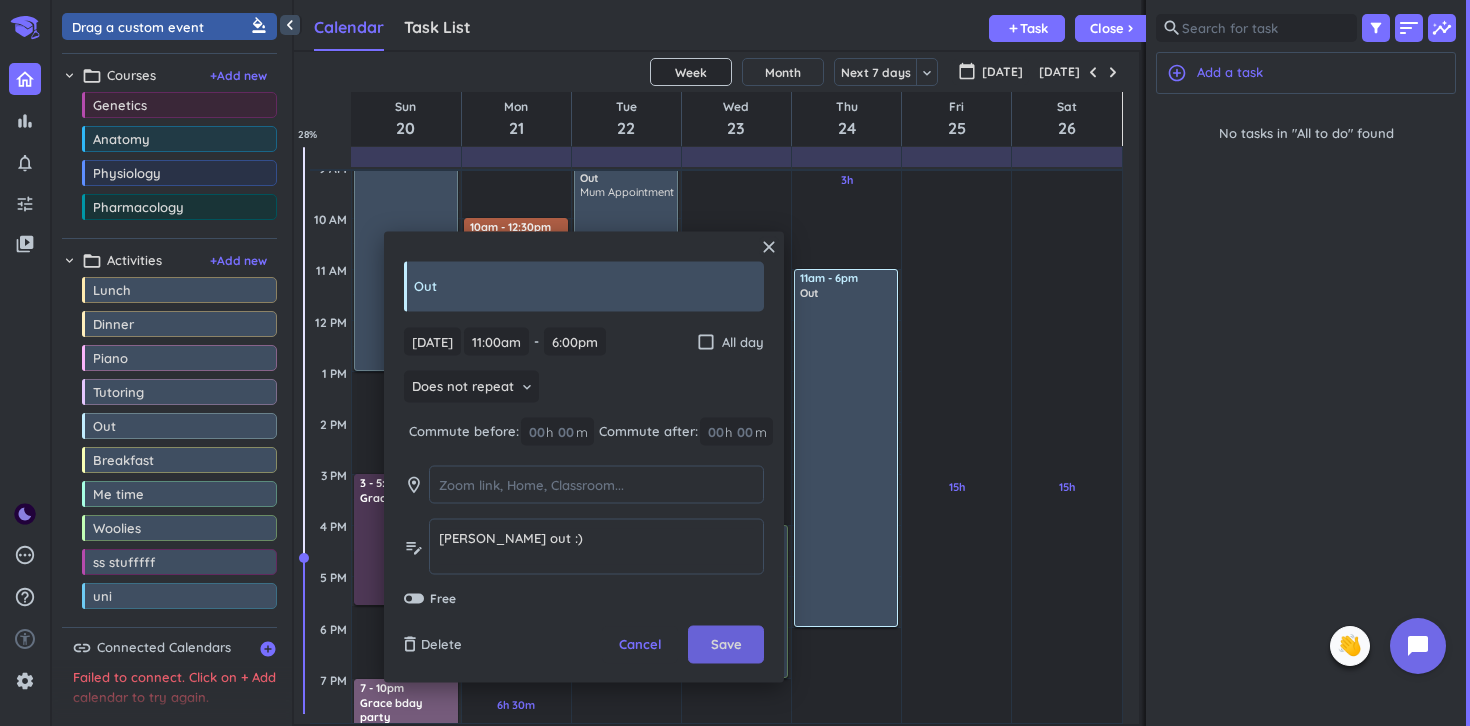 click on "Save" at bounding box center (726, 645) 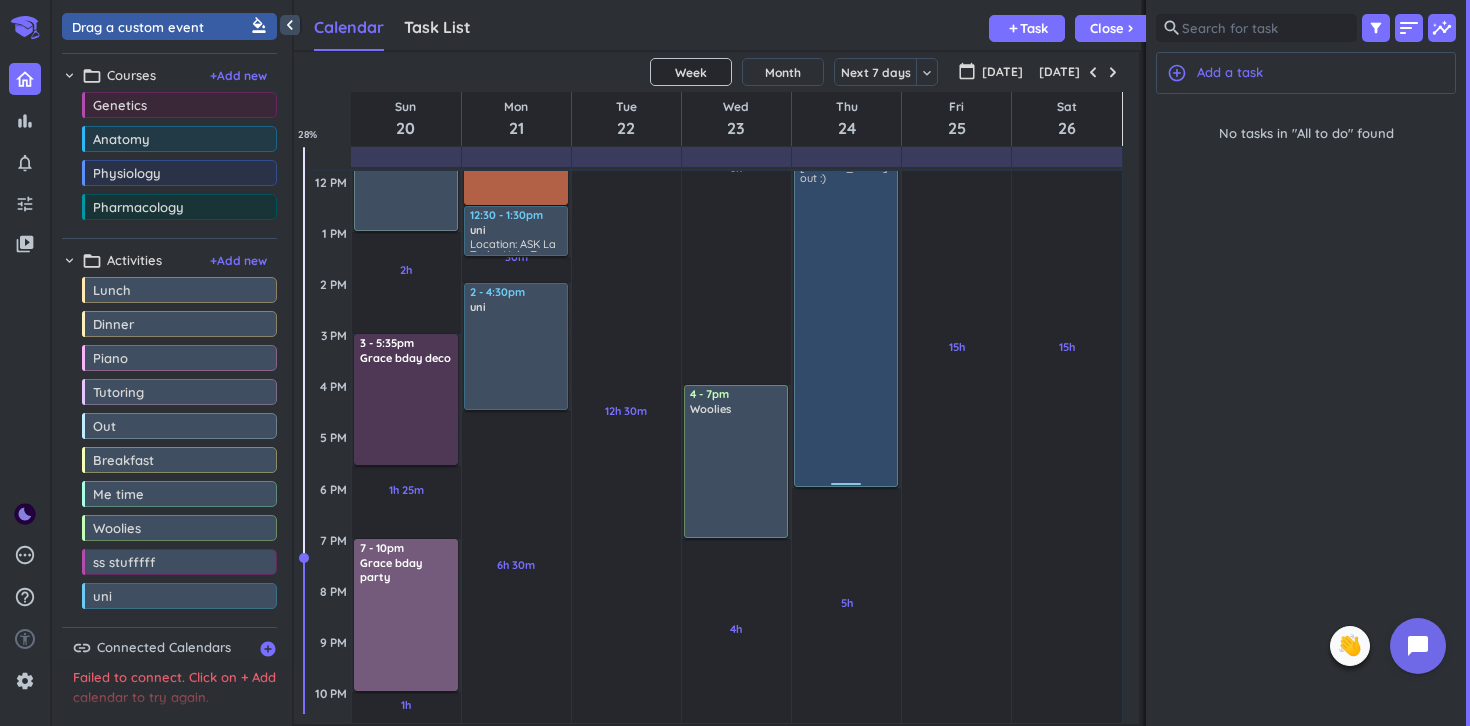 scroll, scrollTop: 408, scrollLeft: 0, axis: vertical 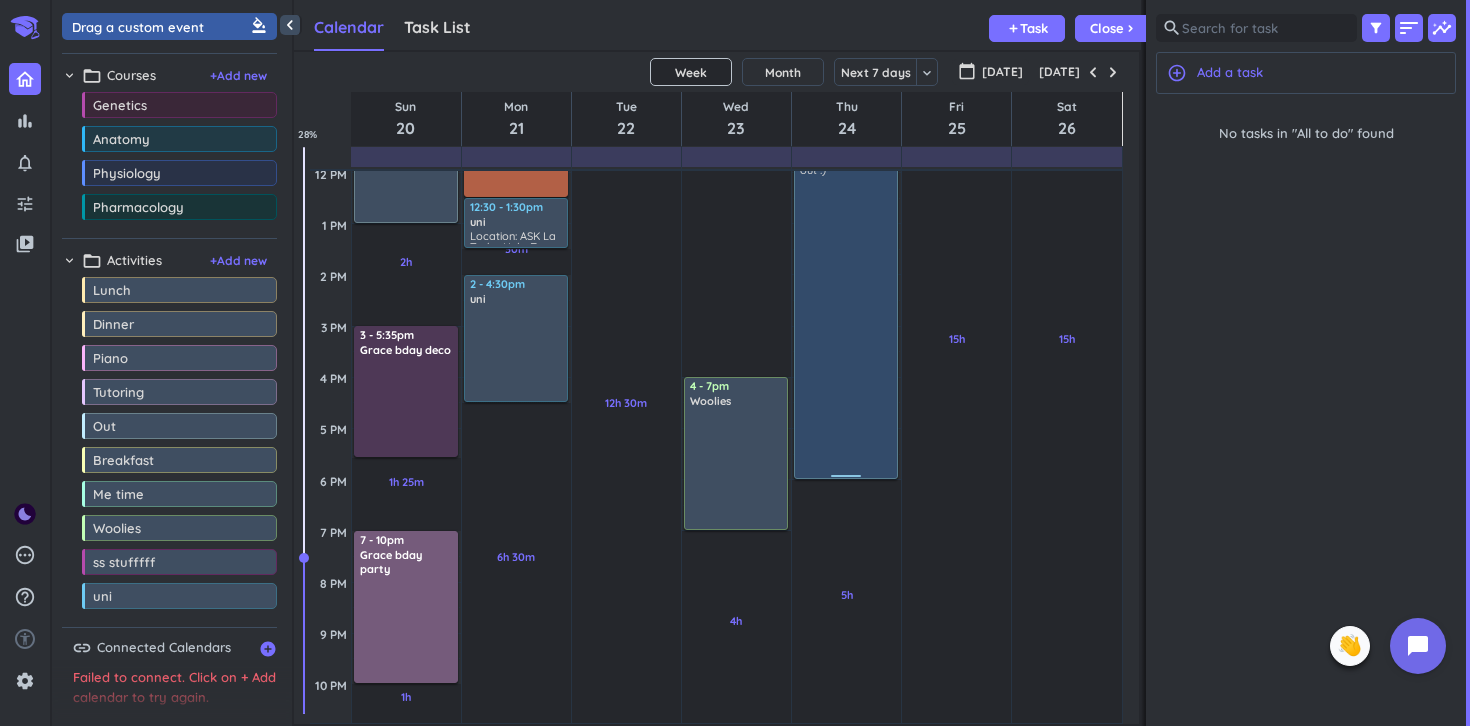 click on "[PERSON_NAME] out :)" at bounding box center (847, 314) 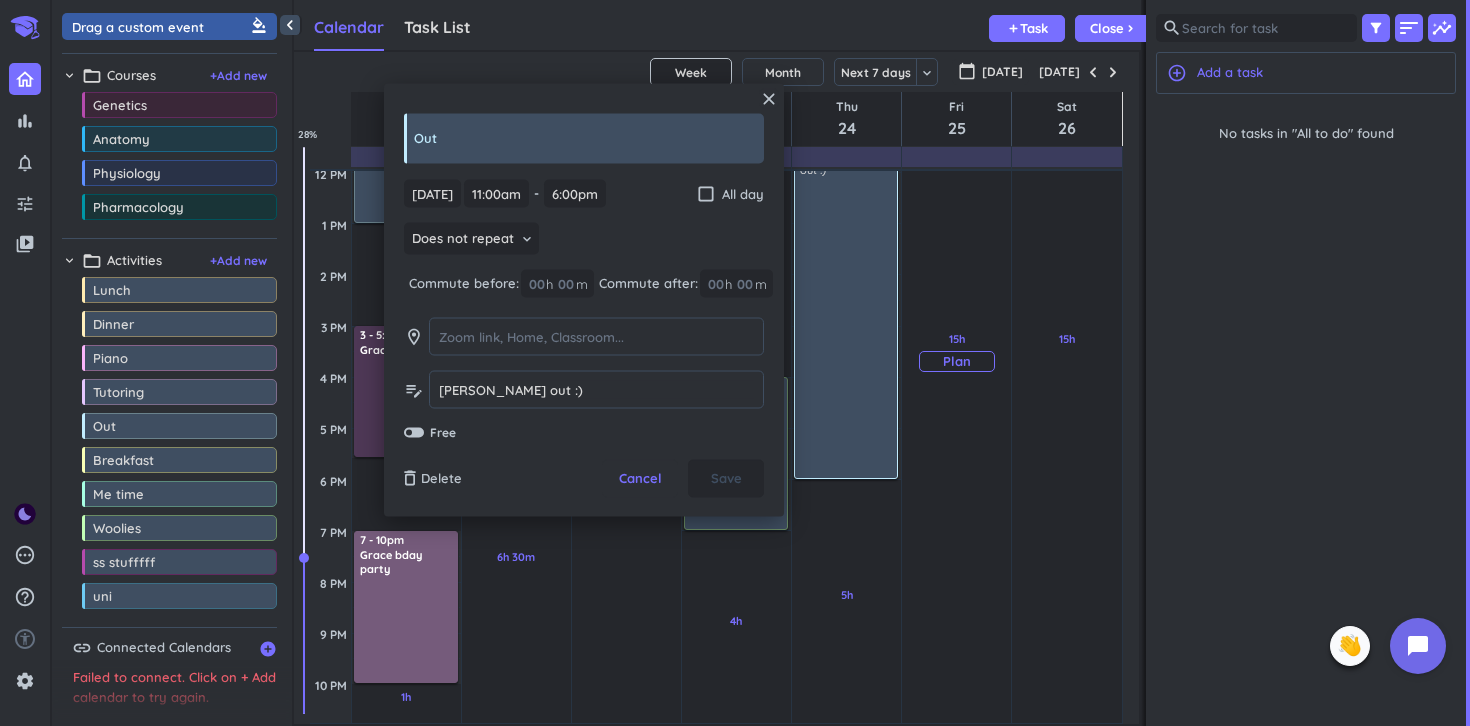 click on "15h  Past due Plan" at bounding box center [956, 352] 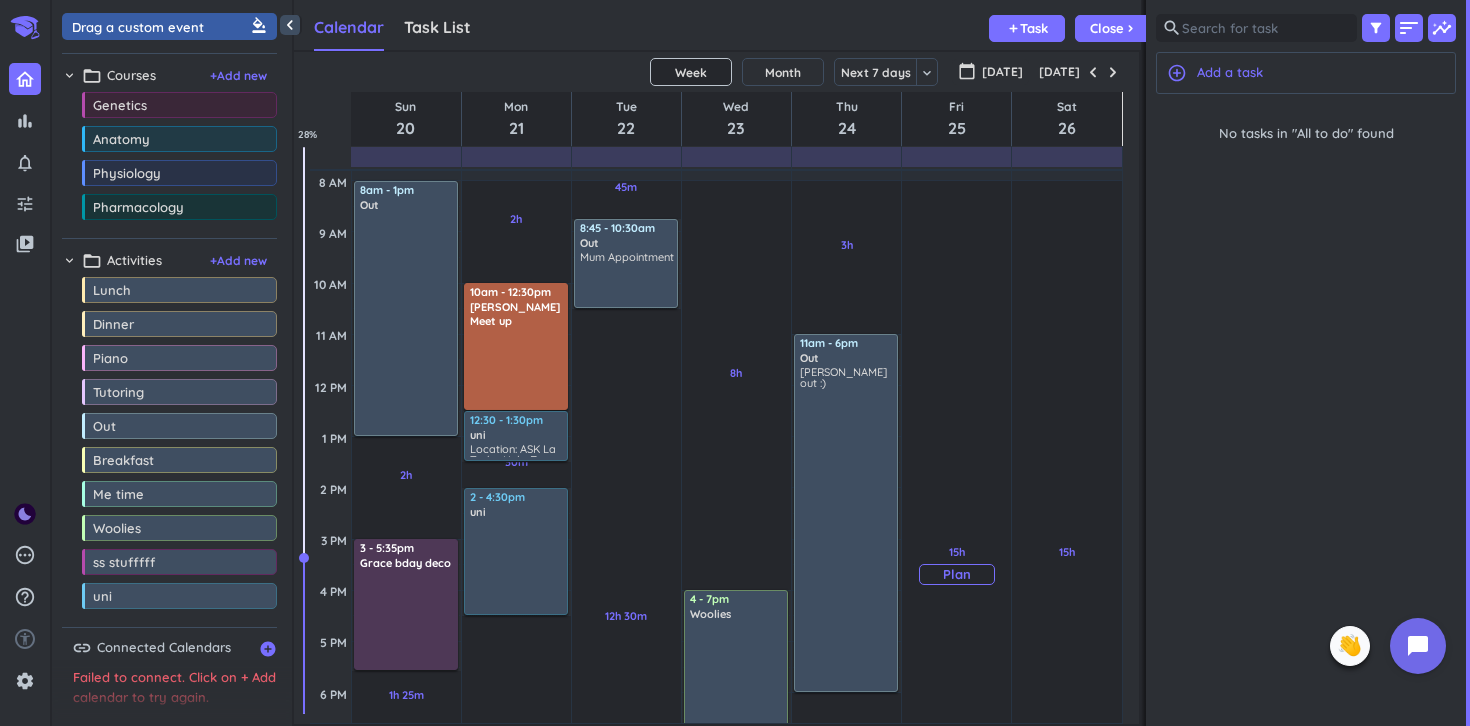 scroll, scrollTop: 198, scrollLeft: 0, axis: vertical 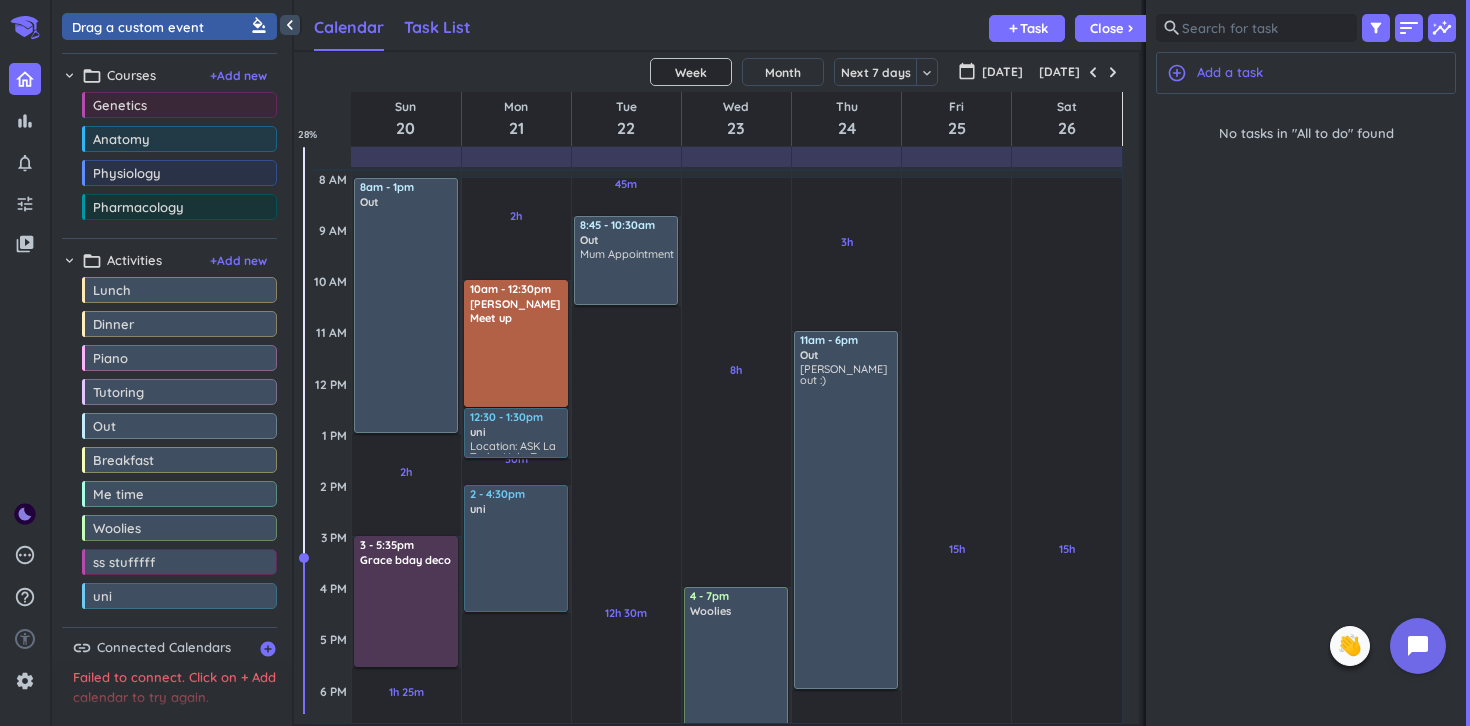 click on "Task List" at bounding box center (437, 27) 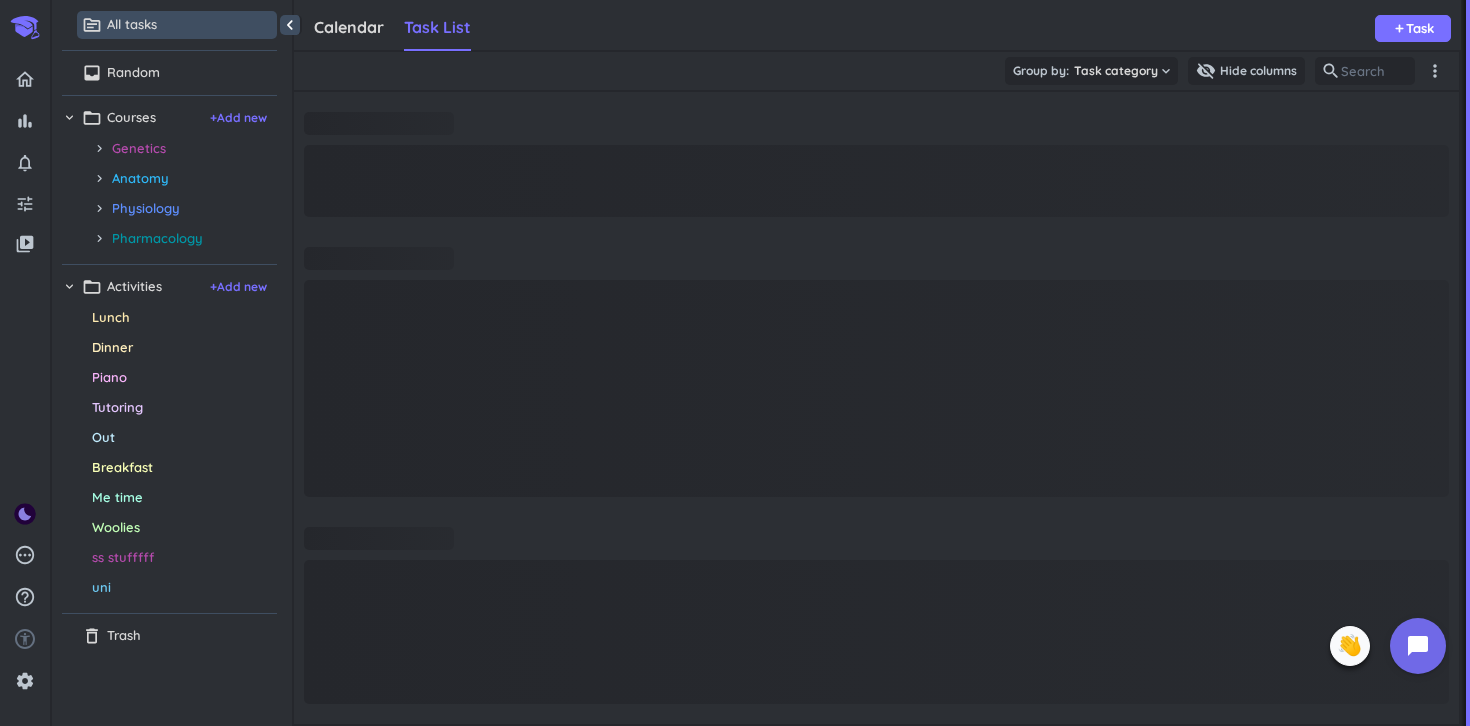 scroll, scrollTop: 1, scrollLeft: 1, axis: both 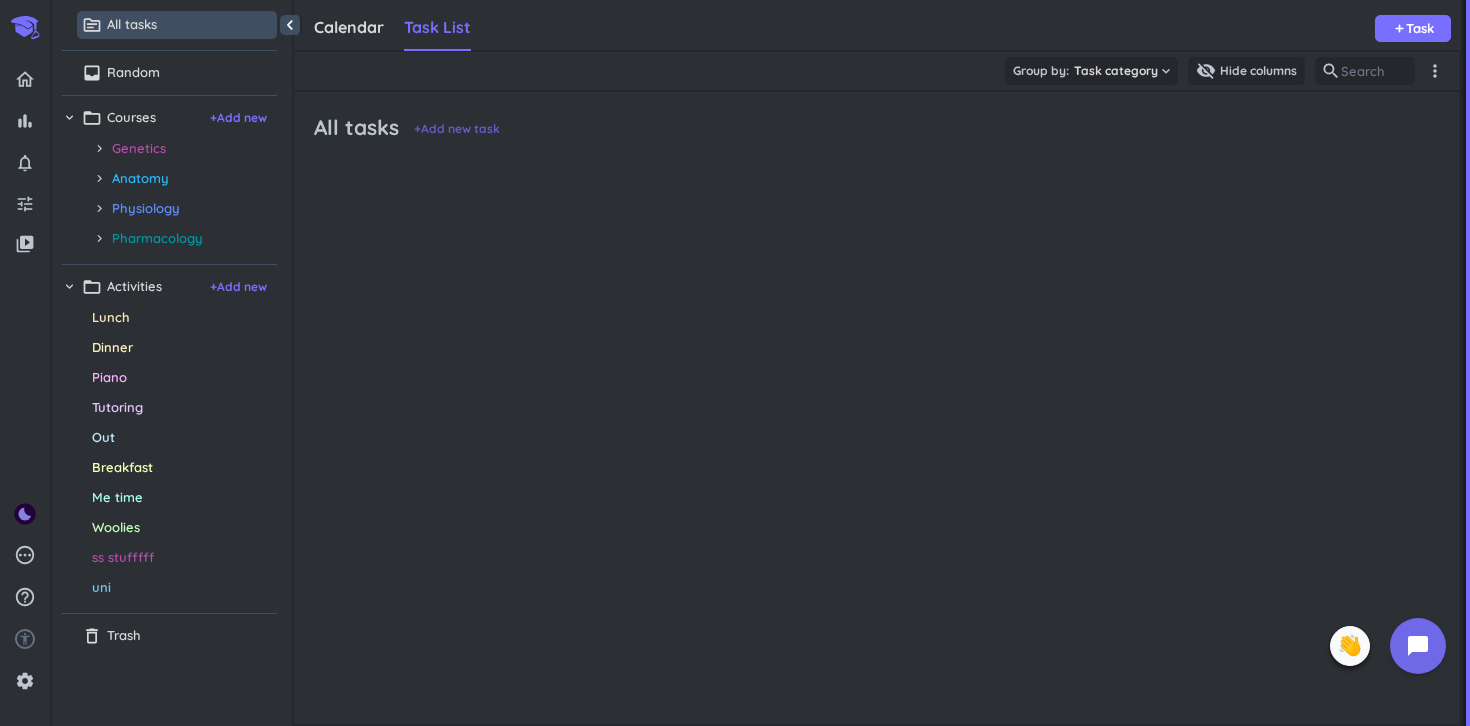 click on "+  Add new task" at bounding box center (457, 129) 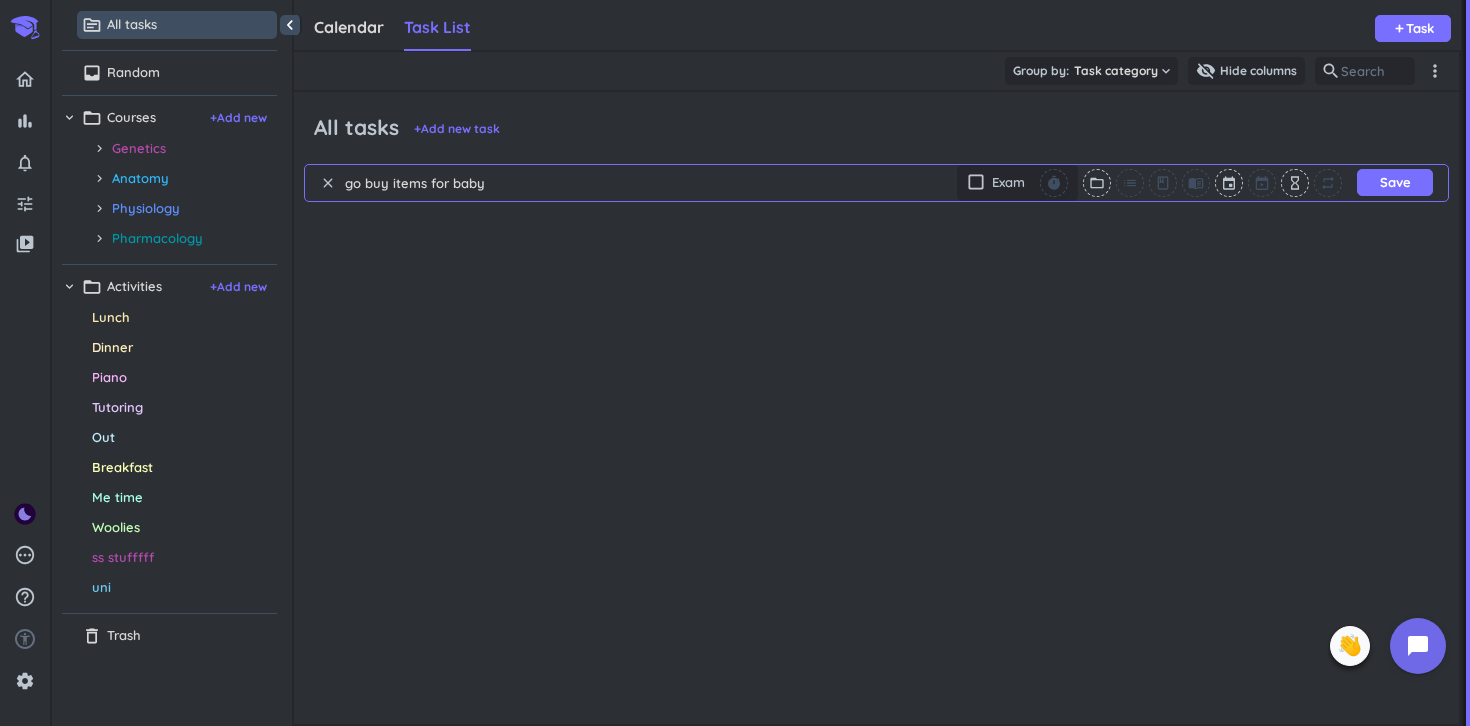 type on "go buy items for baby shower" 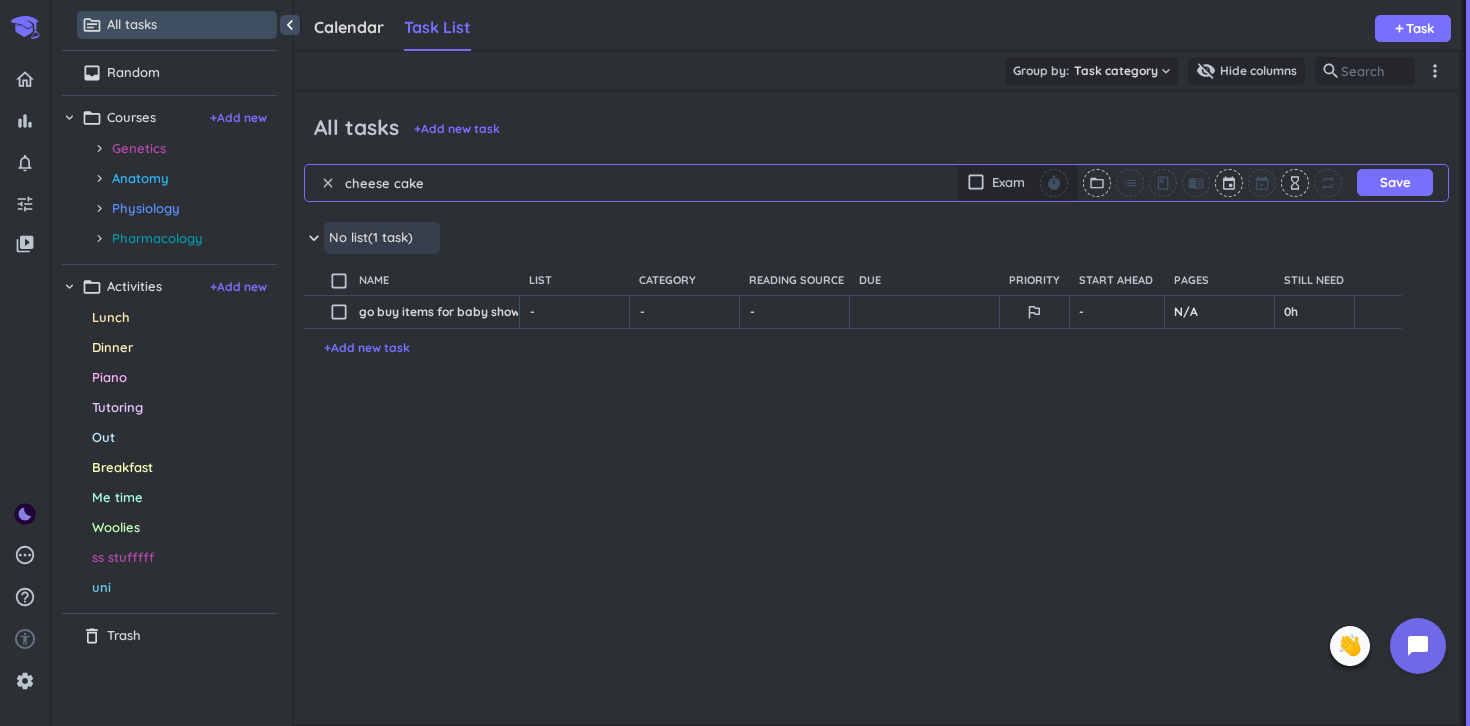 type on "cheese cake" 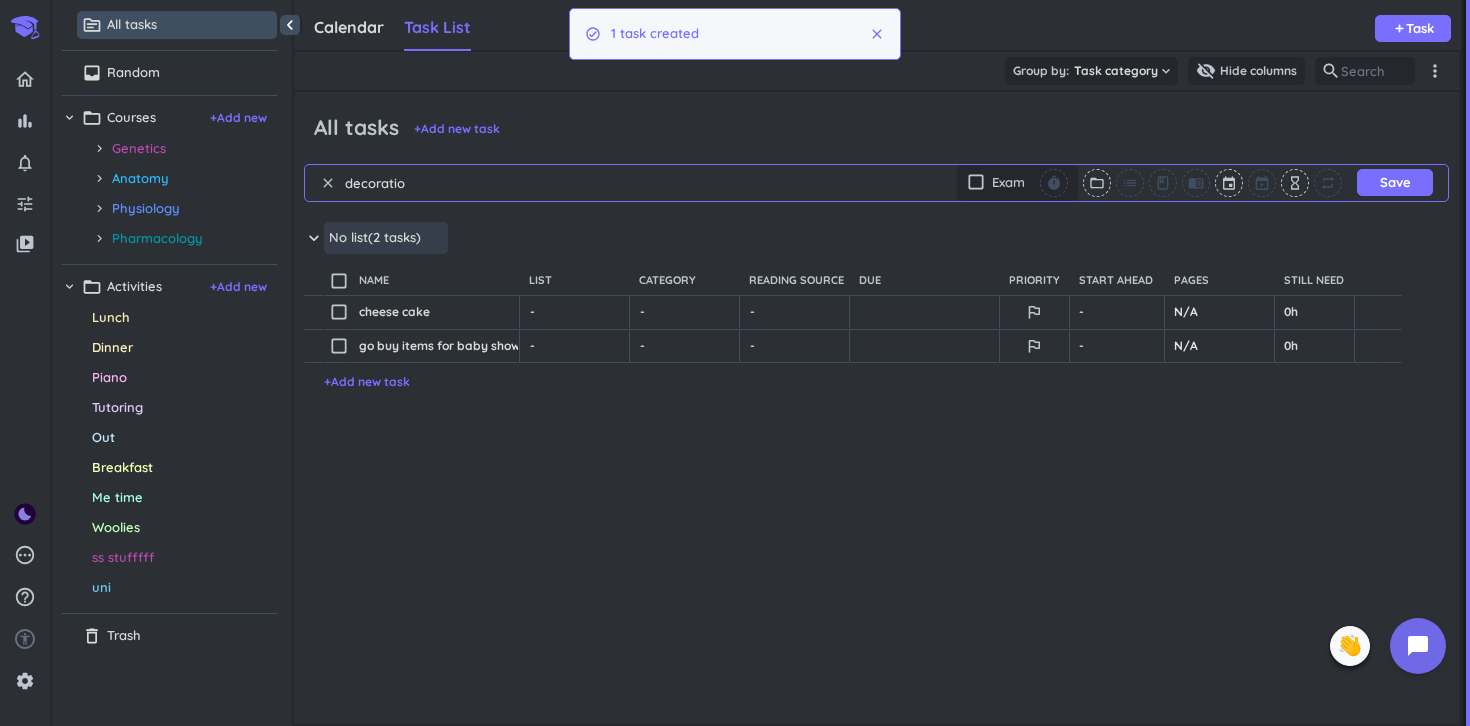 type on "decoration" 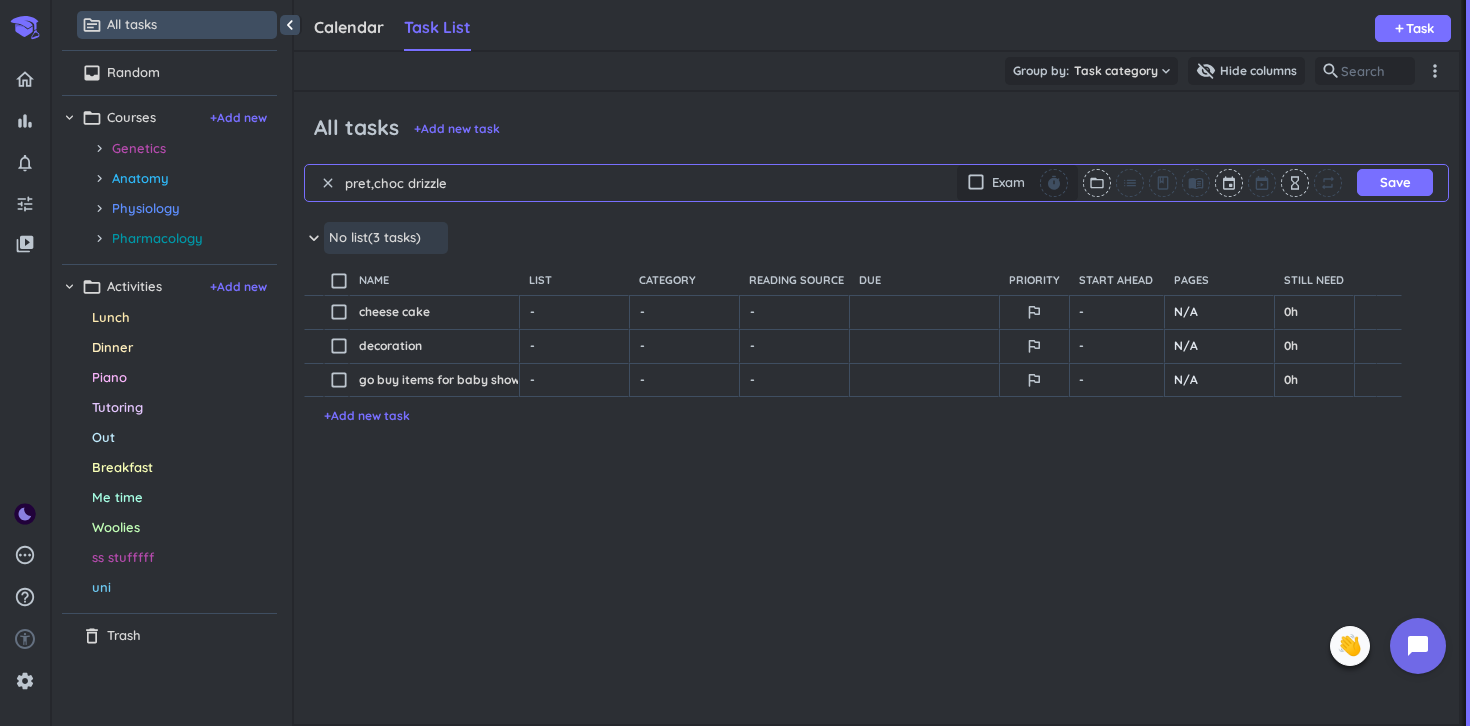 type on "pret,choc drizzle" 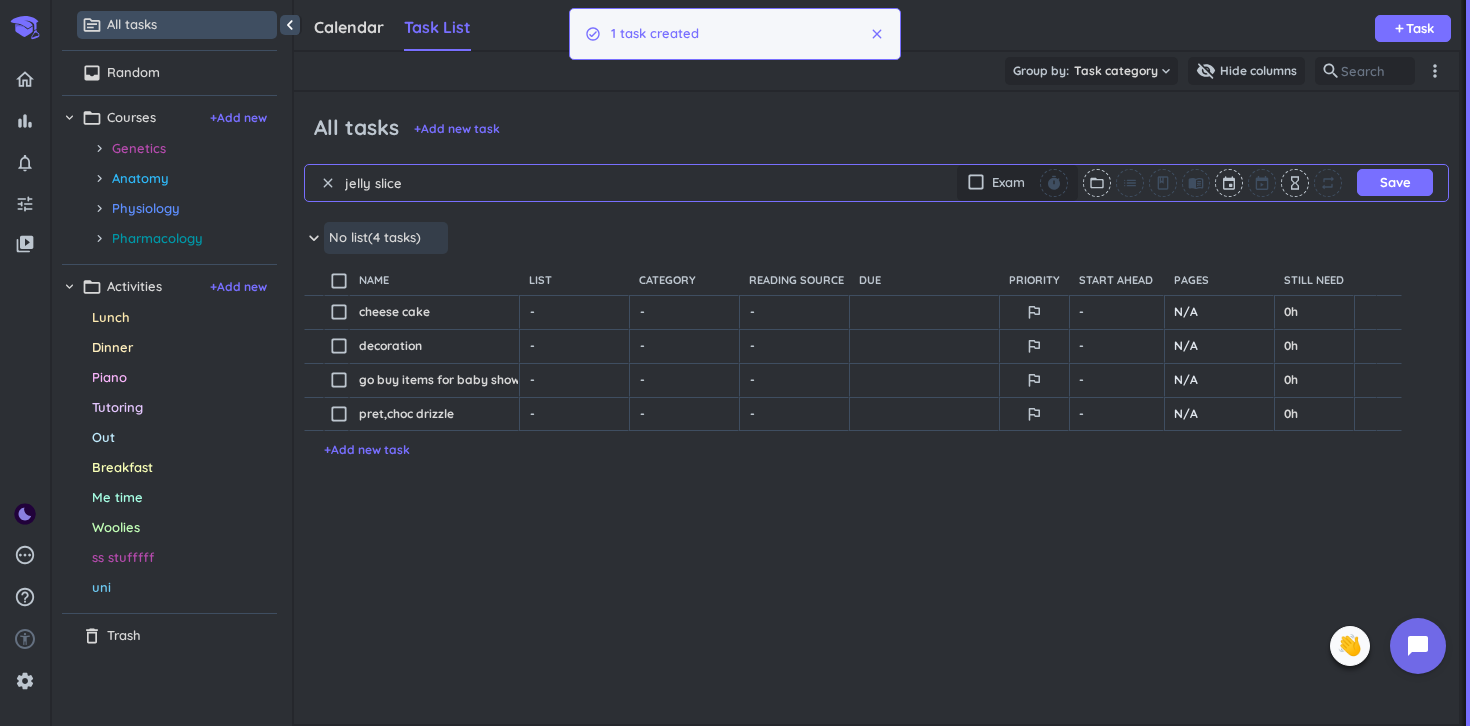 type on "jelly slice" 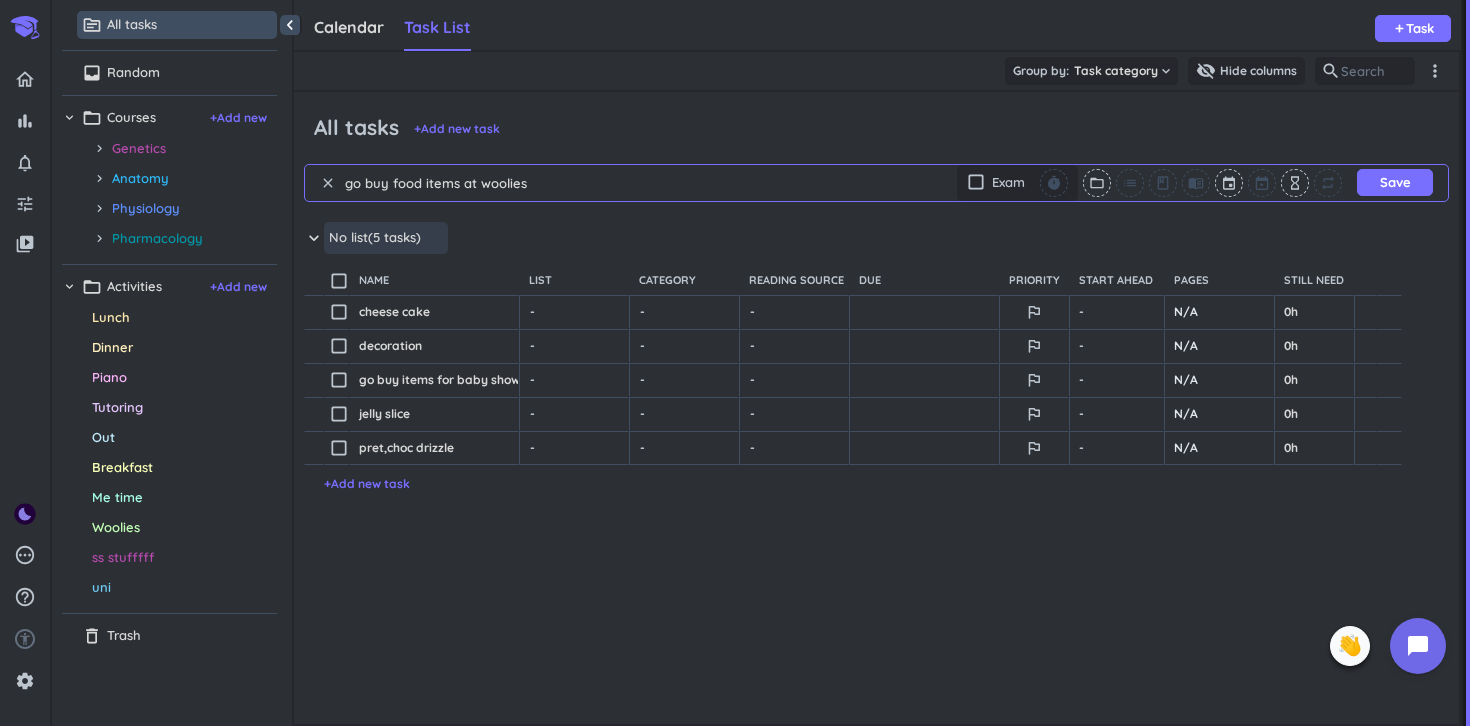 type on "go buy food items at woolies" 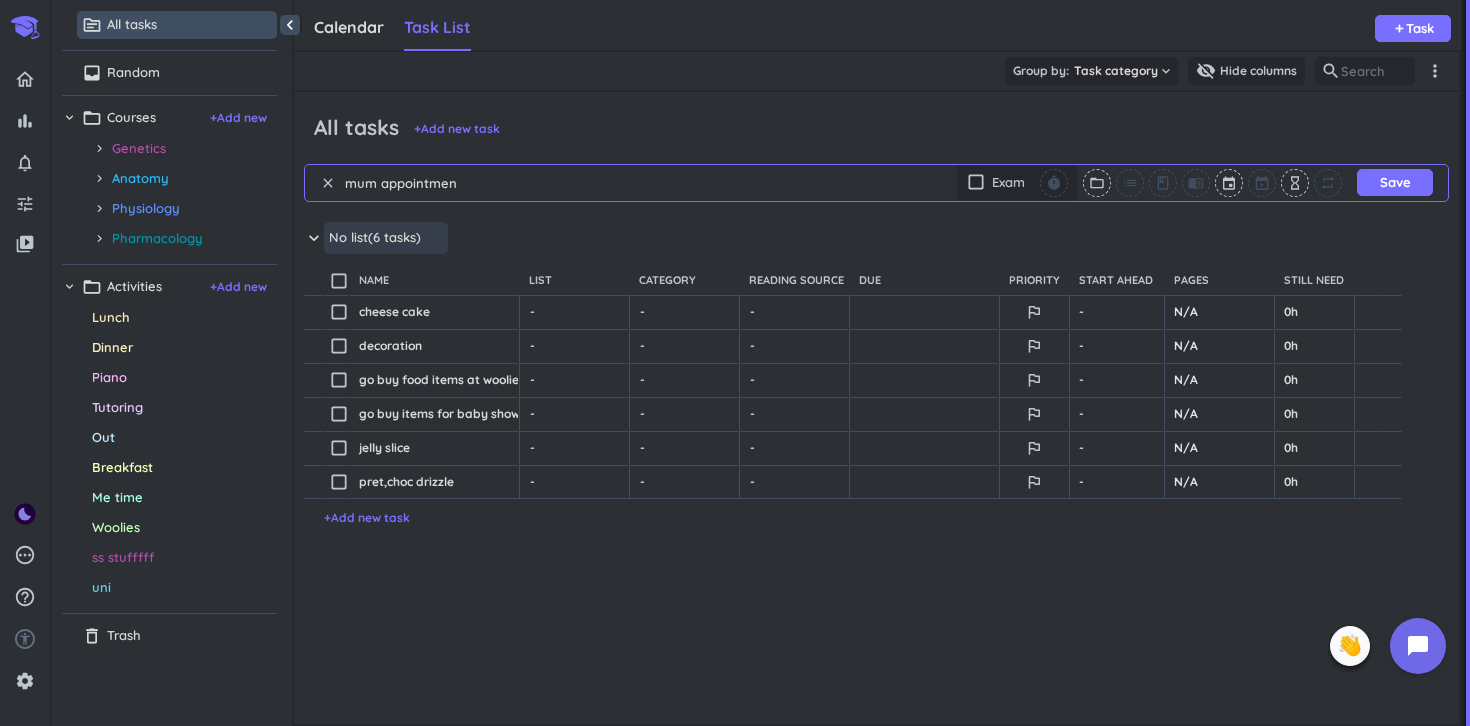 type on "mum appointment" 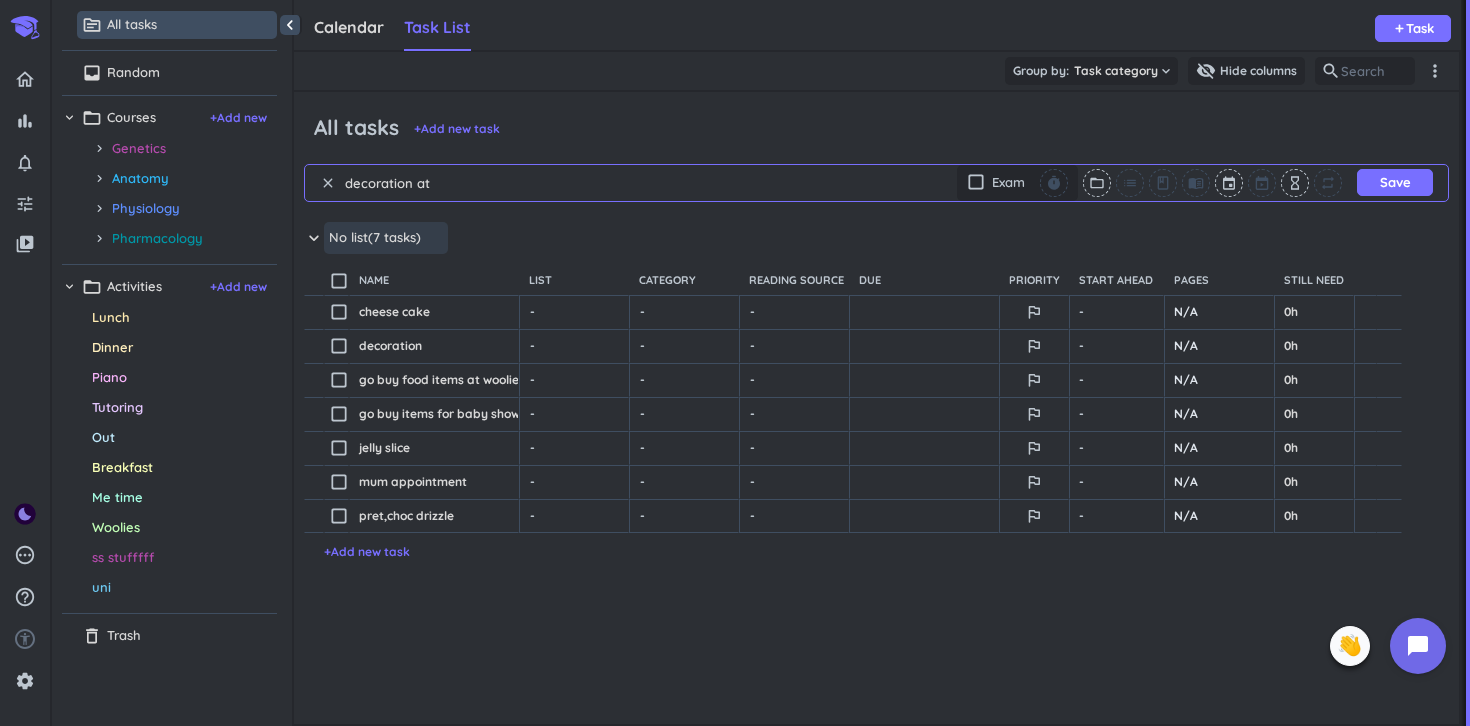 type on "decoration at [GEOGRAPHIC_DATA]" 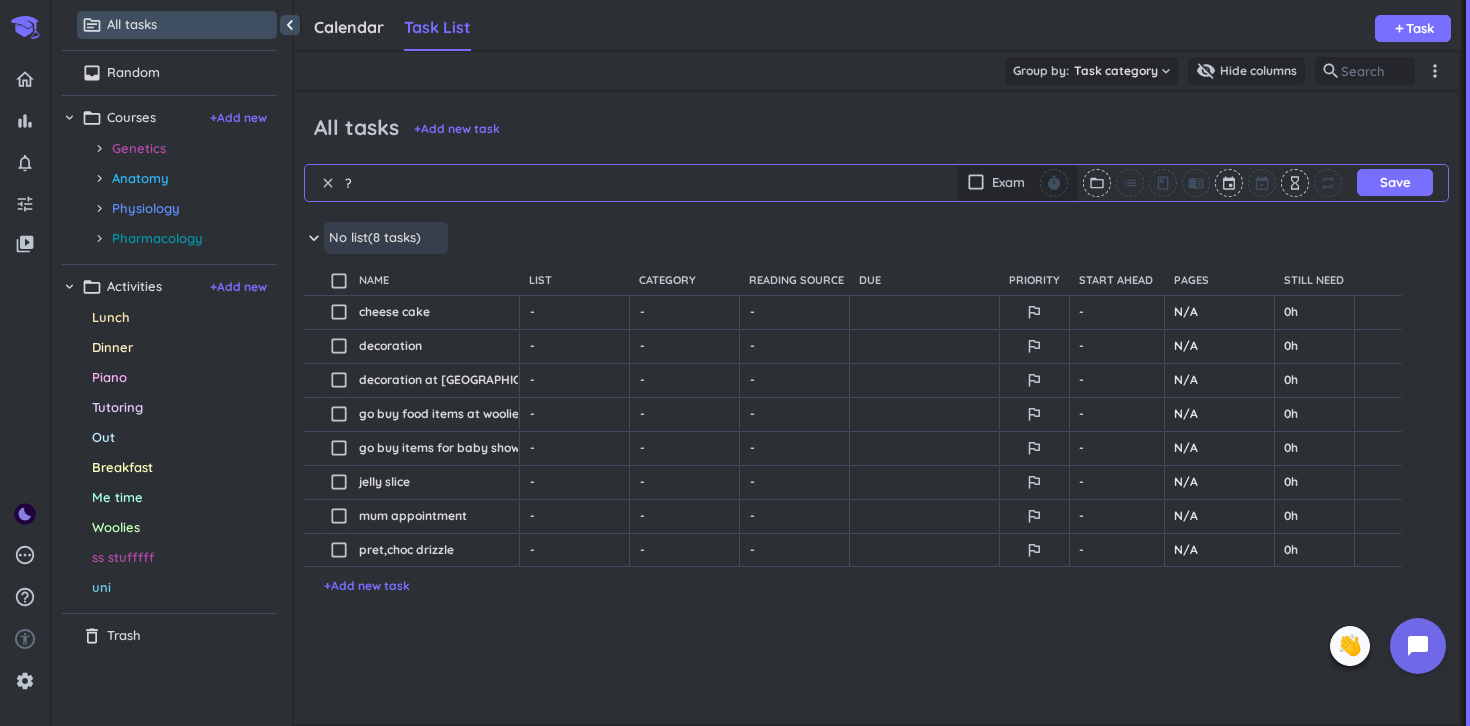 type on "?" 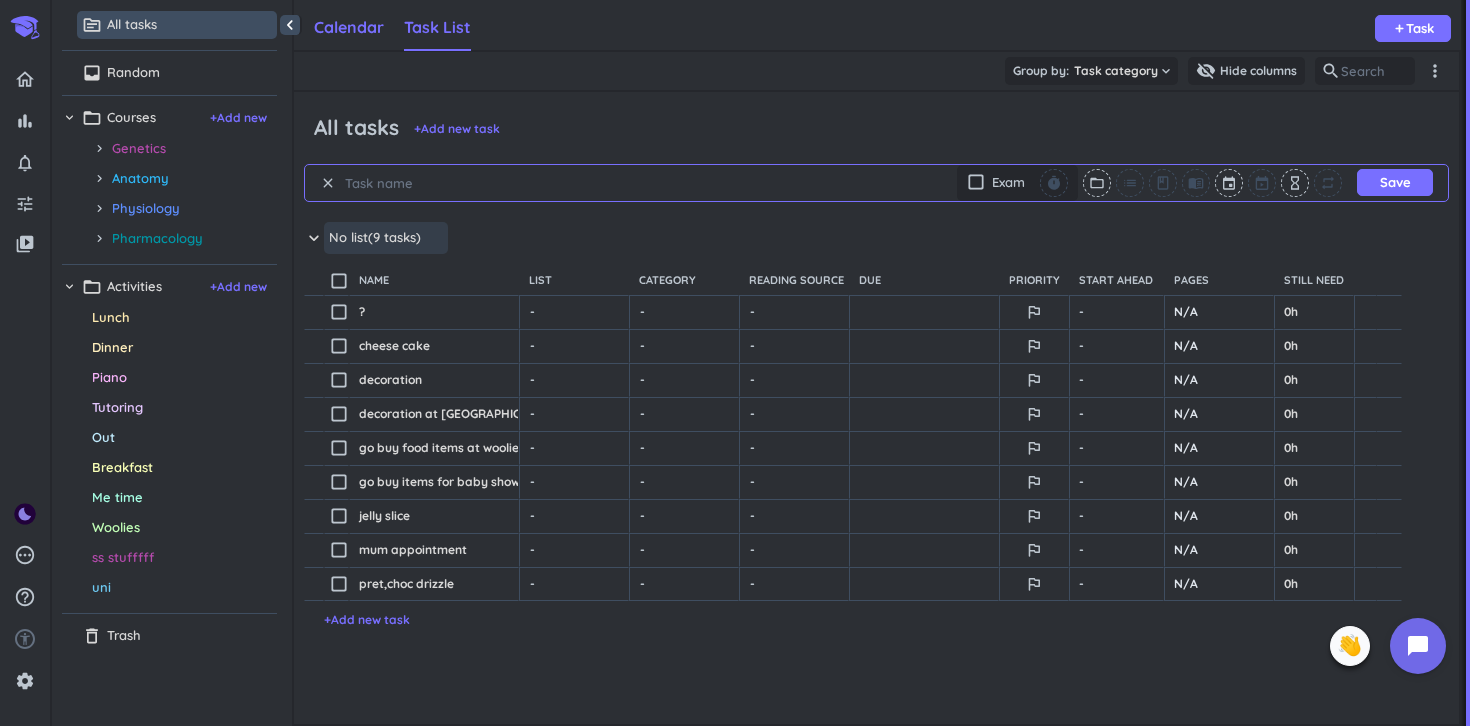 click on "Calendar" at bounding box center (349, 27) 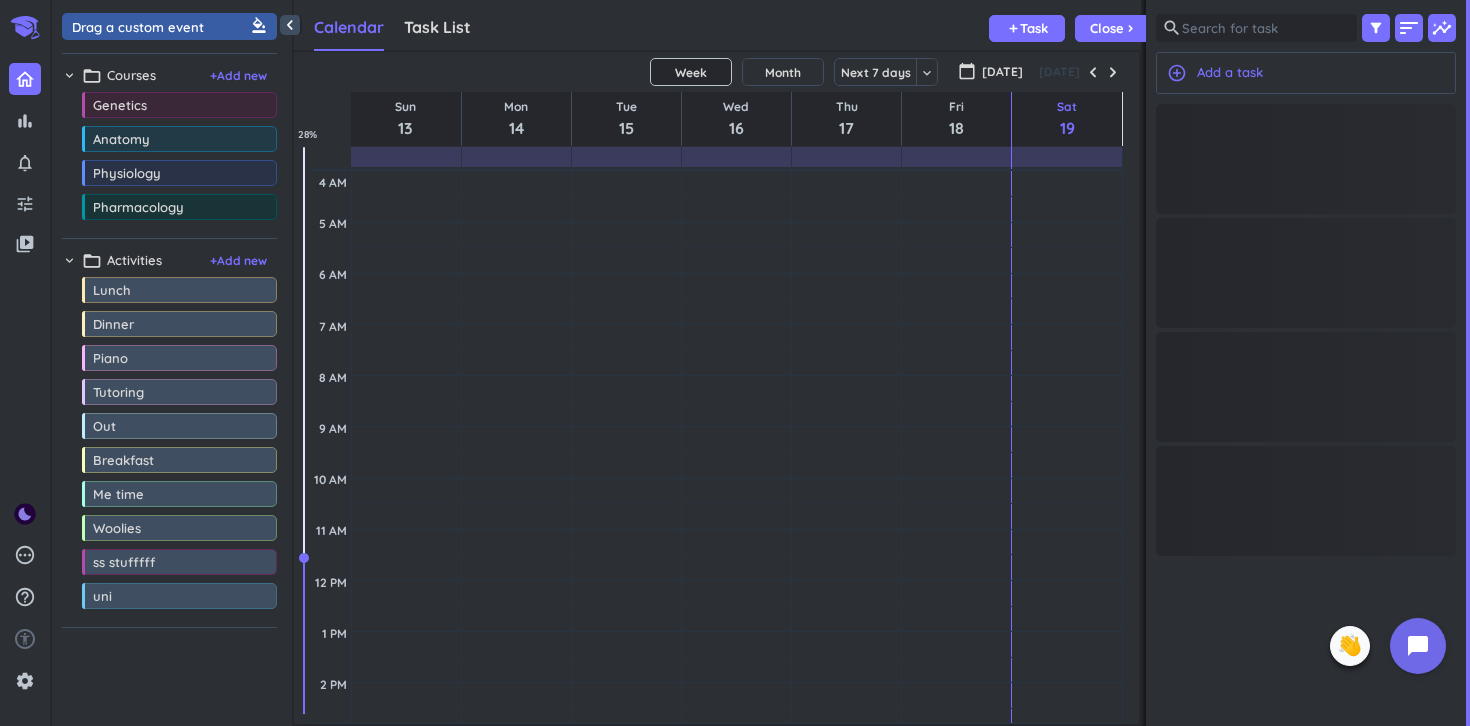scroll, scrollTop: 1, scrollLeft: 1, axis: both 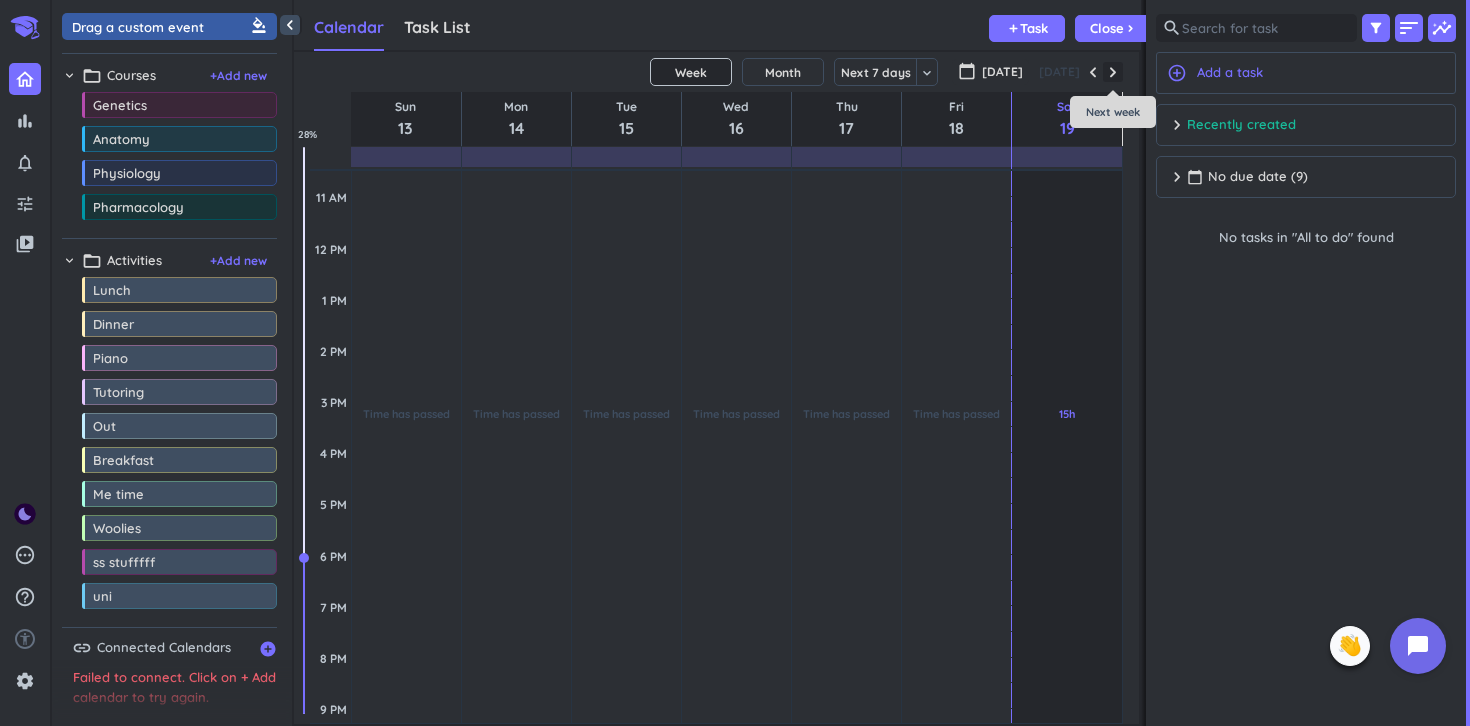 click at bounding box center [1113, 72] 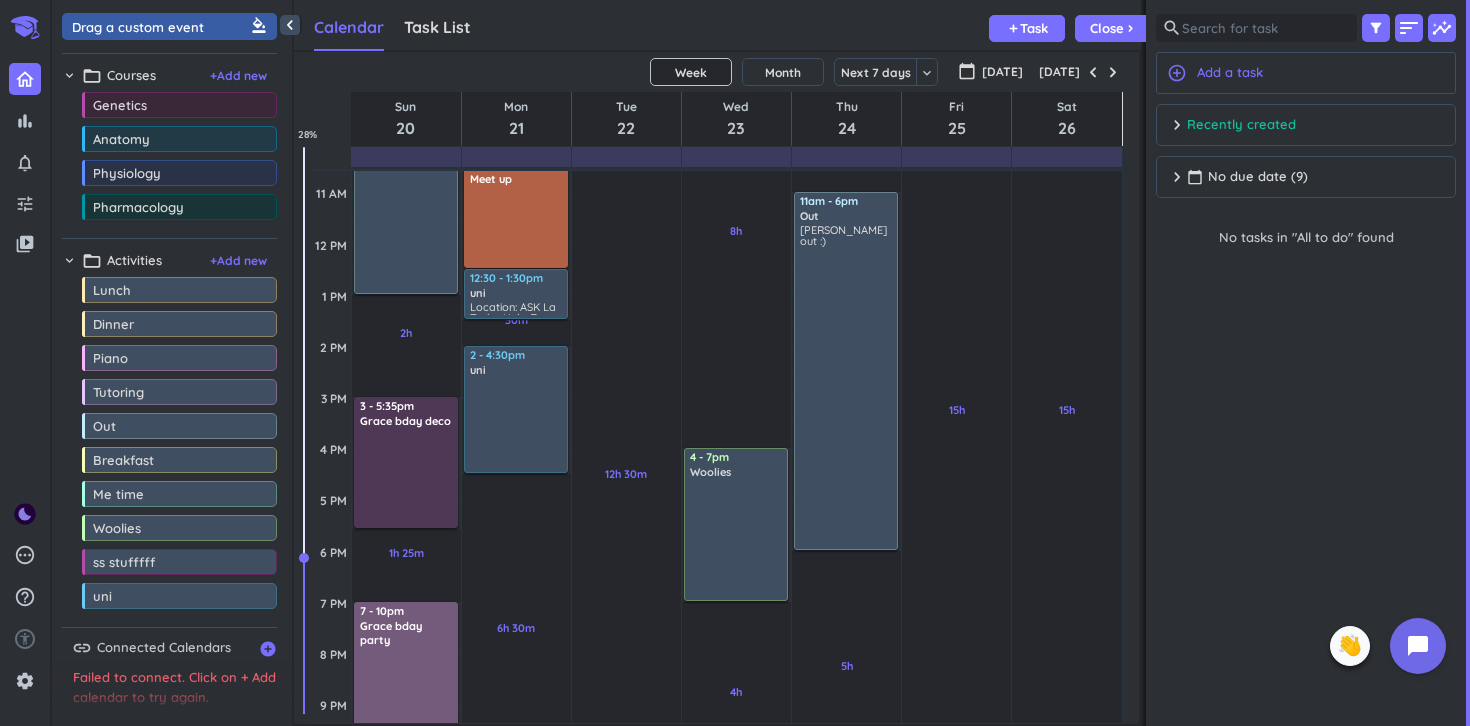 scroll, scrollTop: 309, scrollLeft: 0, axis: vertical 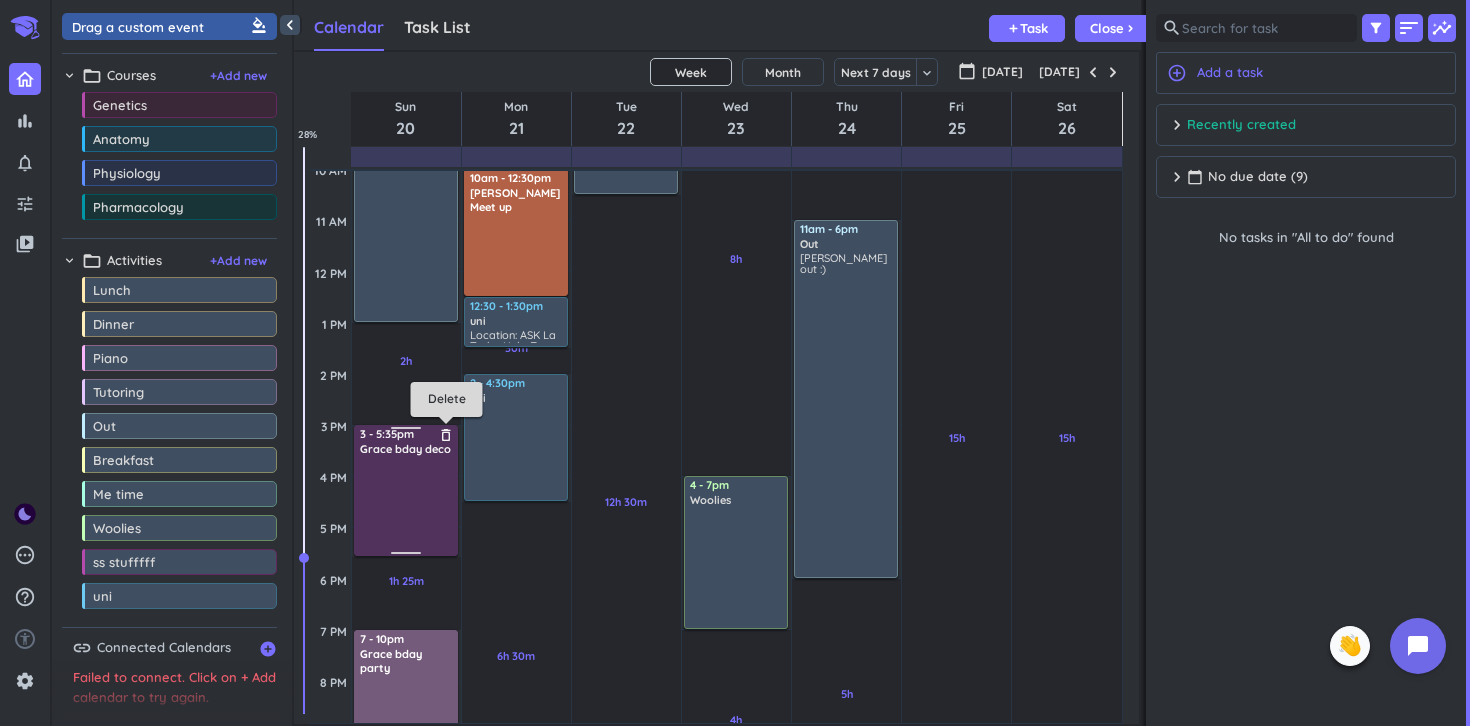 click on "delete_outline" at bounding box center [446, 435] 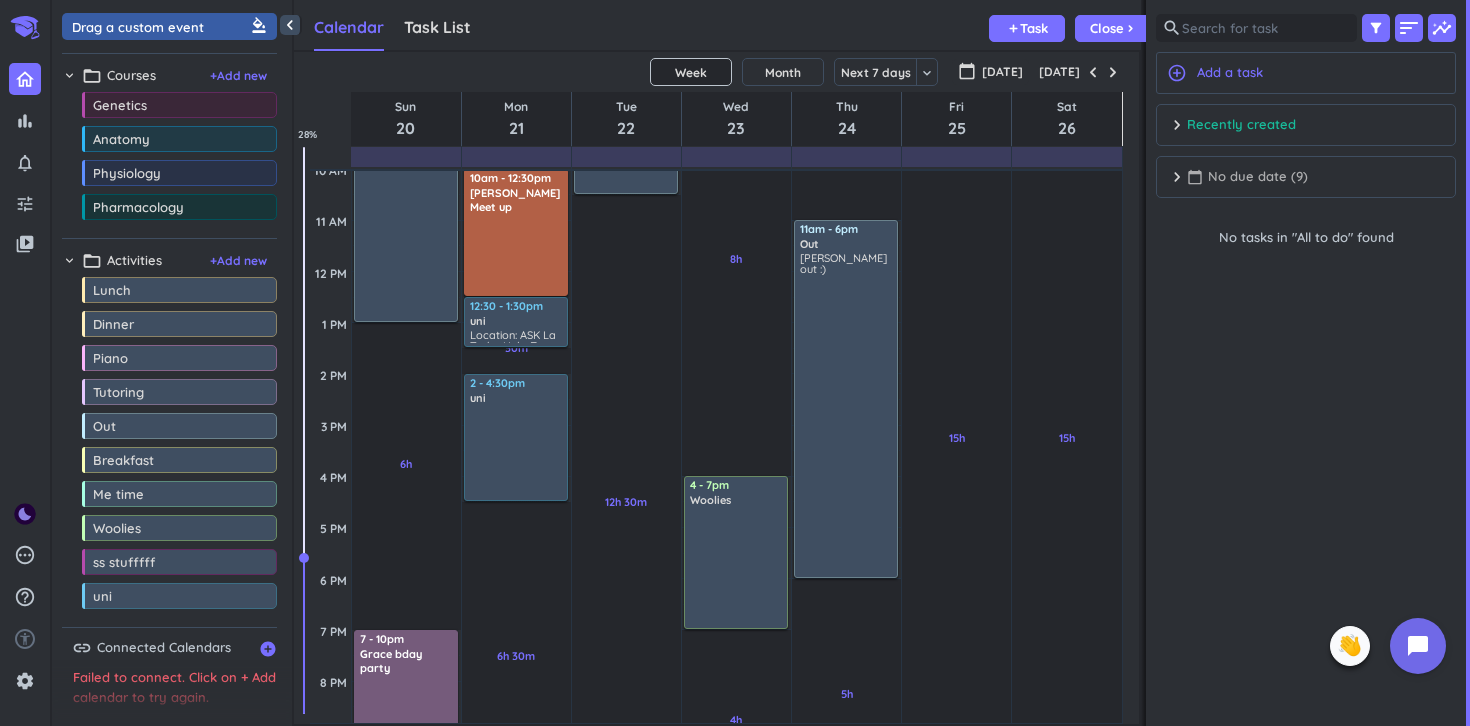click on "calendar_today No due date (9)" at bounding box center [1247, 177] 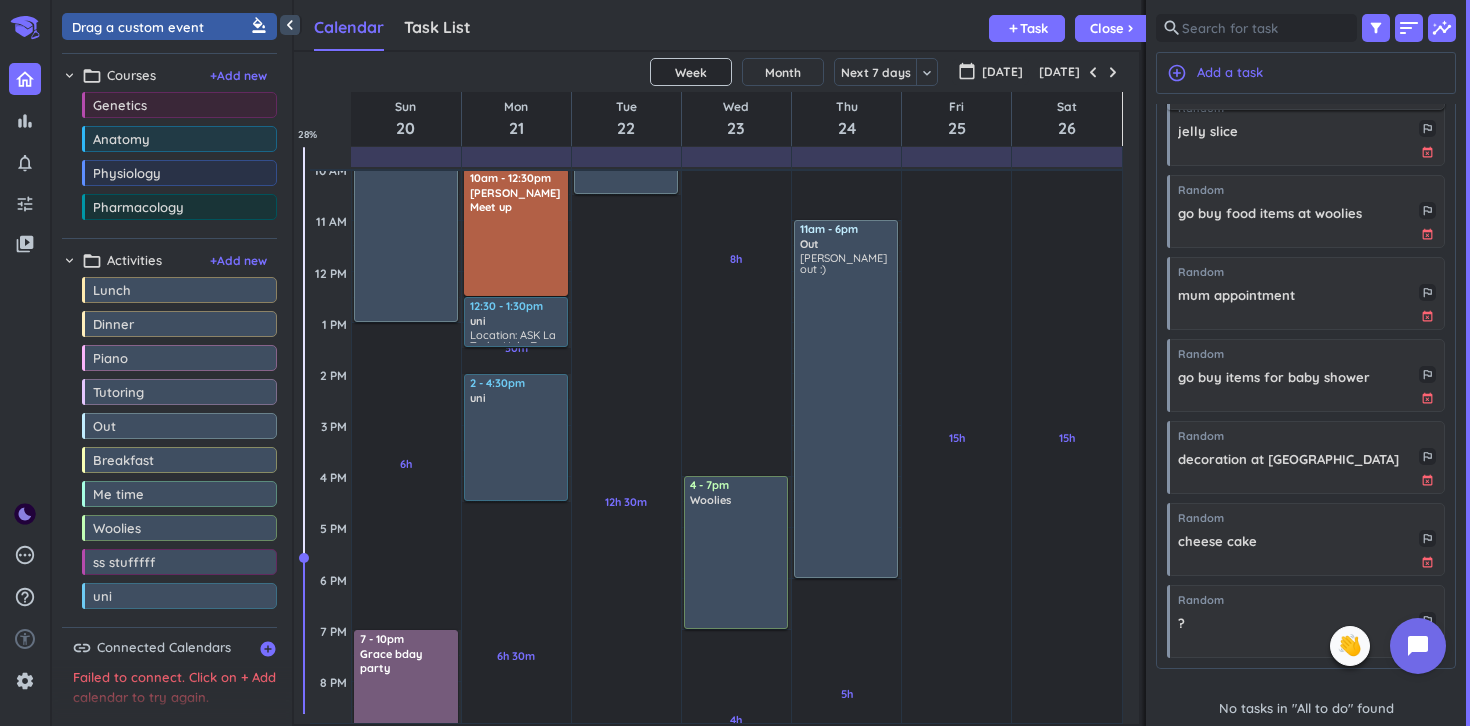 scroll, scrollTop: 300, scrollLeft: 0, axis: vertical 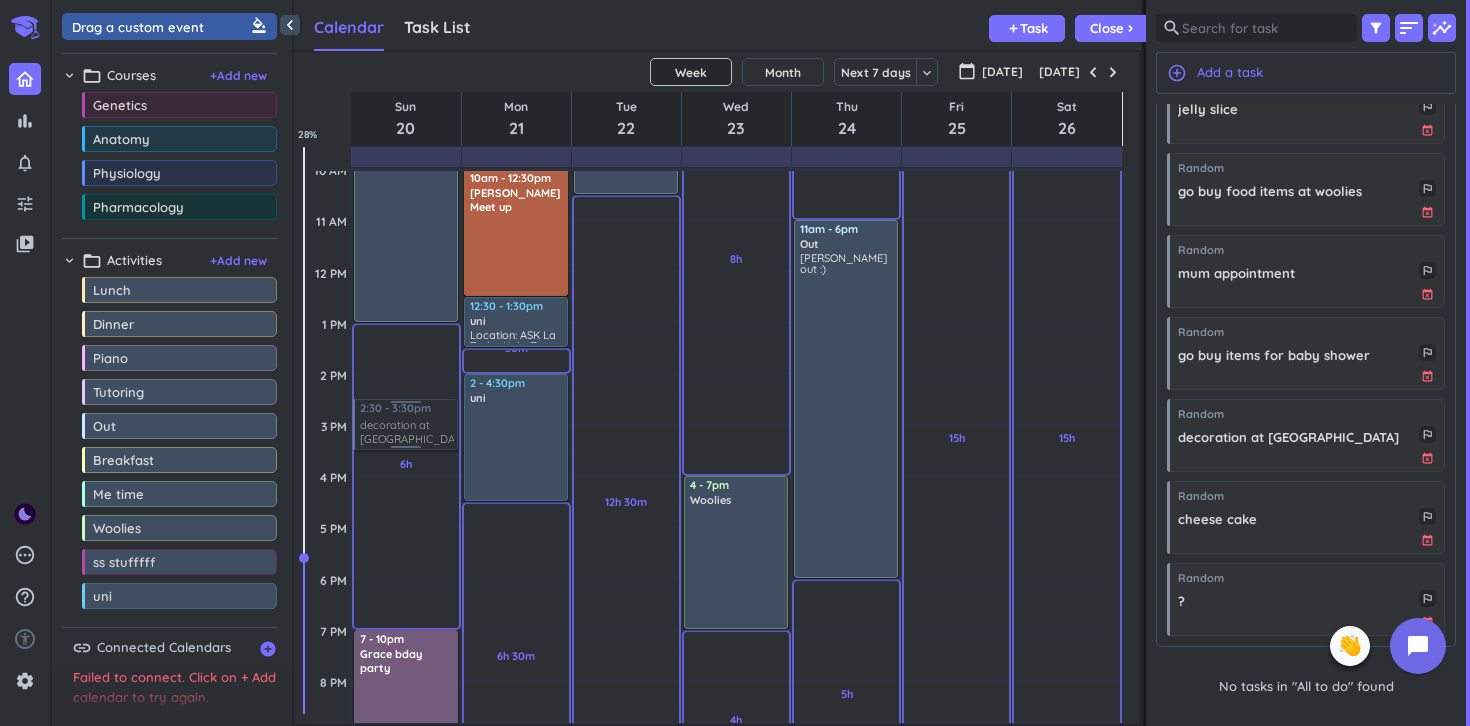 drag, startPoint x: 1240, startPoint y: 433, endPoint x: 415, endPoint y: 402, distance: 825.5822 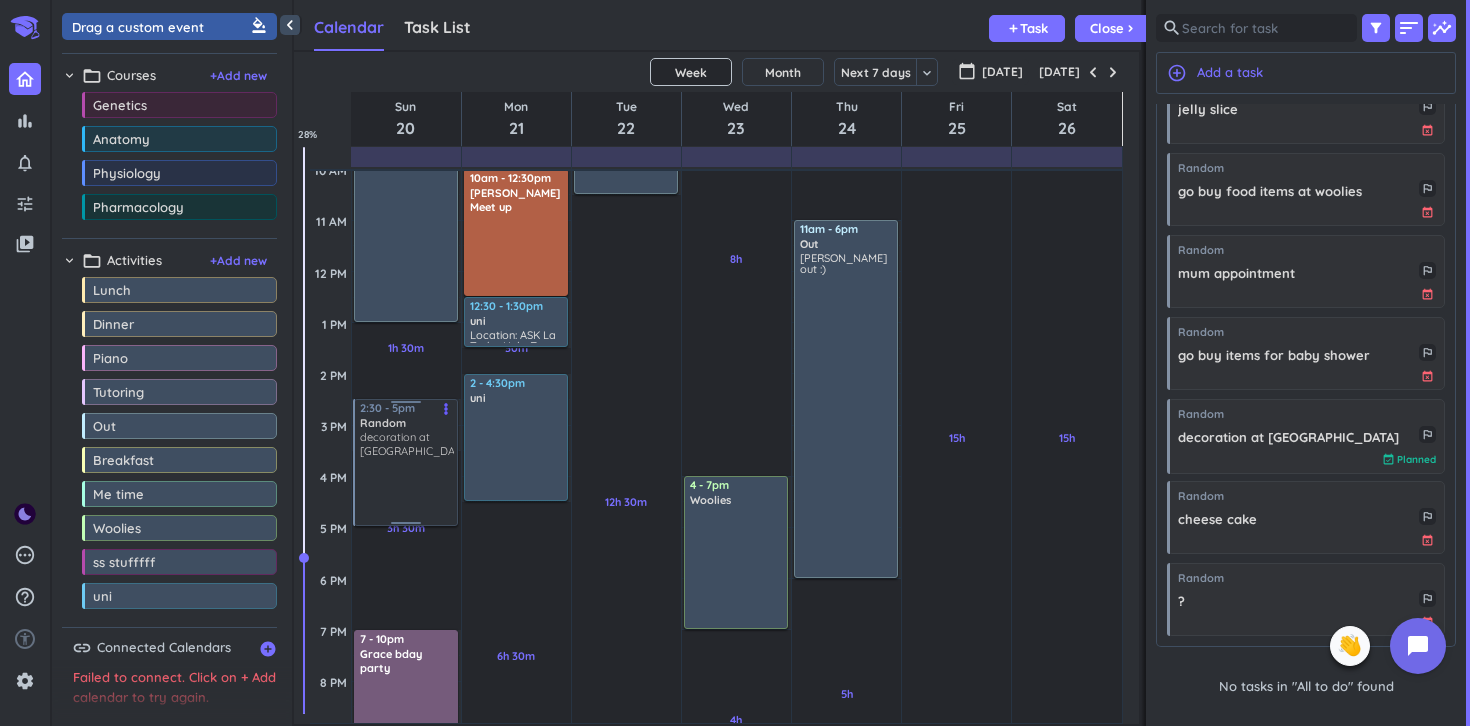 drag, startPoint x: 405, startPoint y: 446, endPoint x: 393, endPoint y: 522, distance: 76.941536 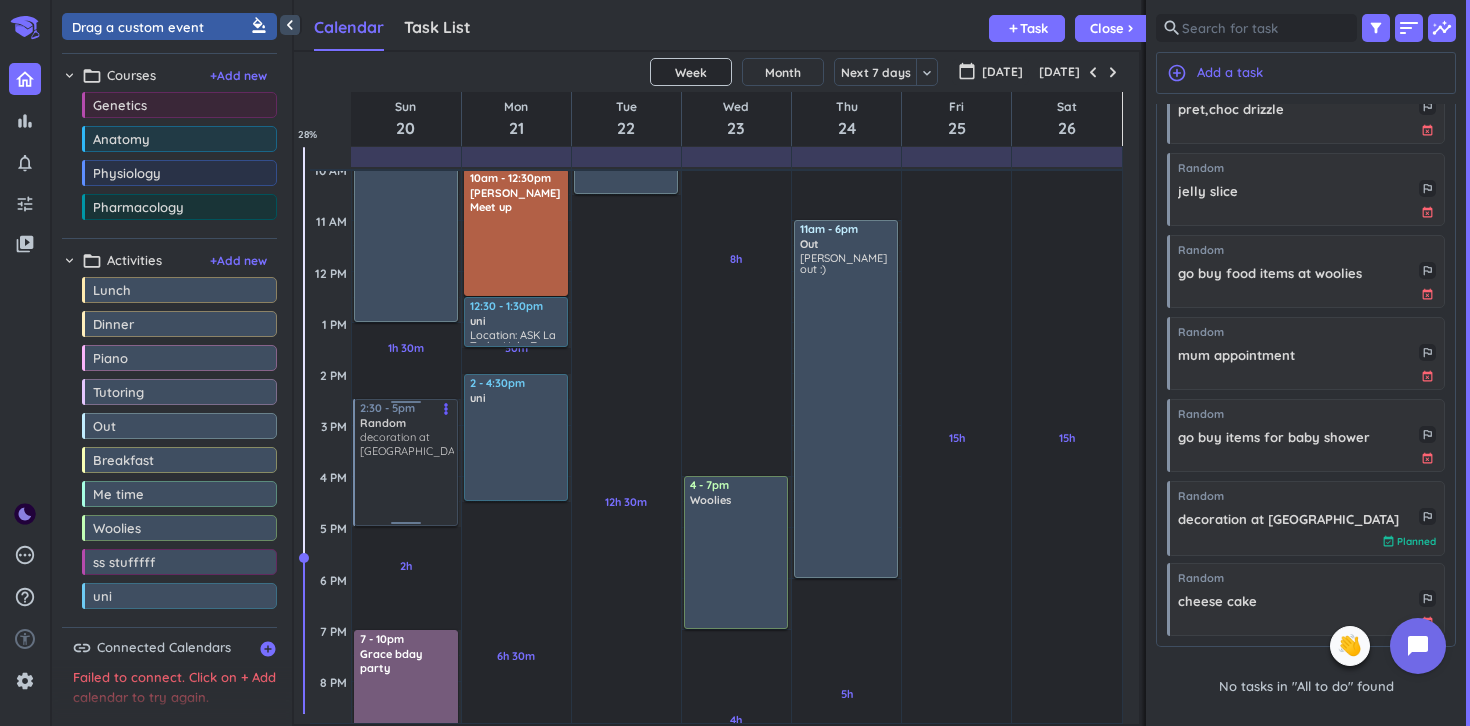 click at bounding box center (406, 405) 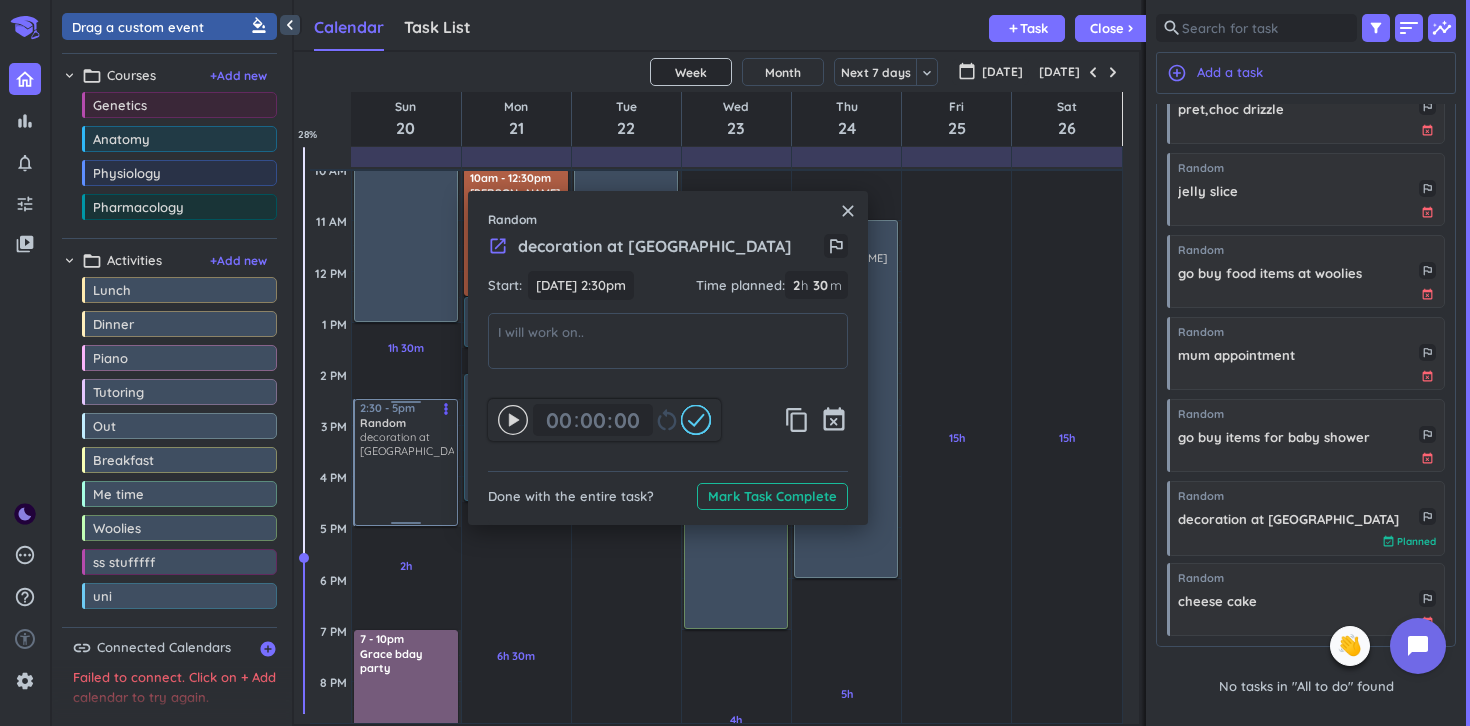 click on "launch" at bounding box center [498, 246] 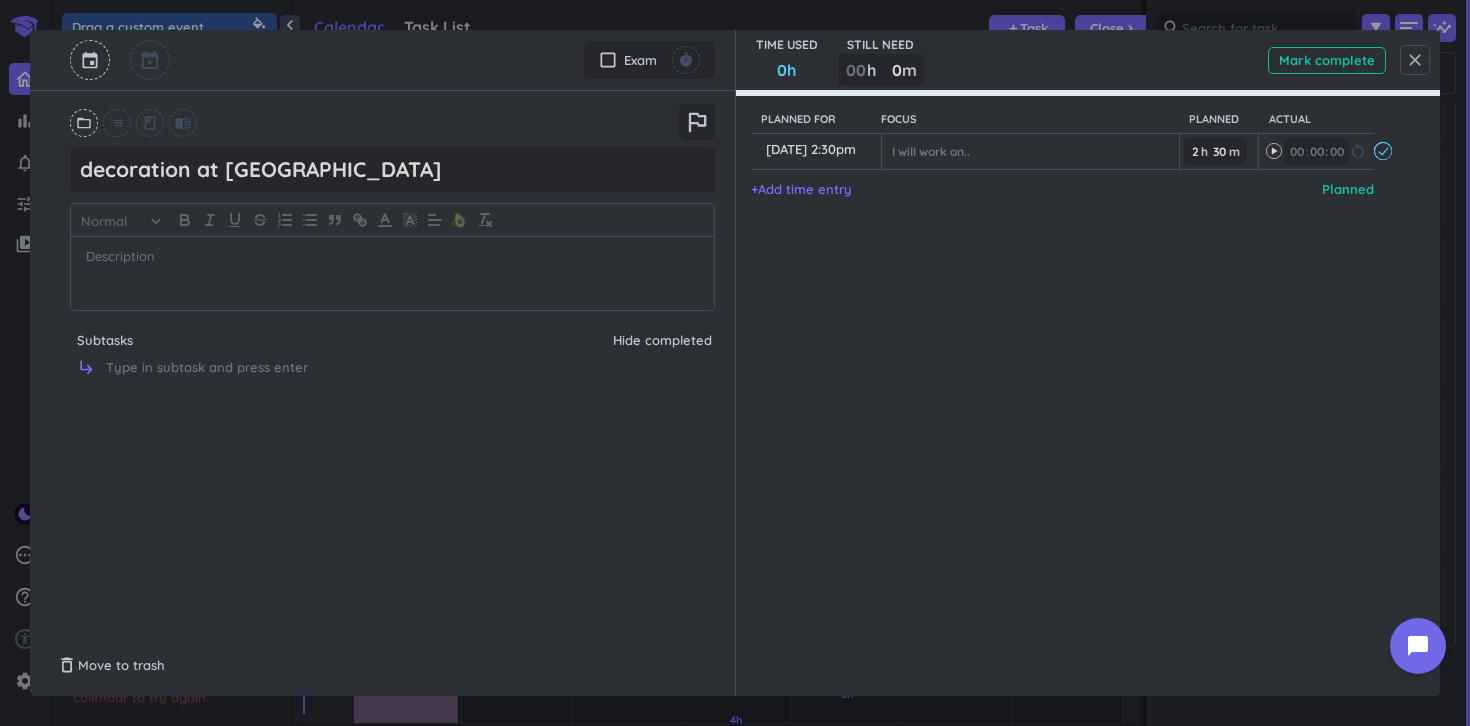 click on "close" at bounding box center [1415, 60] 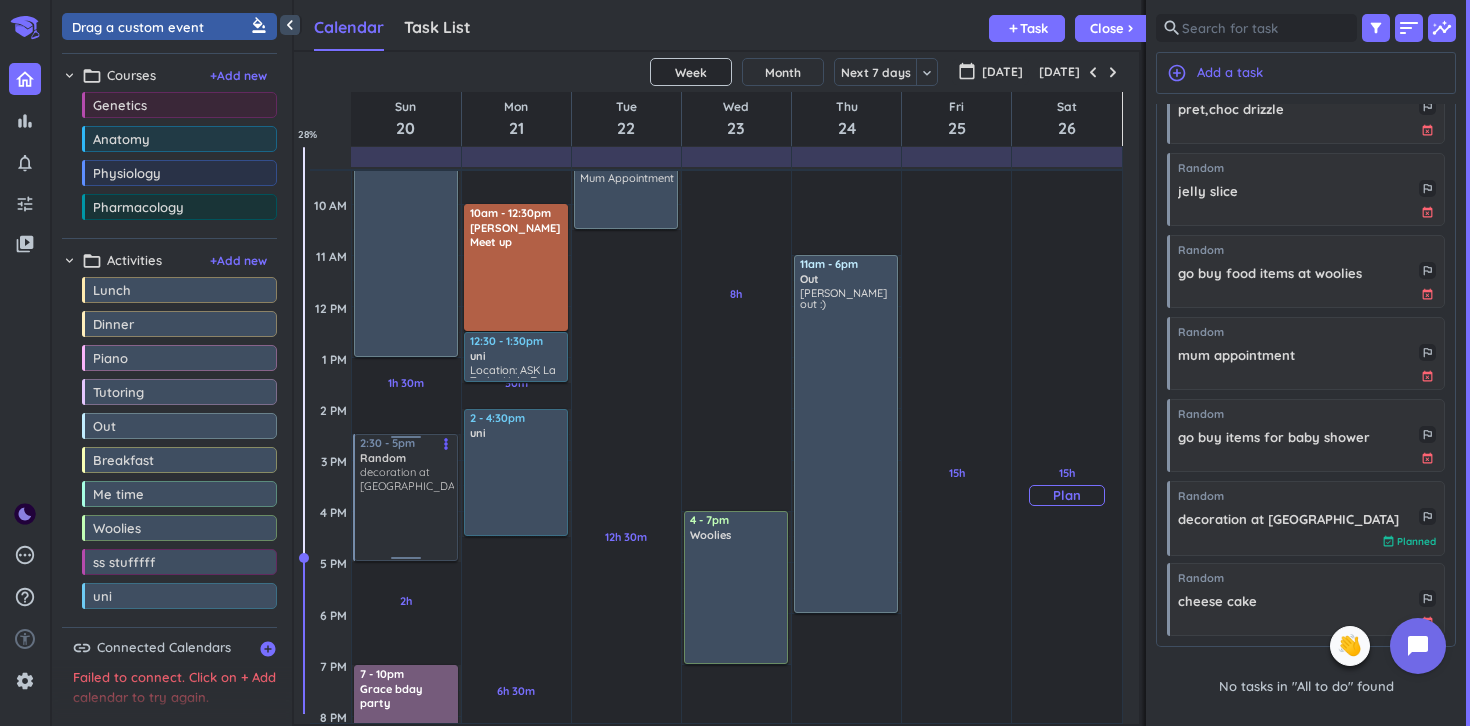 scroll, scrollTop: 263, scrollLeft: 0, axis: vertical 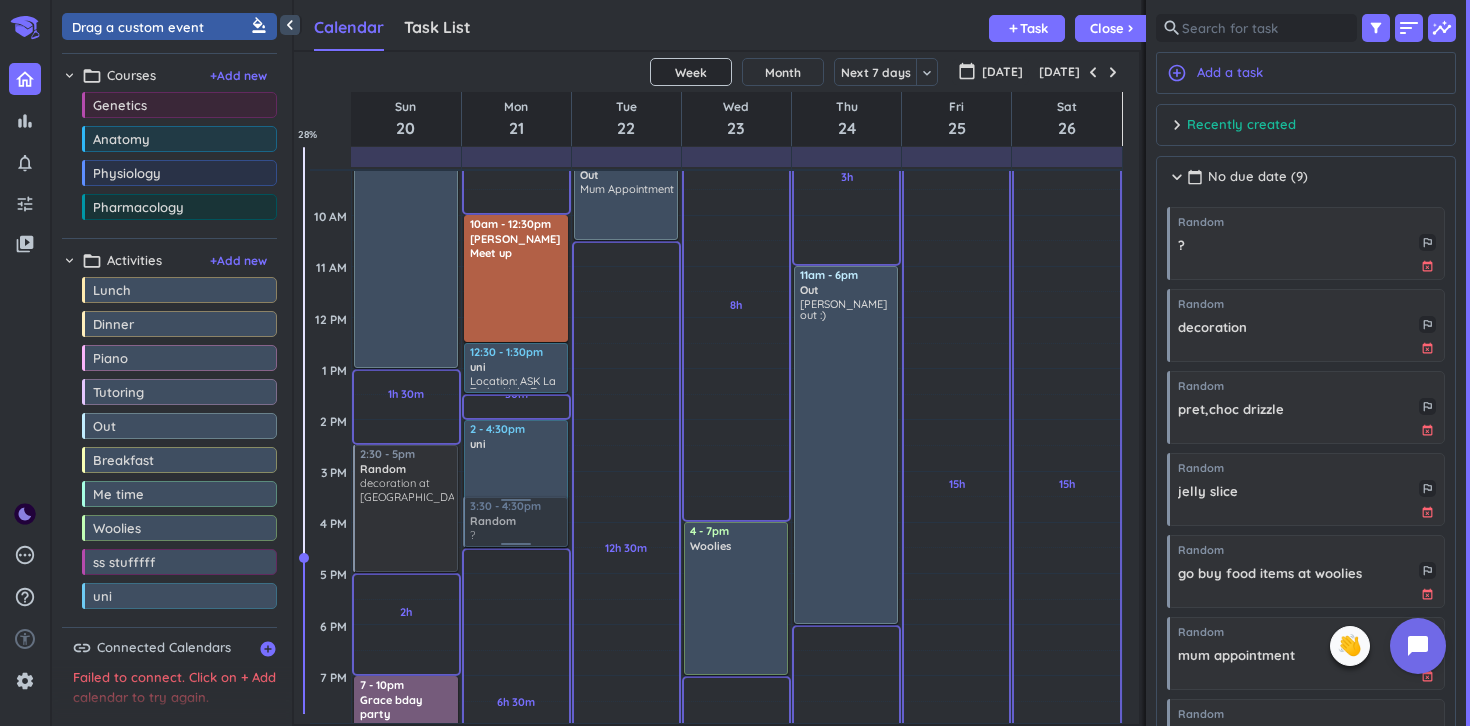 drag, startPoint x: 1255, startPoint y: 259, endPoint x: 558, endPoint y: 500, distance: 737.48895 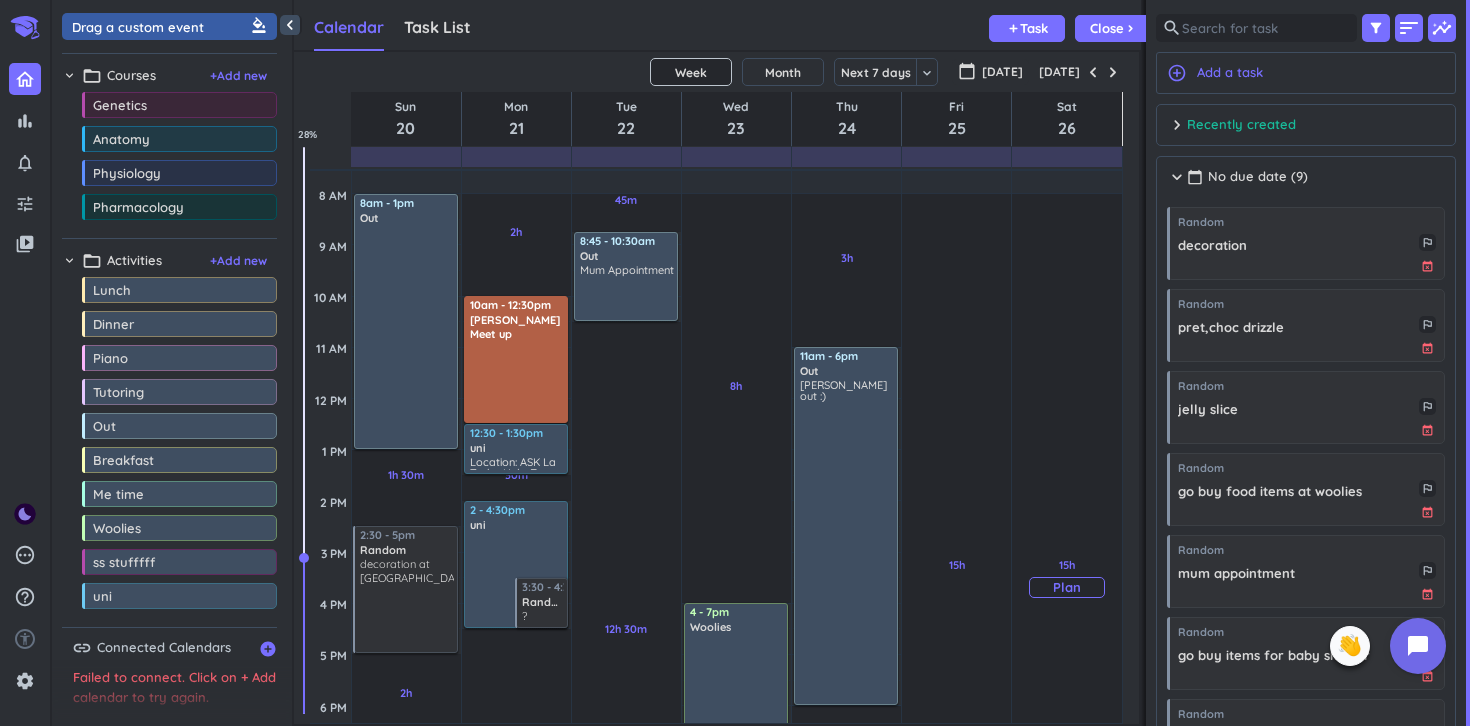 scroll, scrollTop: 176, scrollLeft: 0, axis: vertical 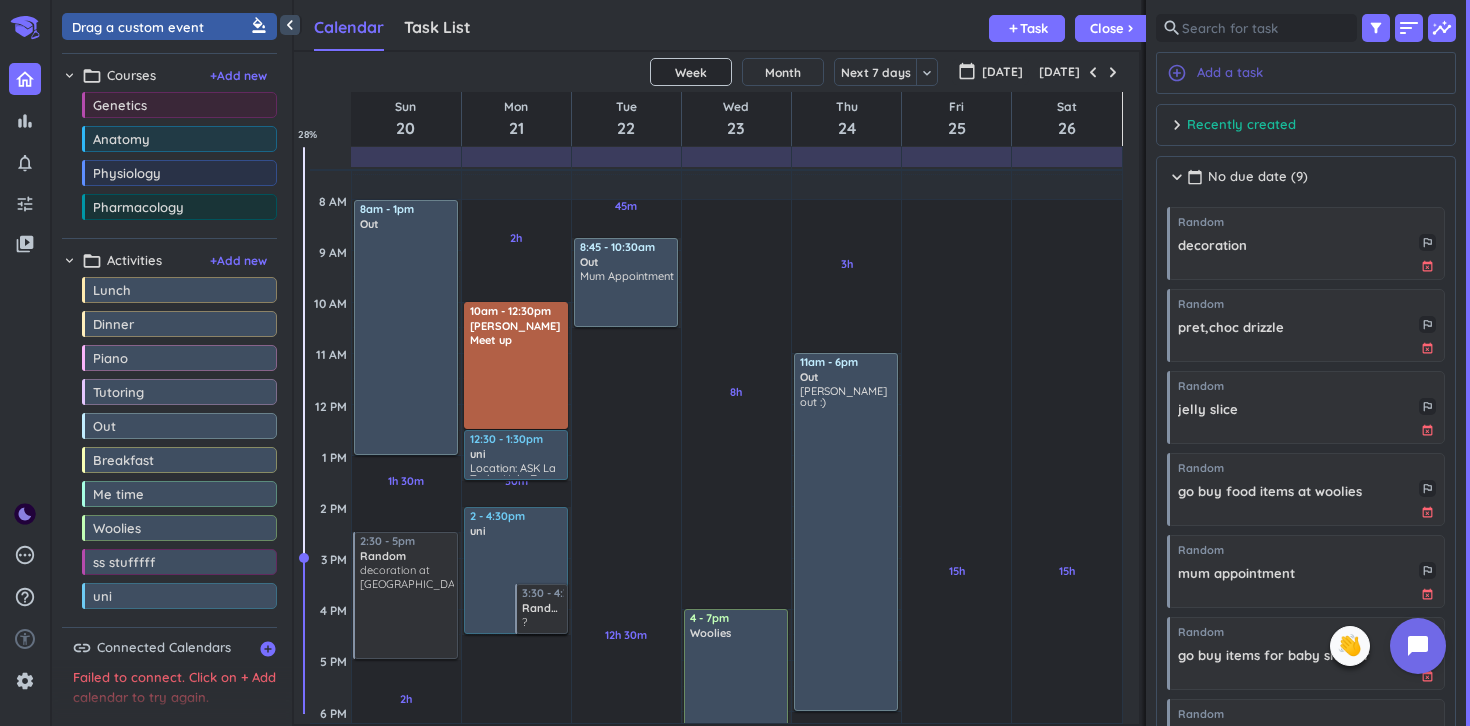 click on "Add a task" at bounding box center [1230, 73] 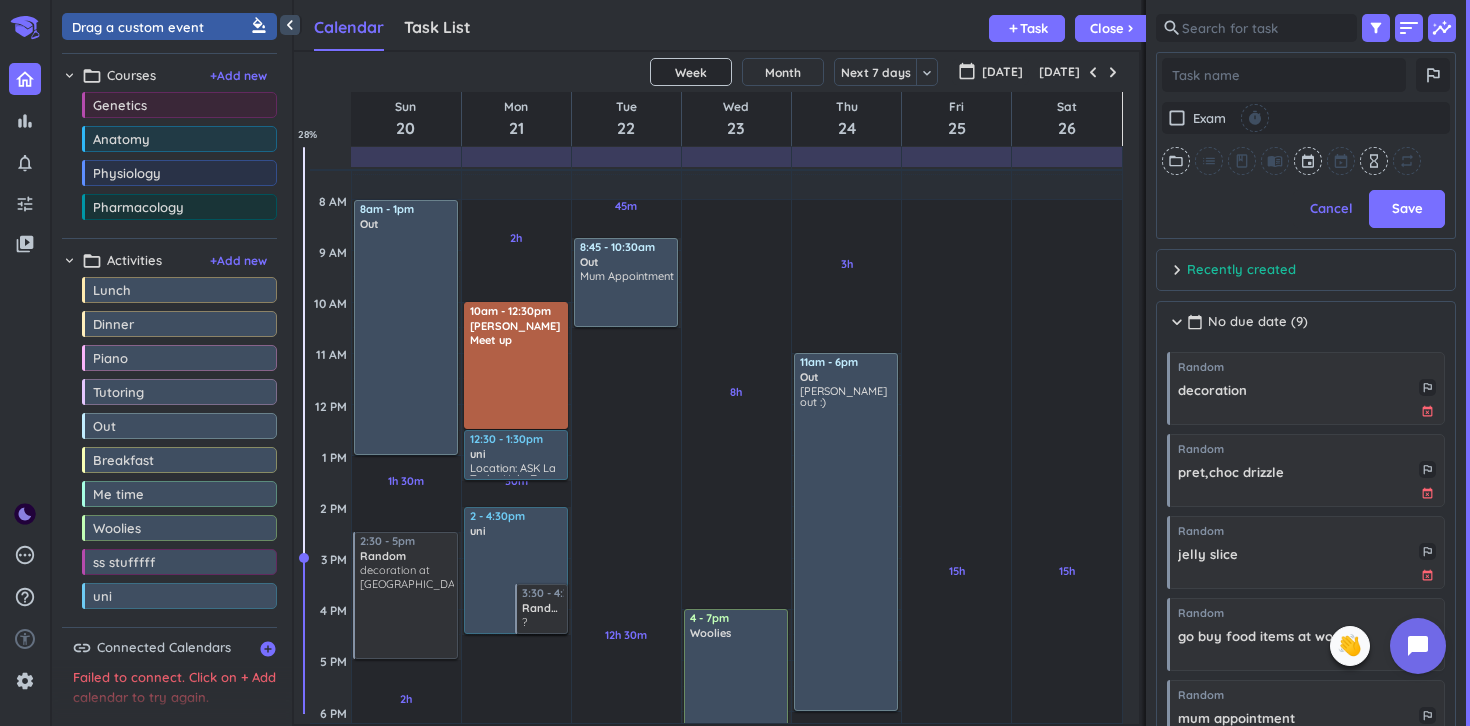 scroll, scrollTop: 477, scrollLeft: 300, axis: both 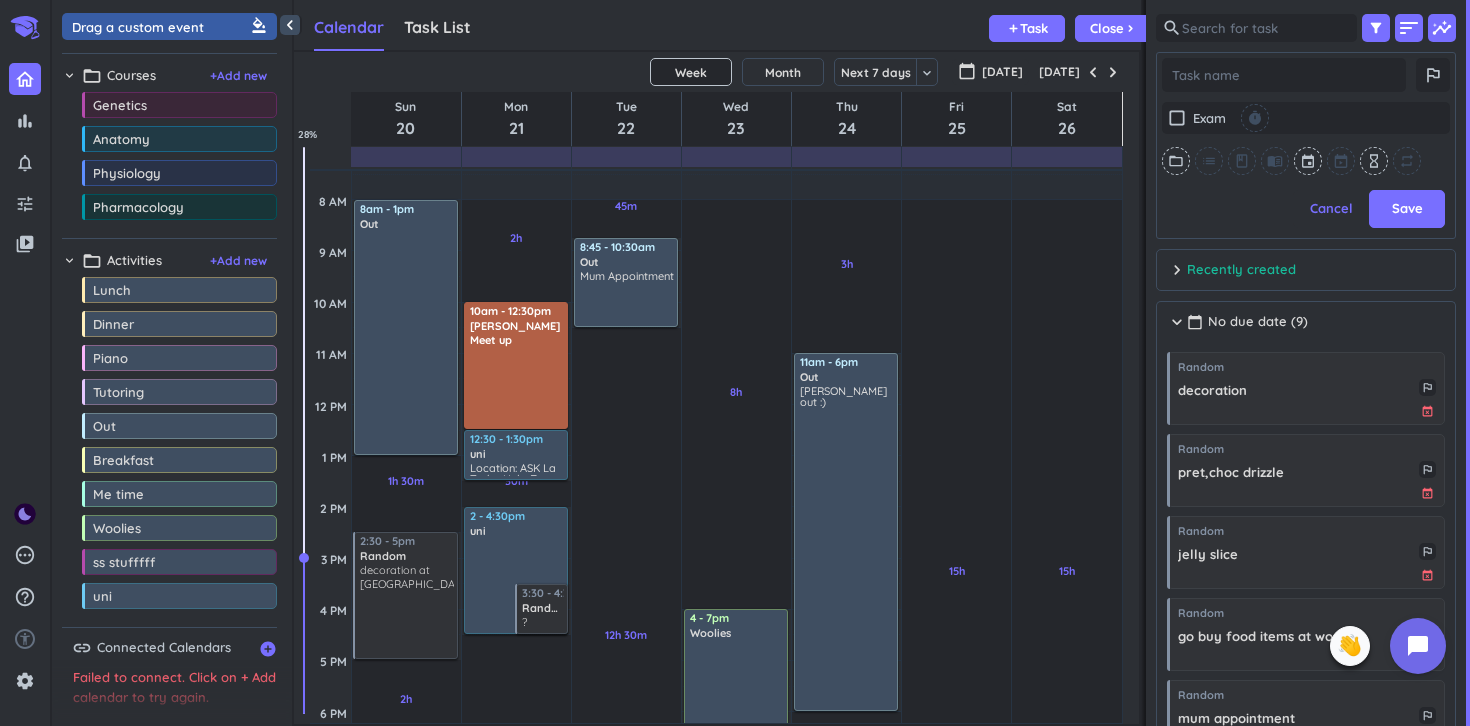 type on "x" 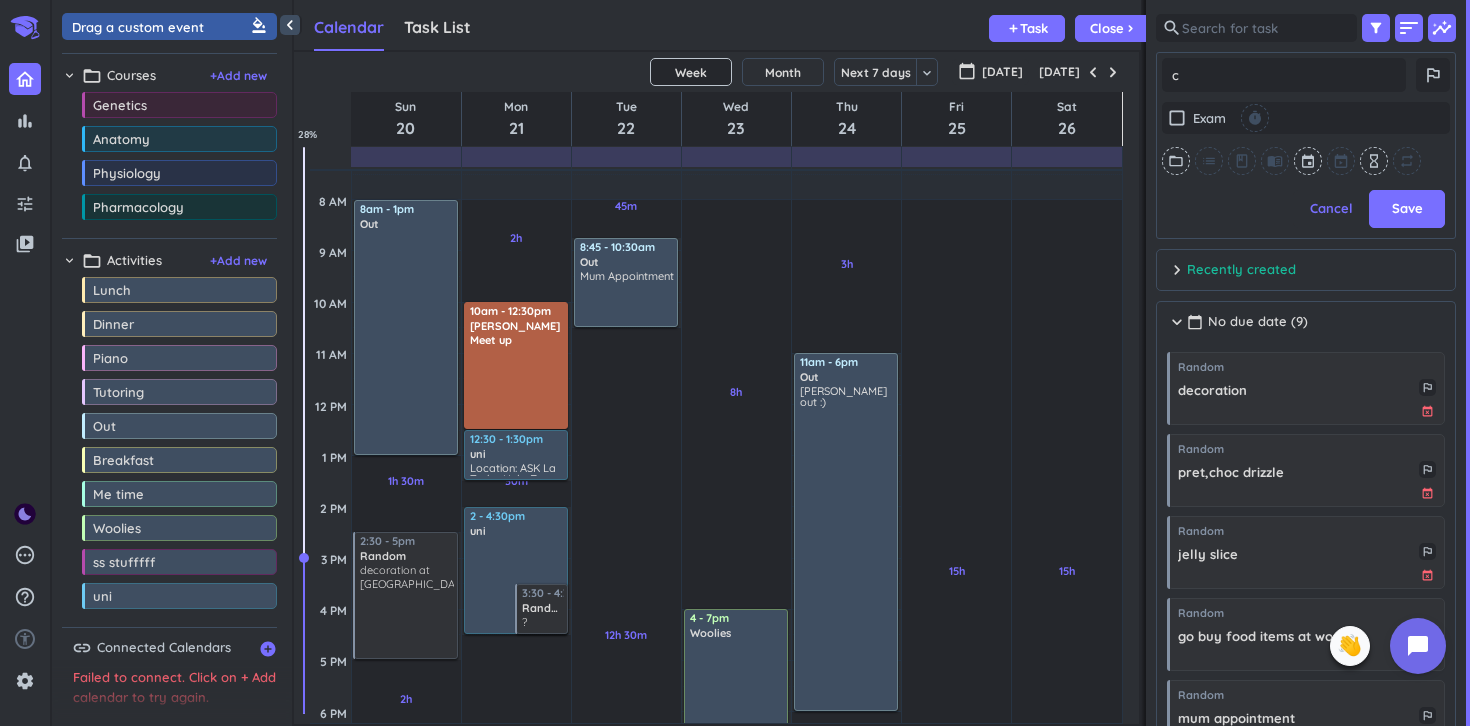 type on "x" 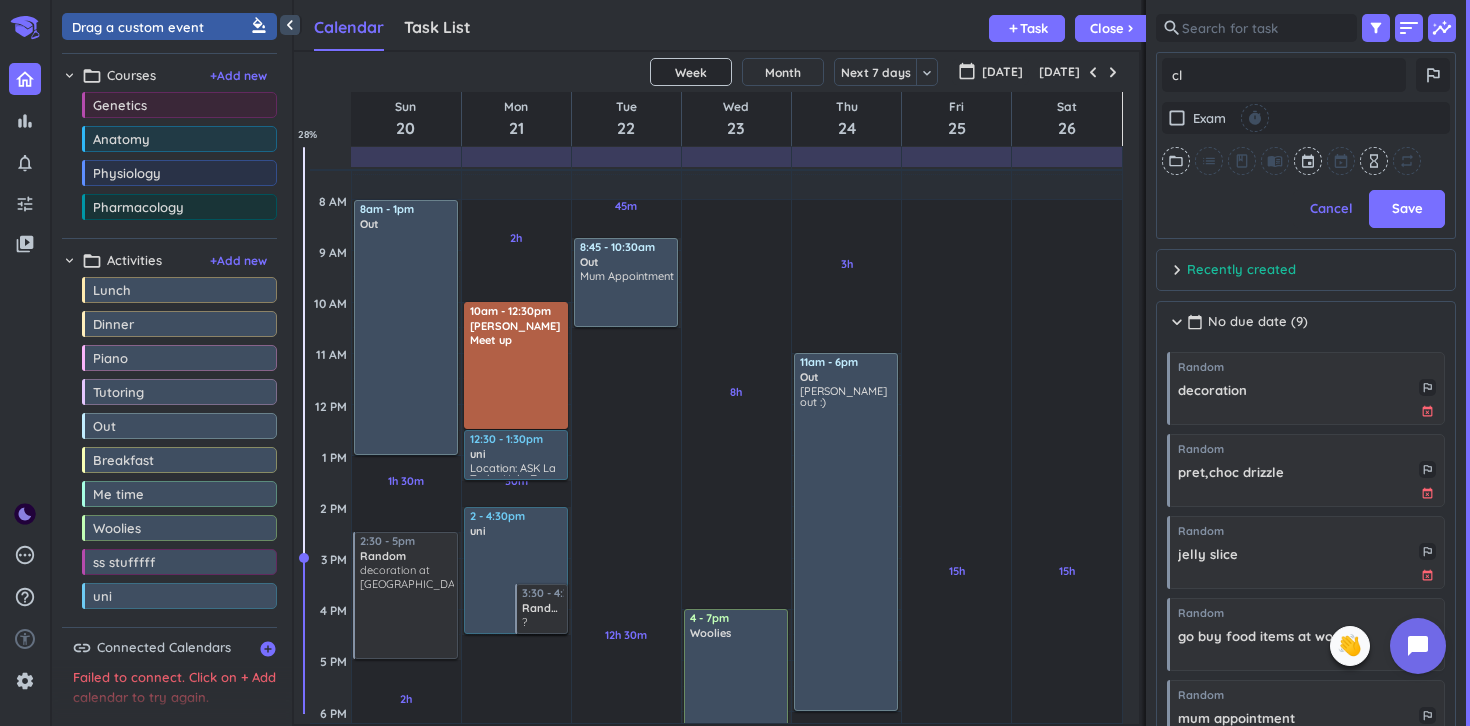 type on "x" 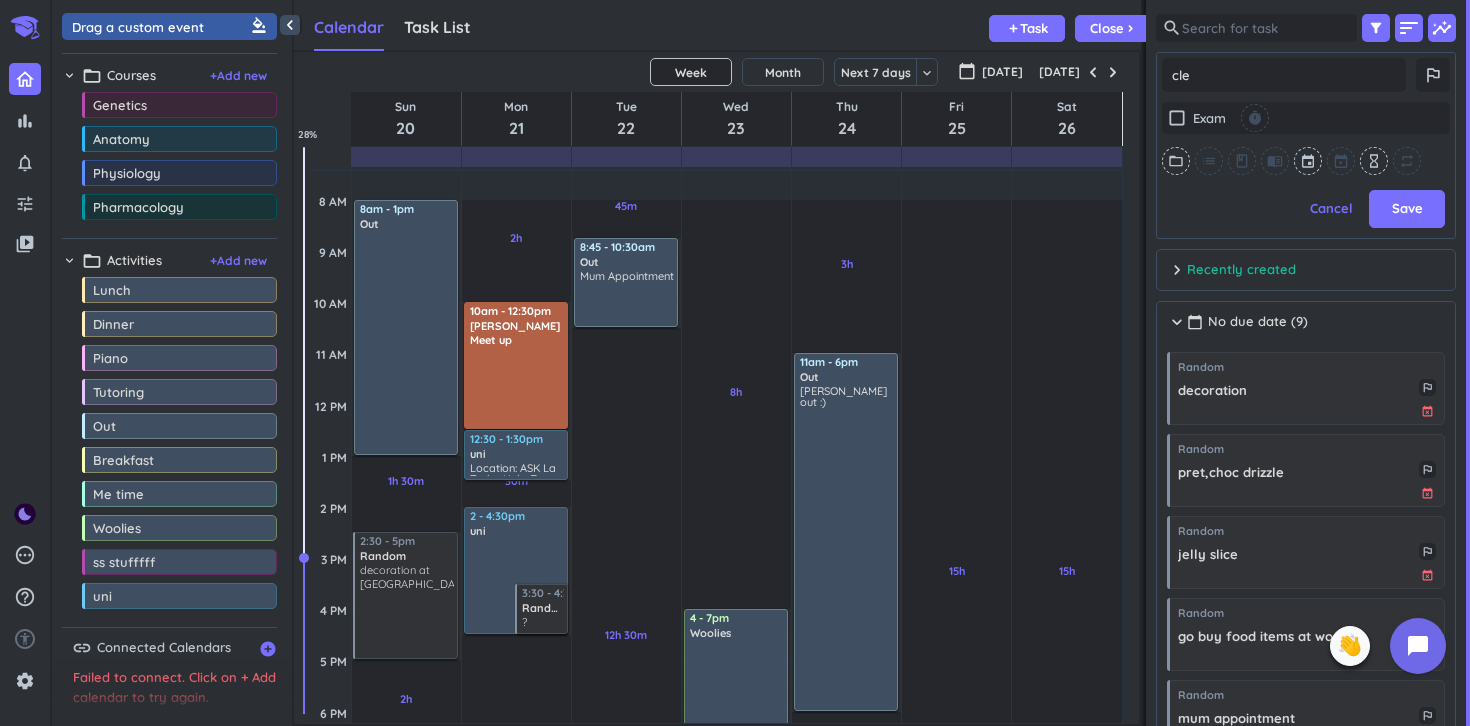 type on "x" 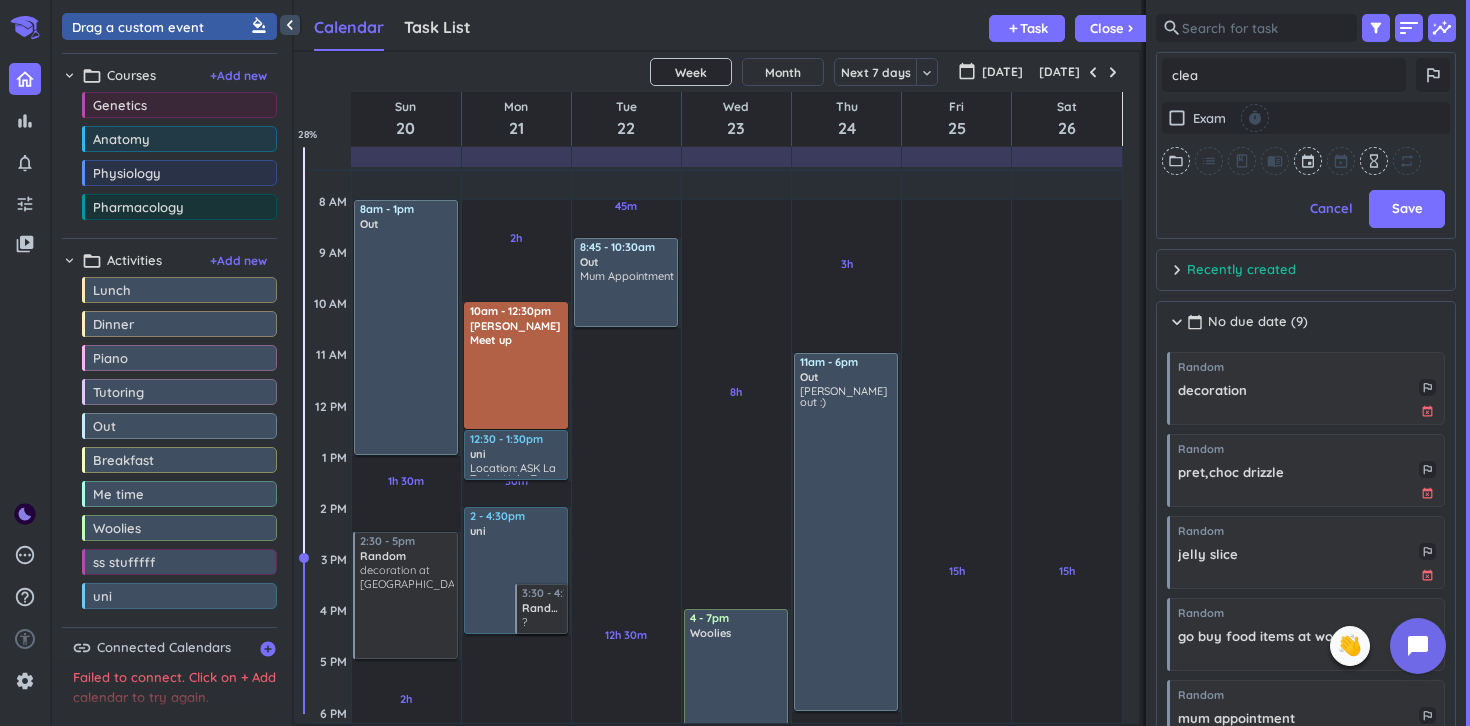 type on "clean" 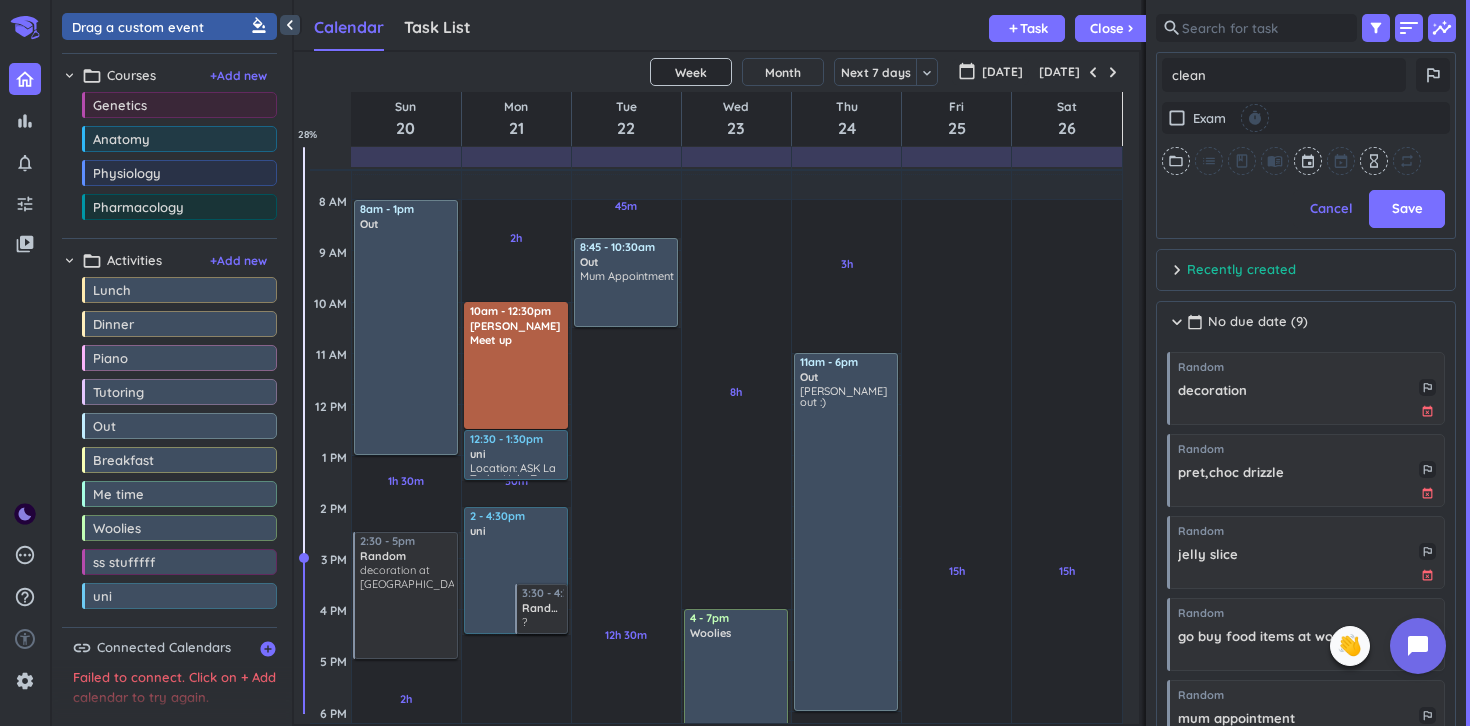 type on "x" 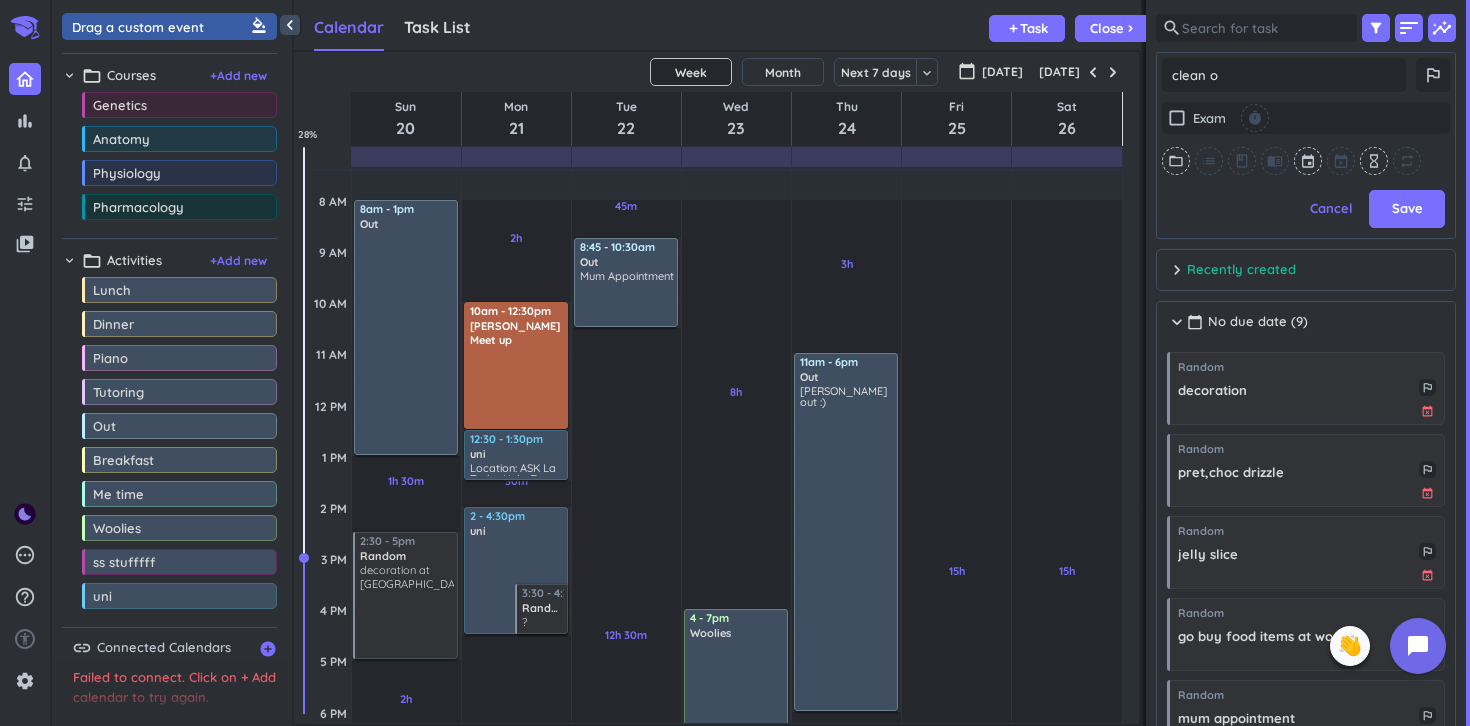 type on "x" 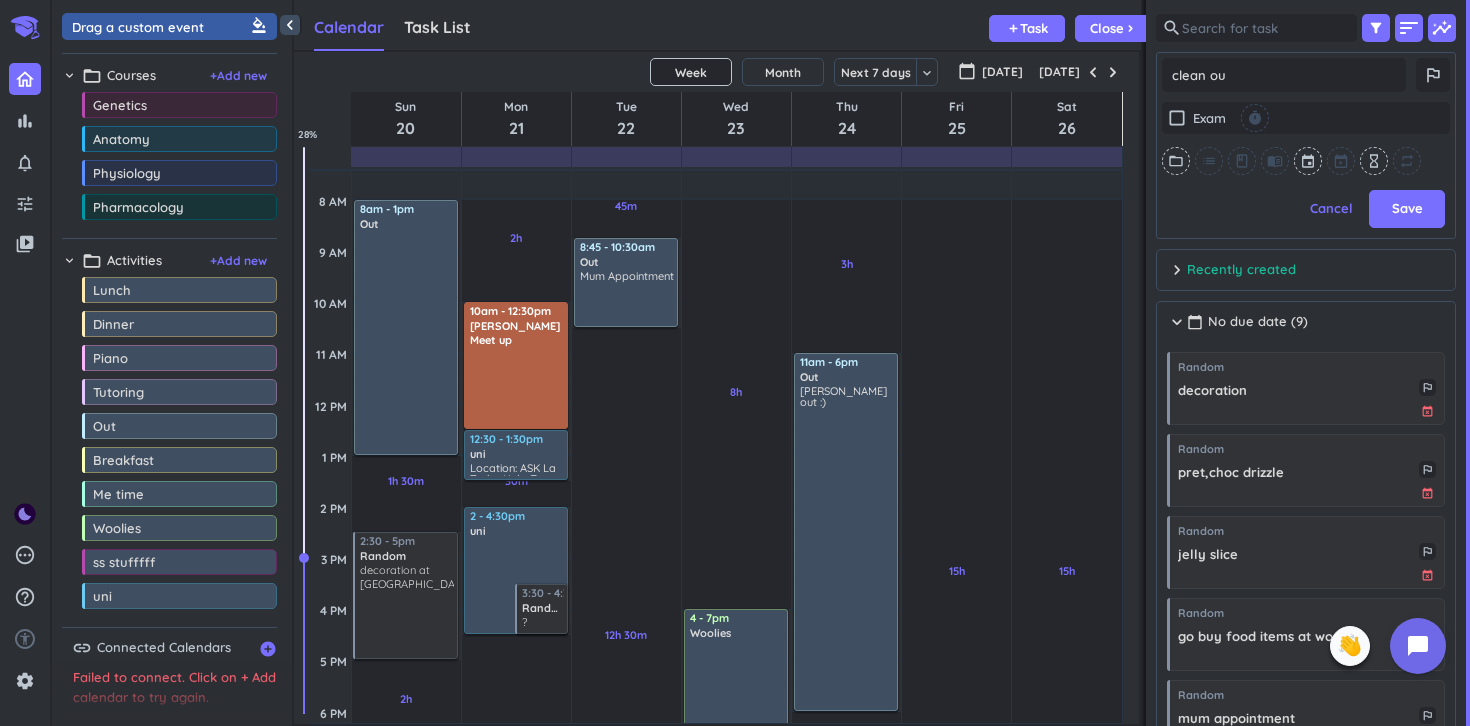 type on "x" 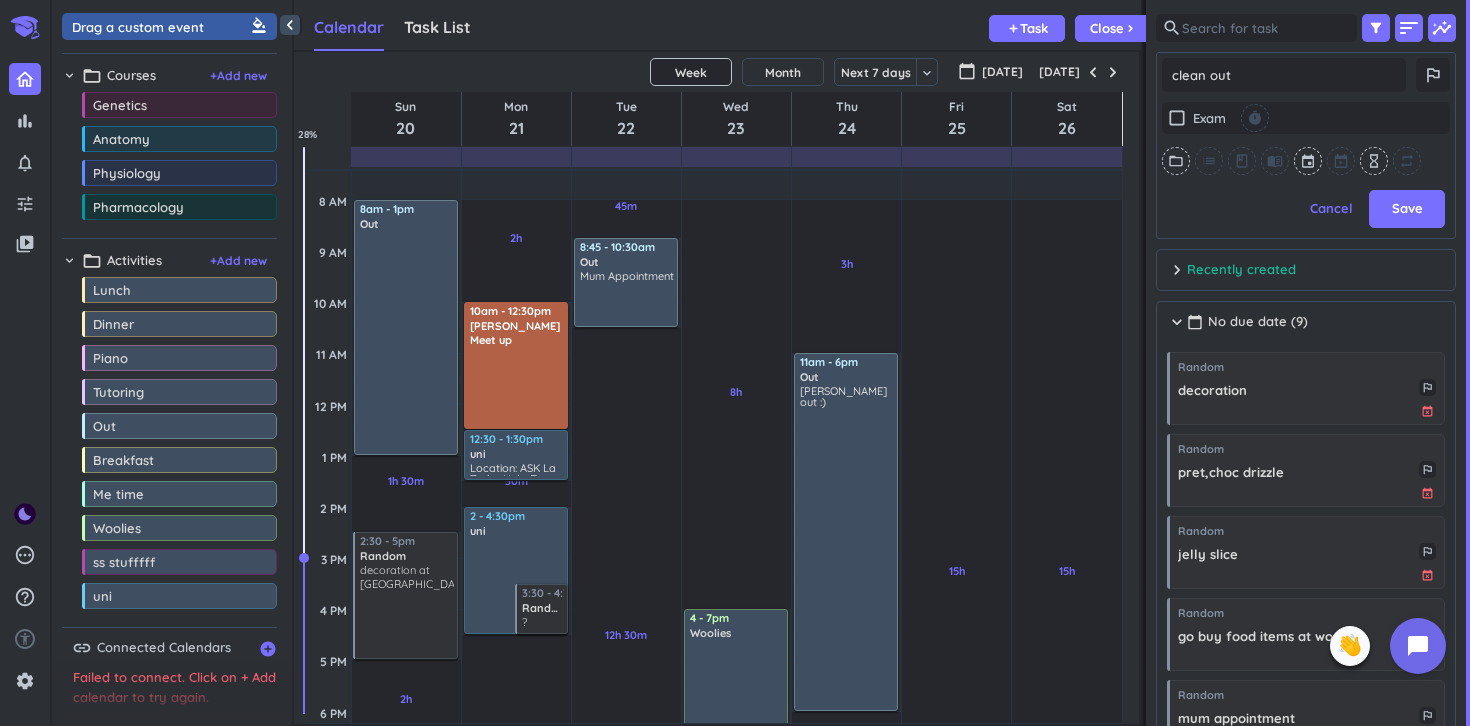 type on "x" 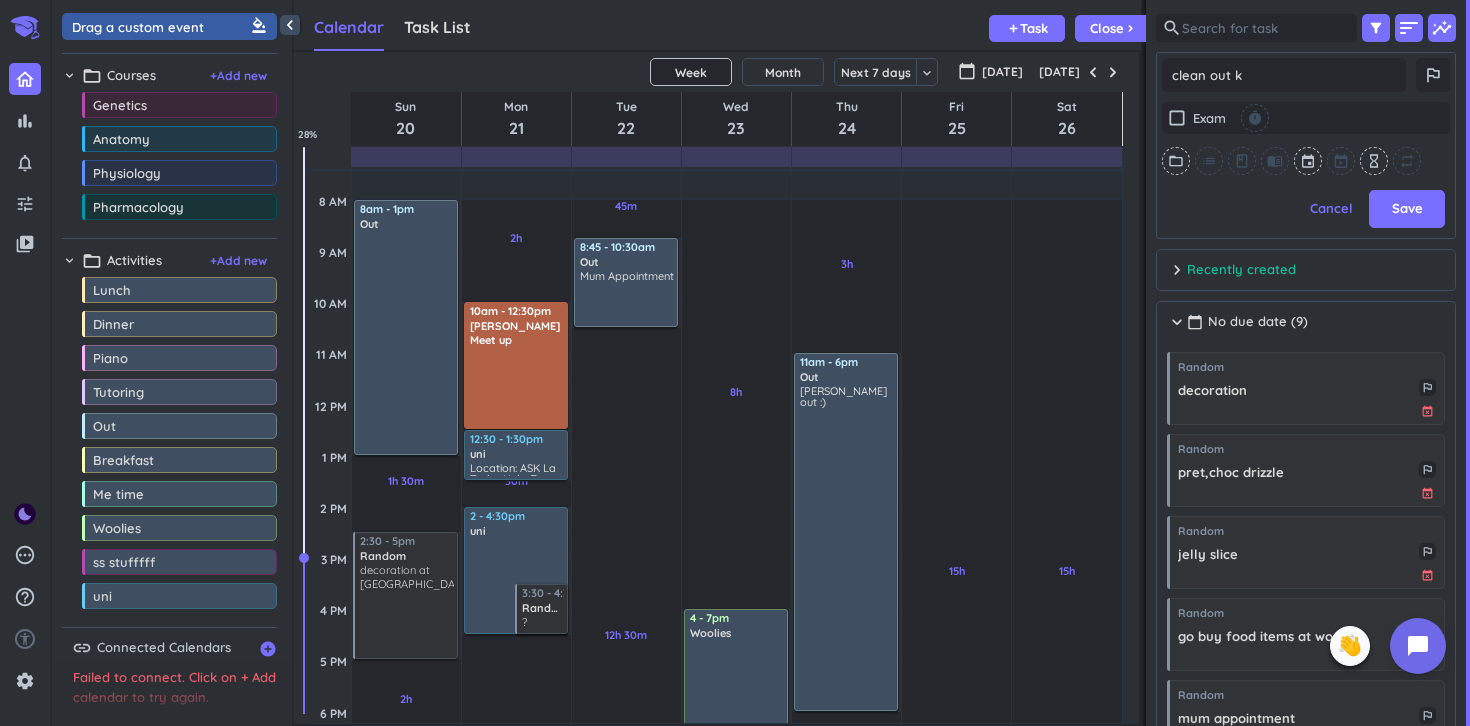 type on "x" 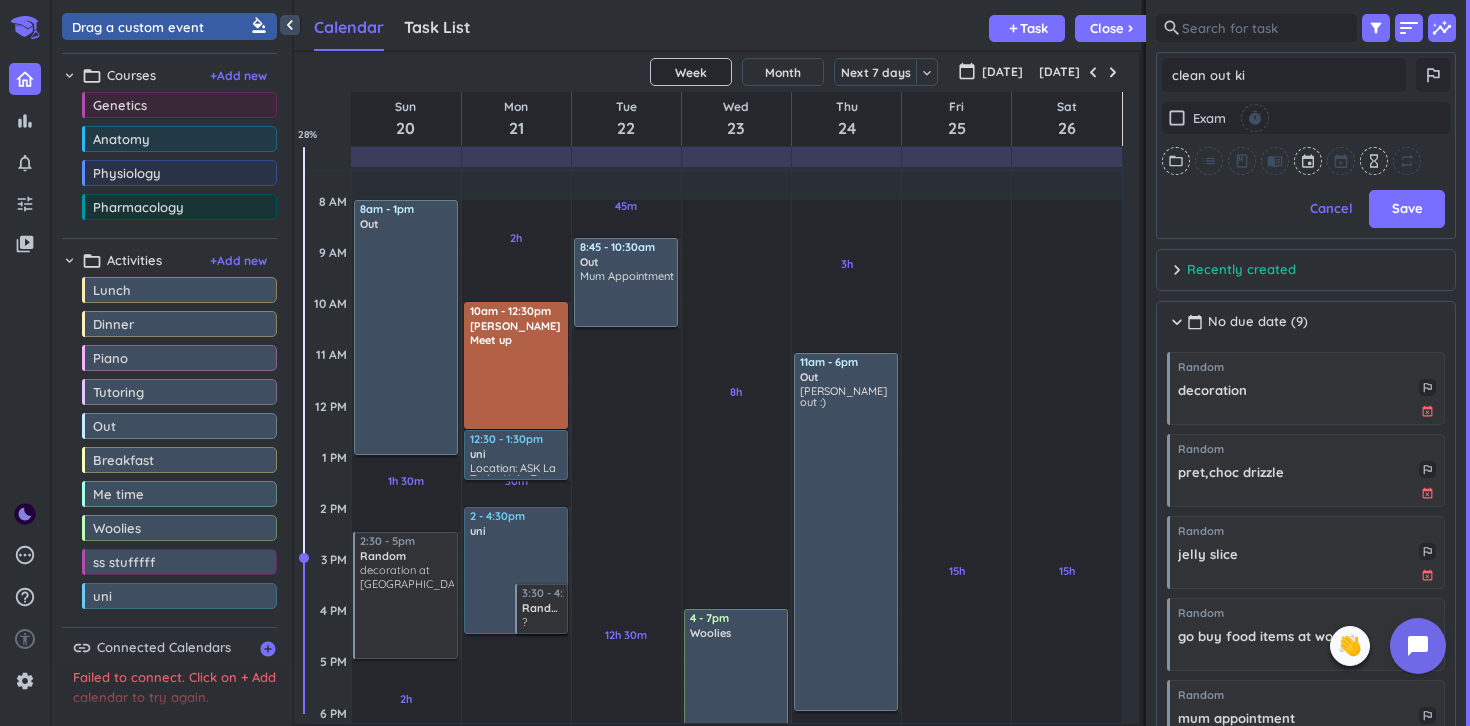 type on "x" 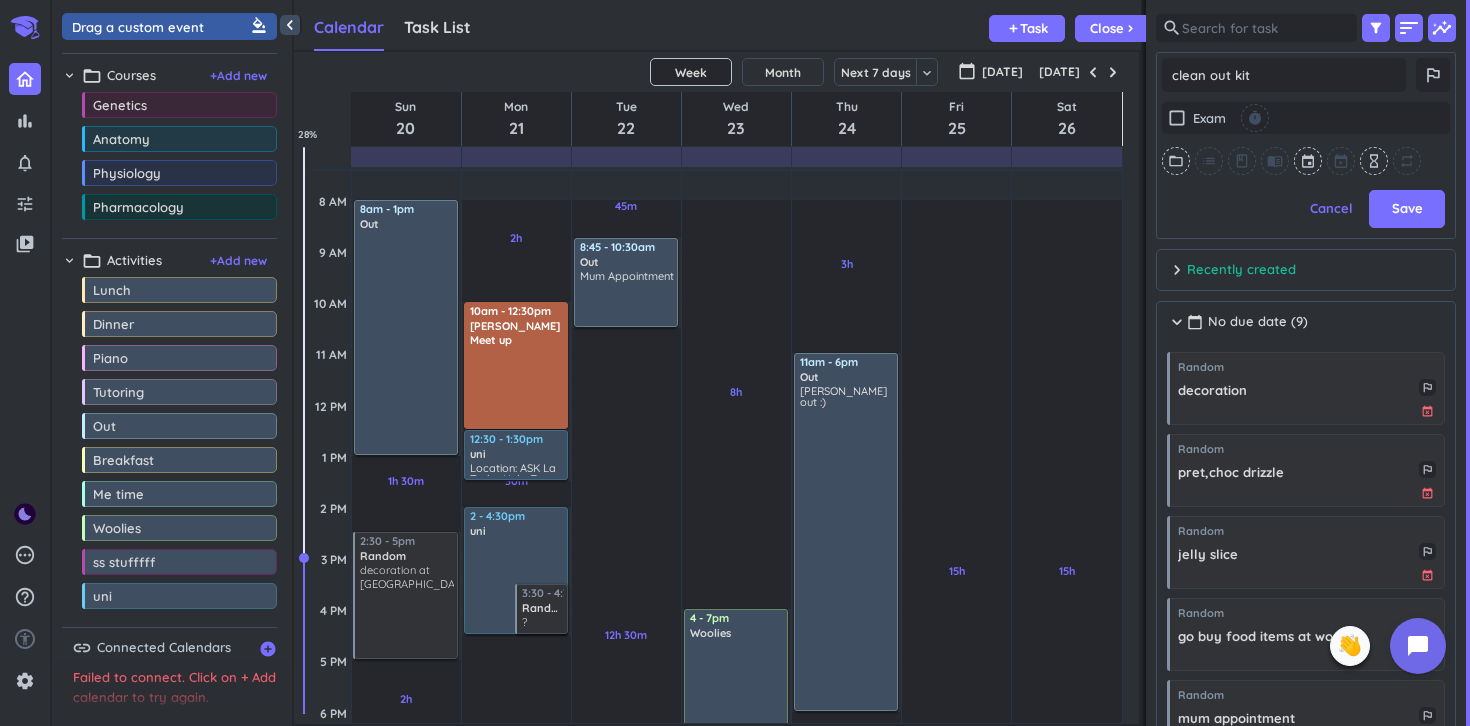type on "x" 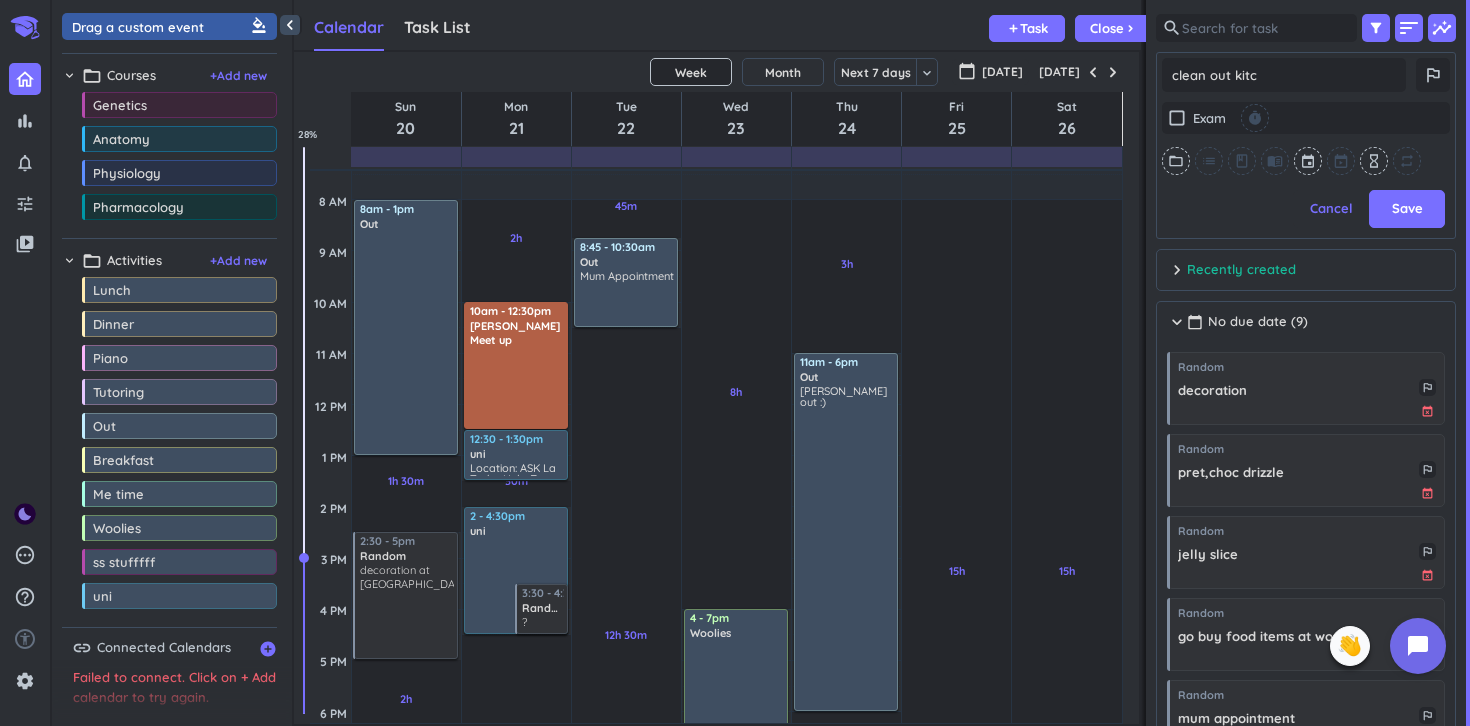 type on "x" 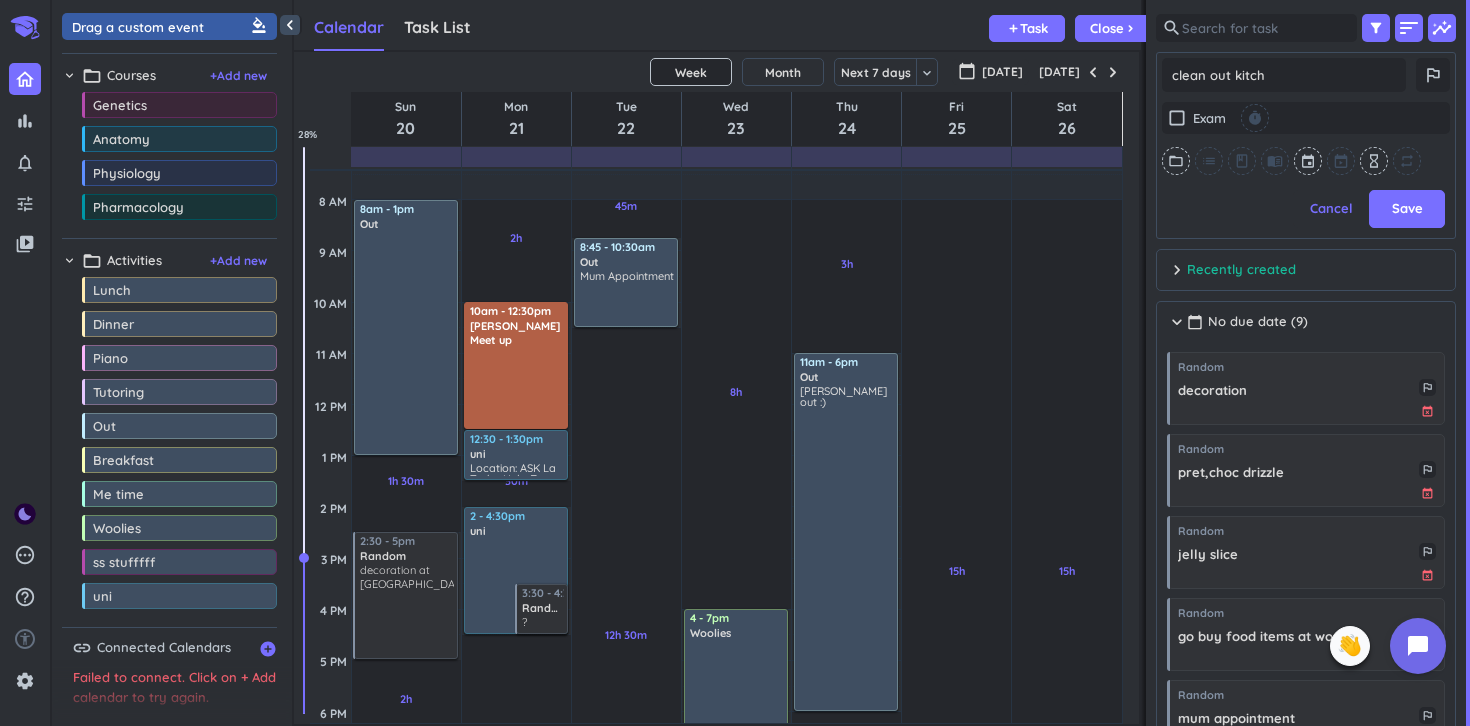 type on "x" 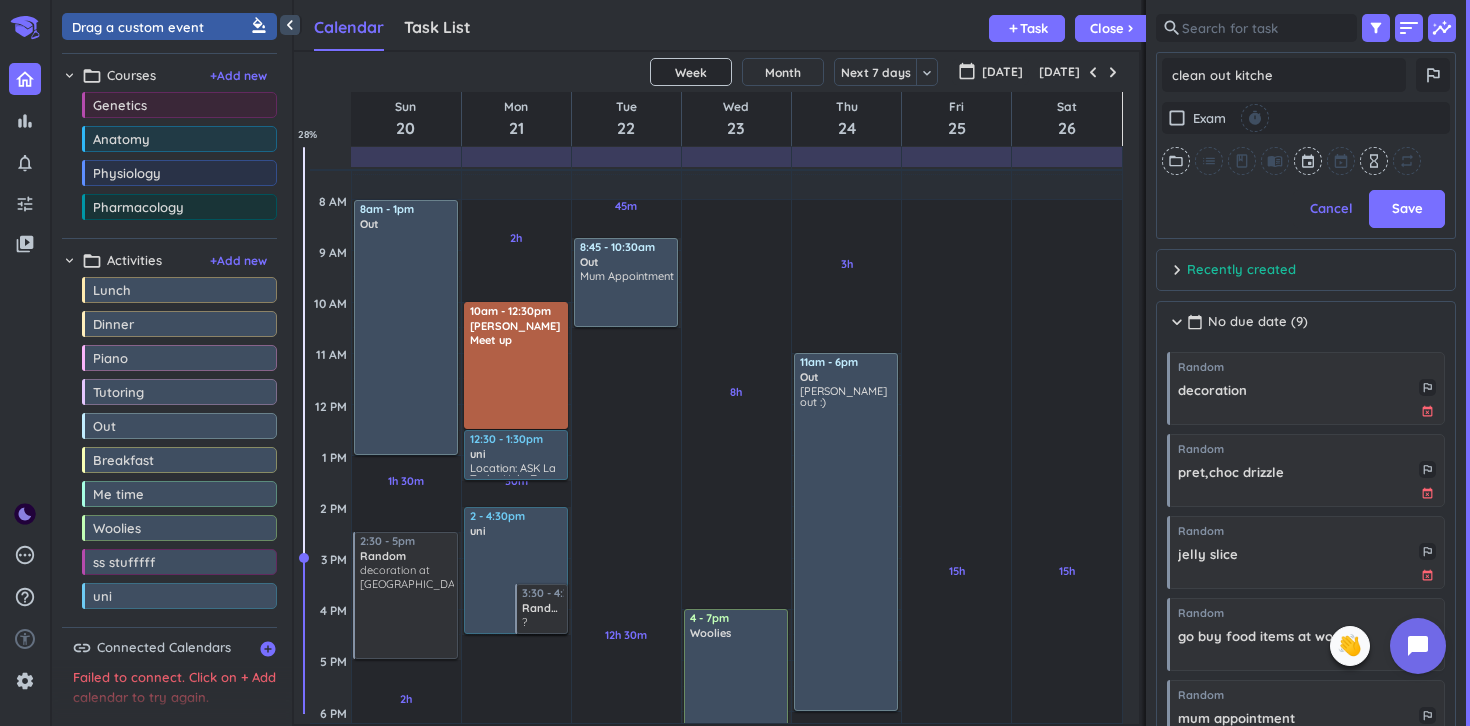 type on "x" 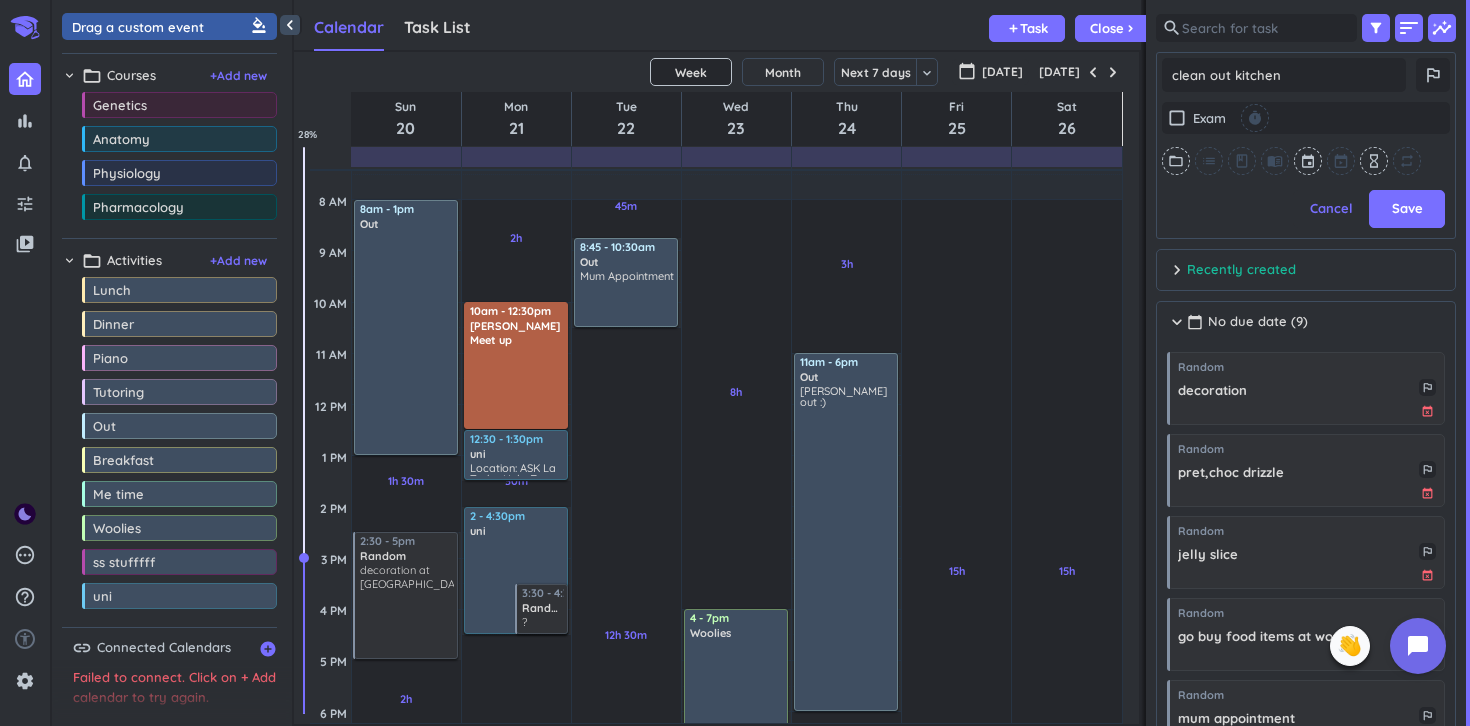 type on "x" 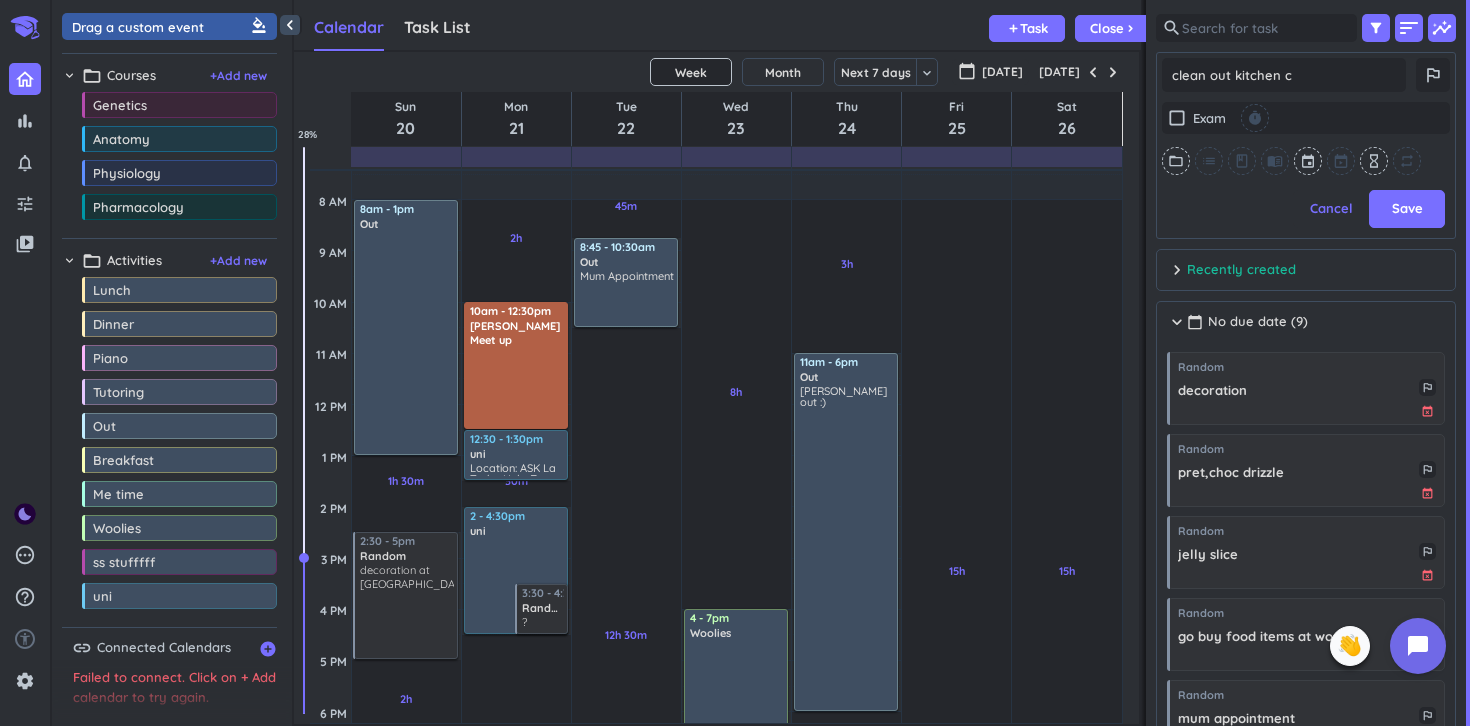 type on "x" 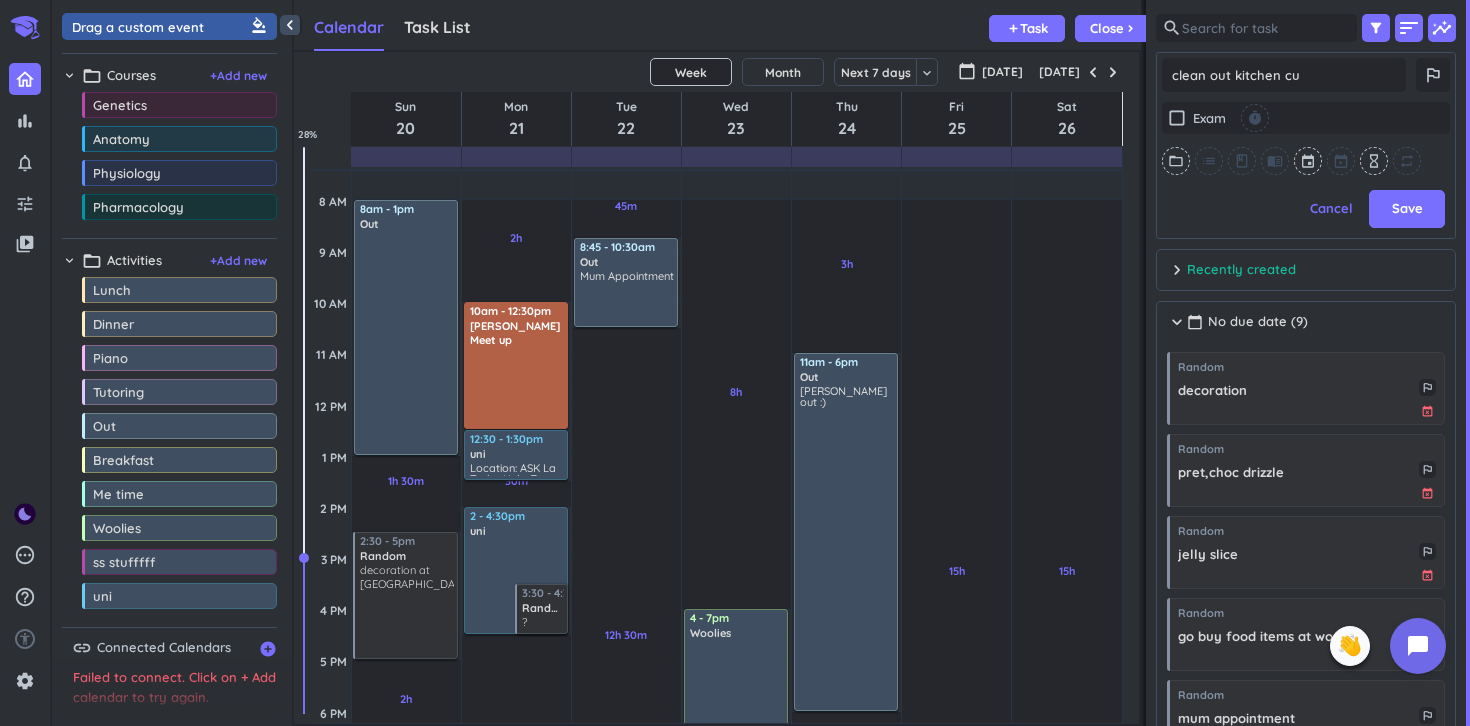 type on "x" 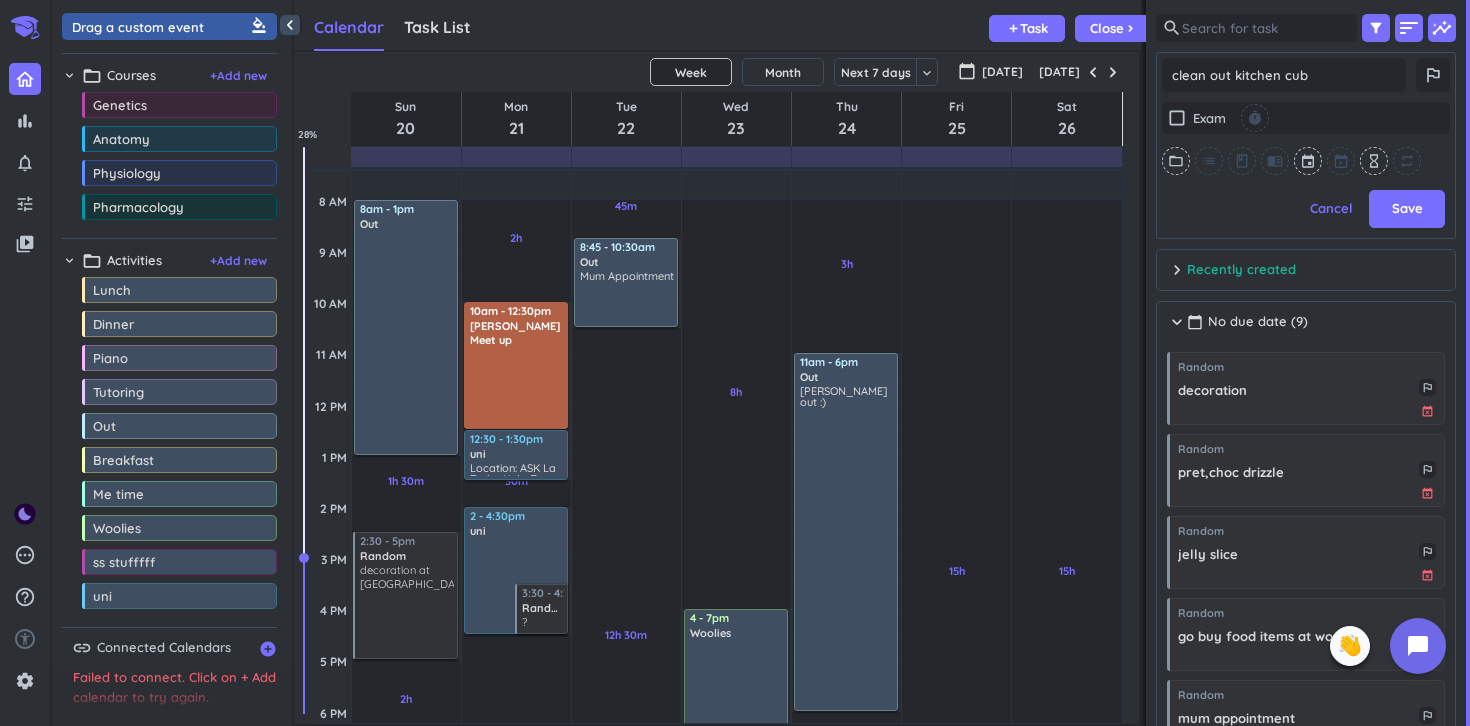 type on "x" 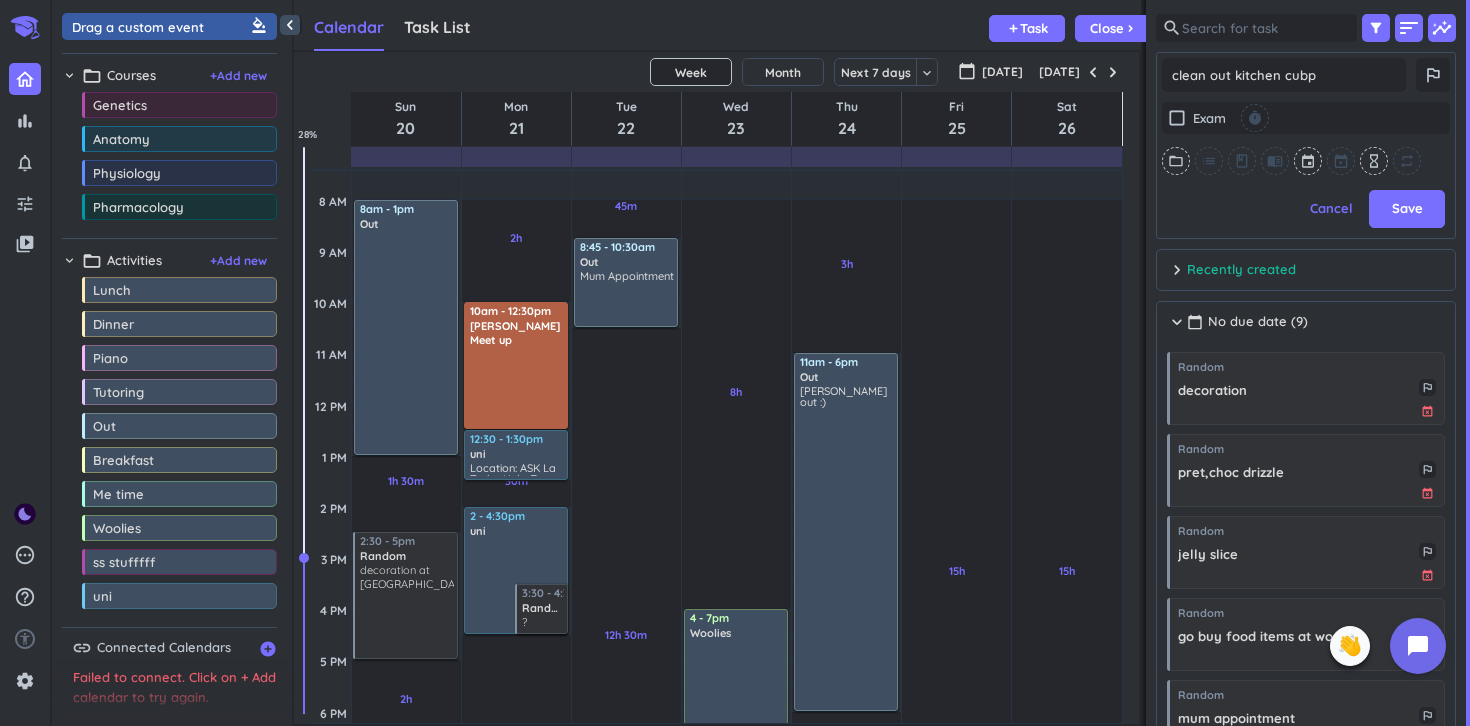 type on "x" 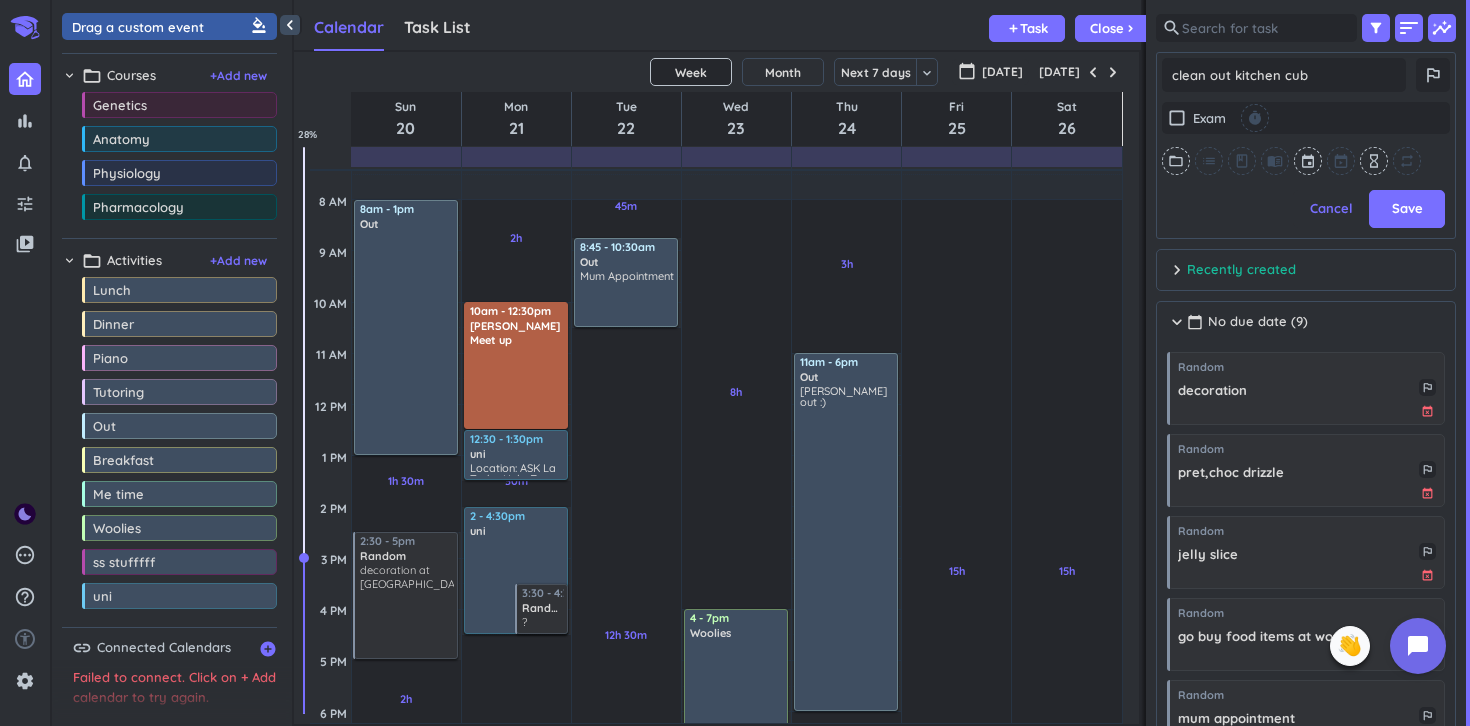type on "x" 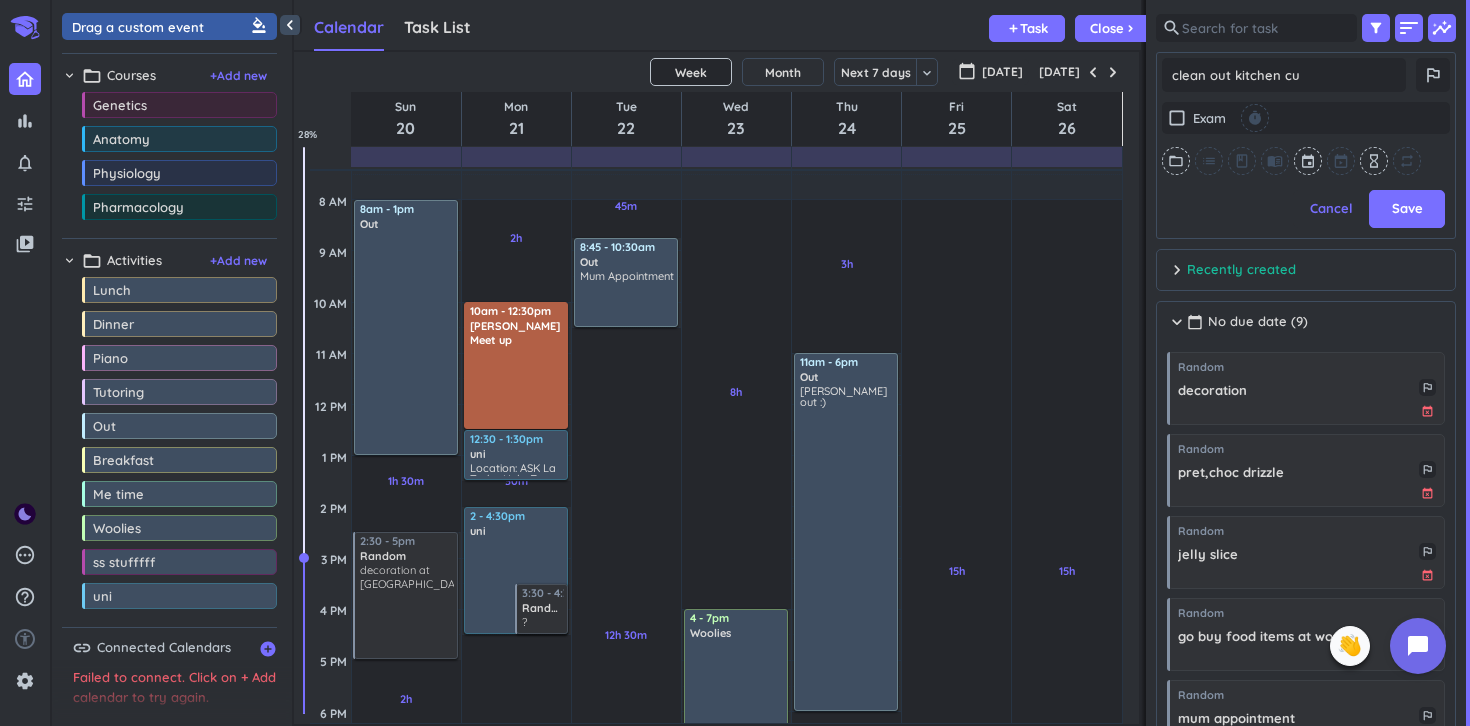 type on "x" 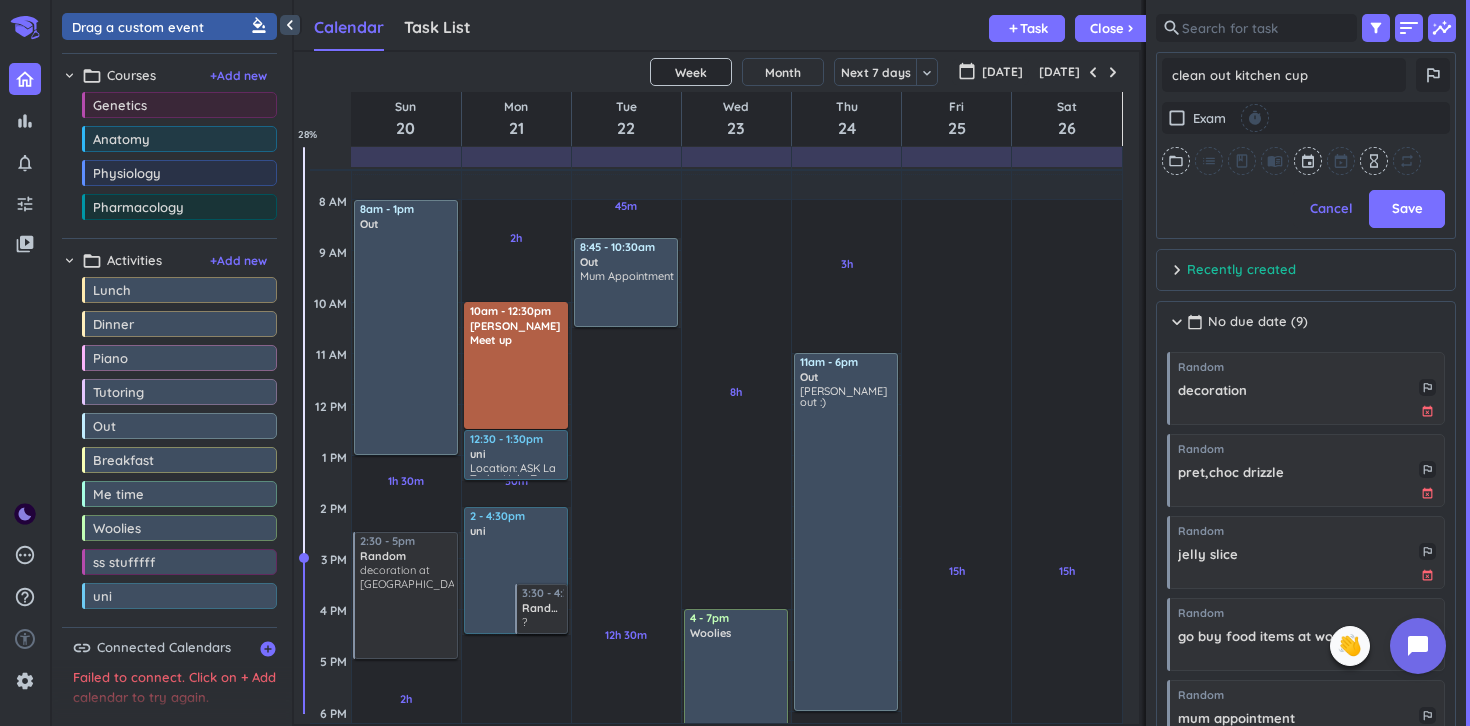 type on "x" 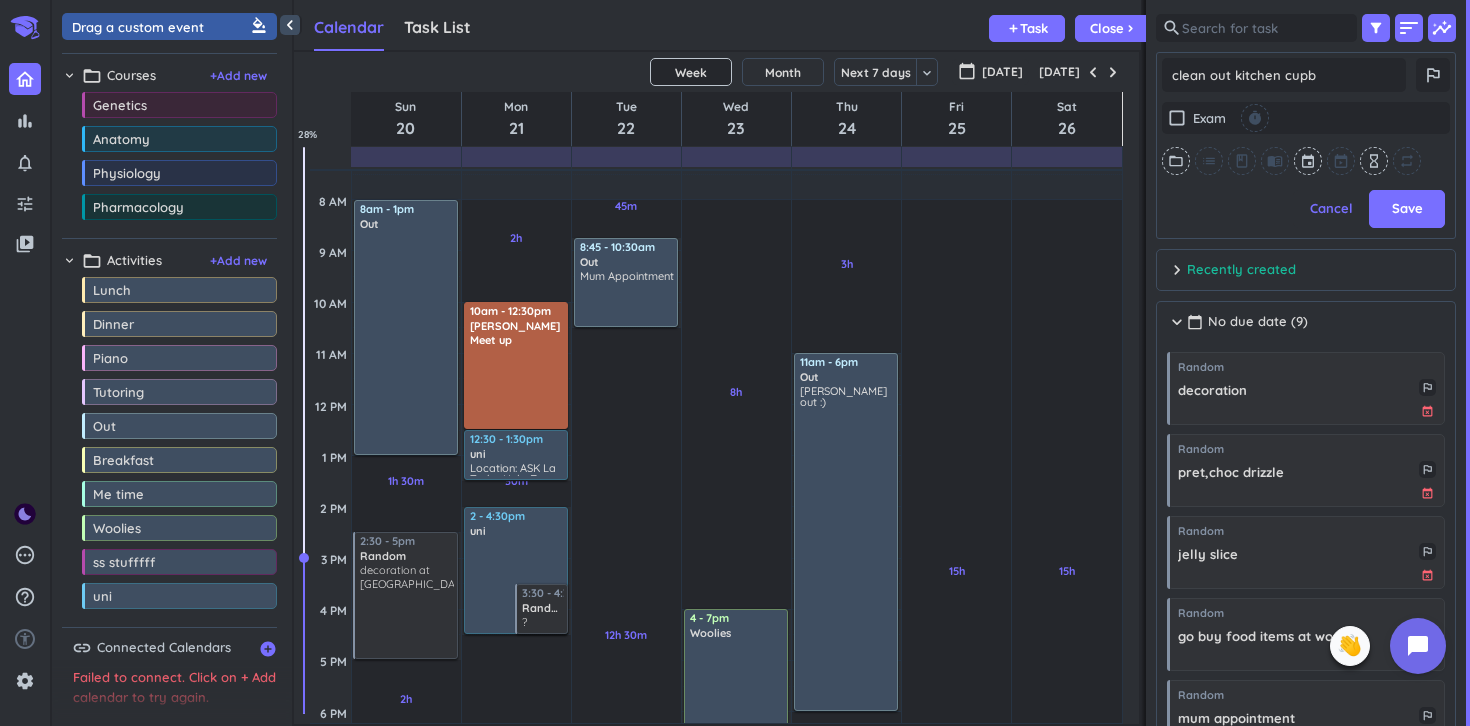 type on "x" 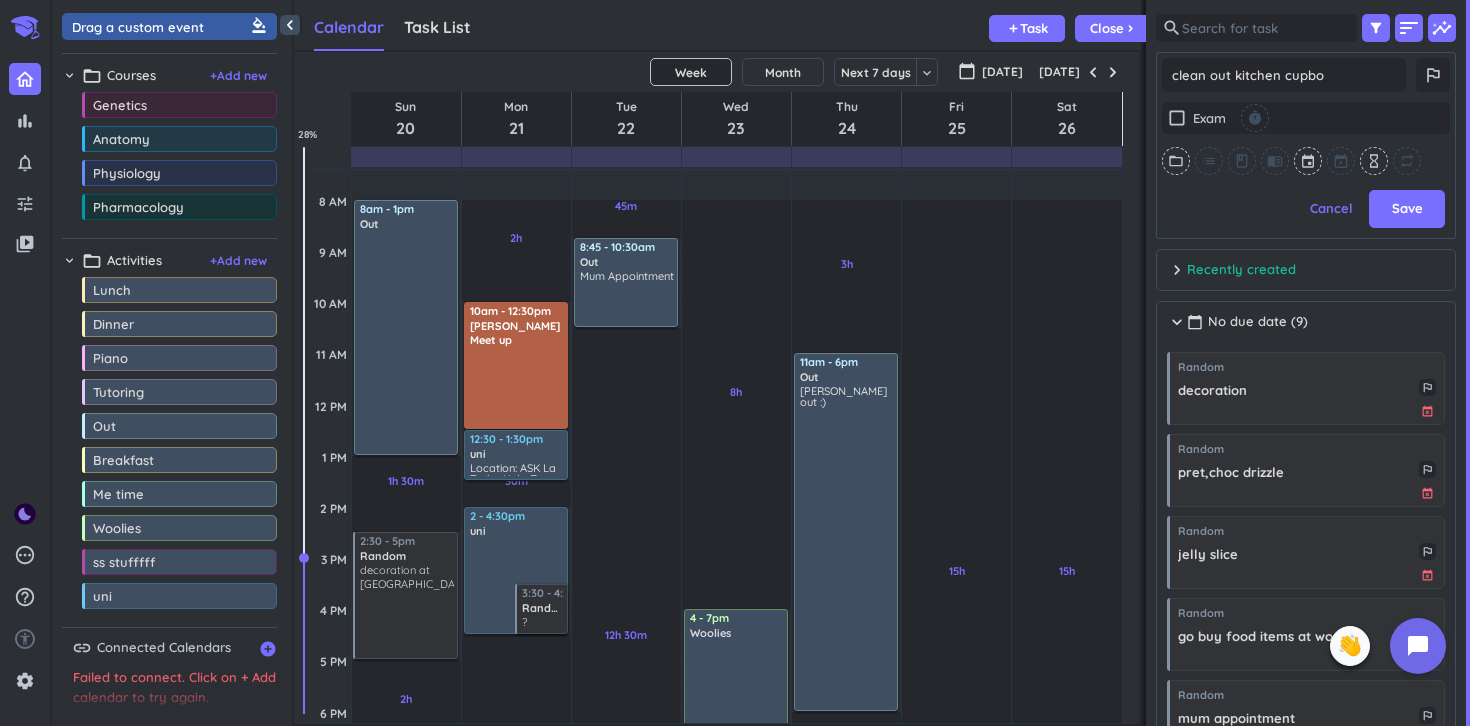 type on "x" 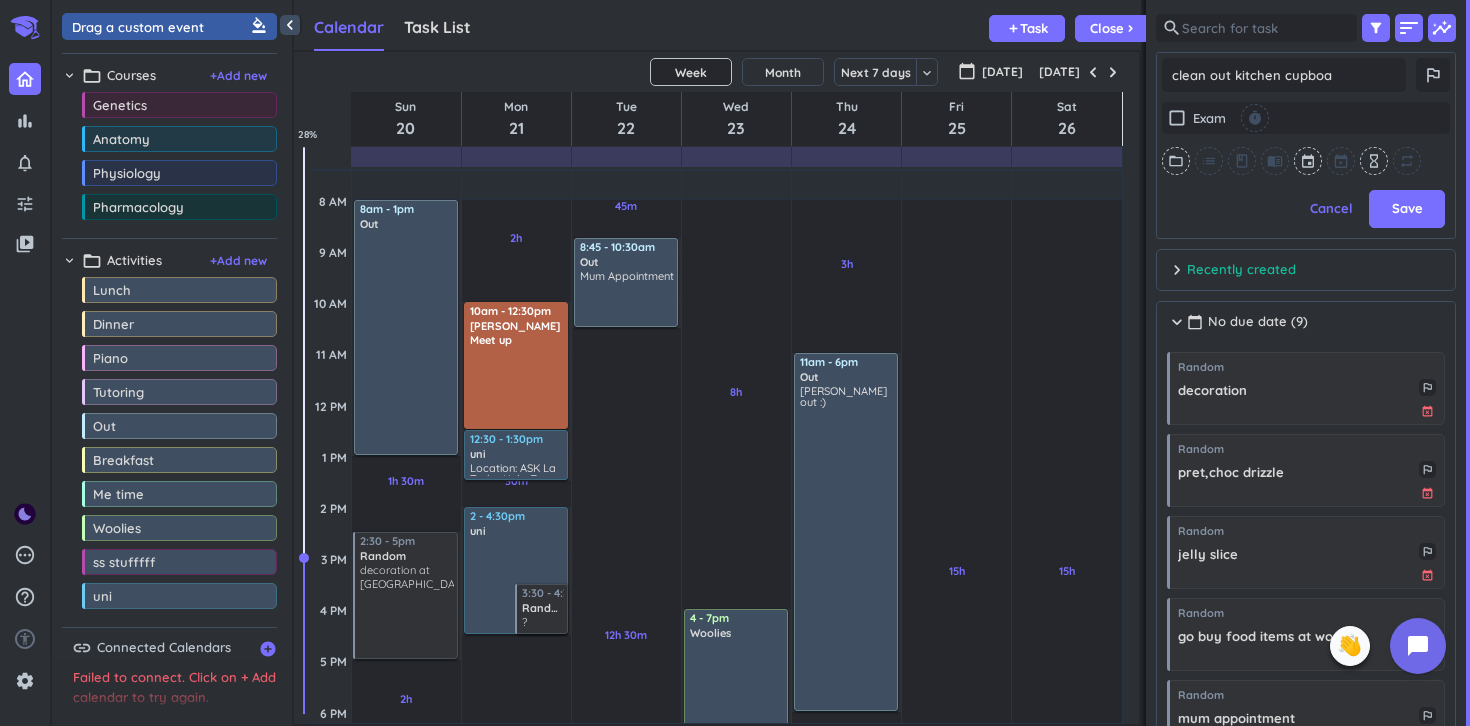 type on "x" 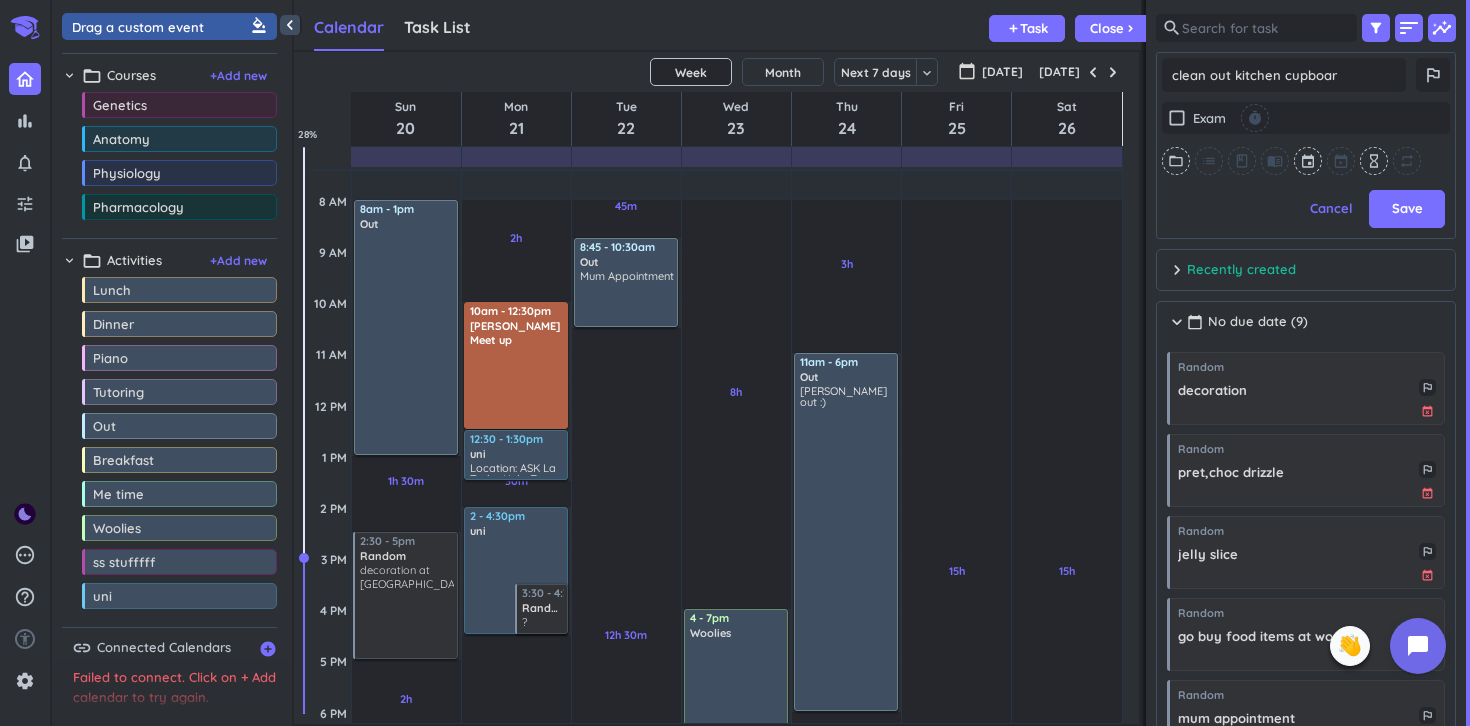 type on "x" 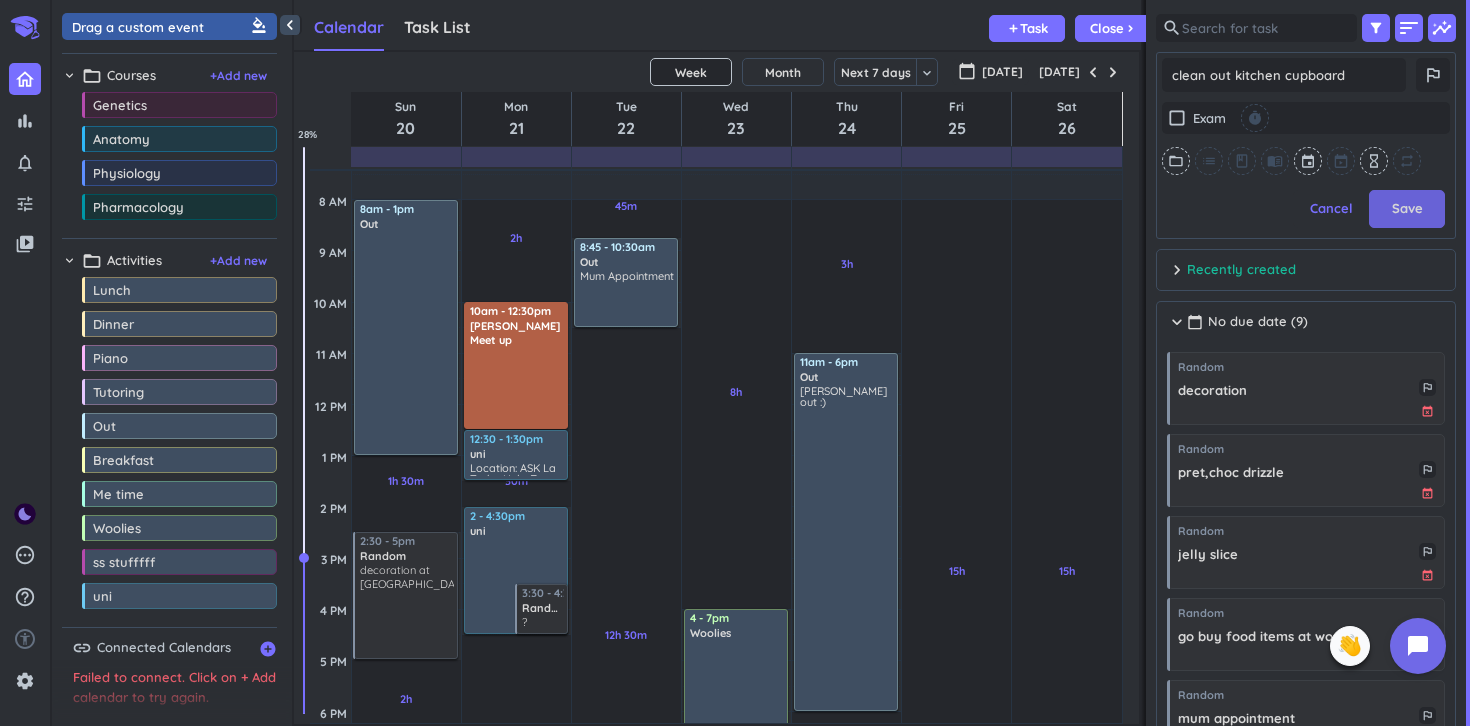 type on "clean out kitchen cupboard" 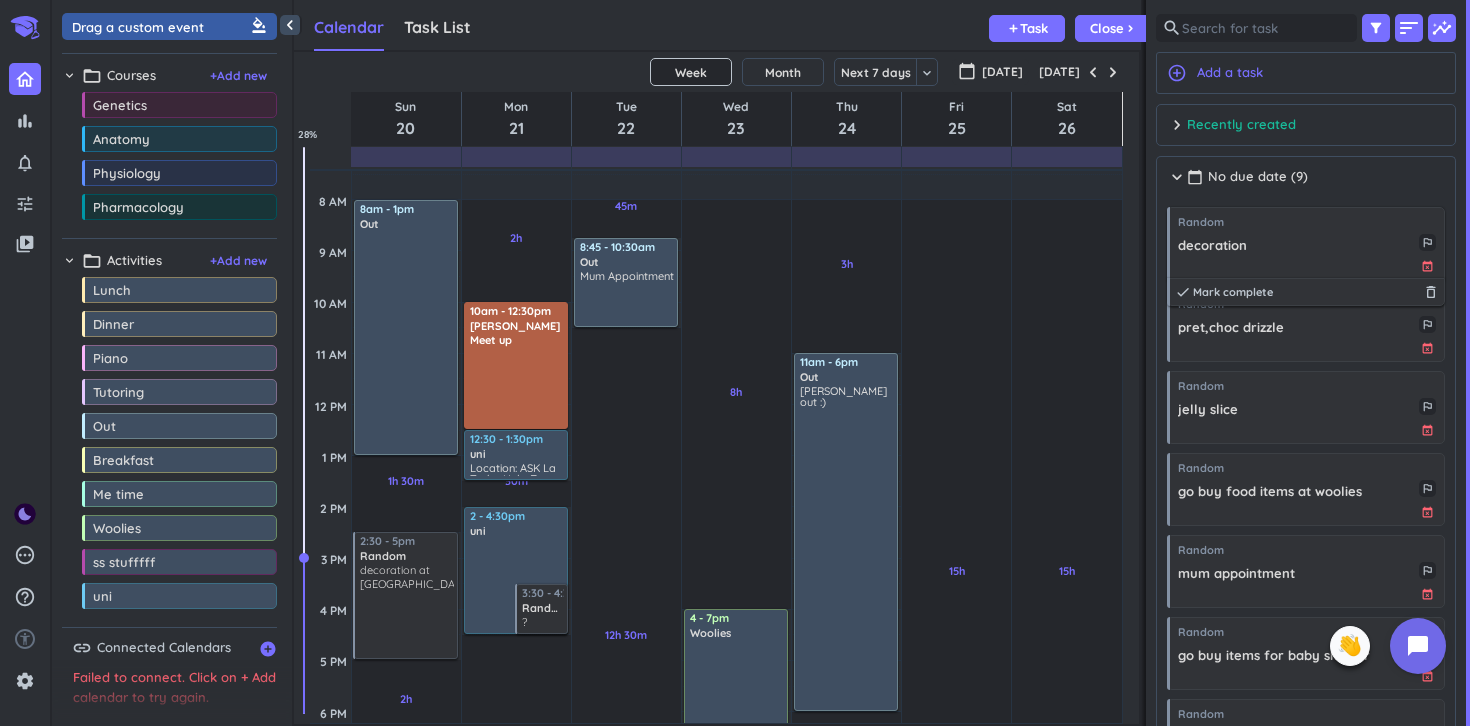 scroll, scrollTop: 1, scrollLeft: 1, axis: both 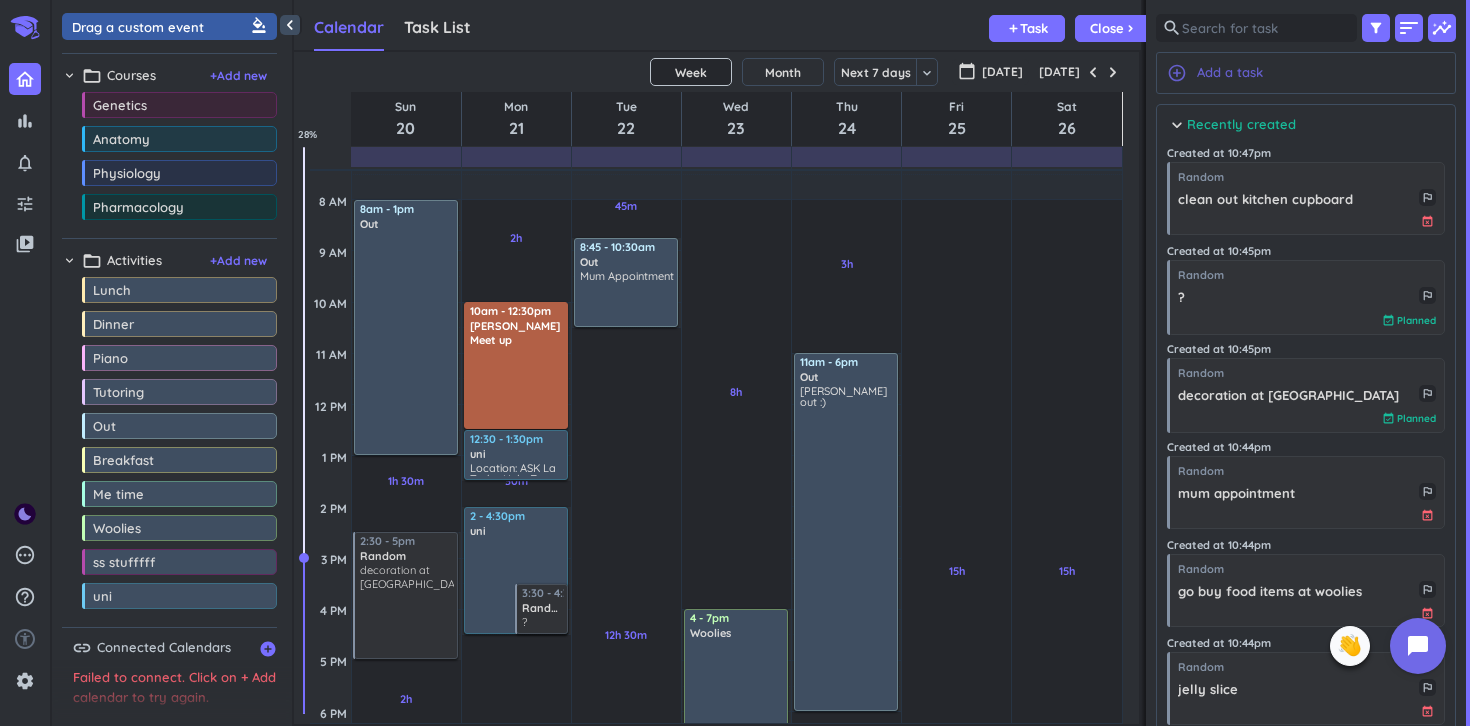 click on "Add a task" at bounding box center [1230, 73] 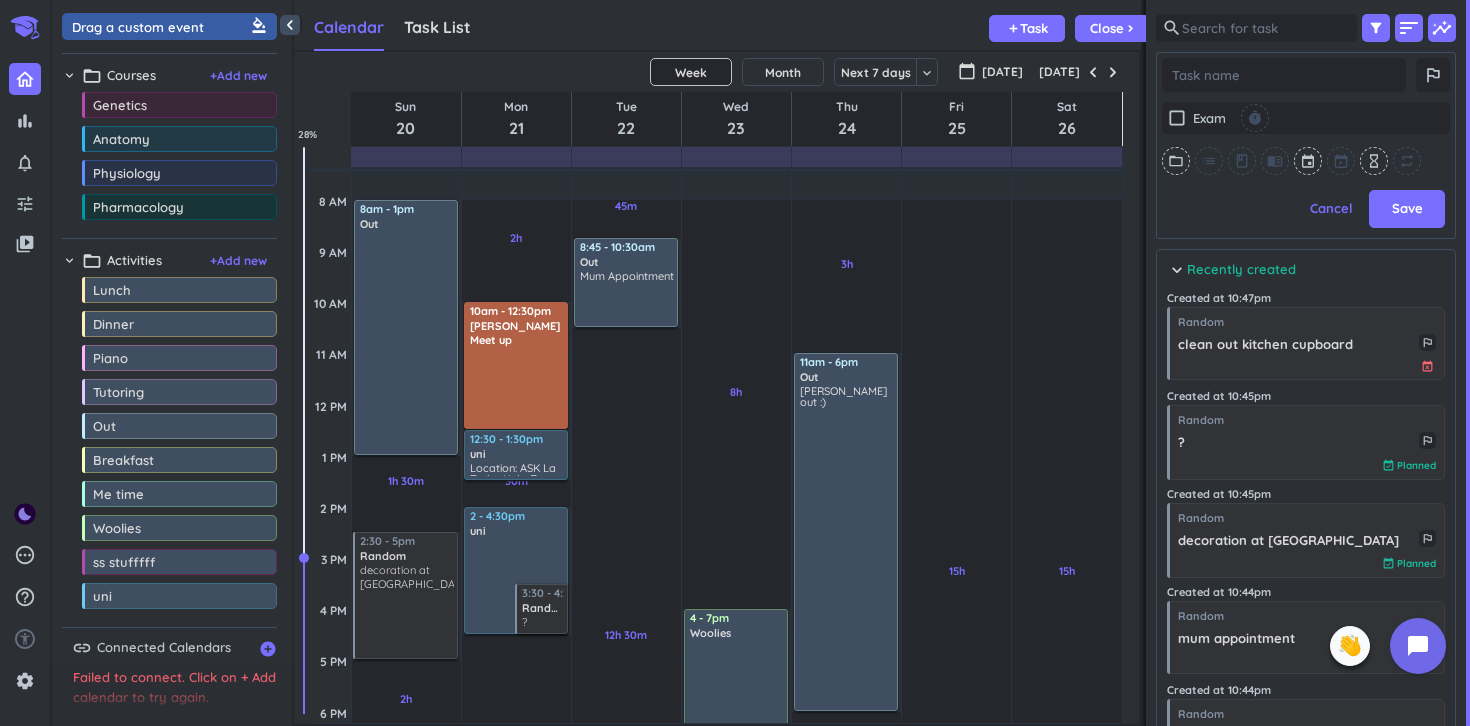 scroll, scrollTop: 477, scrollLeft: 300, axis: both 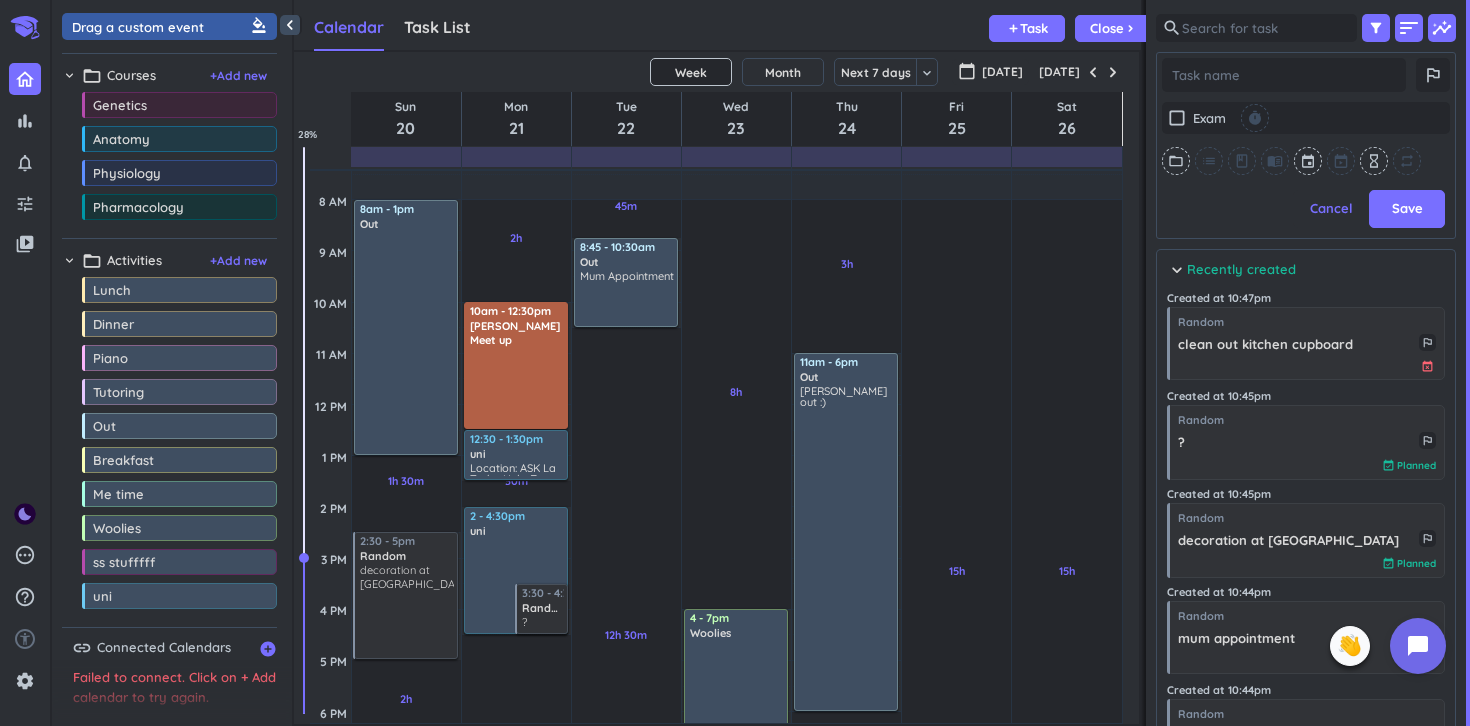 type on "x" 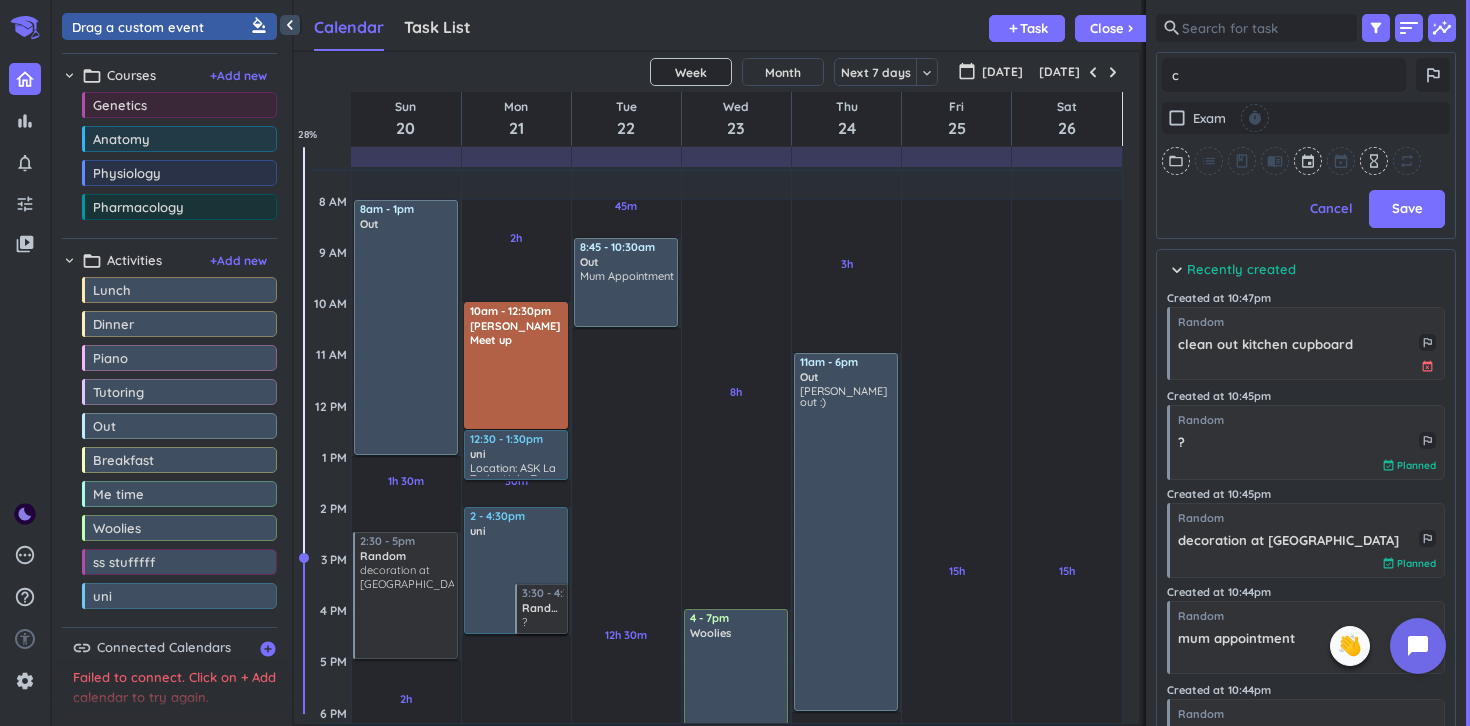 type on "x" 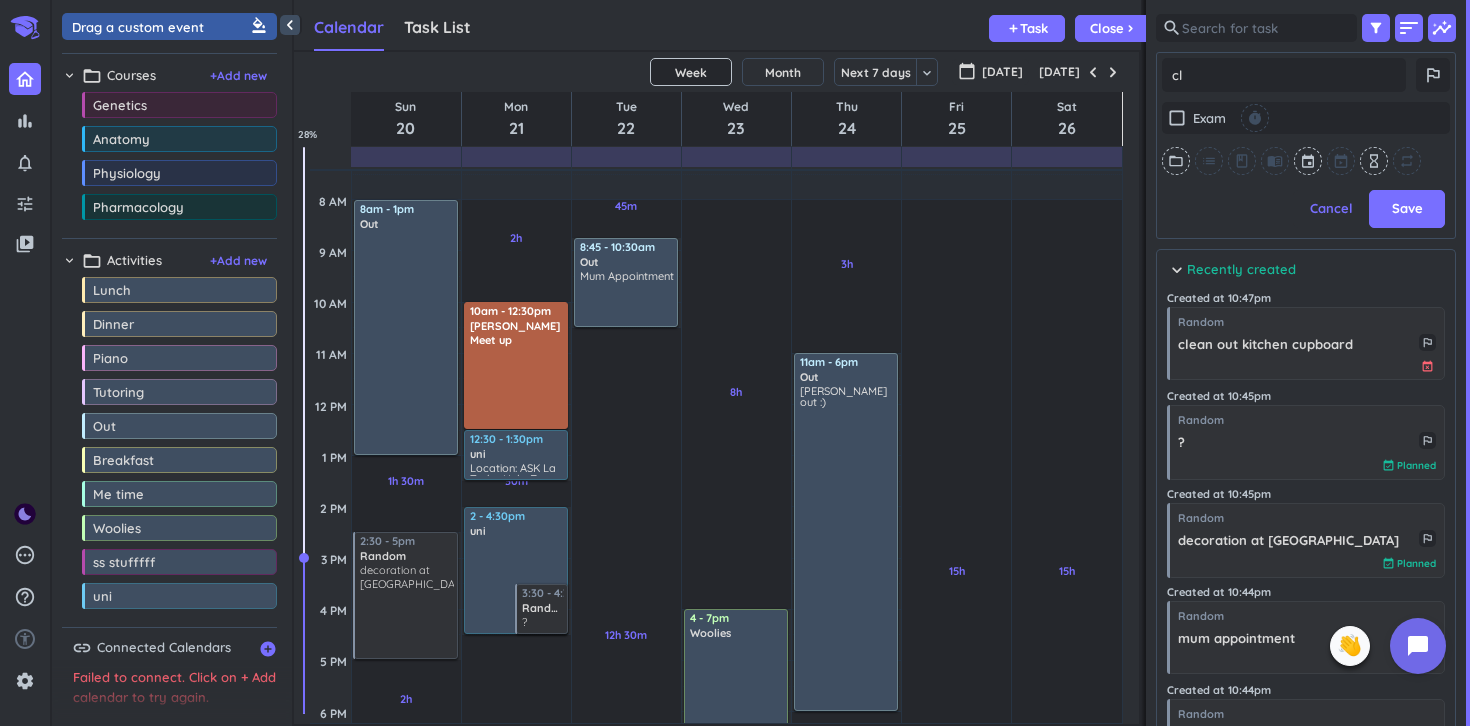 type on "x" 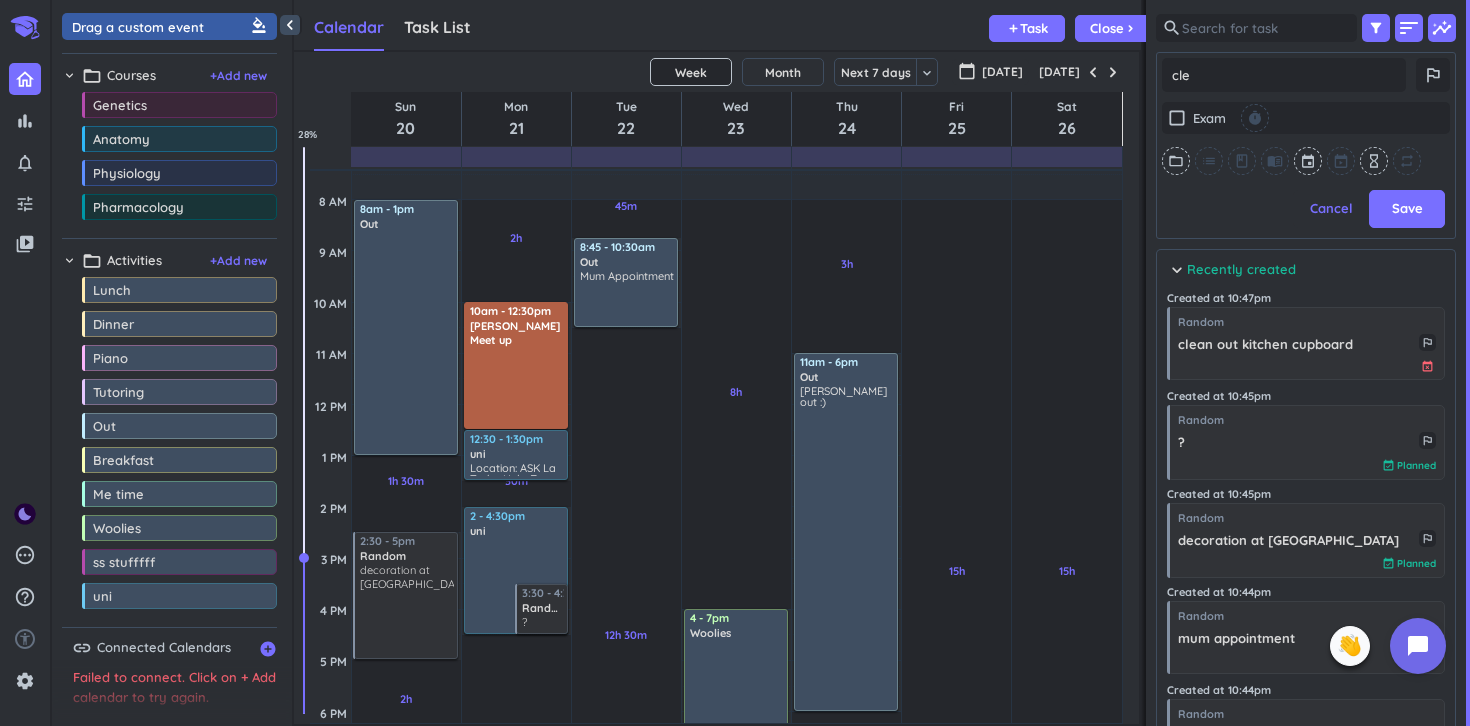 type on "x" 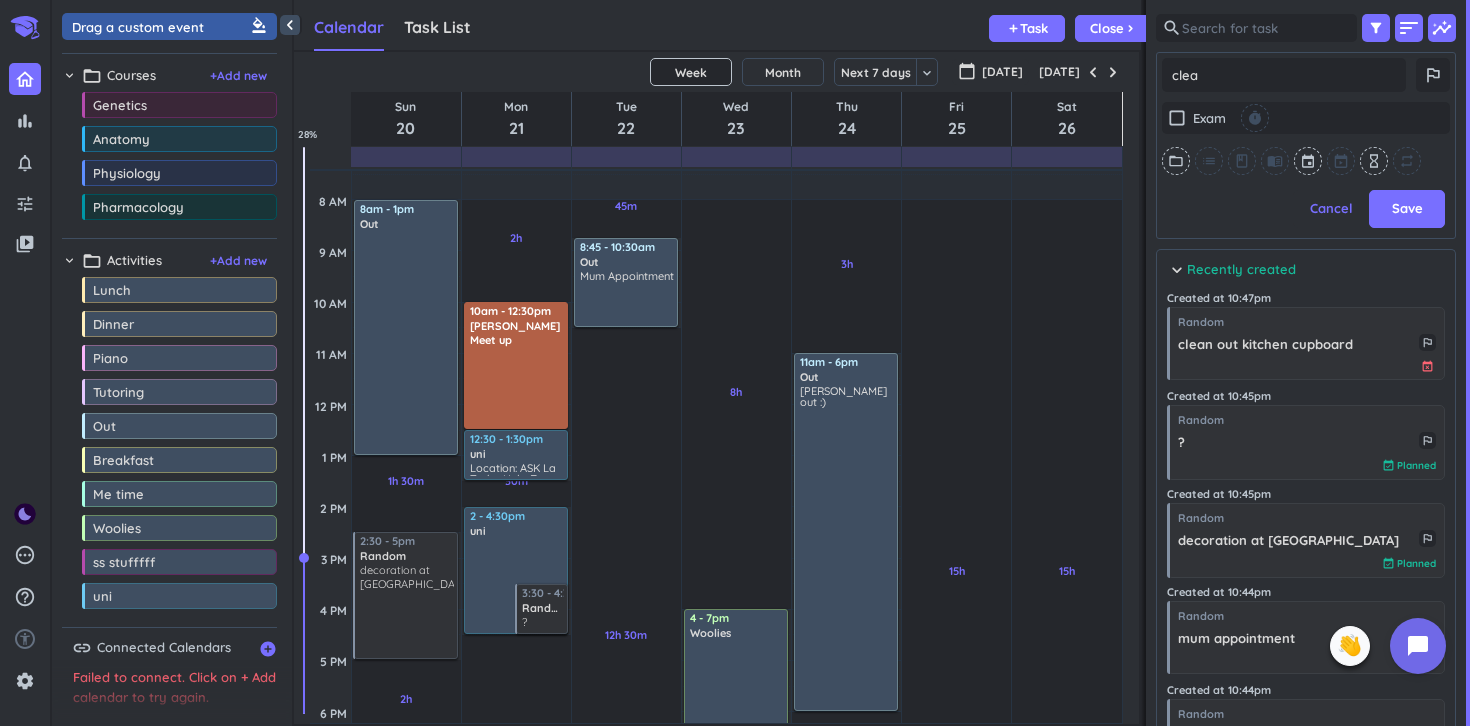 type on "x" 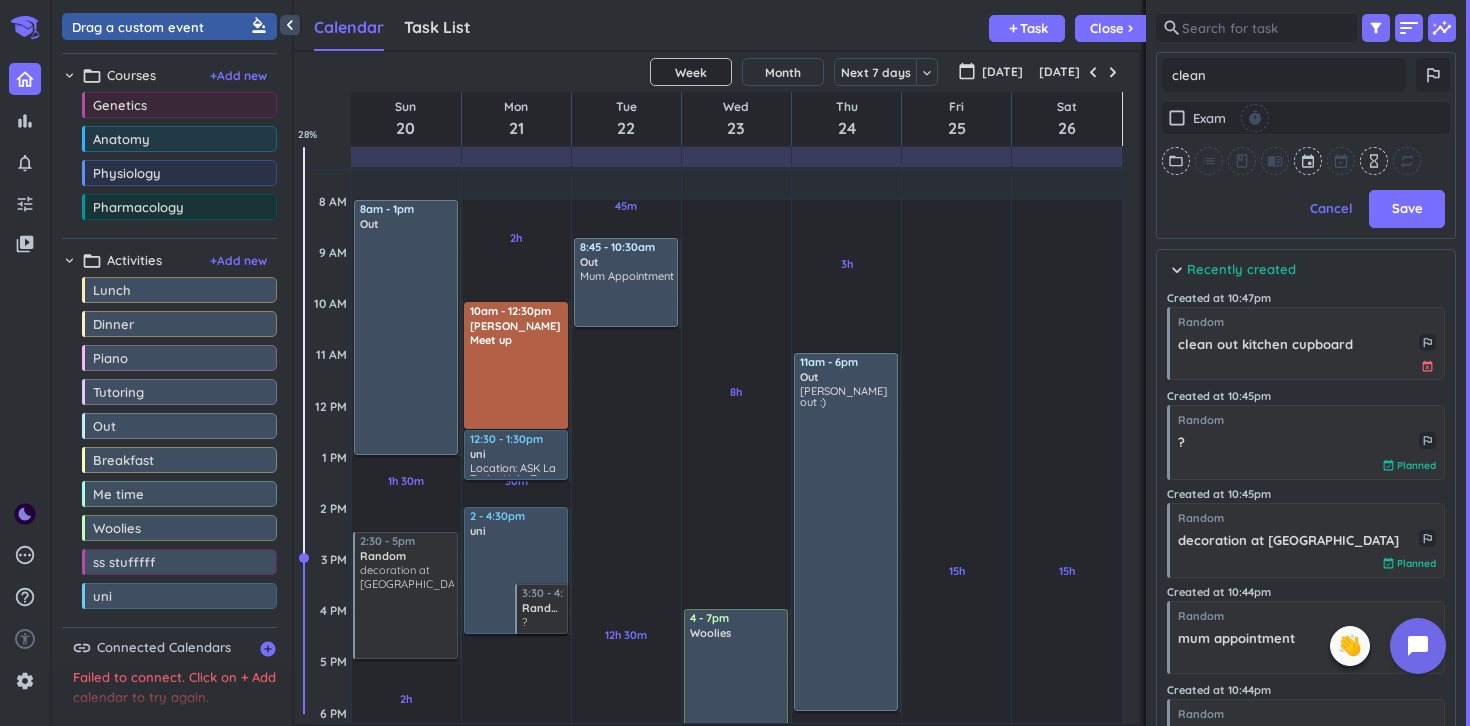 type on "x" 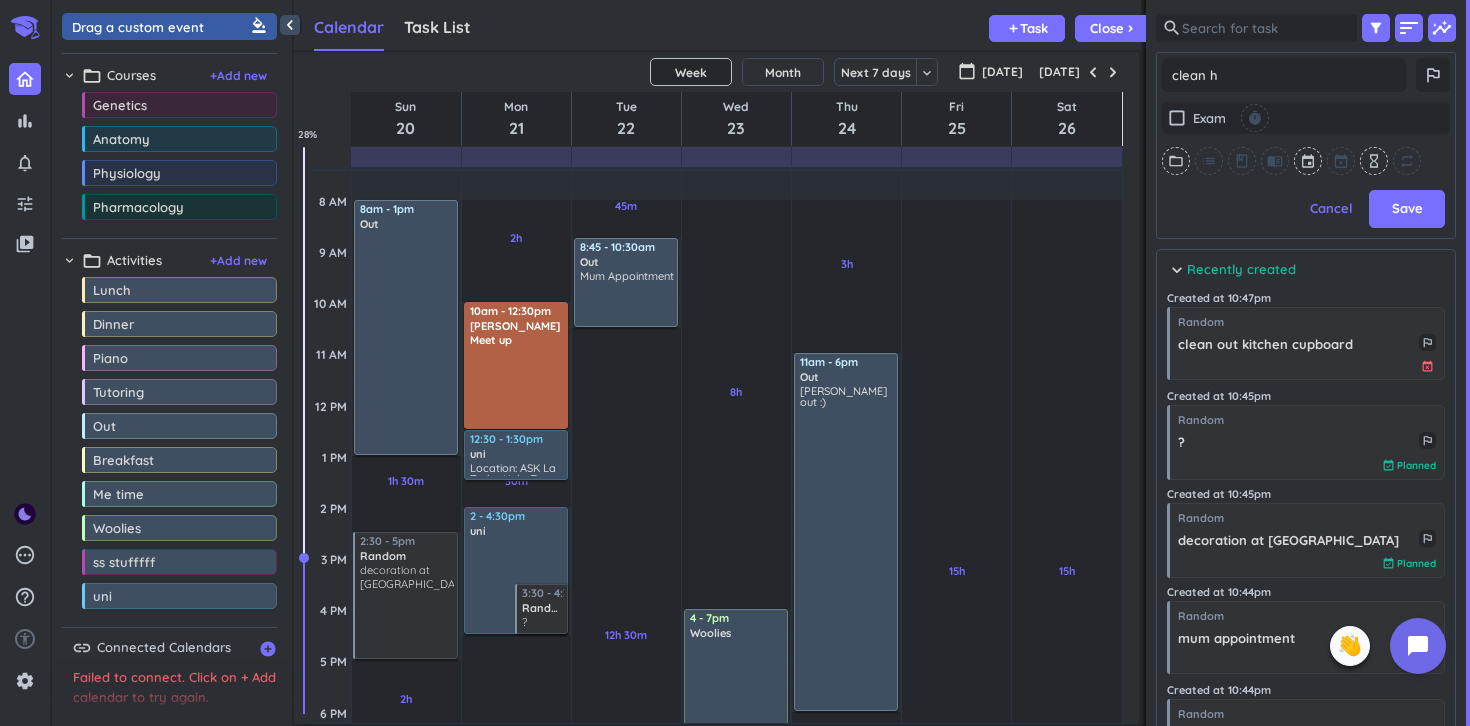 type on "x" 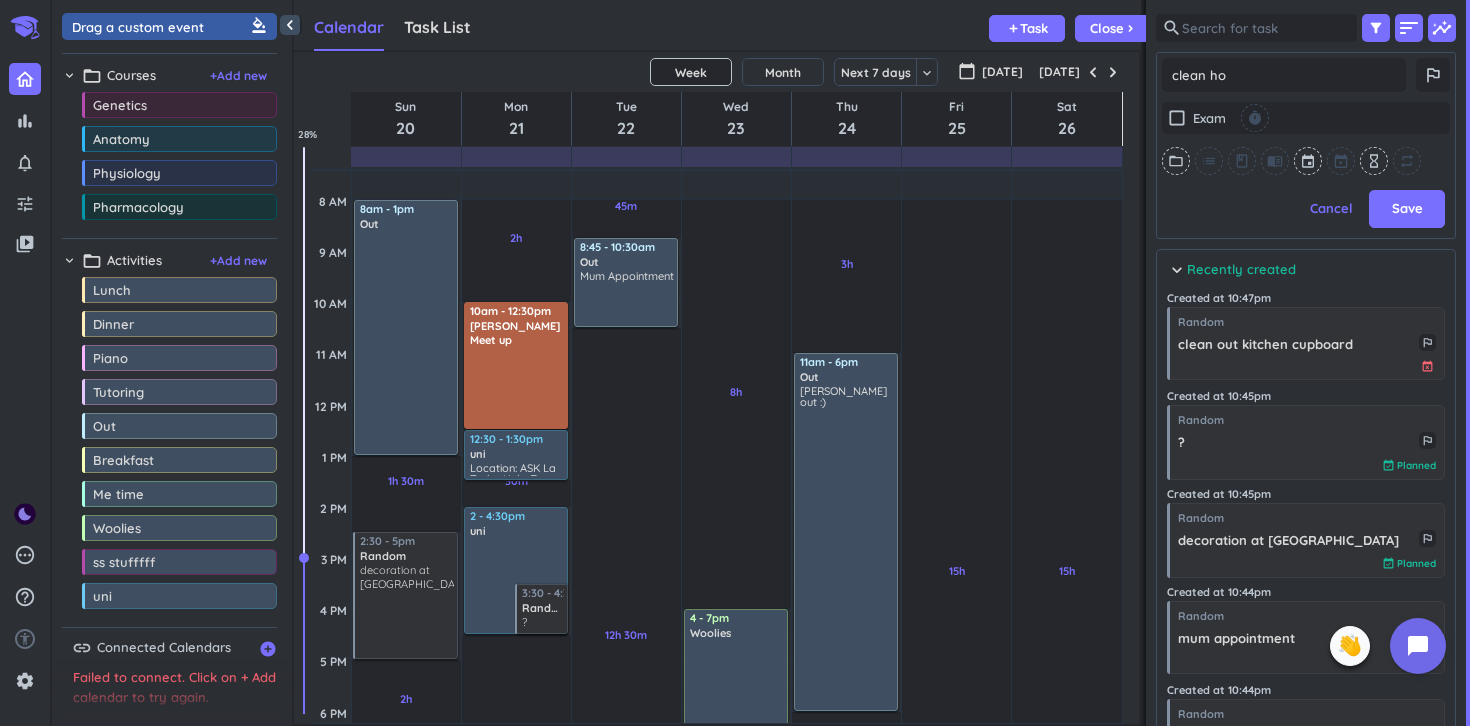 type on "x" 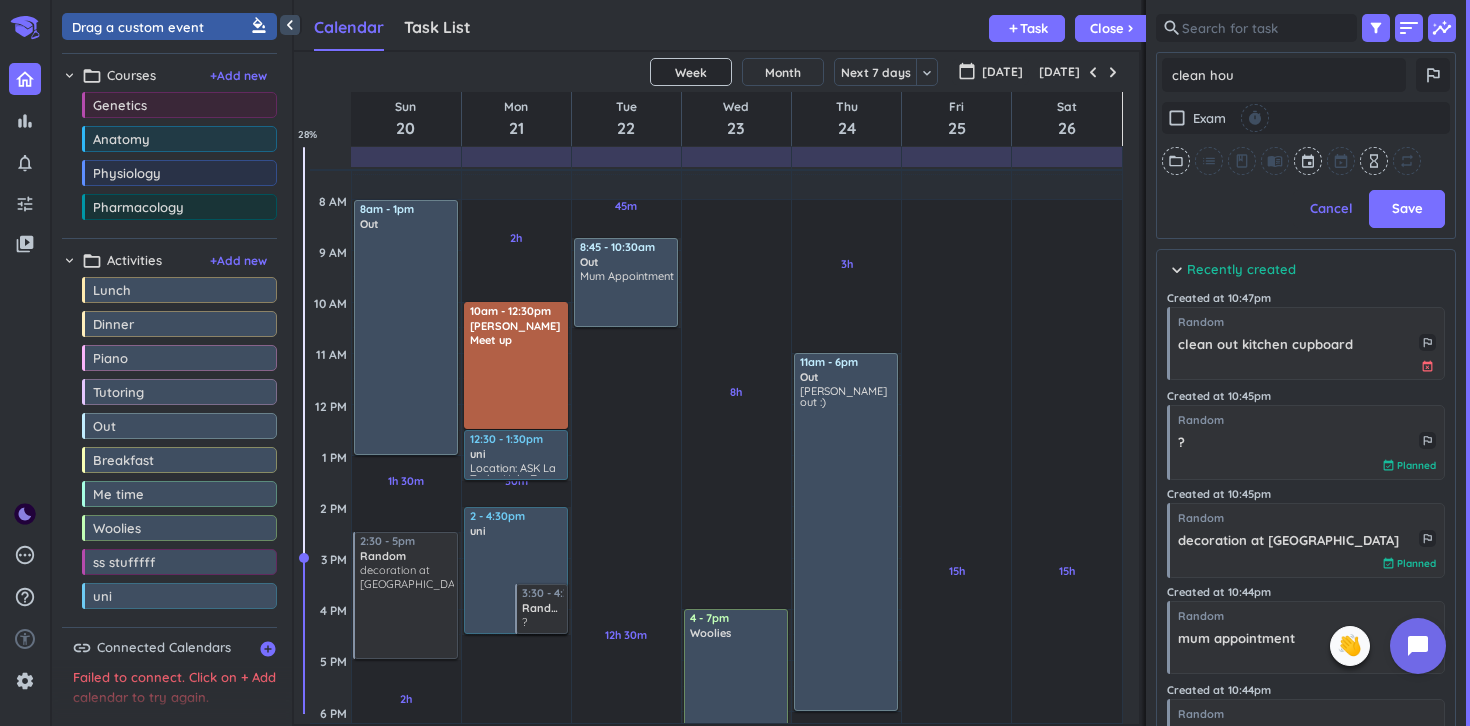 type on "x" 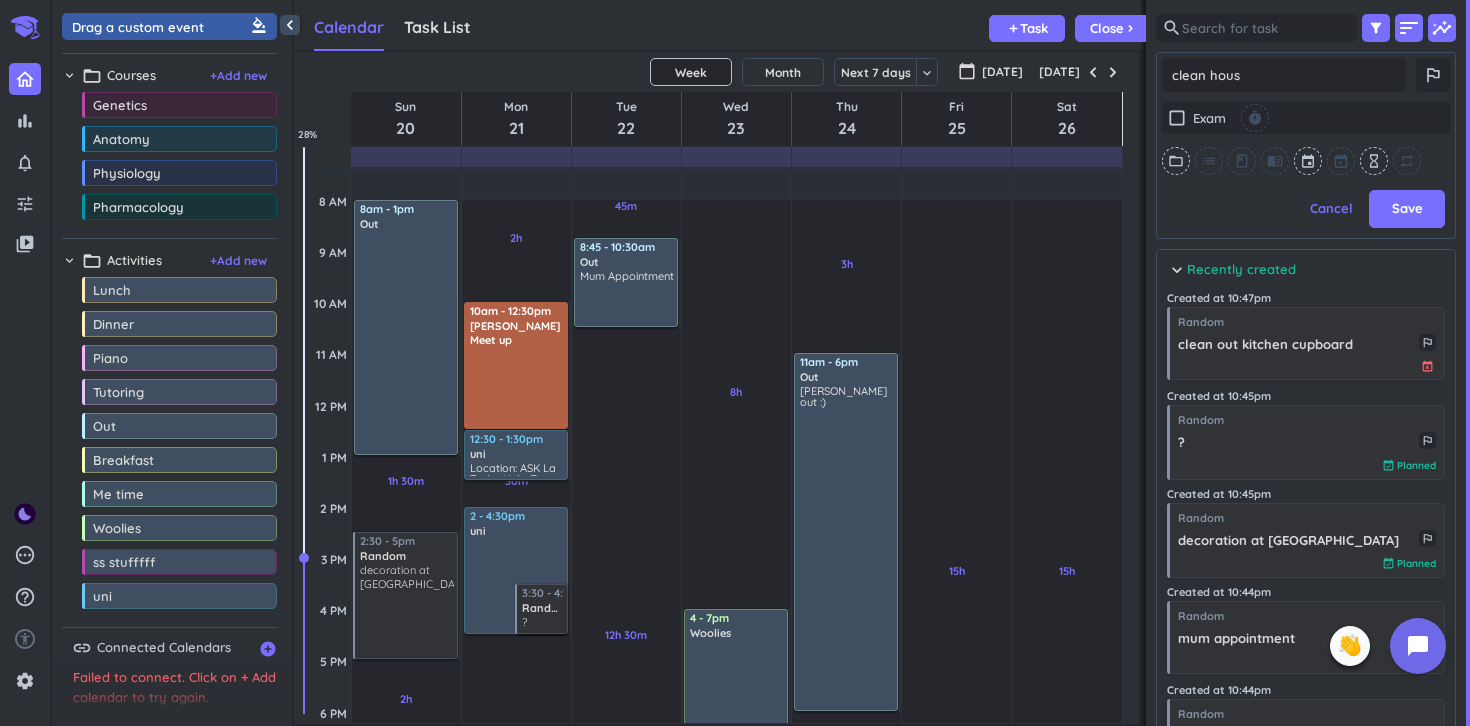 type on "x" 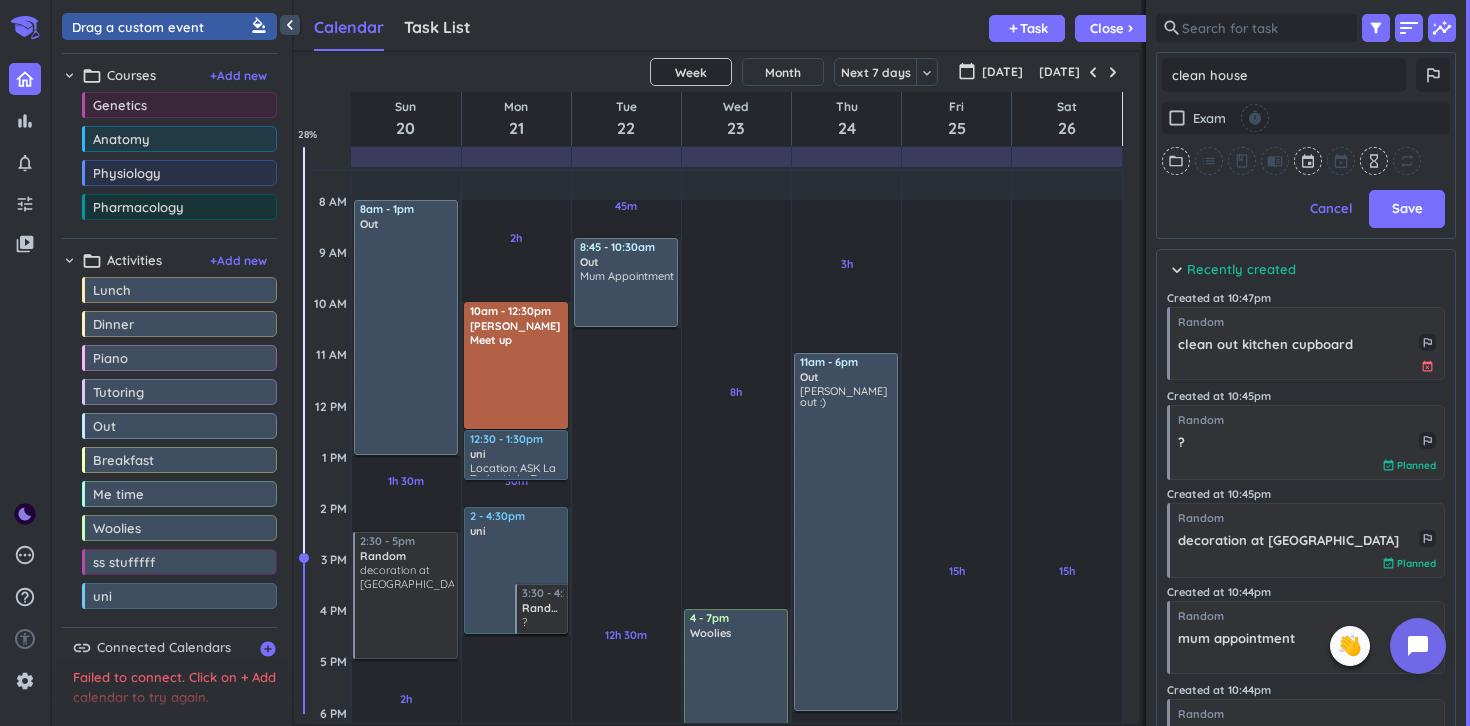 type on "x" 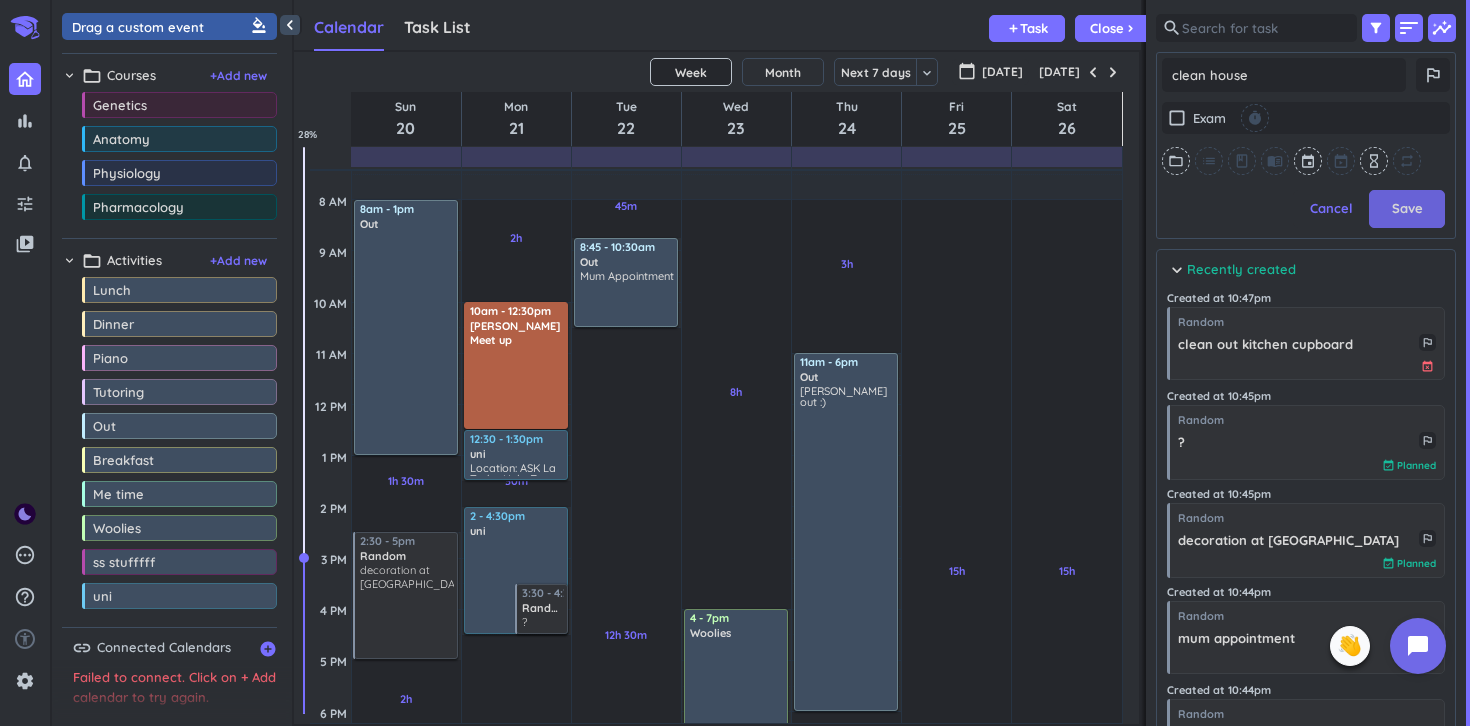 type on "clean house" 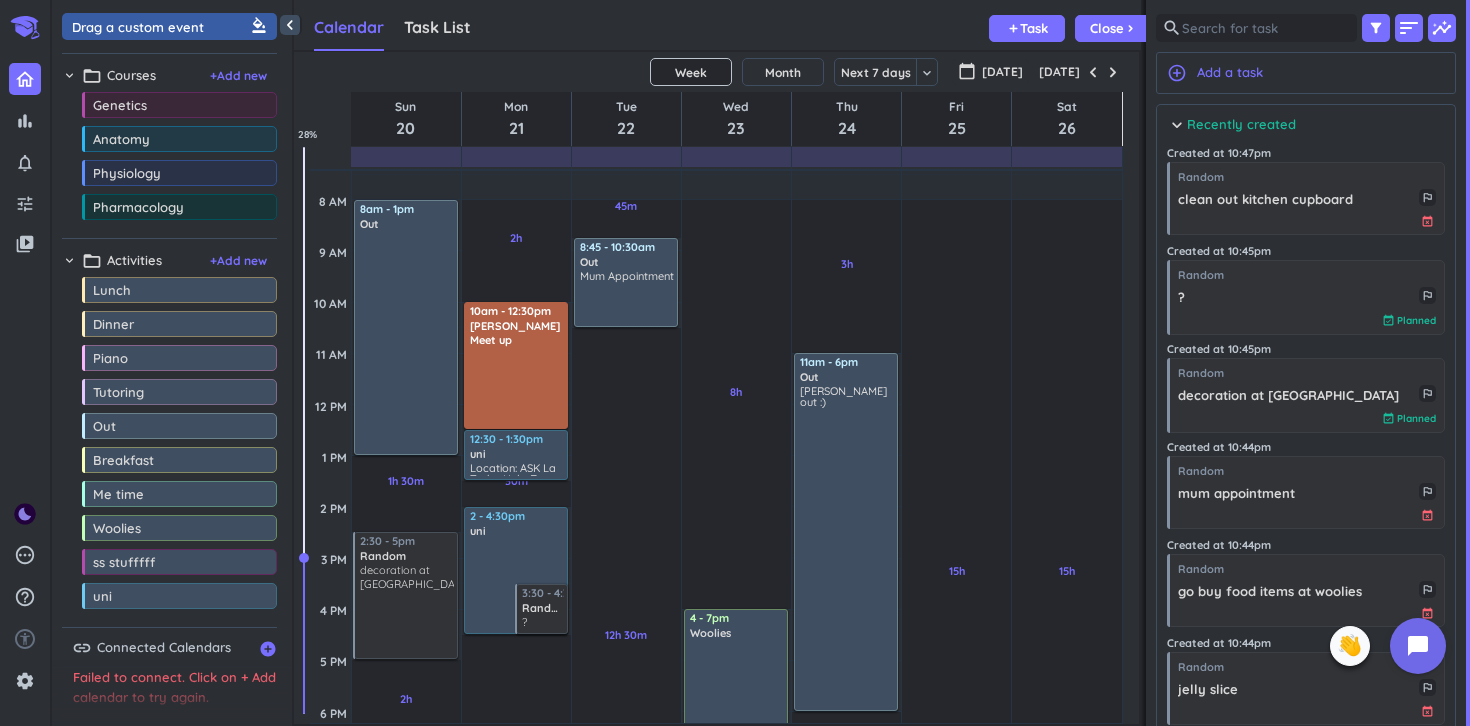 scroll, scrollTop: 1, scrollLeft: 1, axis: both 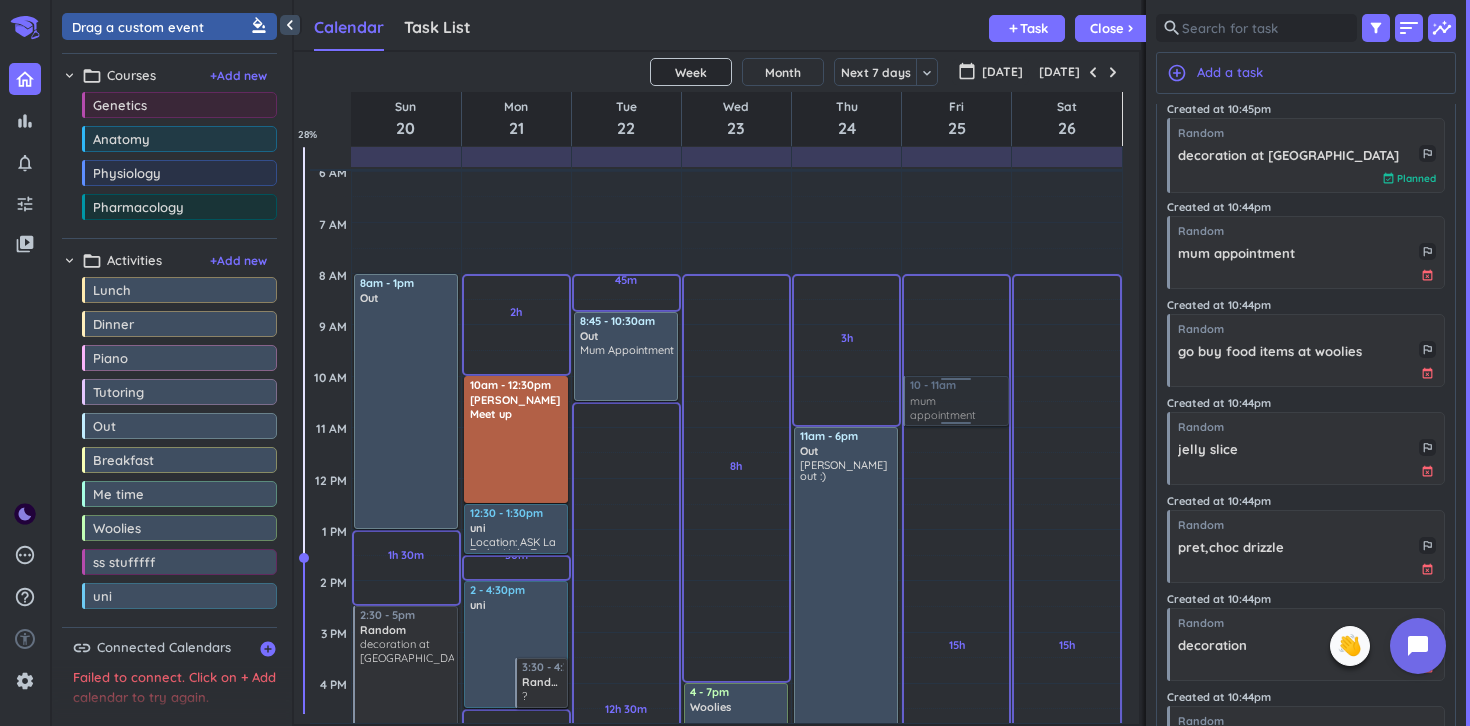 drag, startPoint x: 1284, startPoint y: 255, endPoint x: 968, endPoint y: 378, distance: 339.0944 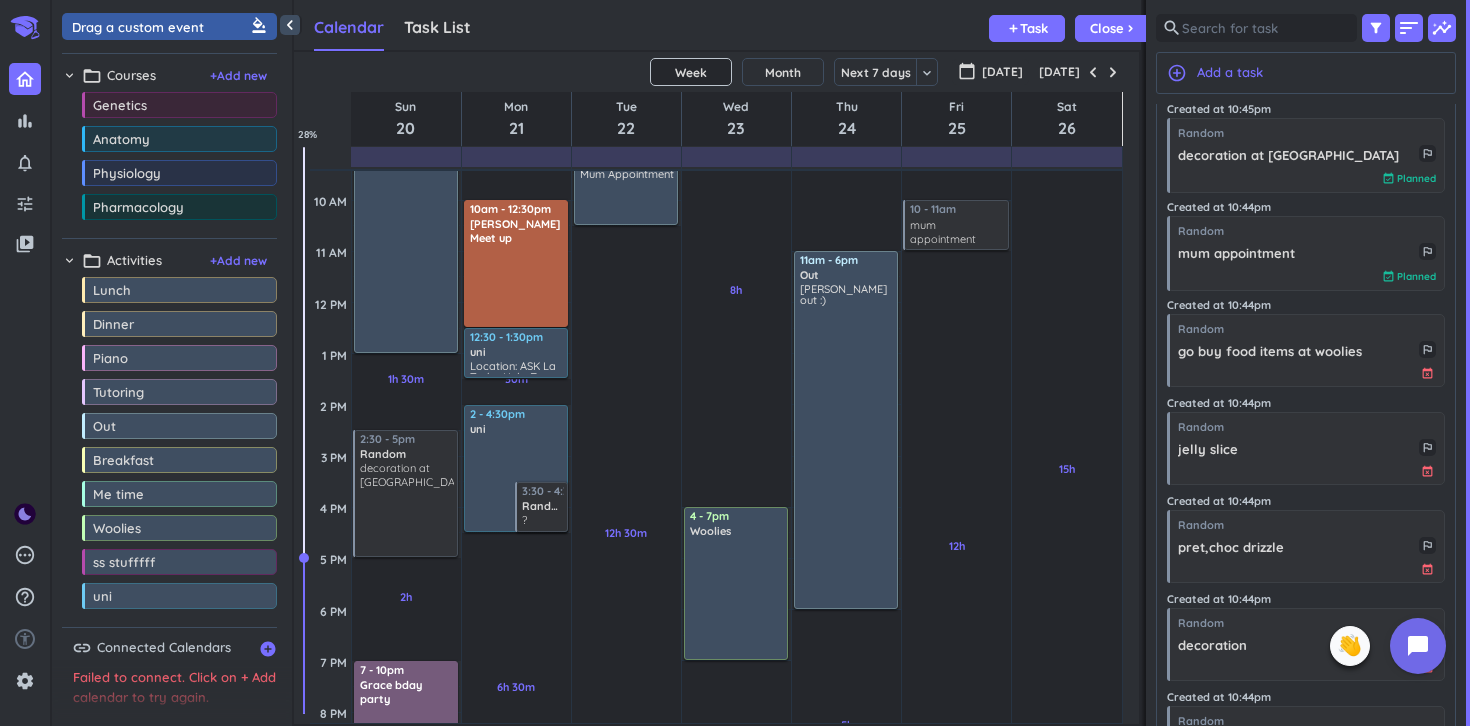 scroll, scrollTop: 261, scrollLeft: 0, axis: vertical 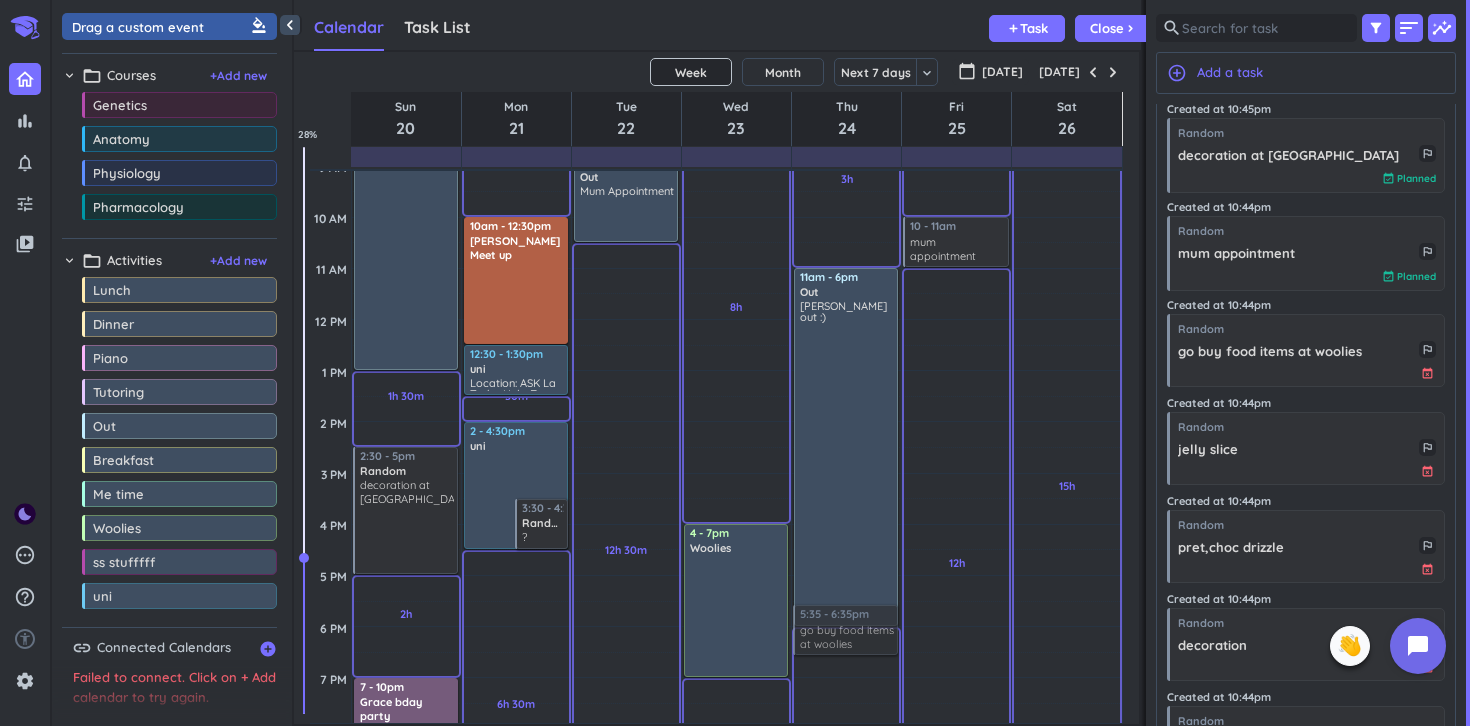 drag, startPoint x: 1305, startPoint y: 357, endPoint x: 853, endPoint y: 606, distance: 516.0475 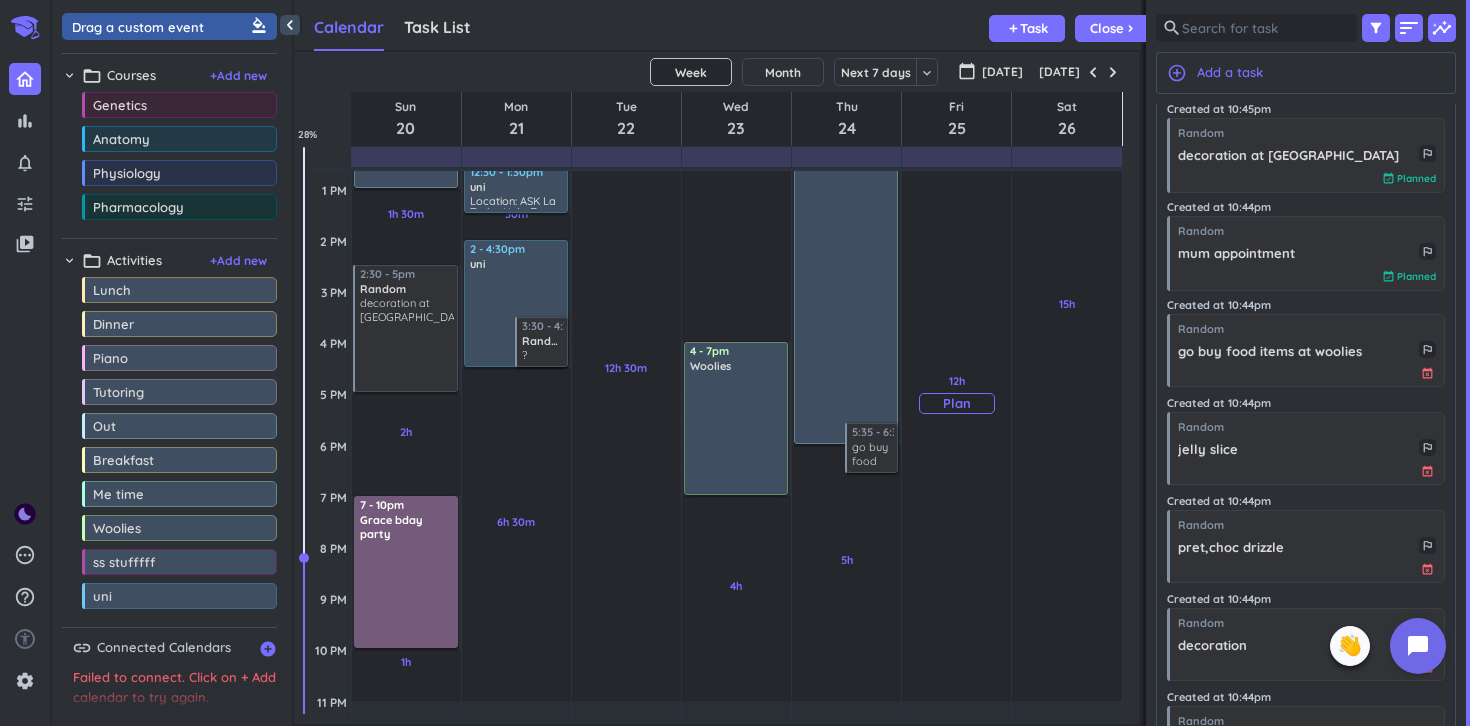 scroll, scrollTop: 461, scrollLeft: 0, axis: vertical 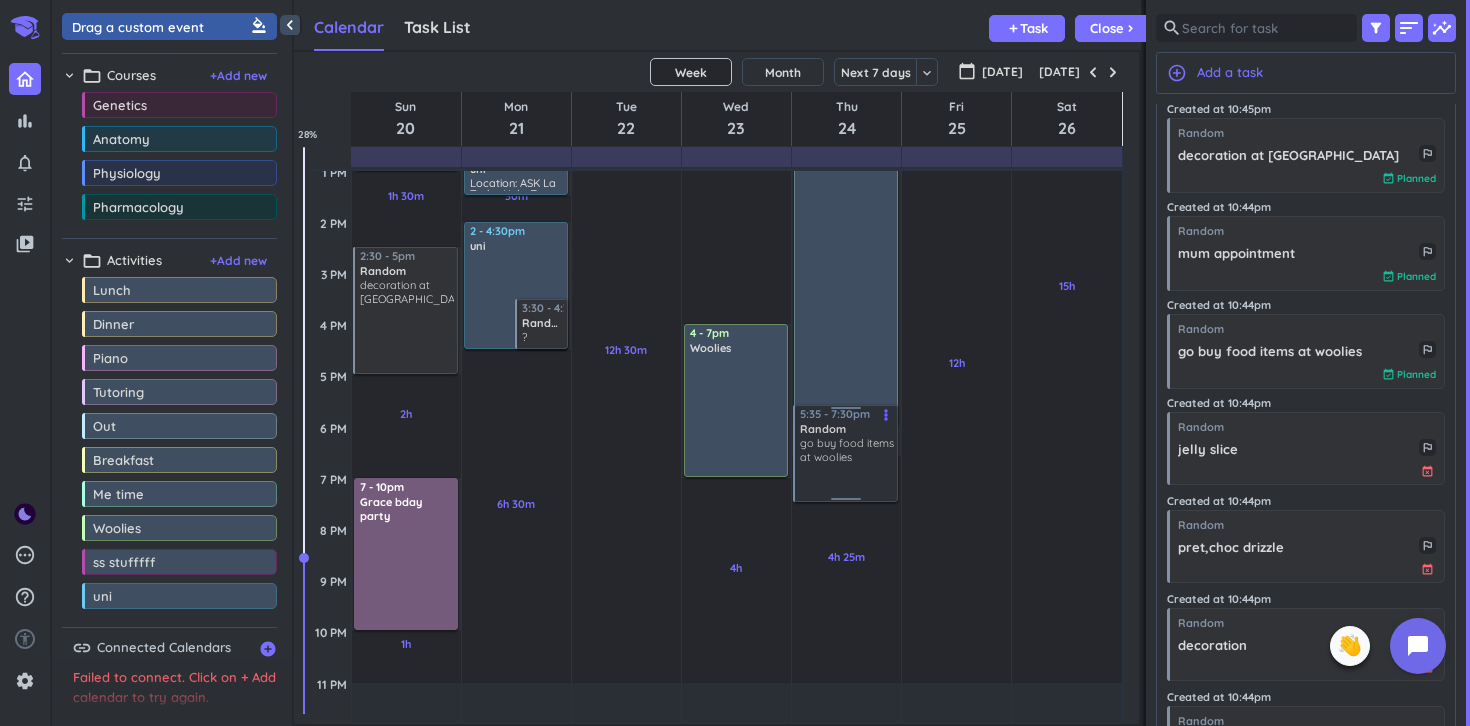 drag, startPoint x: 869, startPoint y: 454, endPoint x: 868, endPoint y: 502, distance: 48.010414 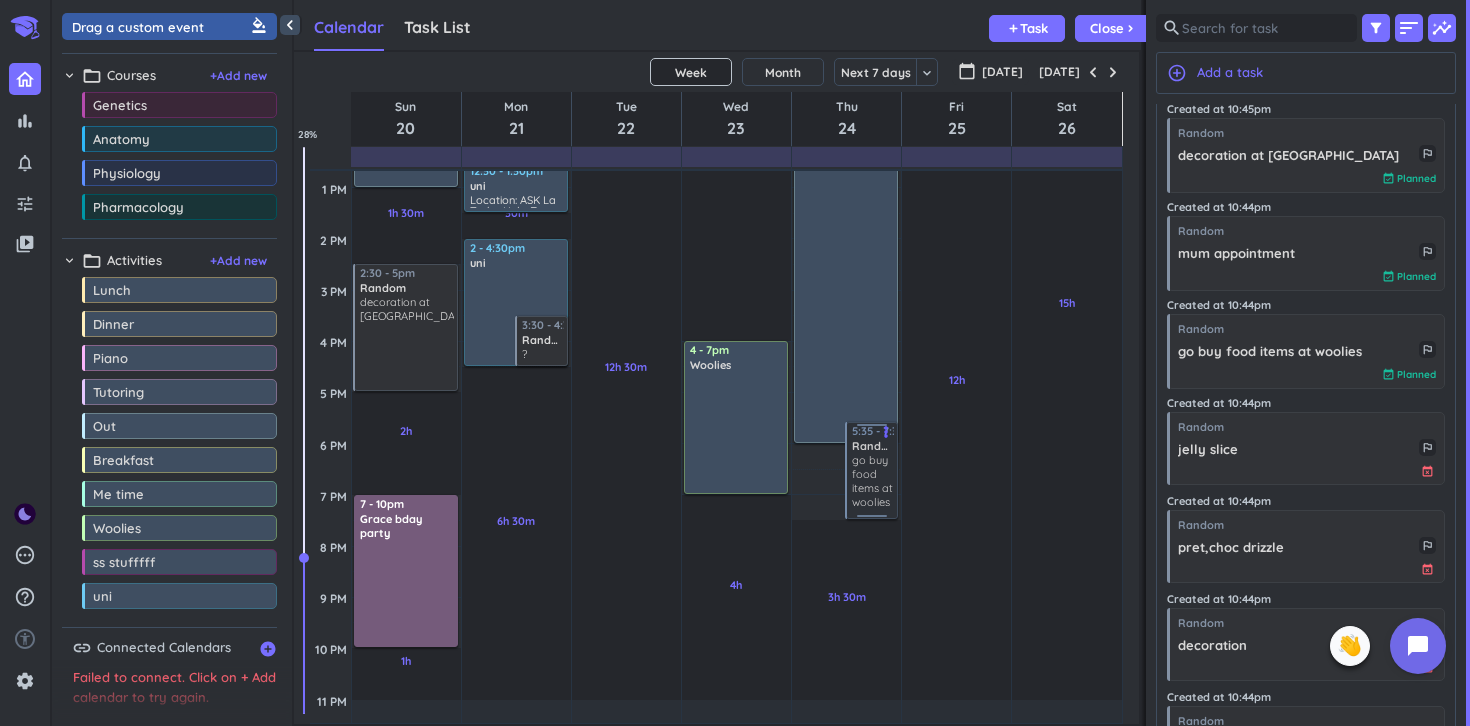 scroll, scrollTop: 416, scrollLeft: 0, axis: vertical 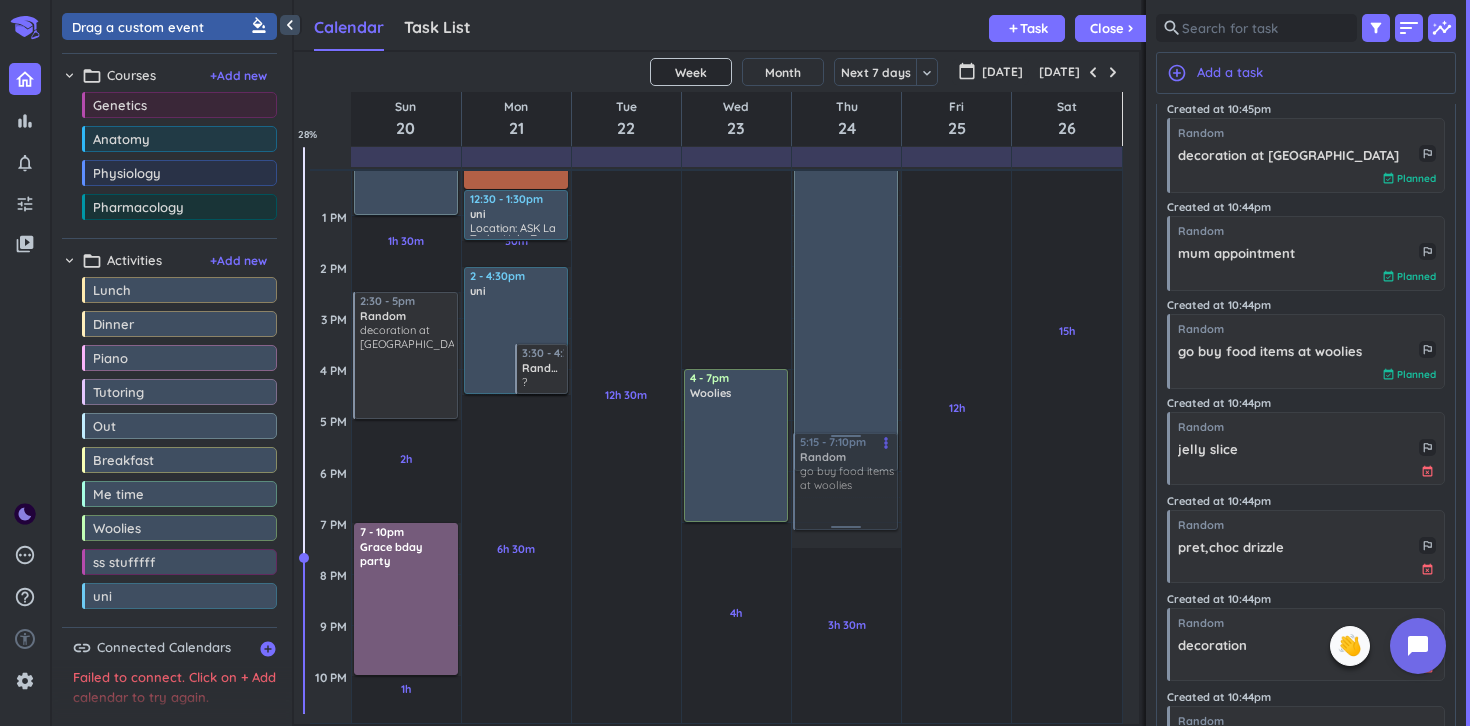 drag, startPoint x: 881, startPoint y: 483, endPoint x: 881, endPoint y: 472, distance: 11 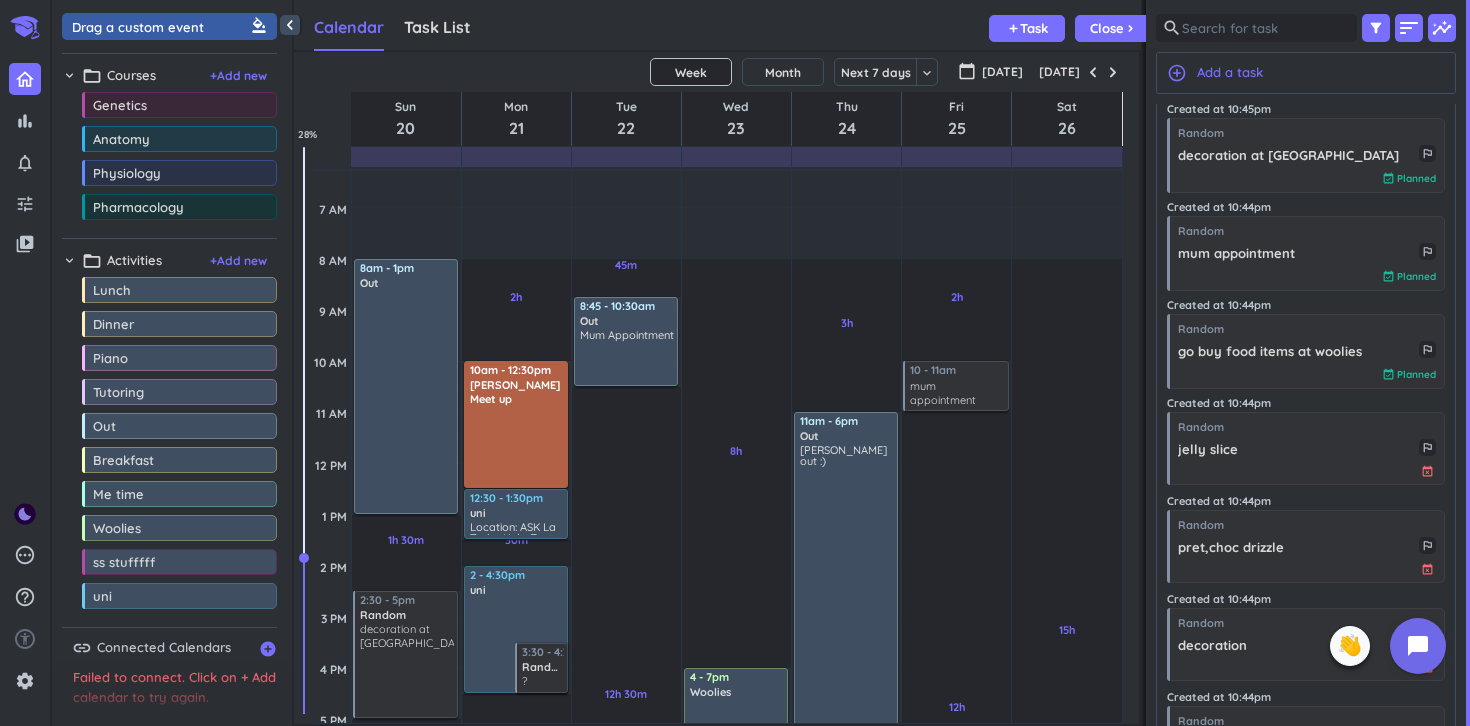 scroll, scrollTop: 113, scrollLeft: 0, axis: vertical 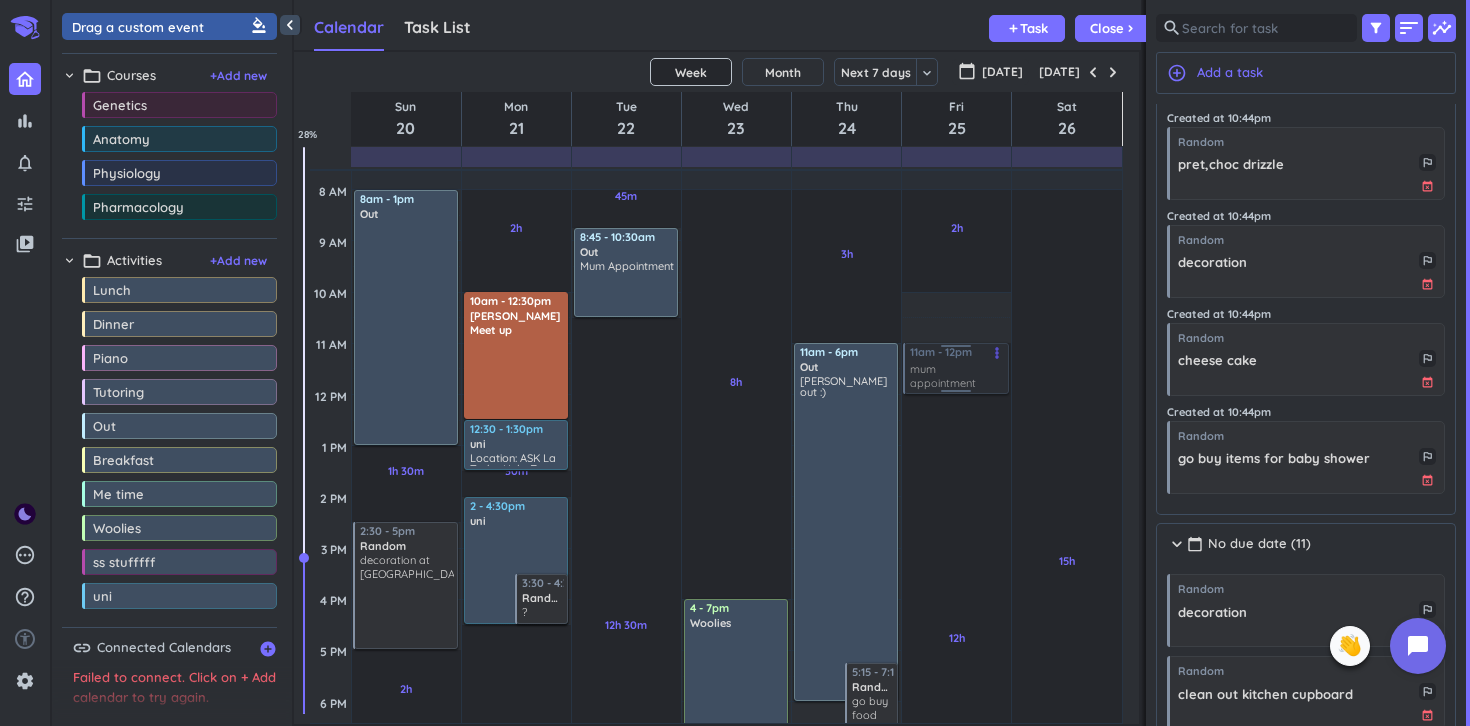 drag, startPoint x: 953, startPoint y: 314, endPoint x: 950, endPoint y: 376, distance: 62.072536 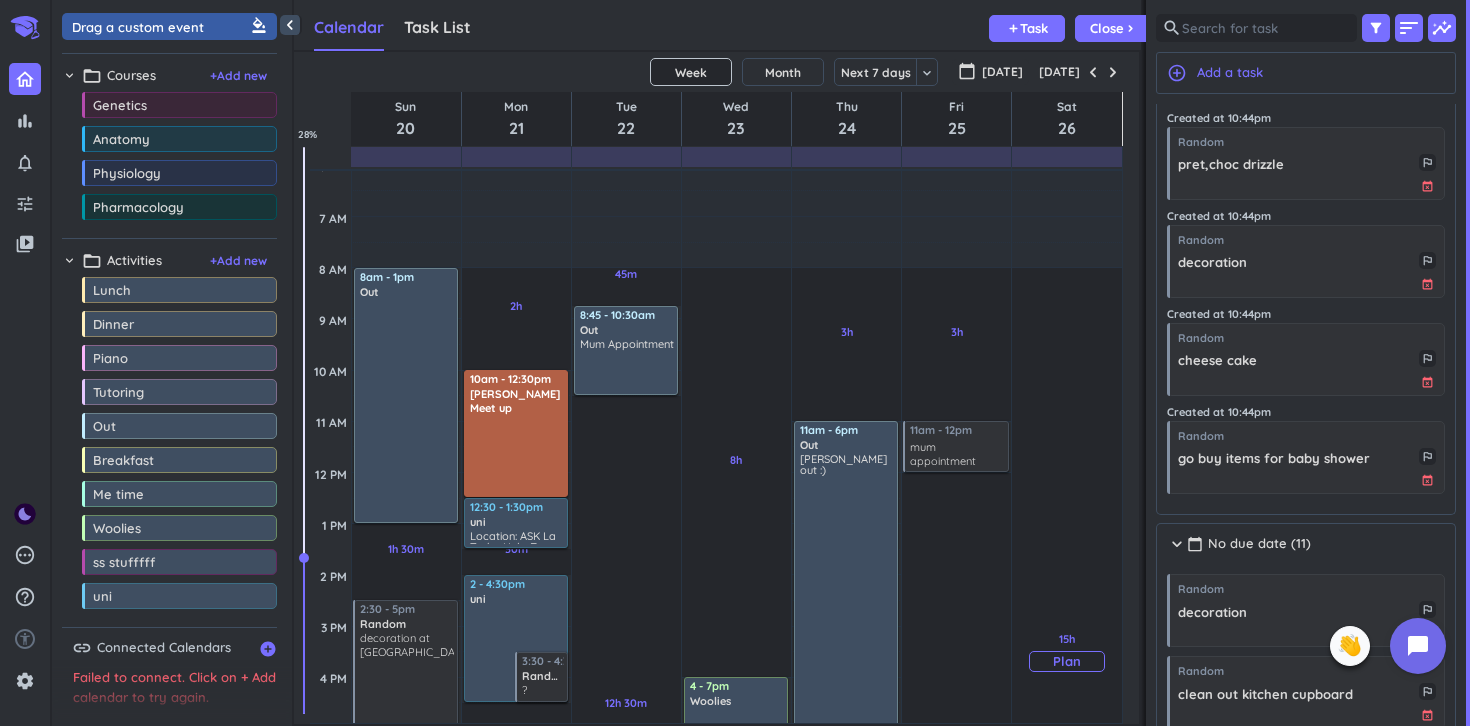 scroll, scrollTop: 106, scrollLeft: 0, axis: vertical 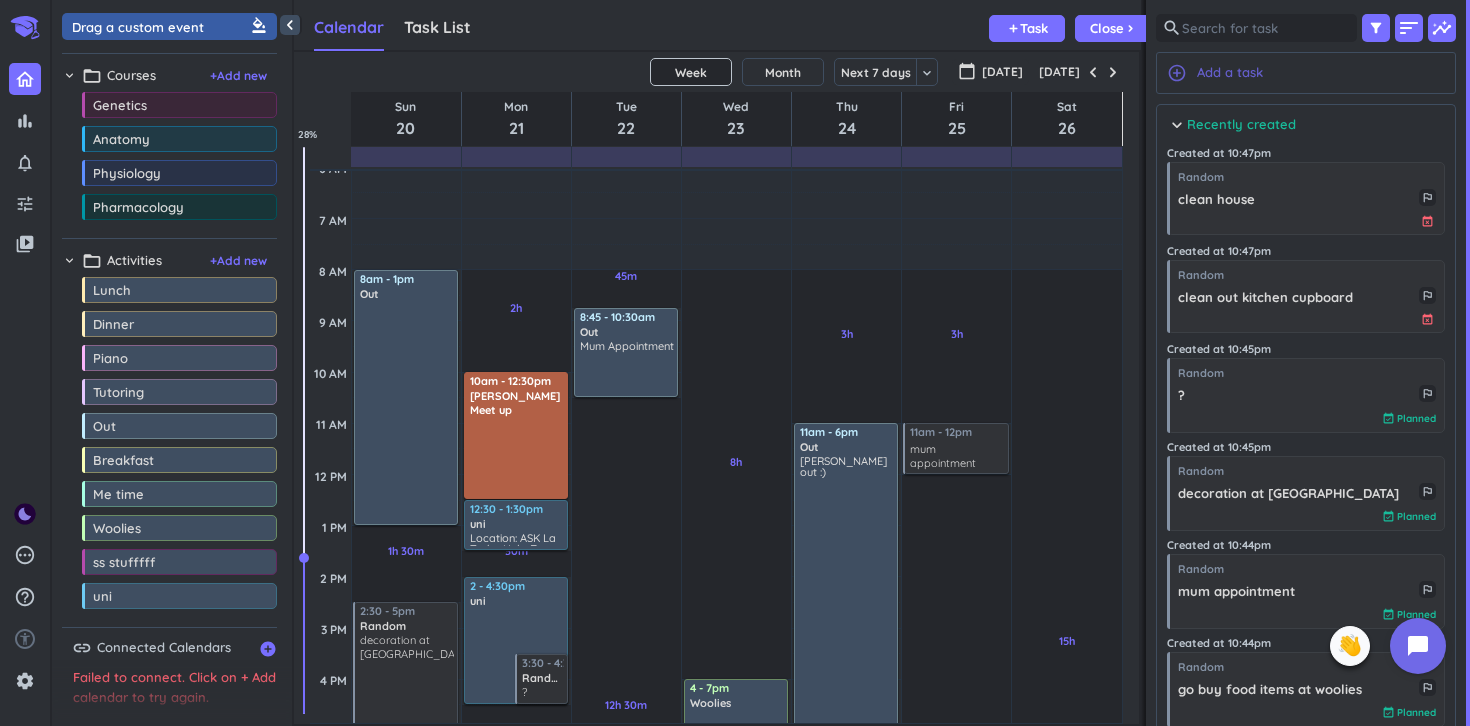 click on "Add a task" at bounding box center (1230, 73) 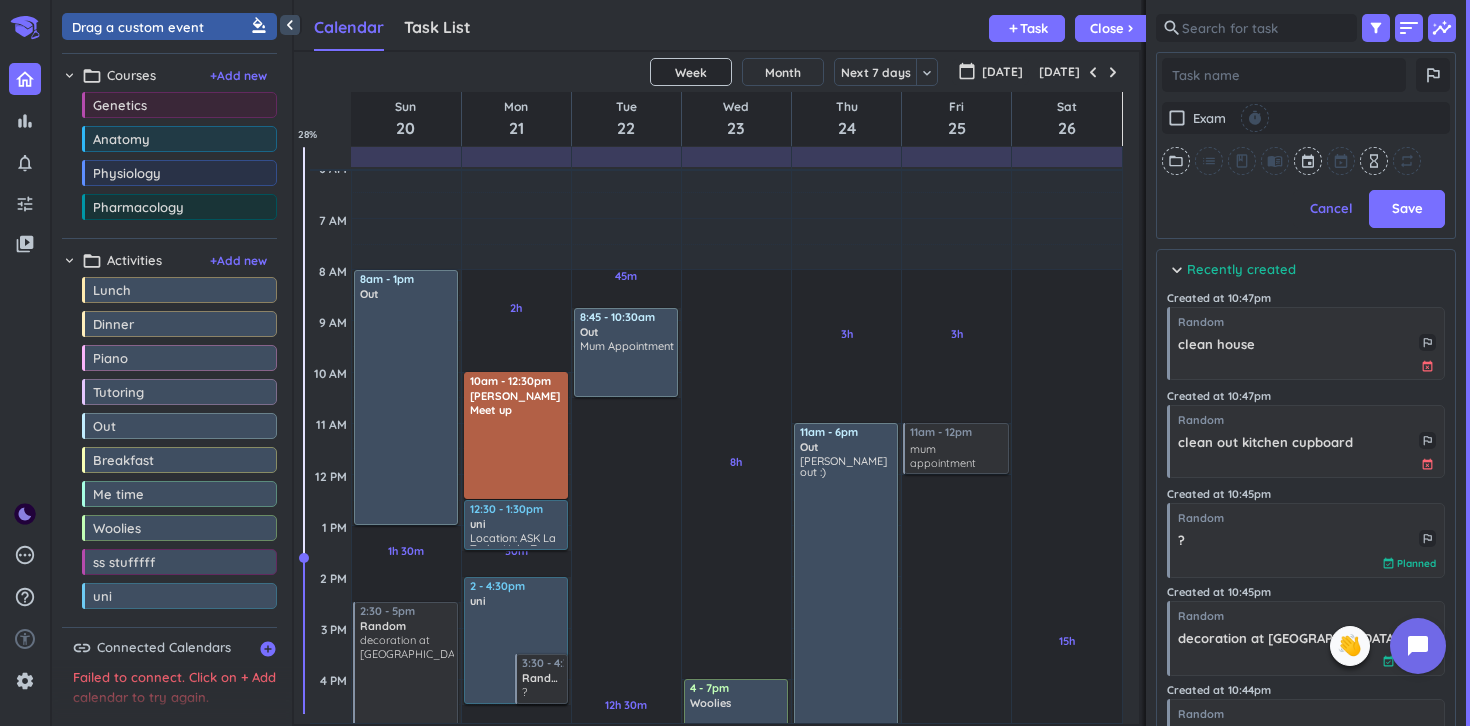 scroll, scrollTop: 477, scrollLeft: 300, axis: both 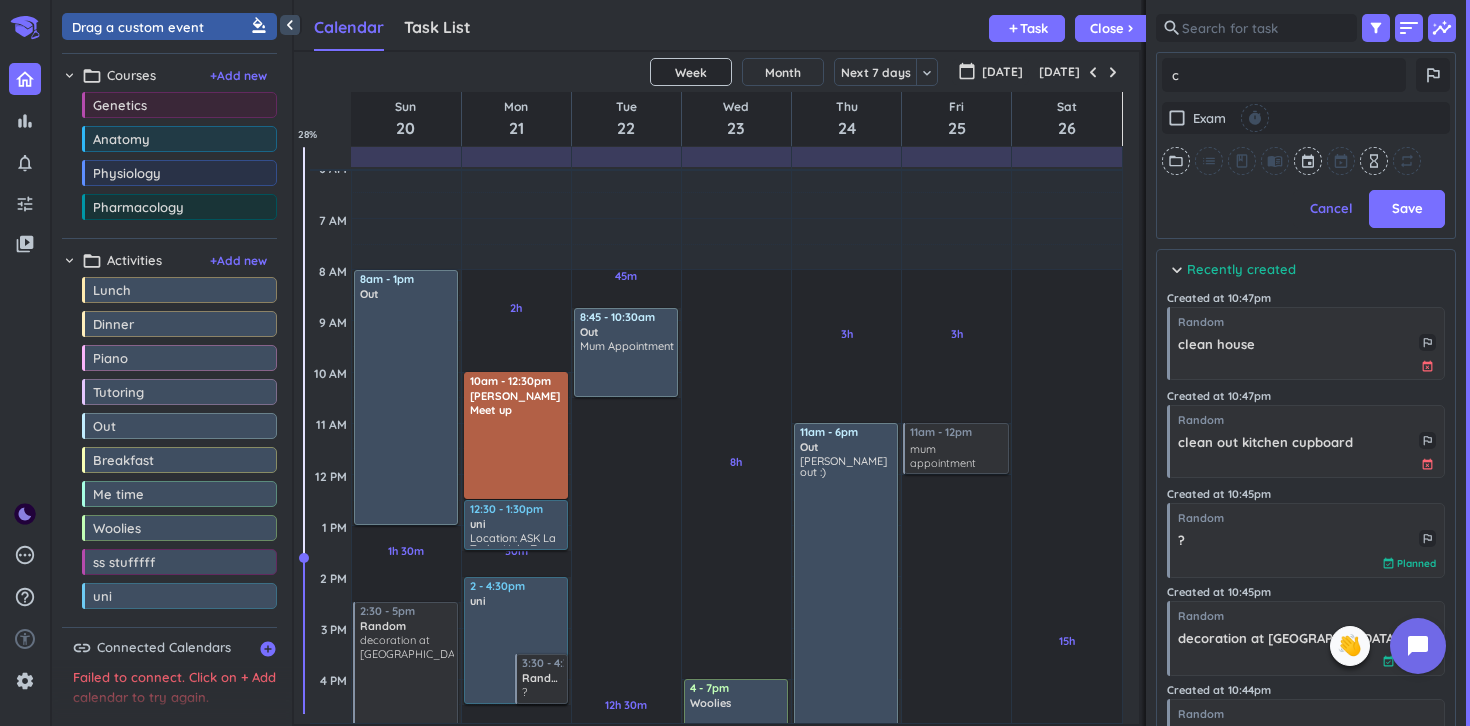 type on "x" 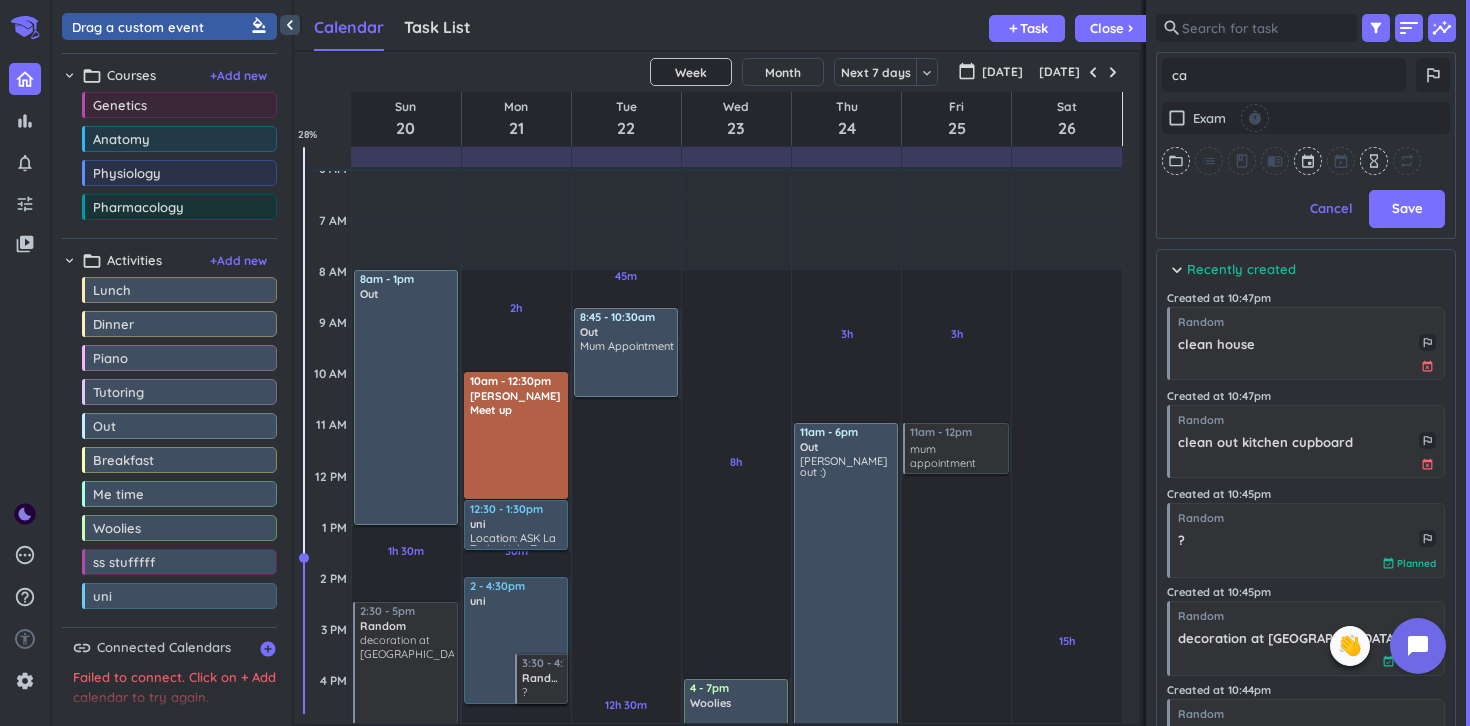 type on "x" 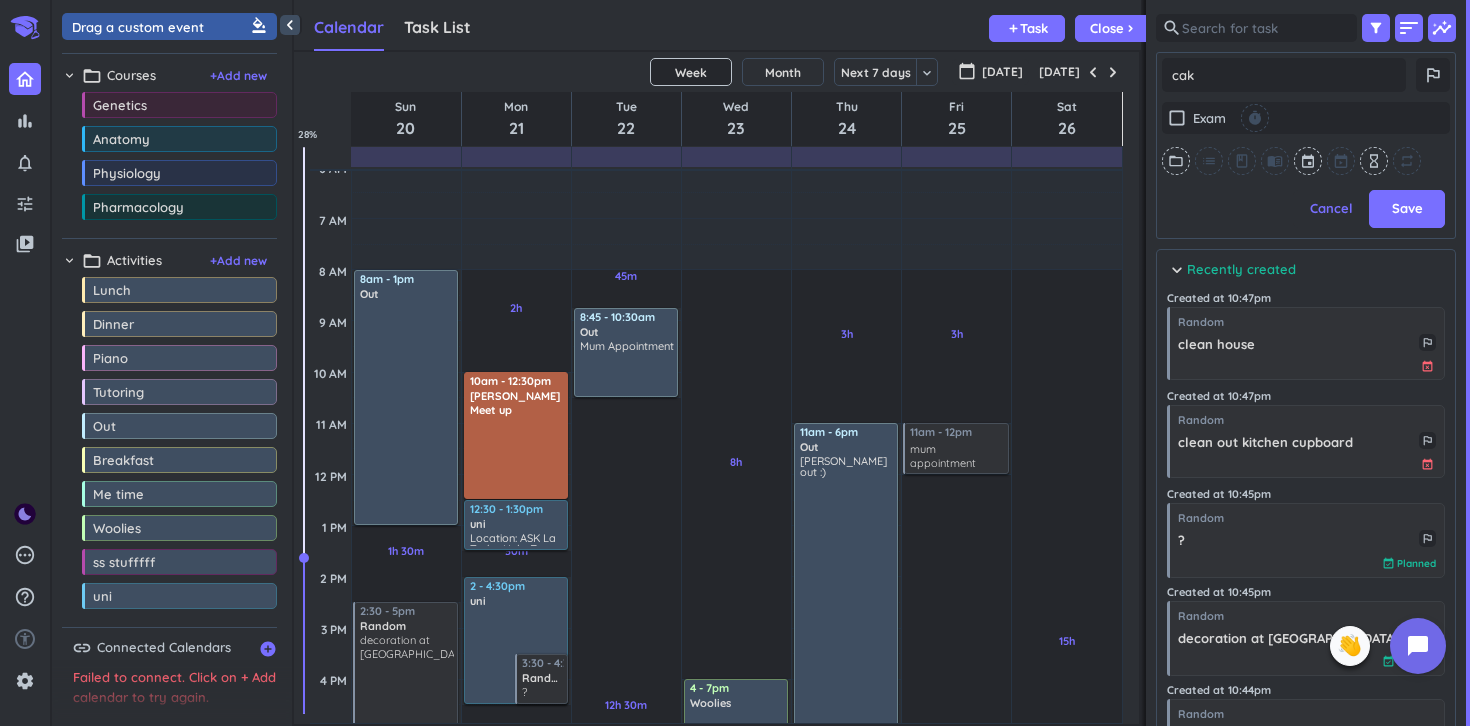 type on "x" 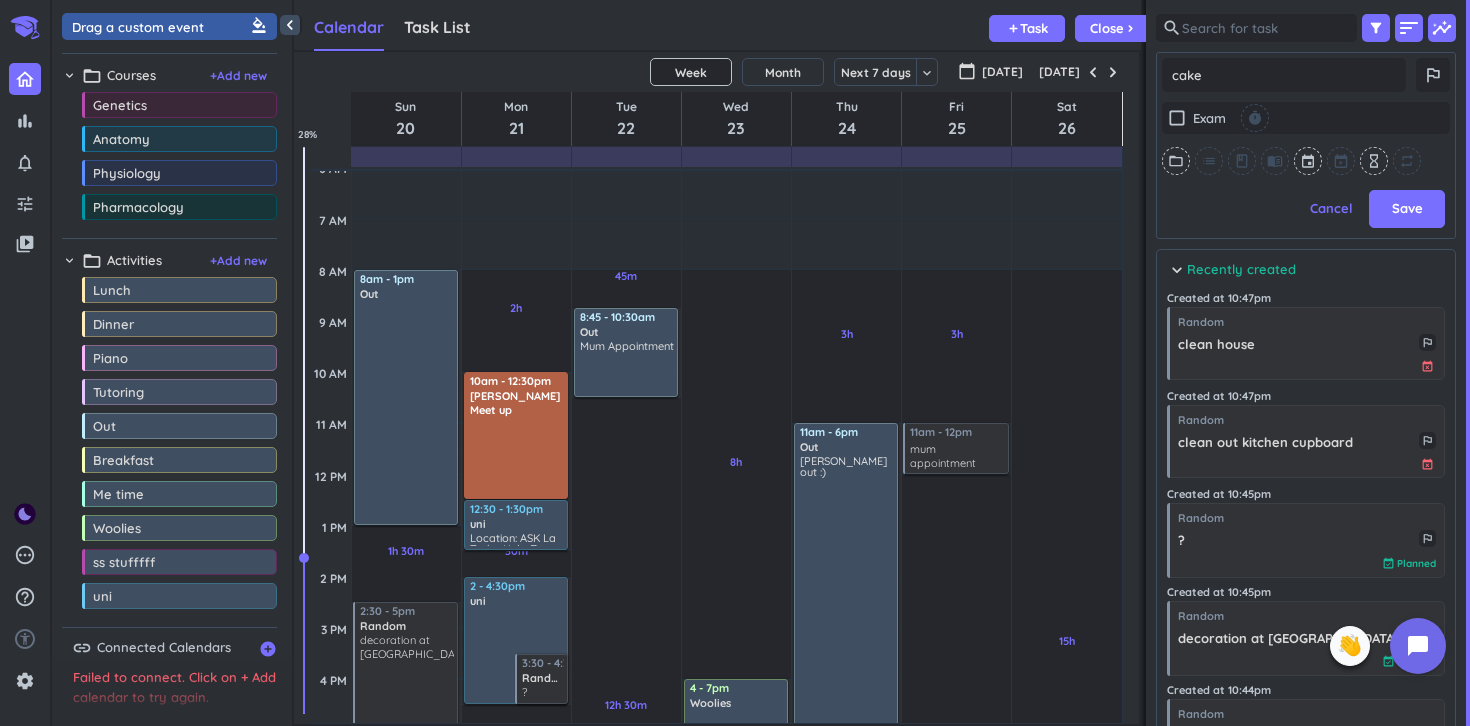 type on "x" 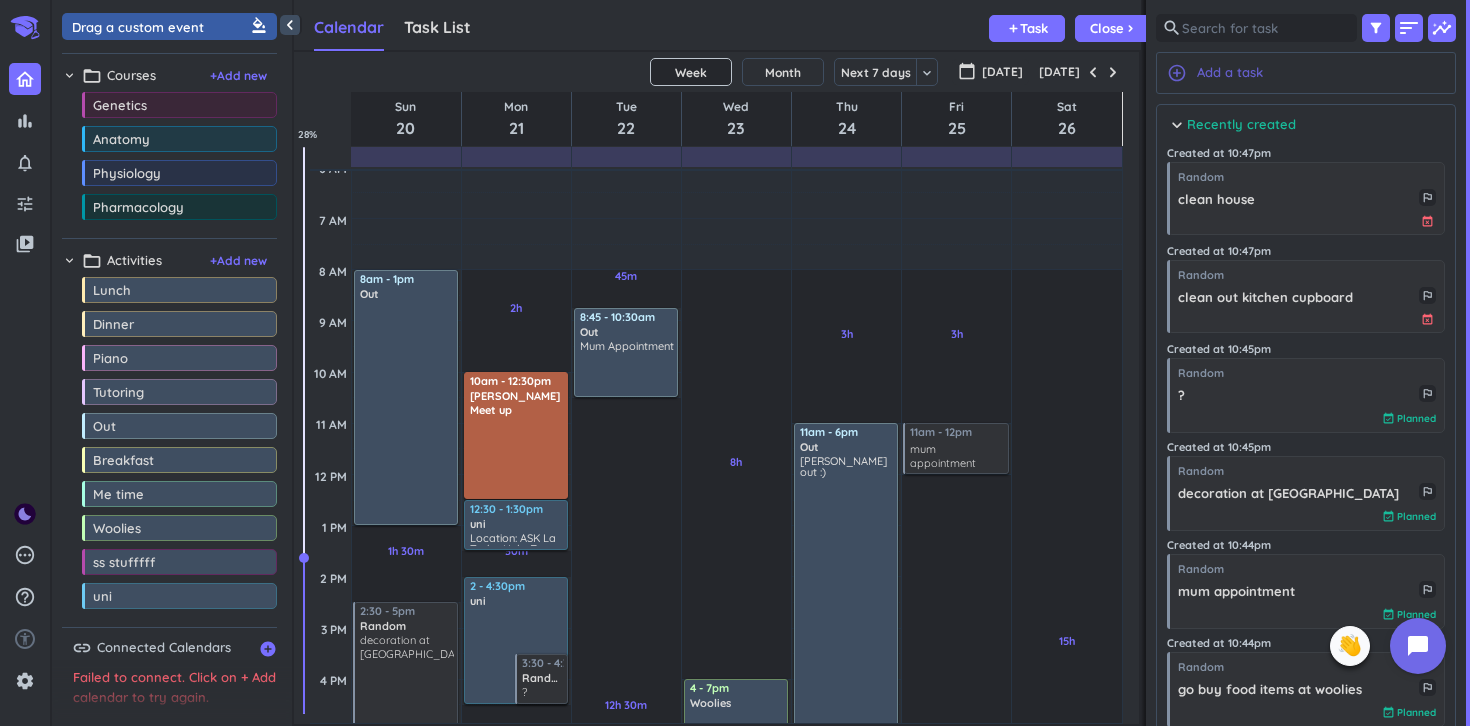 click on "add_circle_outline Add a task" at bounding box center (1306, 73) 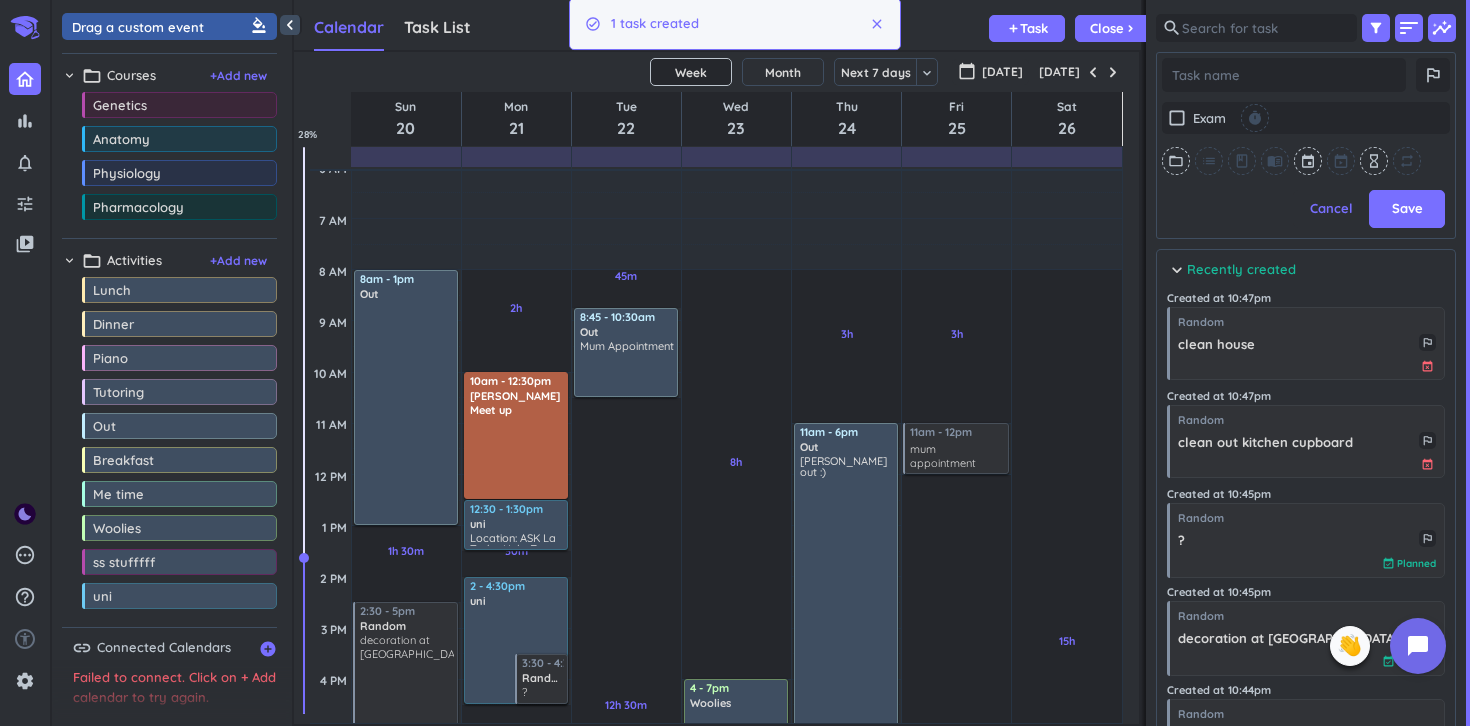 scroll, scrollTop: 1, scrollLeft: 1, axis: both 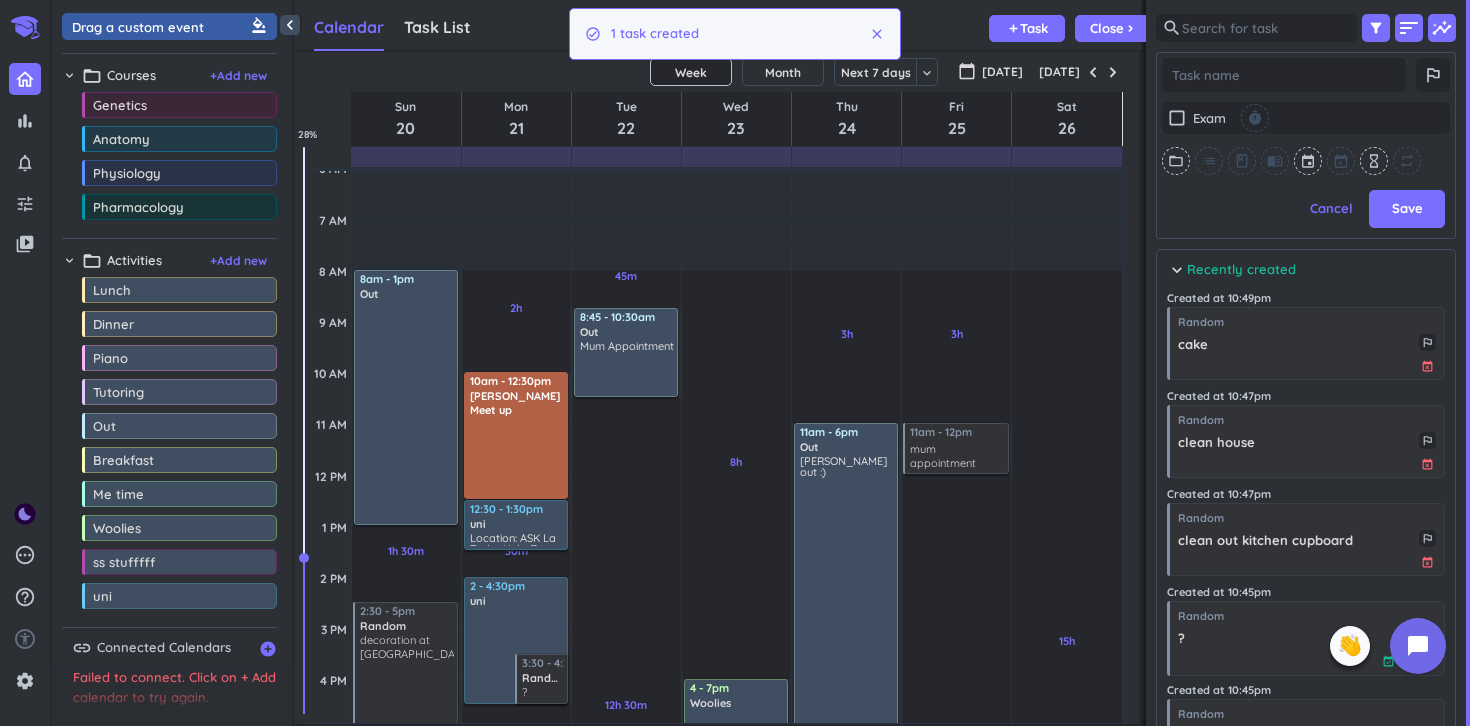 type on "x" 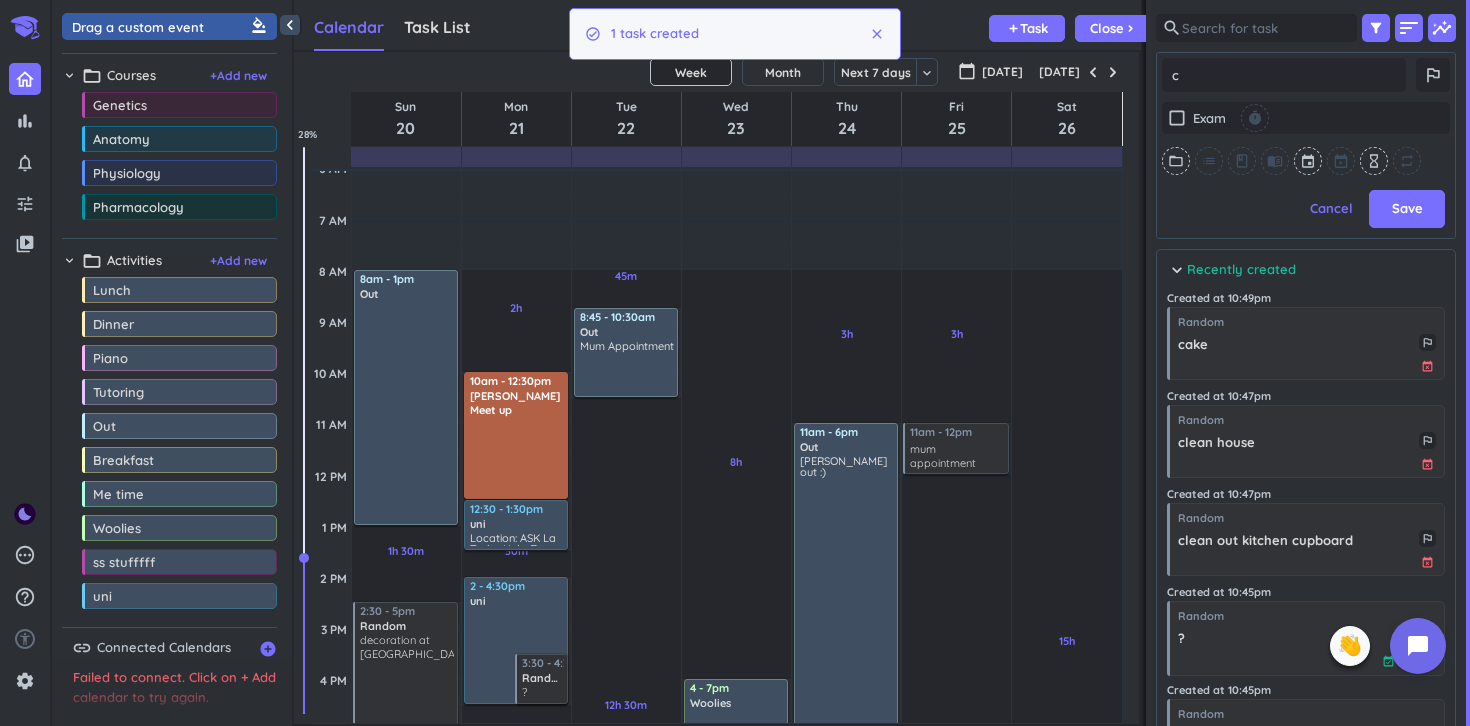 type on "x" 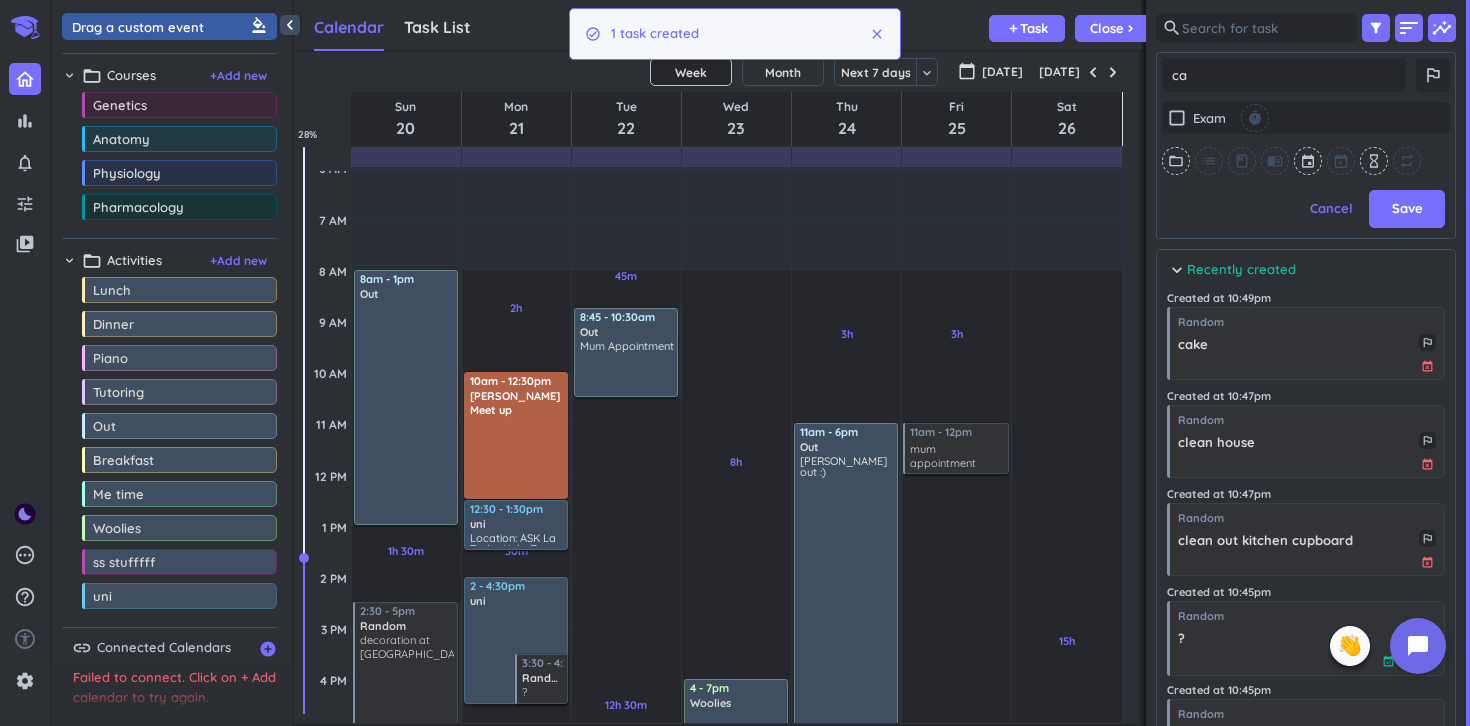 type on "x" 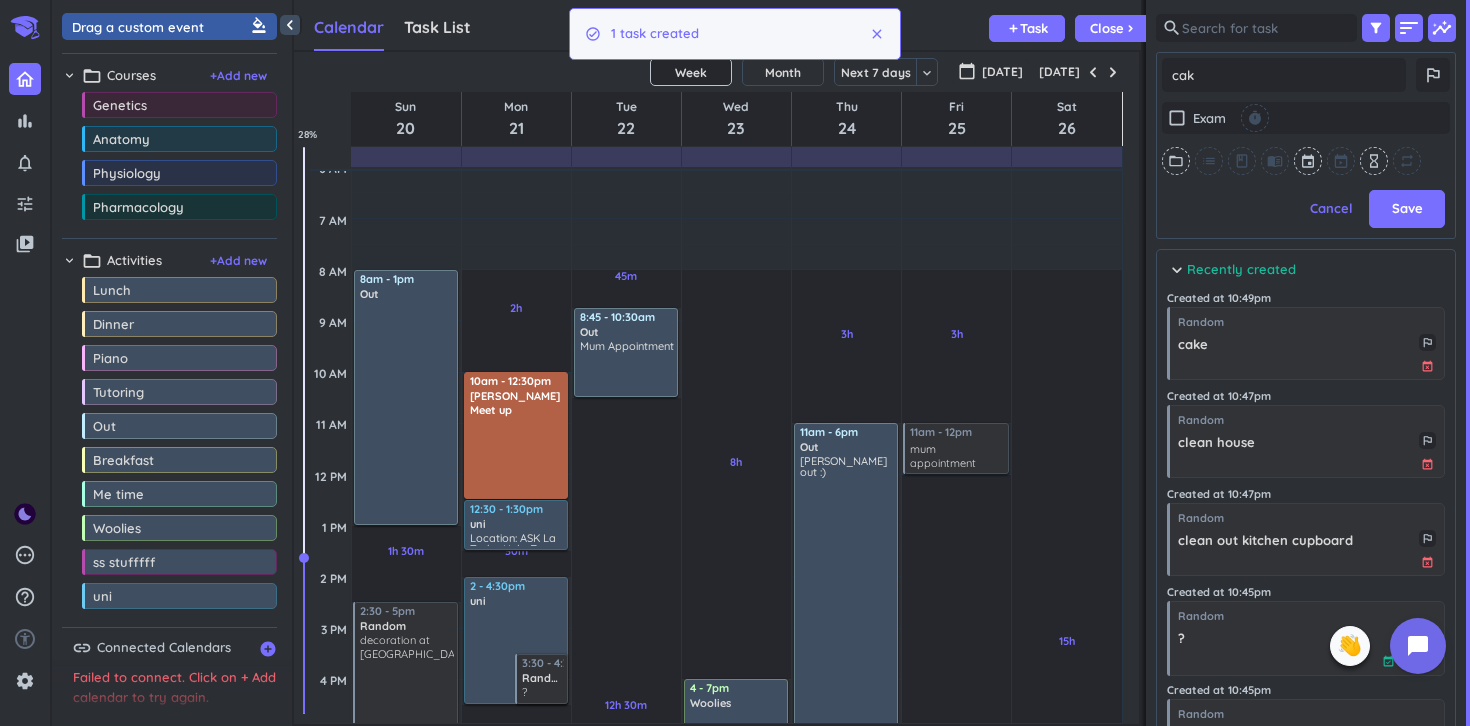 type on "x" 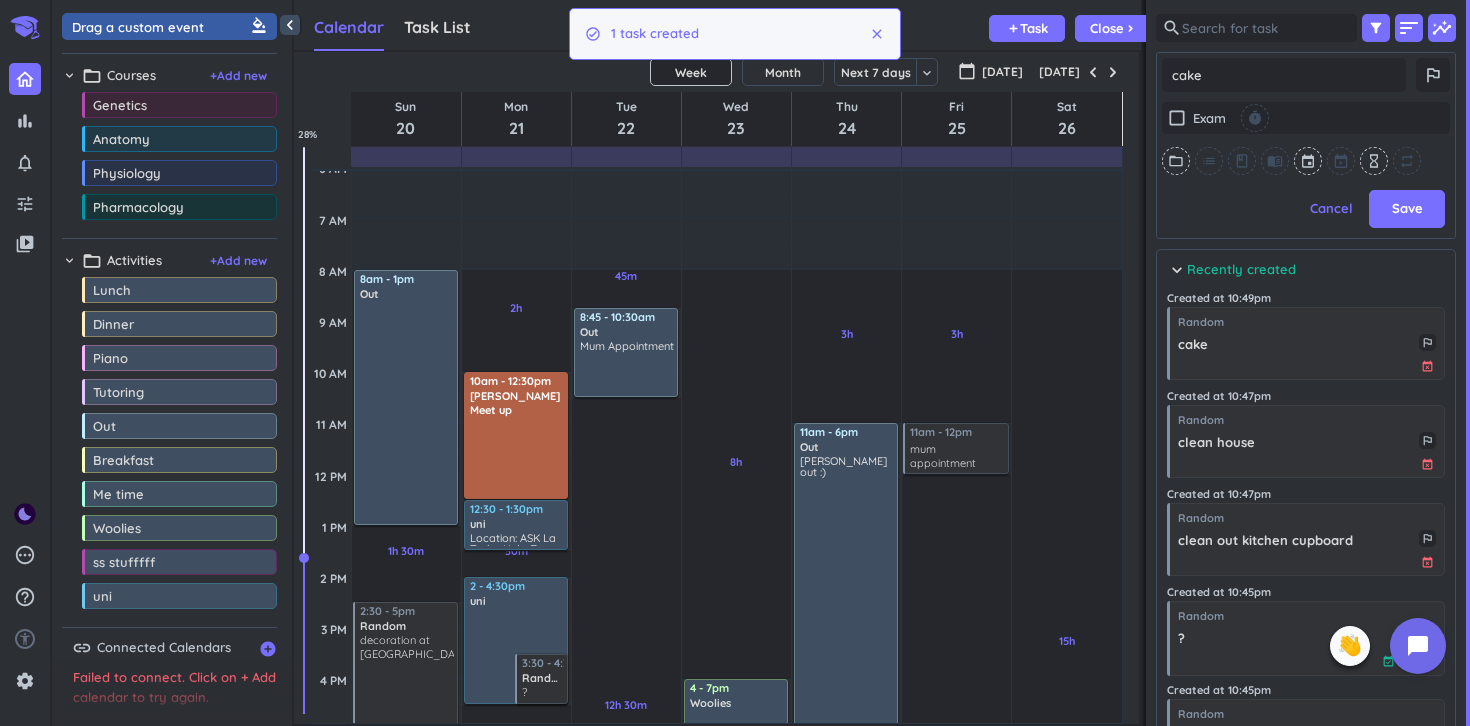 type on "x" 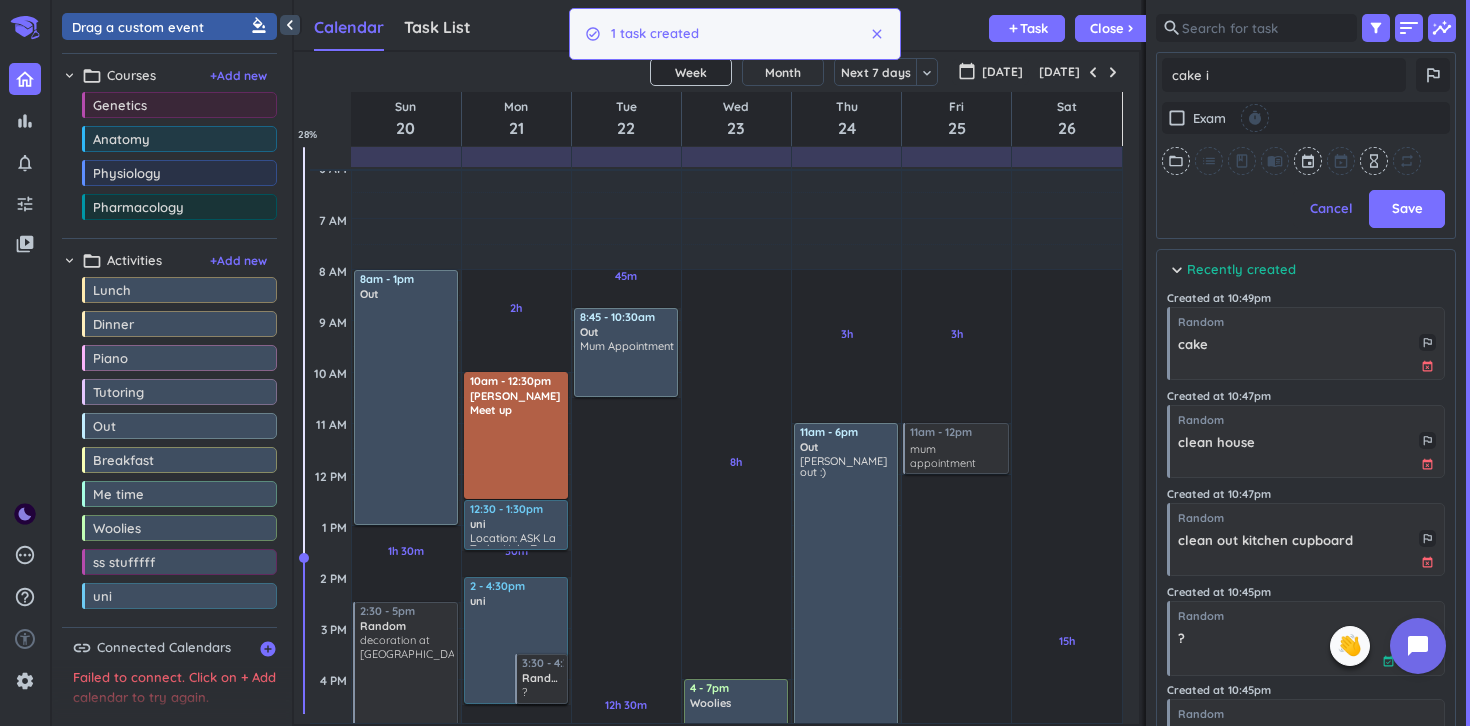 type on "cake ic" 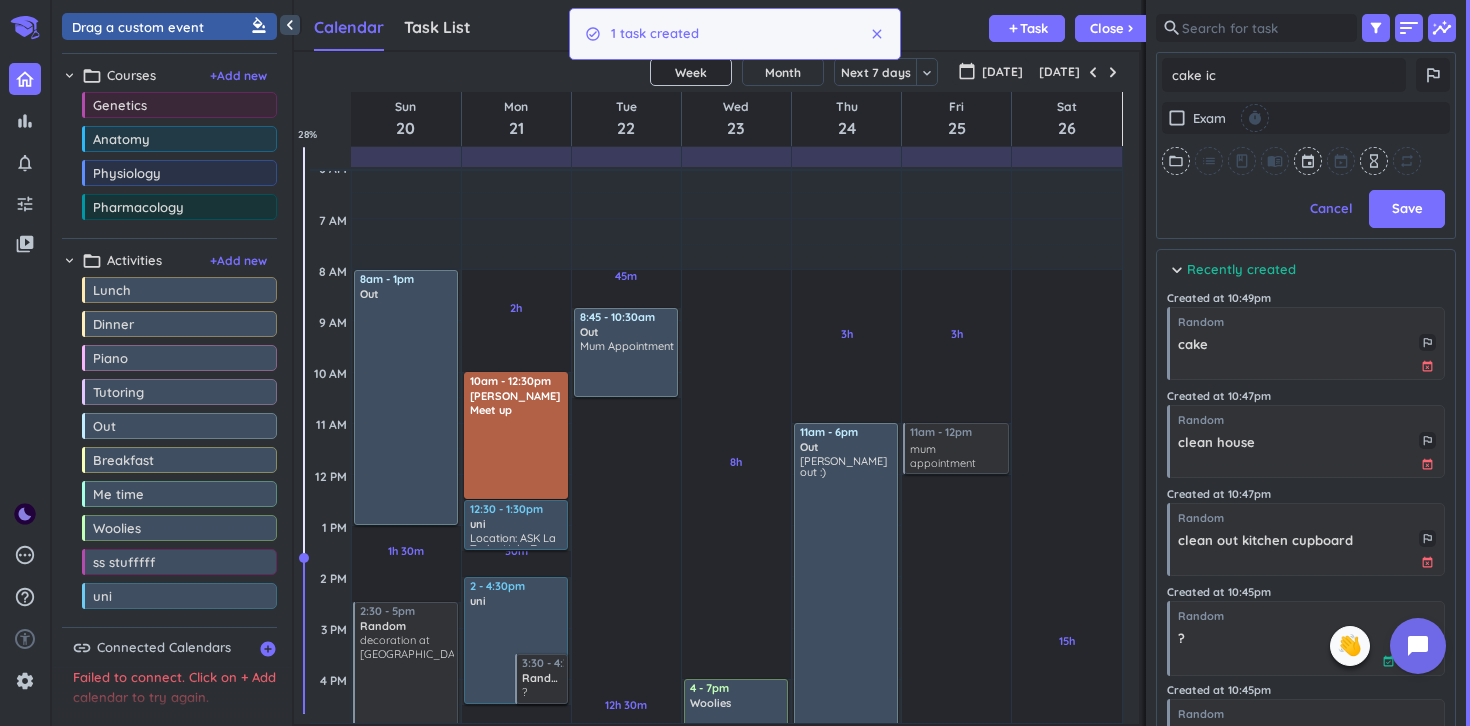 type on "x" 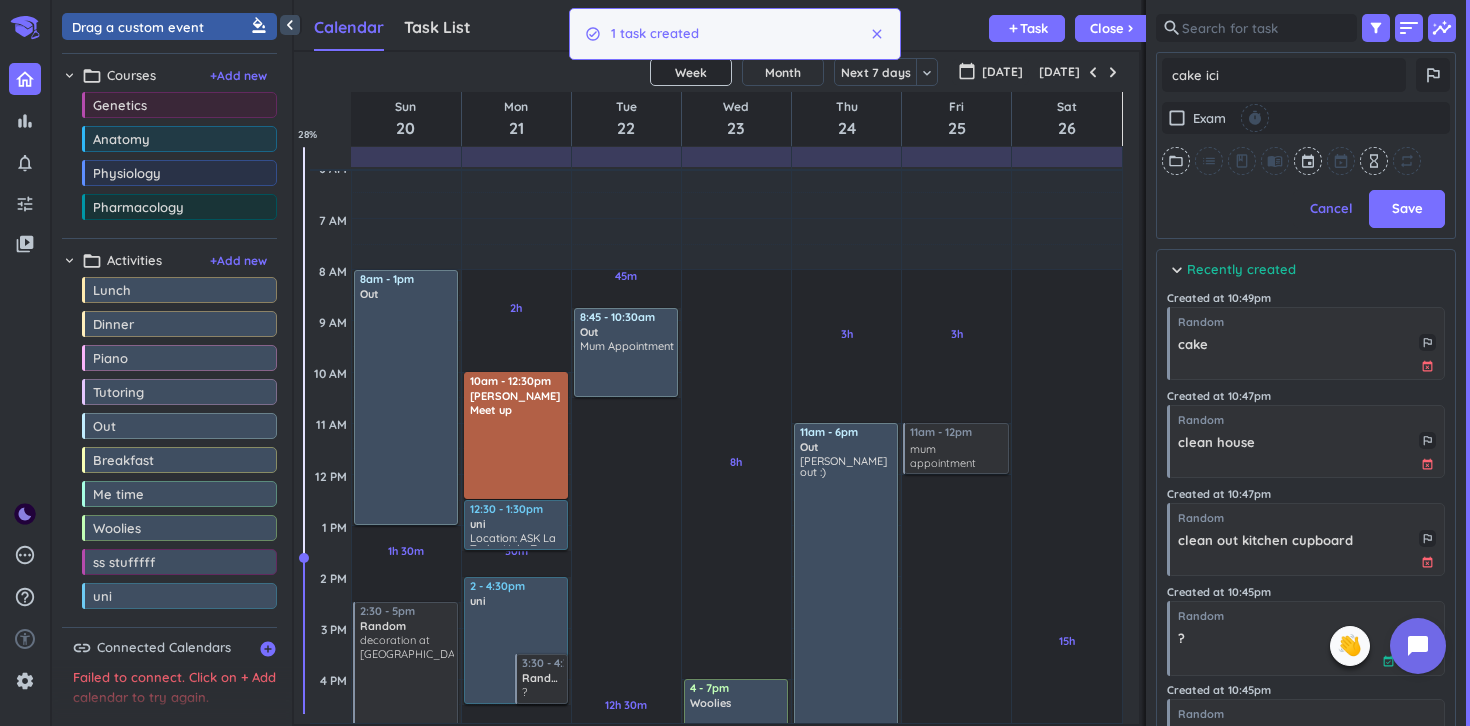 type on "x" 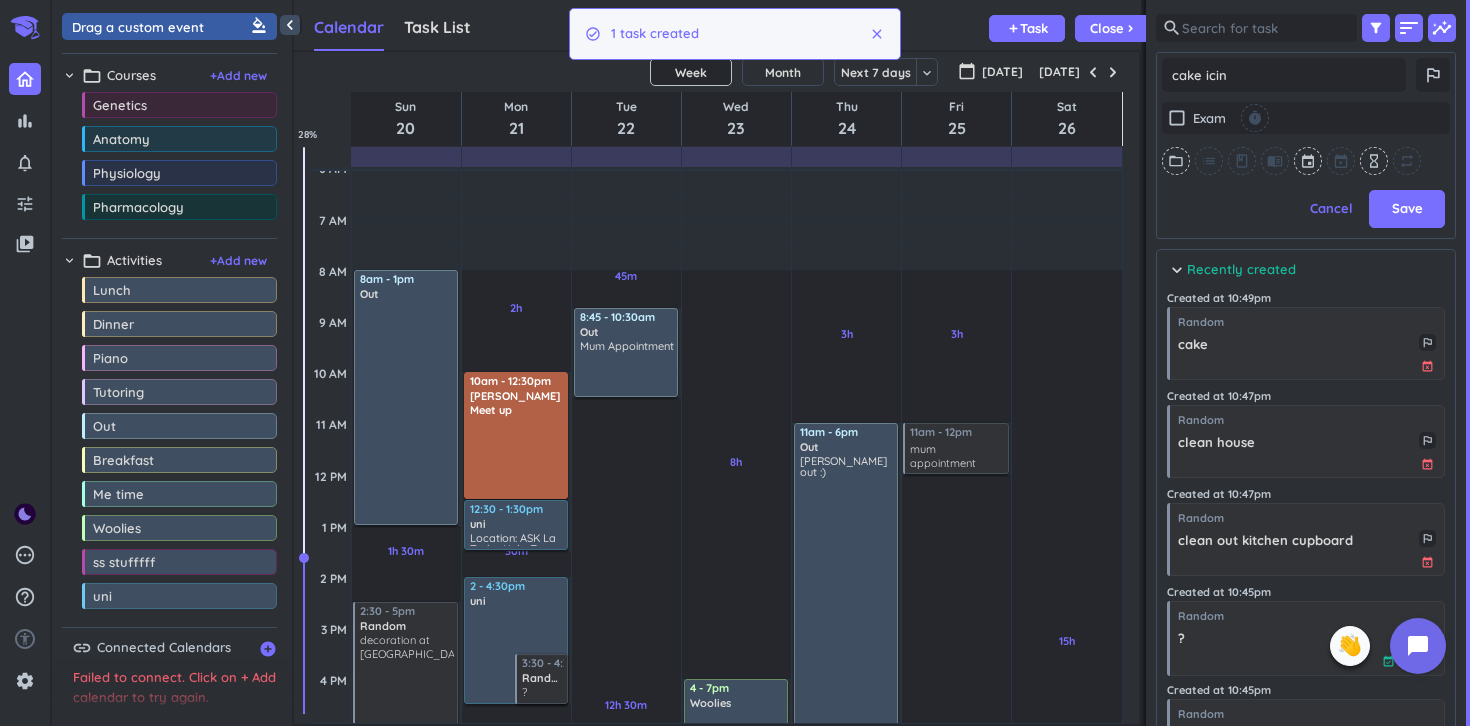 type on "x" 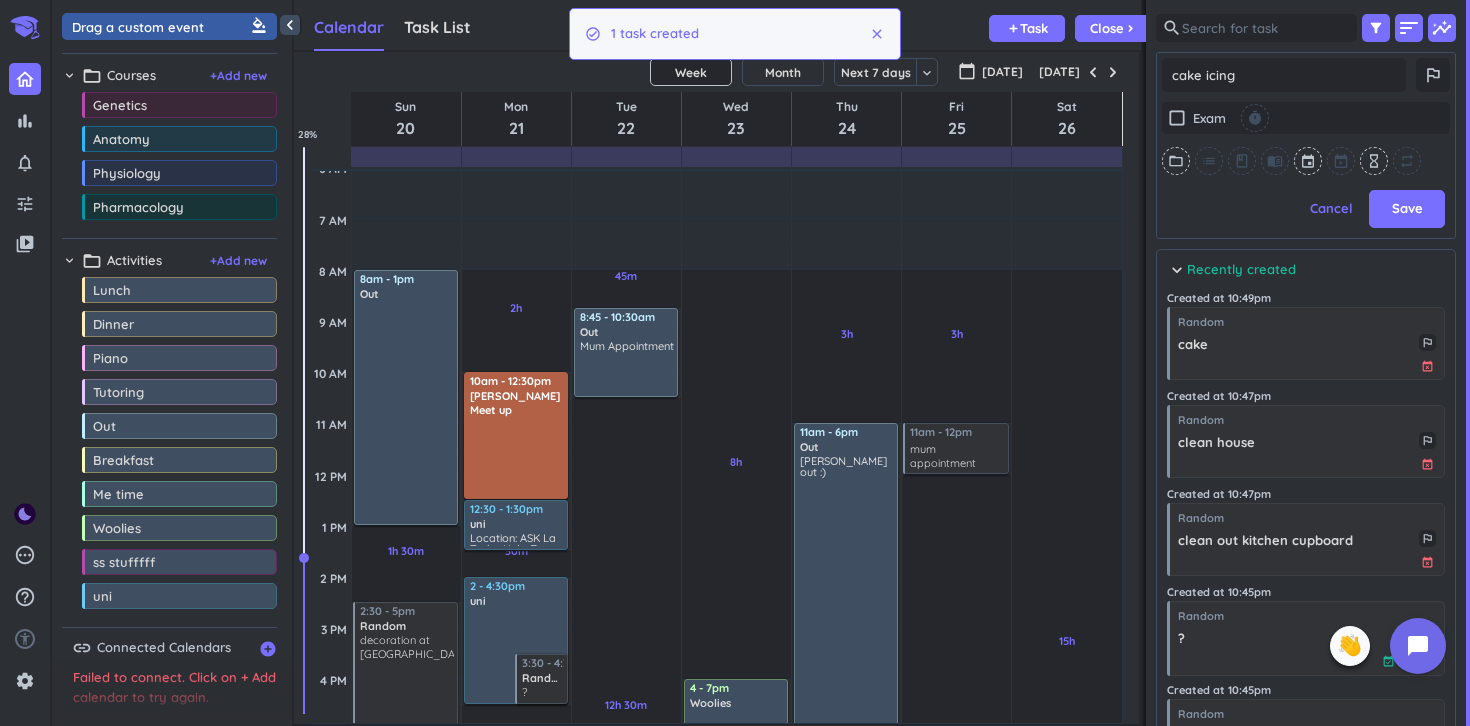 type on "x" 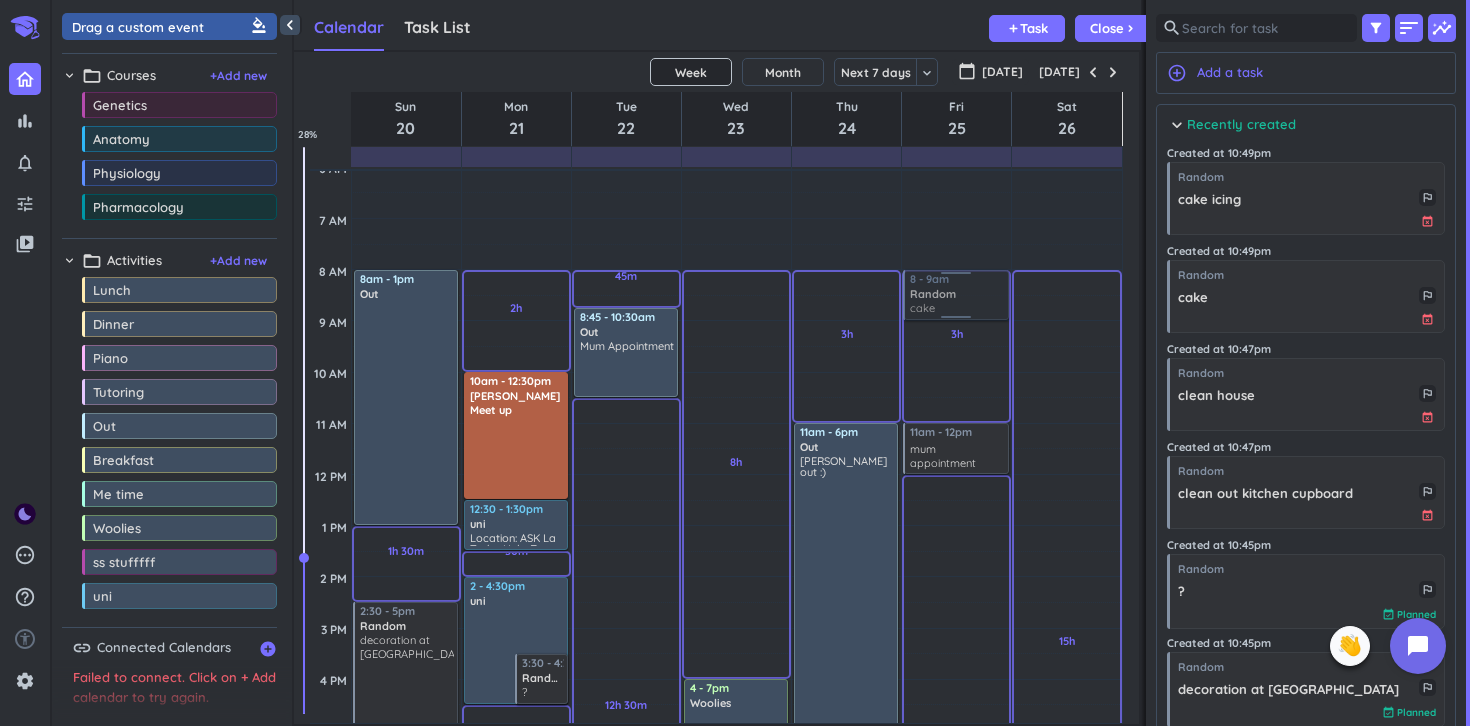 drag, startPoint x: 1277, startPoint y: 309, endPoint x: 985, endPoint y: 271, distance: 294.46222 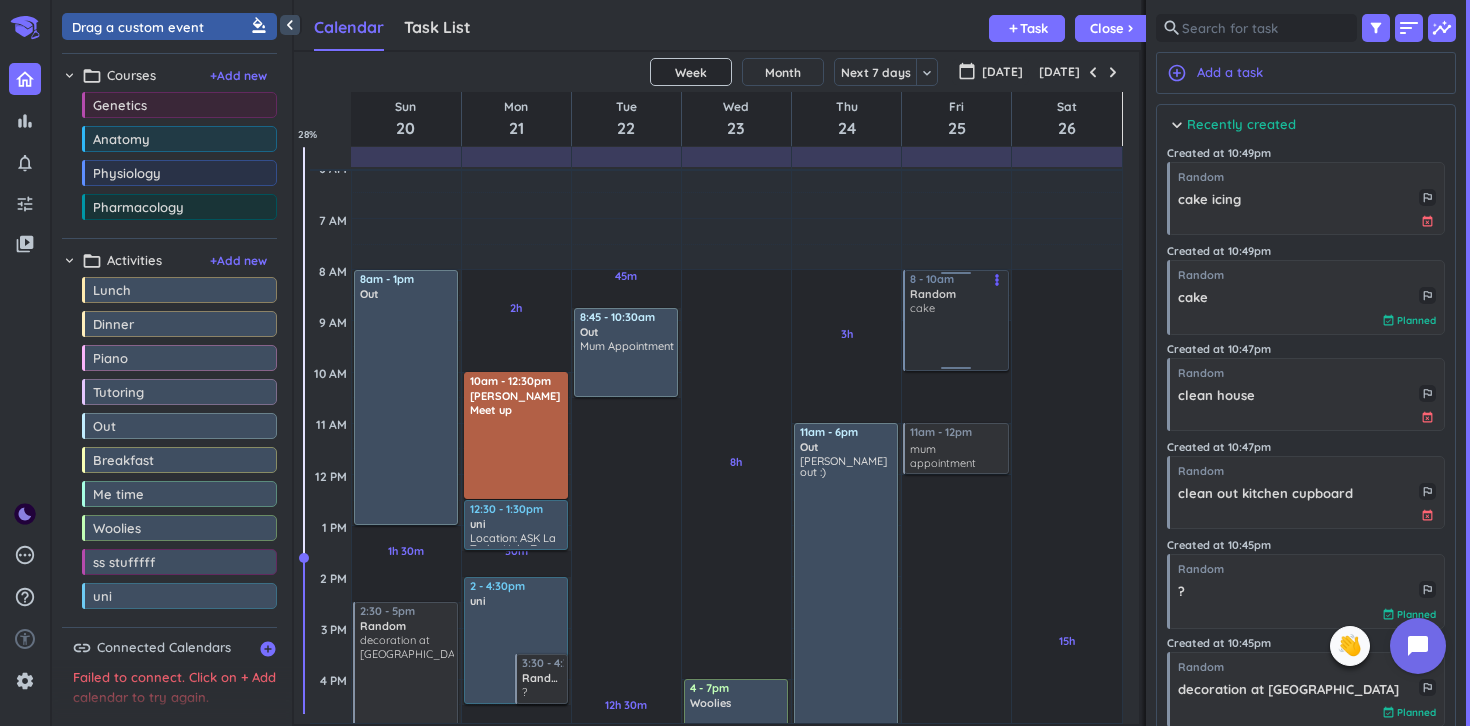 drag, startPoint x: 958, startPoint y: 318, endPoint x: 952, endPoint y: 372, distance: 54.33231 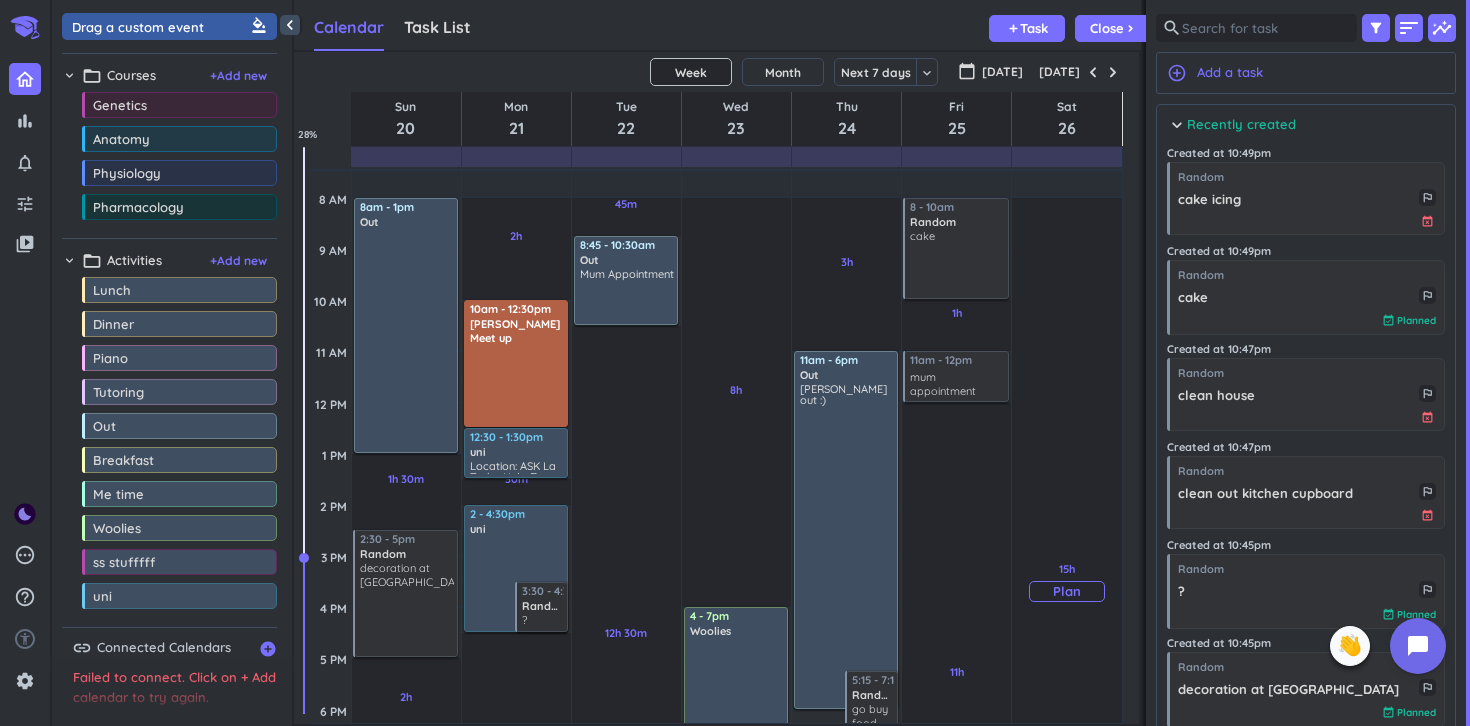 scroll, scrollTop: 201, scrollLeft: 0, axis: vertical 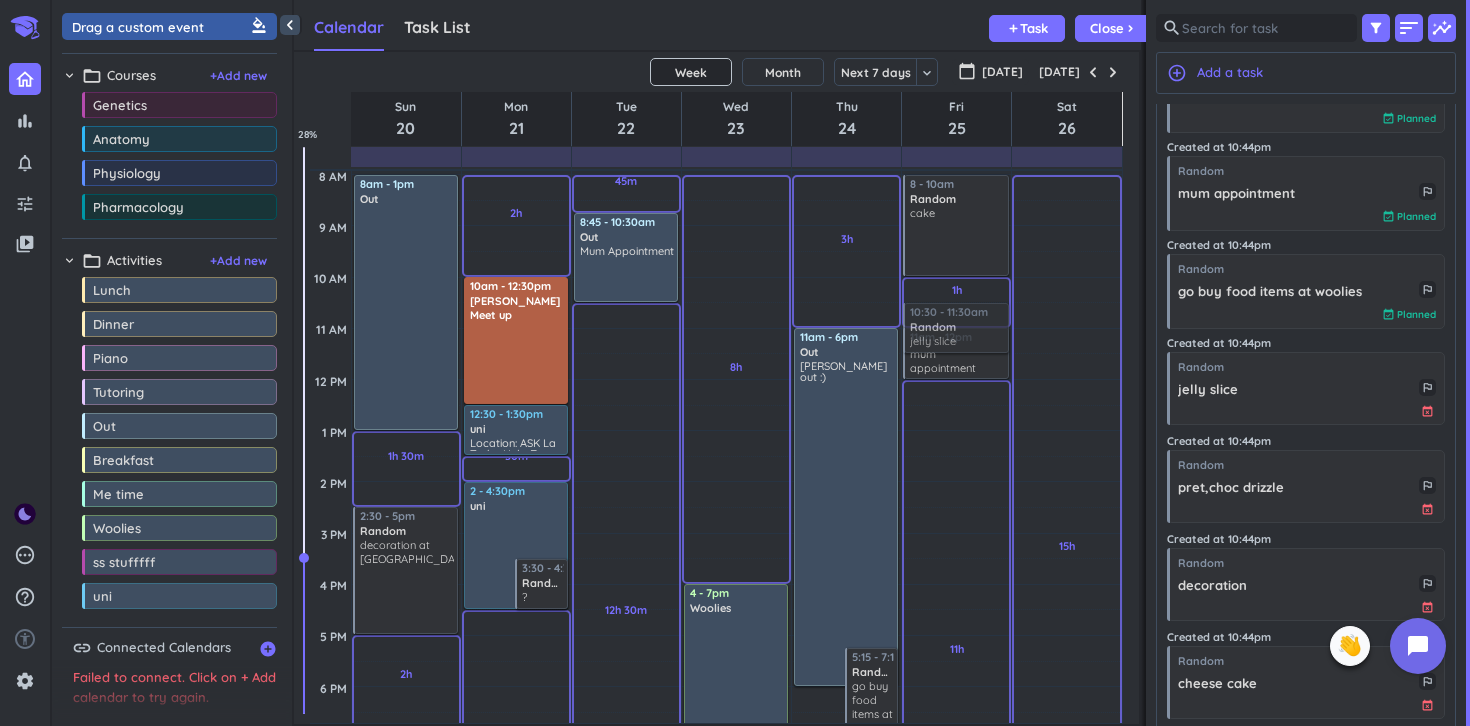 drag, startPoint x: 1296, startPoint y: 390, endPoint x: 982, endPoint y: 303, distance: 325.8297 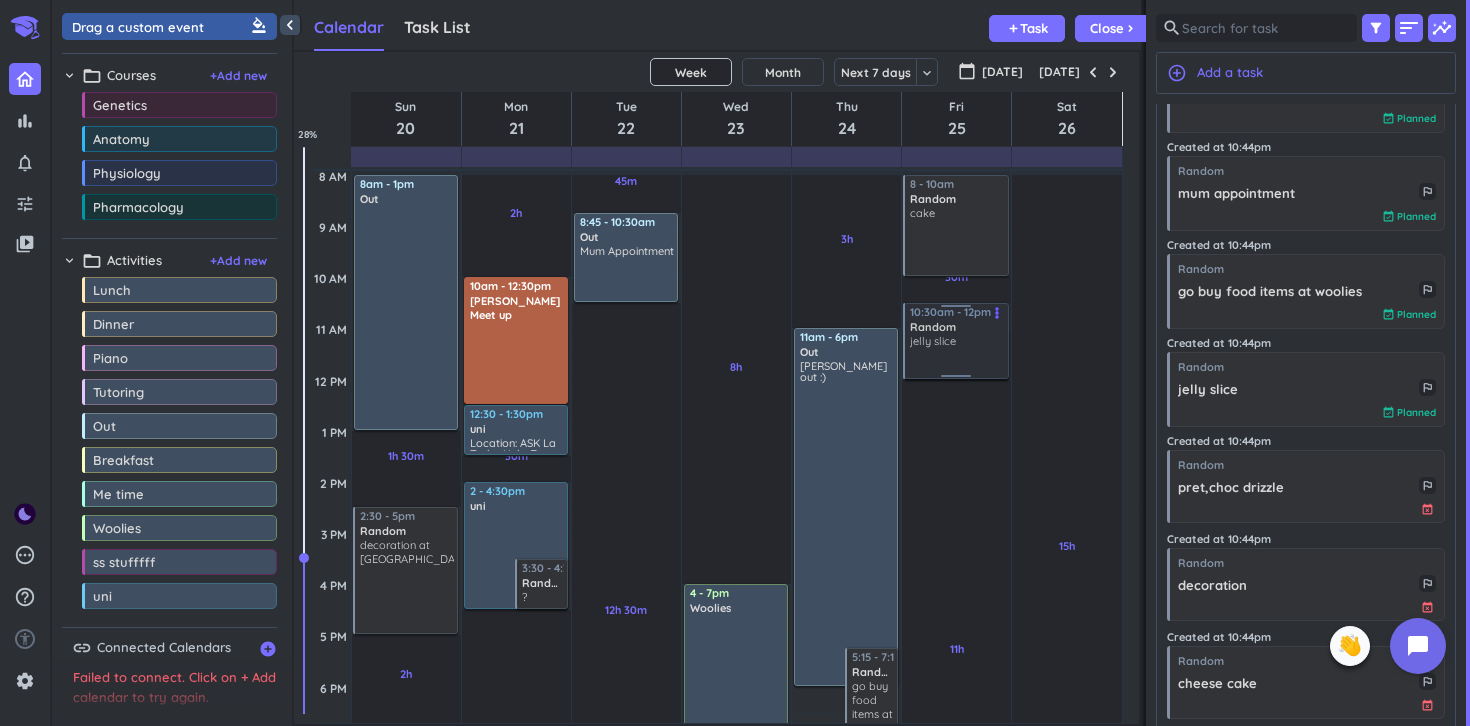 drag, startPoint x: 958, startPoint y: 323, endPoint x: 956, endPoint y: 372, distance: 49.0408 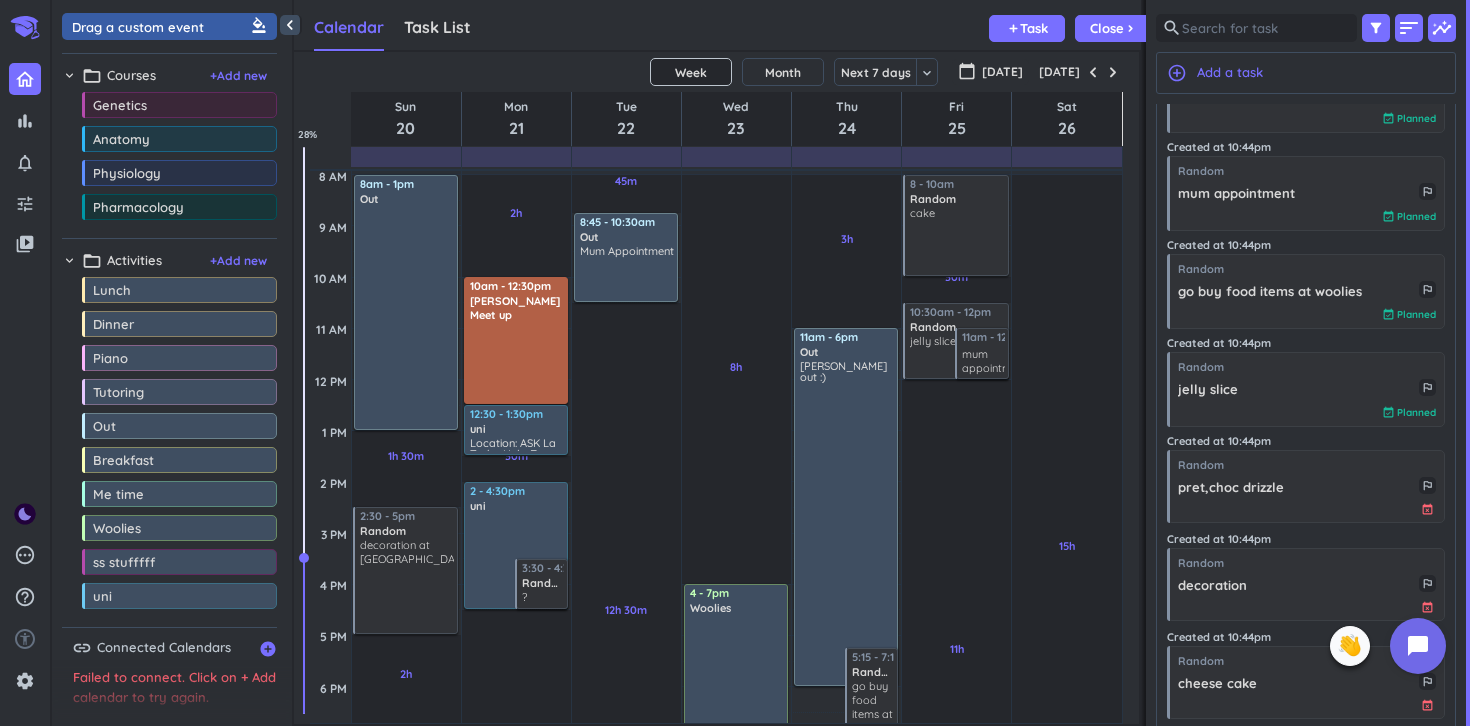 scroll, scrollTop: 275, scrollLeft: 0, axis: vertical 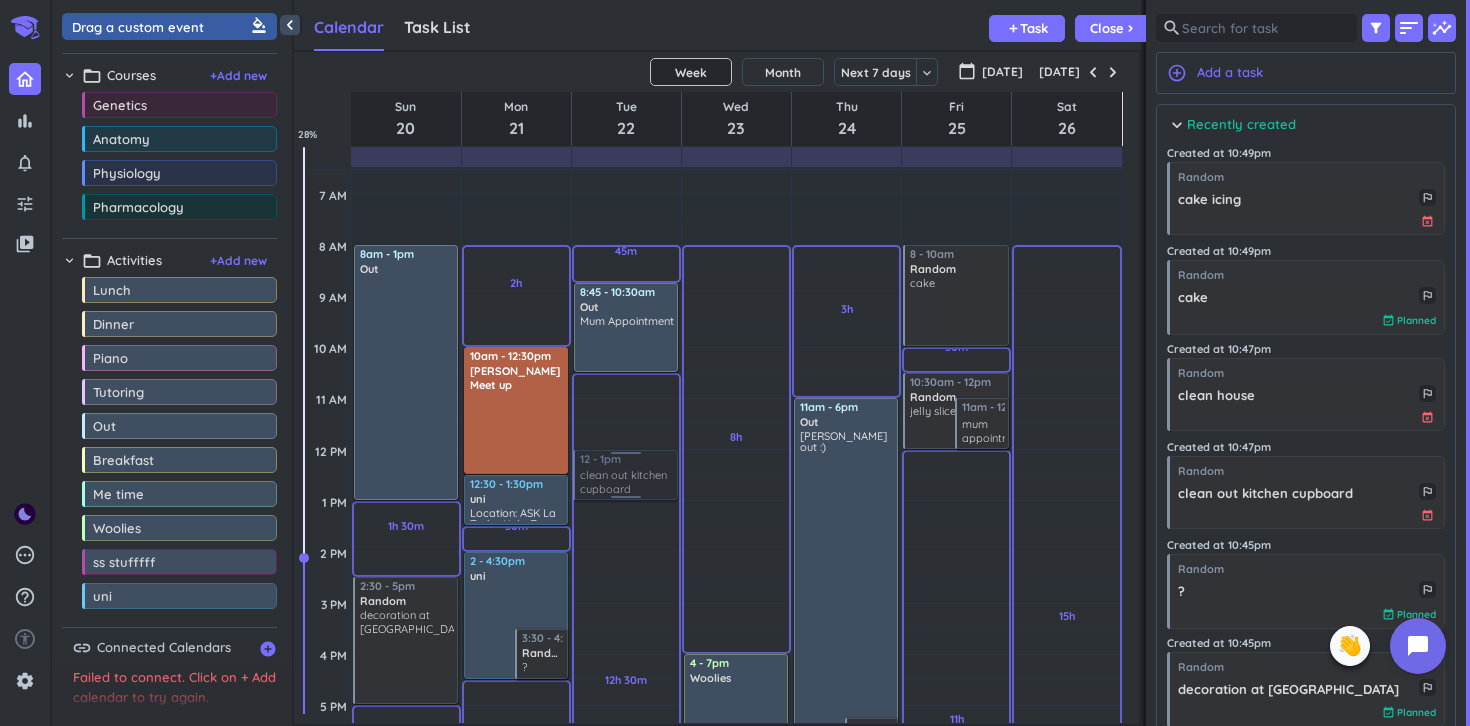 drag, startPoint x: 1272, startPoint y: 507, endPoint x: 625, endPoint y: 452, distance: 649.3335 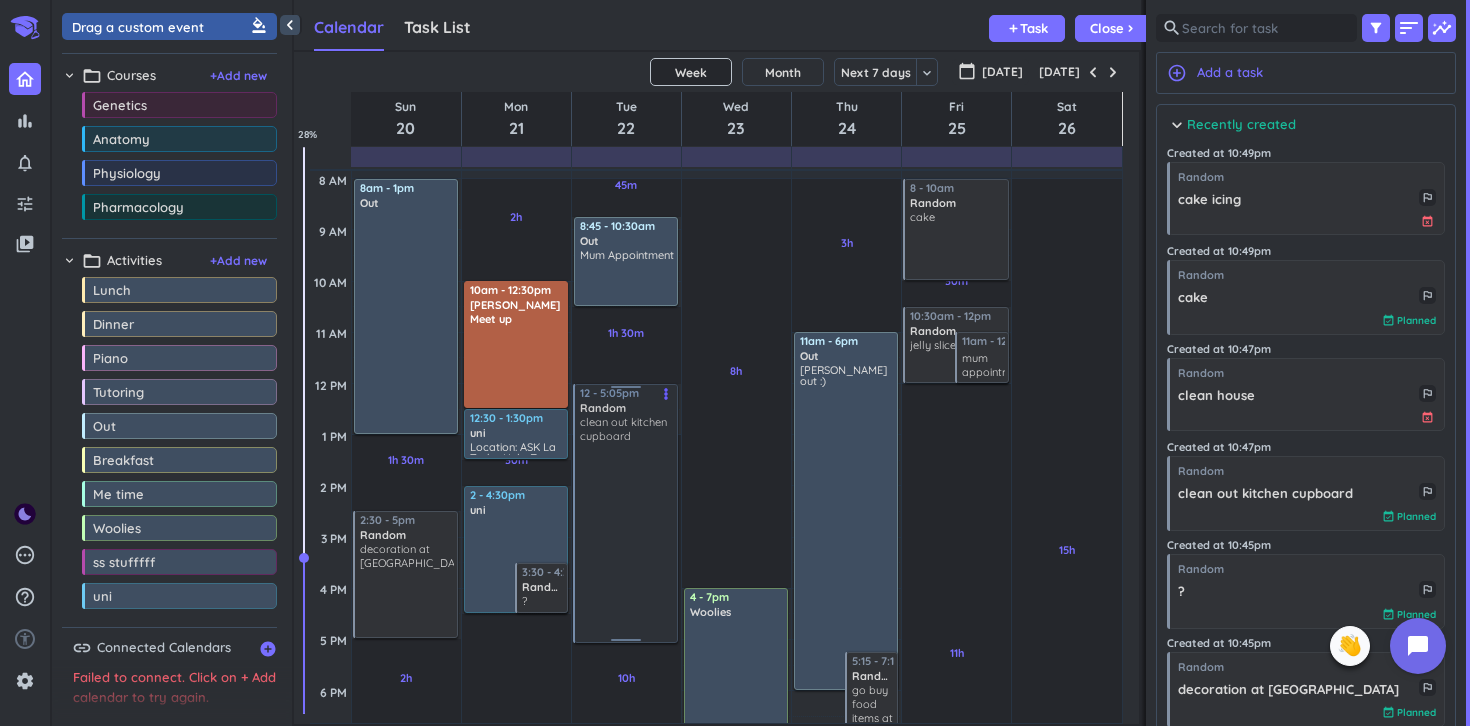 scroll, scrollTop: 197, scrollLeft: 0, axis: vertical 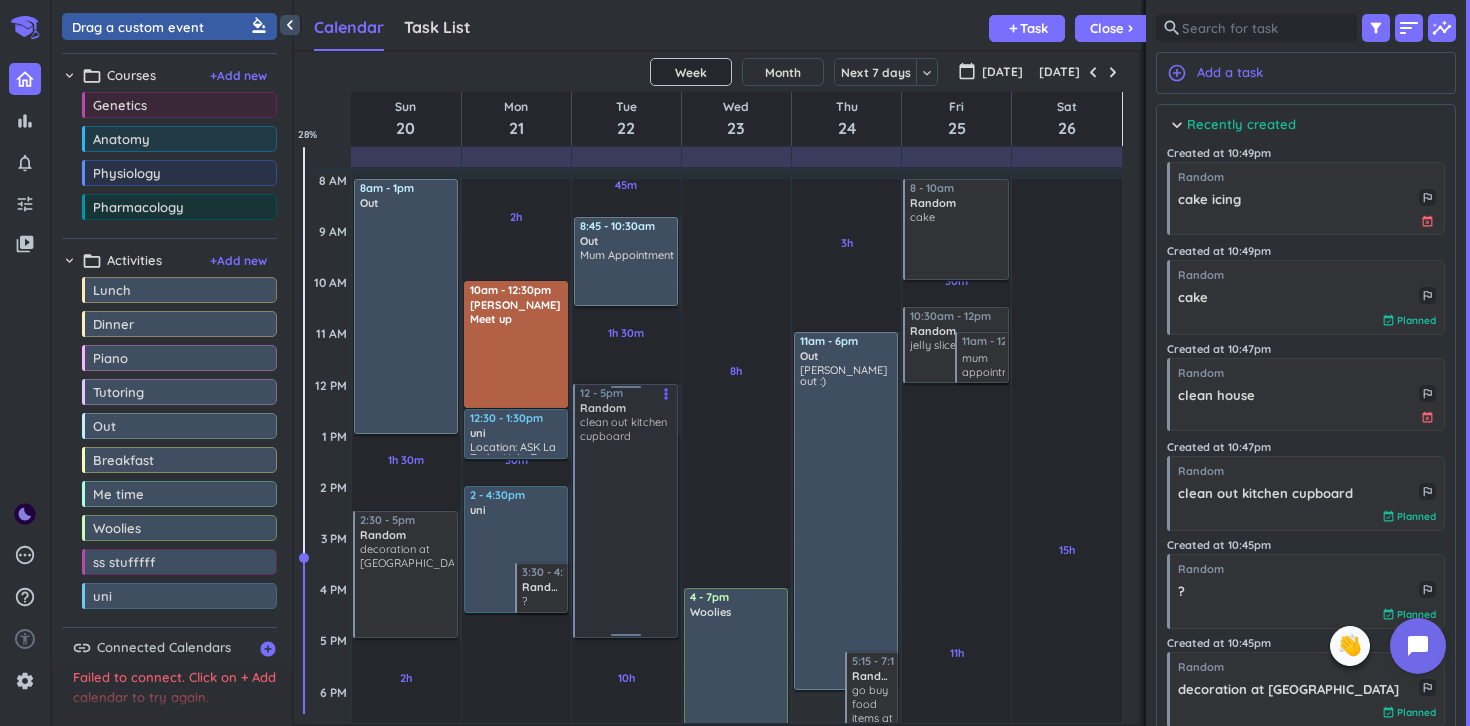 drag, startPoint x: 631, startPoint y: 499, endPoint x: 618, endPoint y: 635, distance: 136.6199 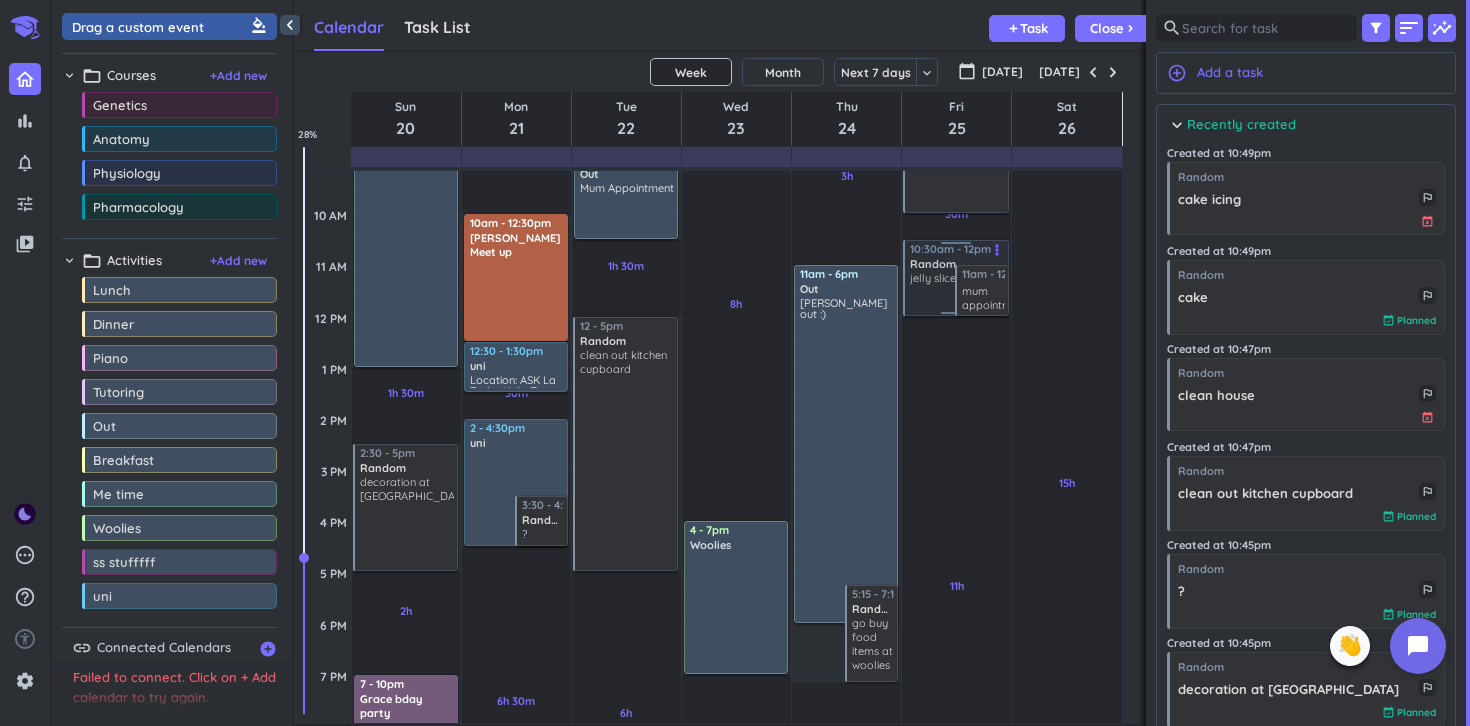 scroll, scrollTop: 265, scrollLeft: 0, axis: vertical 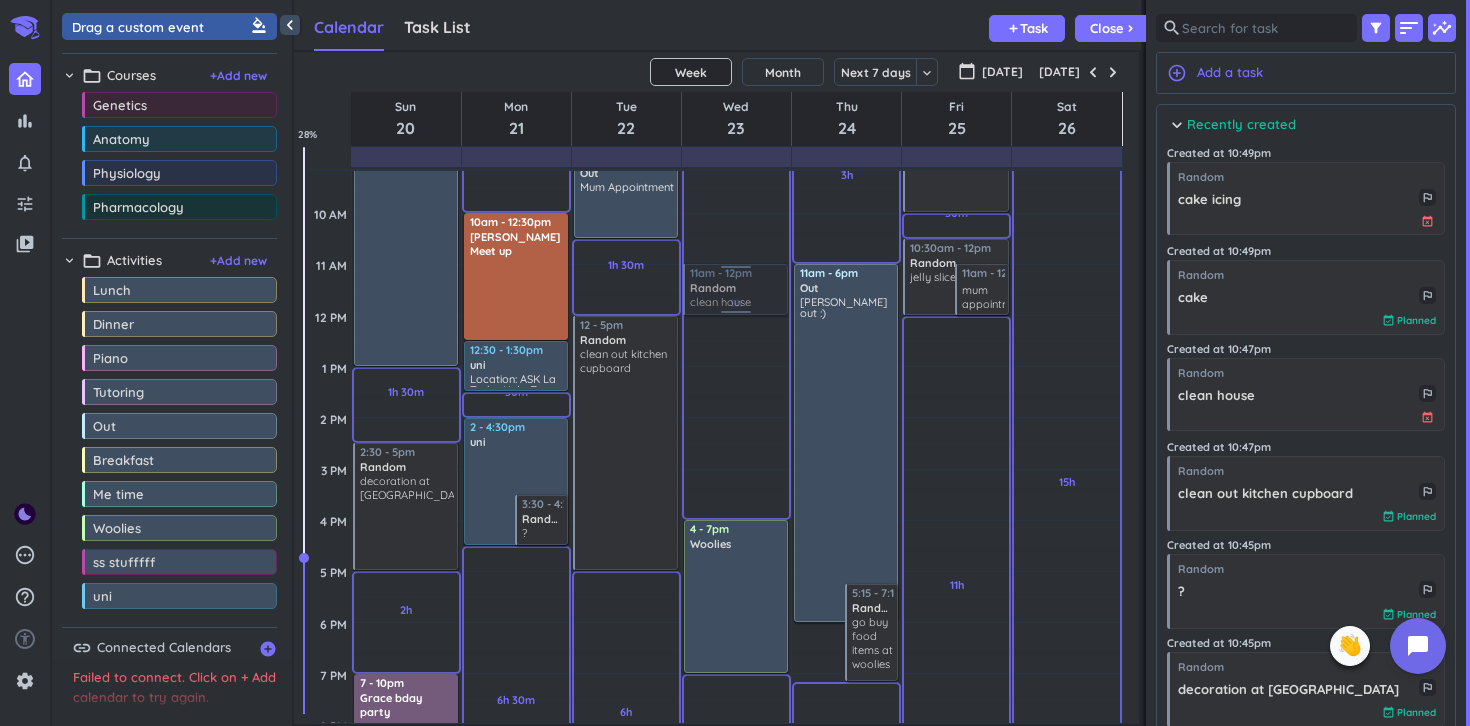 drag, startPoint x: 1277, startPoint y: 379, endPoint x: 756, endPoint y: 266, distance: 533.1135 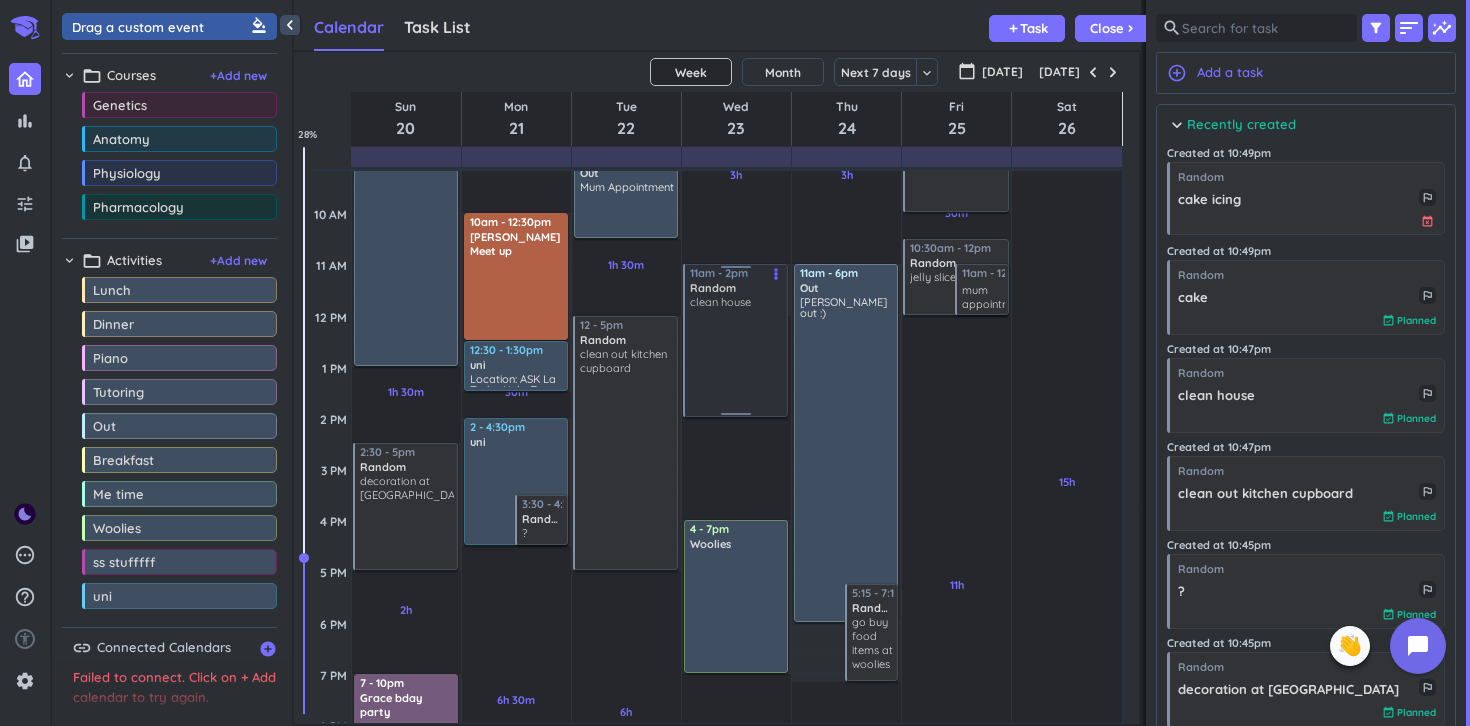 drag, startPoint x: 742, startPoint y: 312, endPoint x: 738, endPoint y: 415, distance: 103.077644 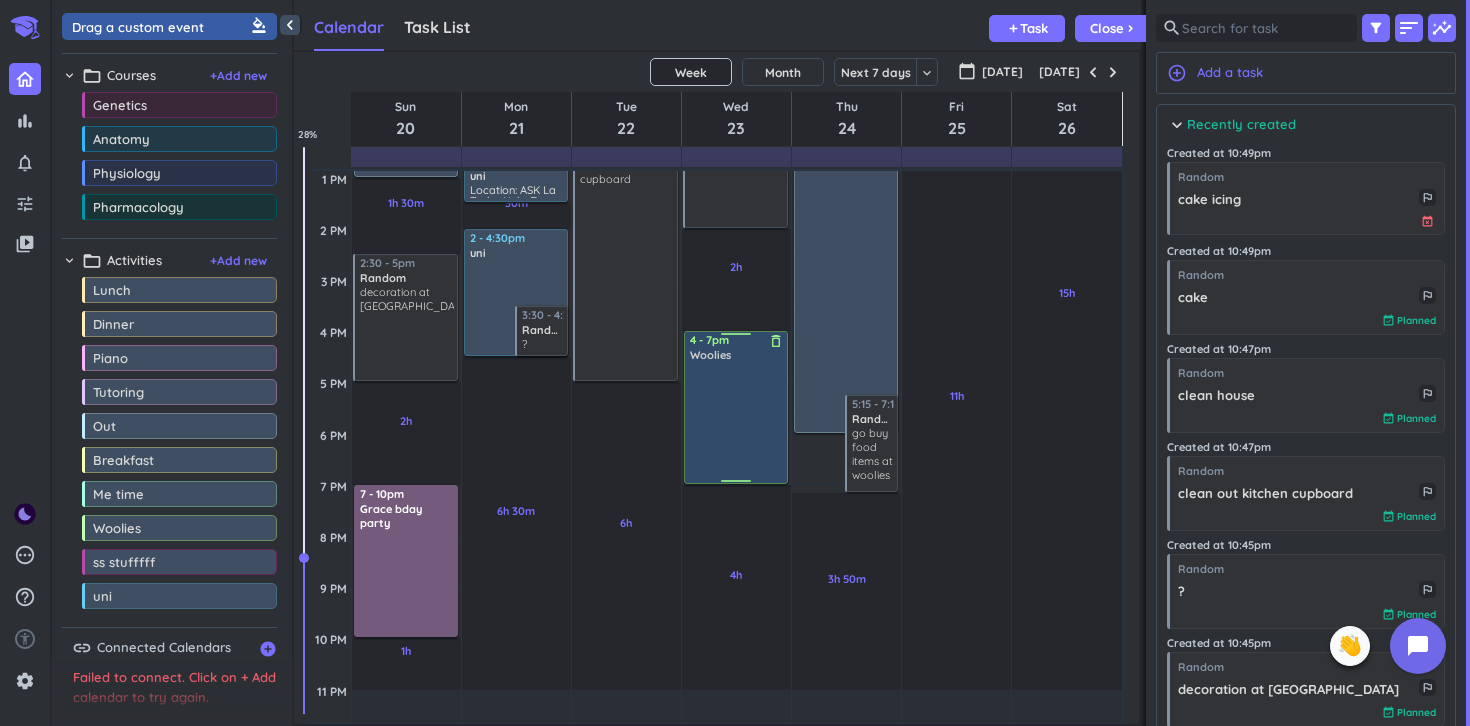scroll, scrollTop: 481, scrollLeft: 0, axis: vertical 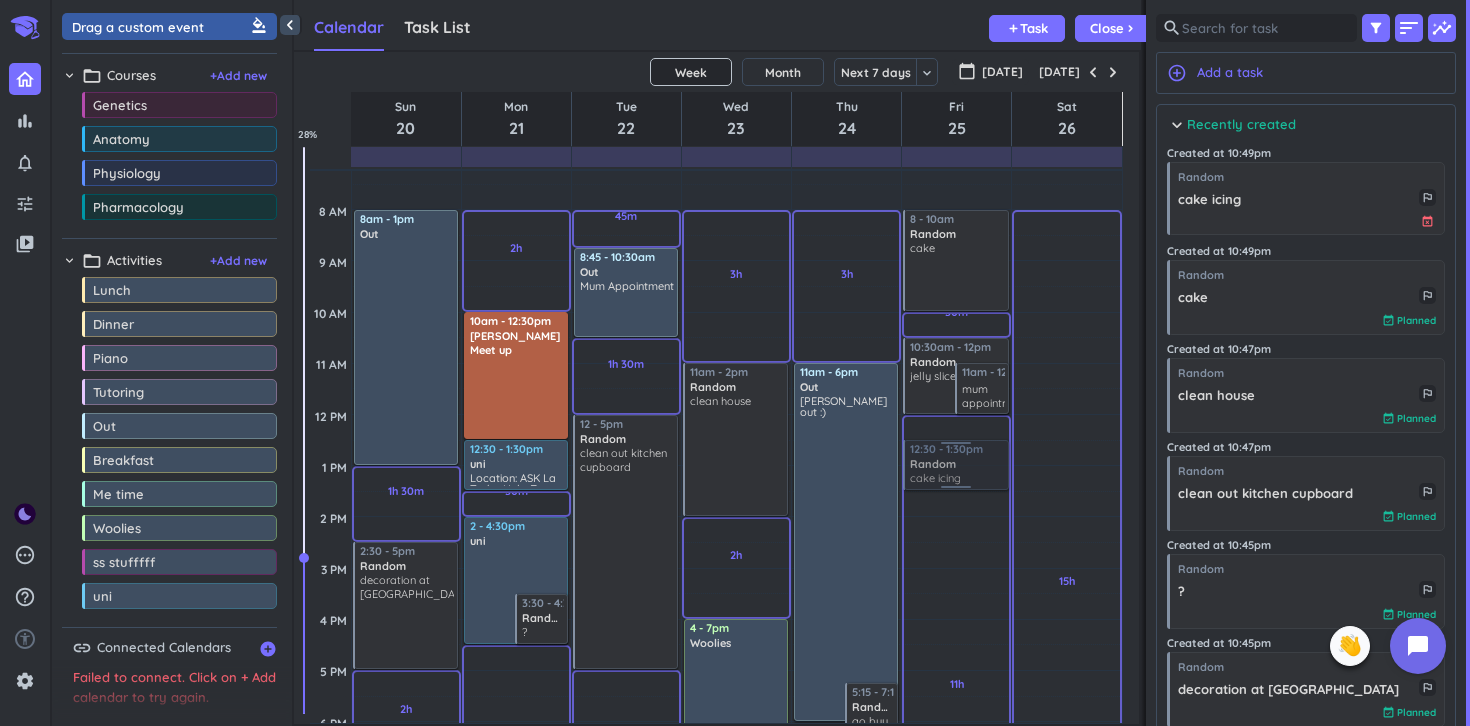 drag, startPoint x: 1300, startPoint y: 189, endPoint x: 977, endPoint y: 441, distance: 409.67426 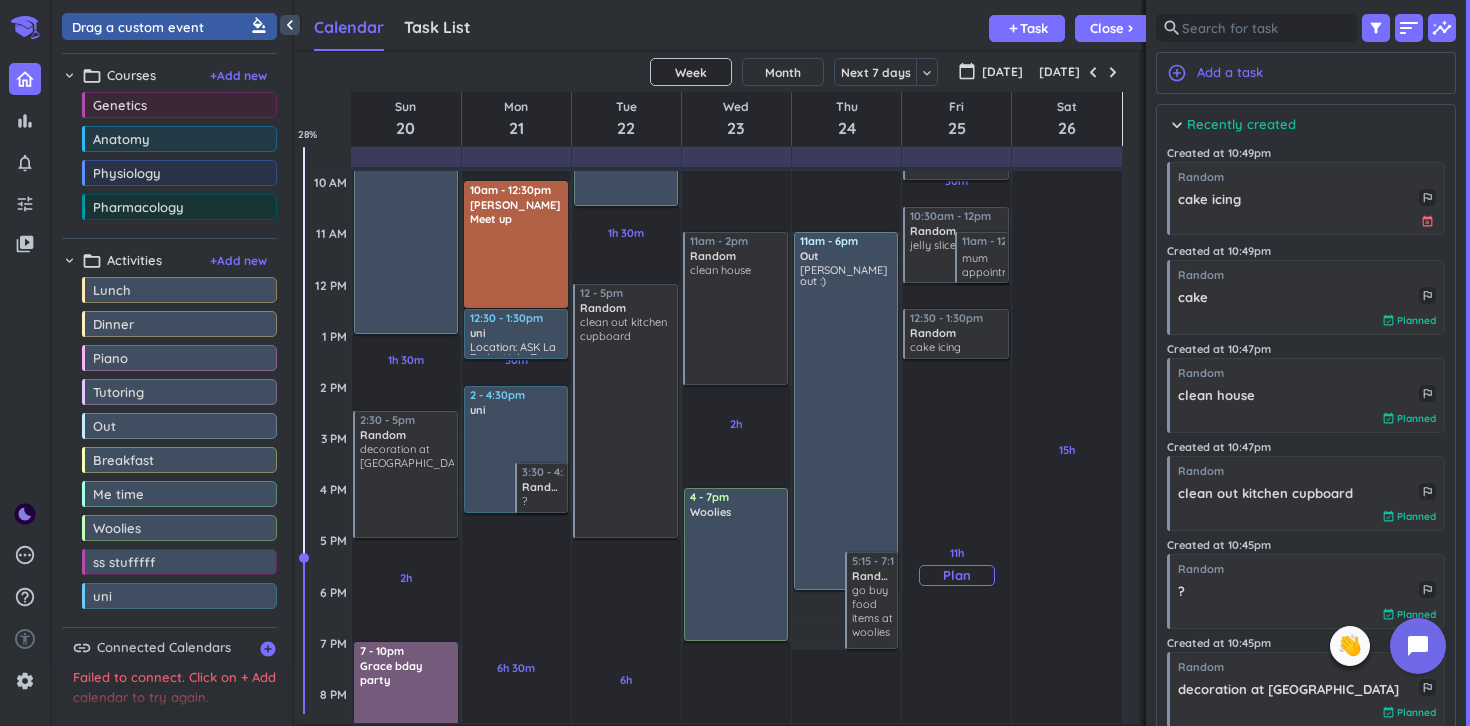 scroll, scrollTop: 309, scrollLeft: 0, axis: vertical 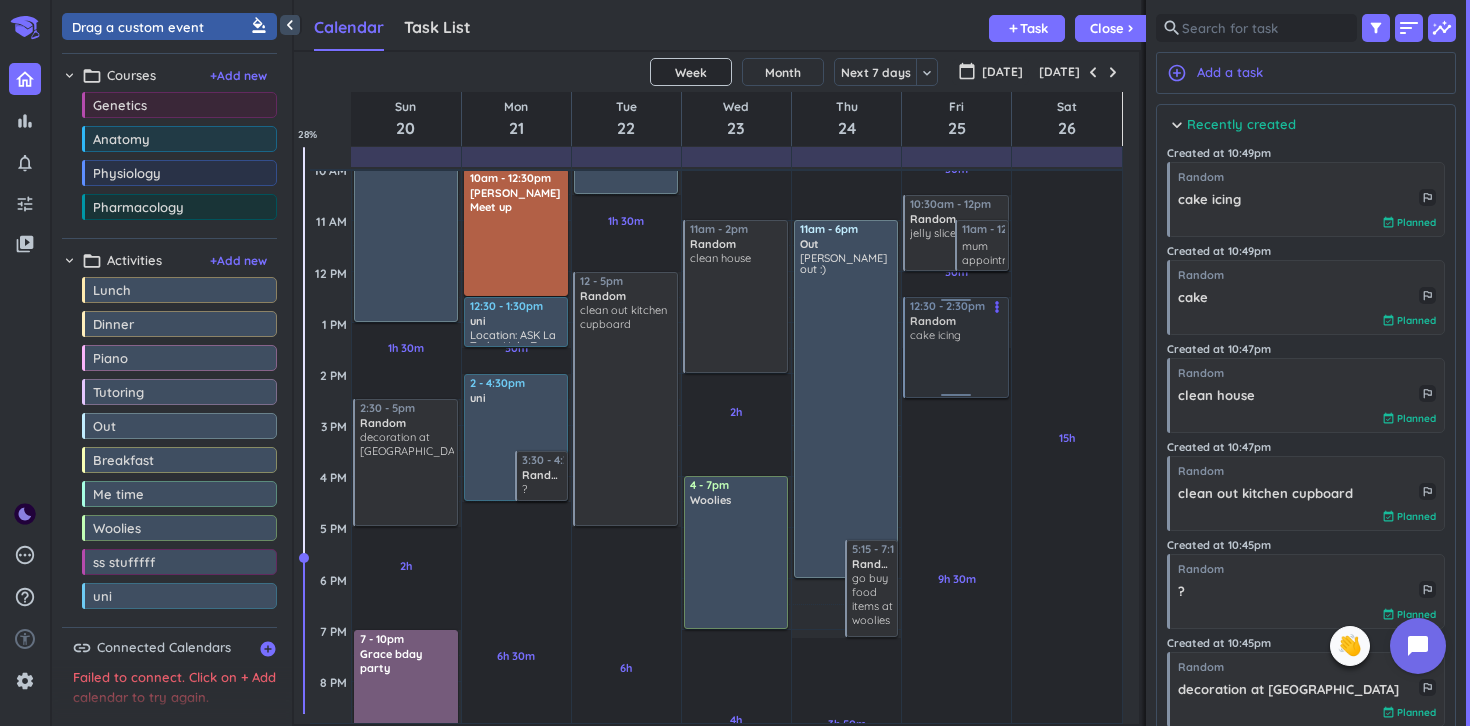 drag, startPoint x: 962, startPoint y: 346, endPoint x: 962, endPoint y: 399, distance: 53 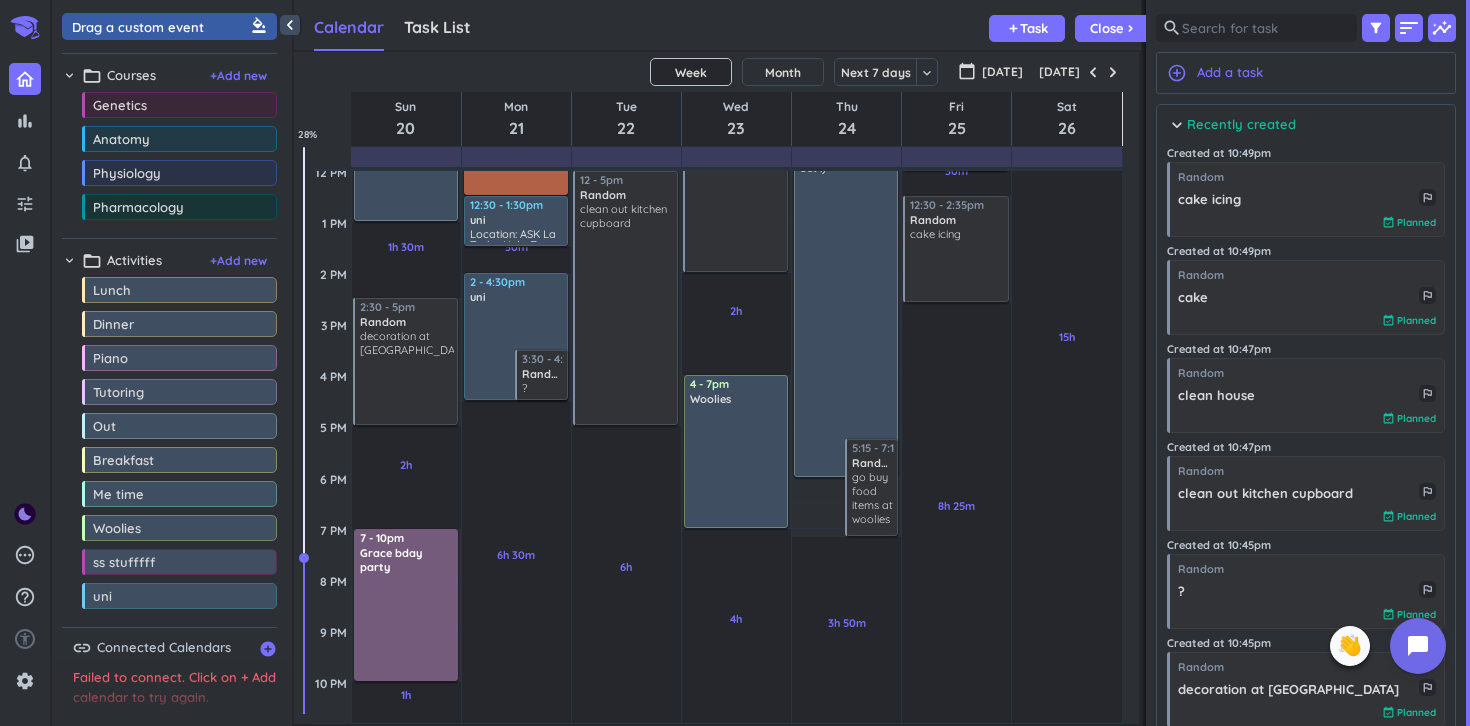 scroll, scrollTop: 436, scrollLeft: 0, axis: vertical 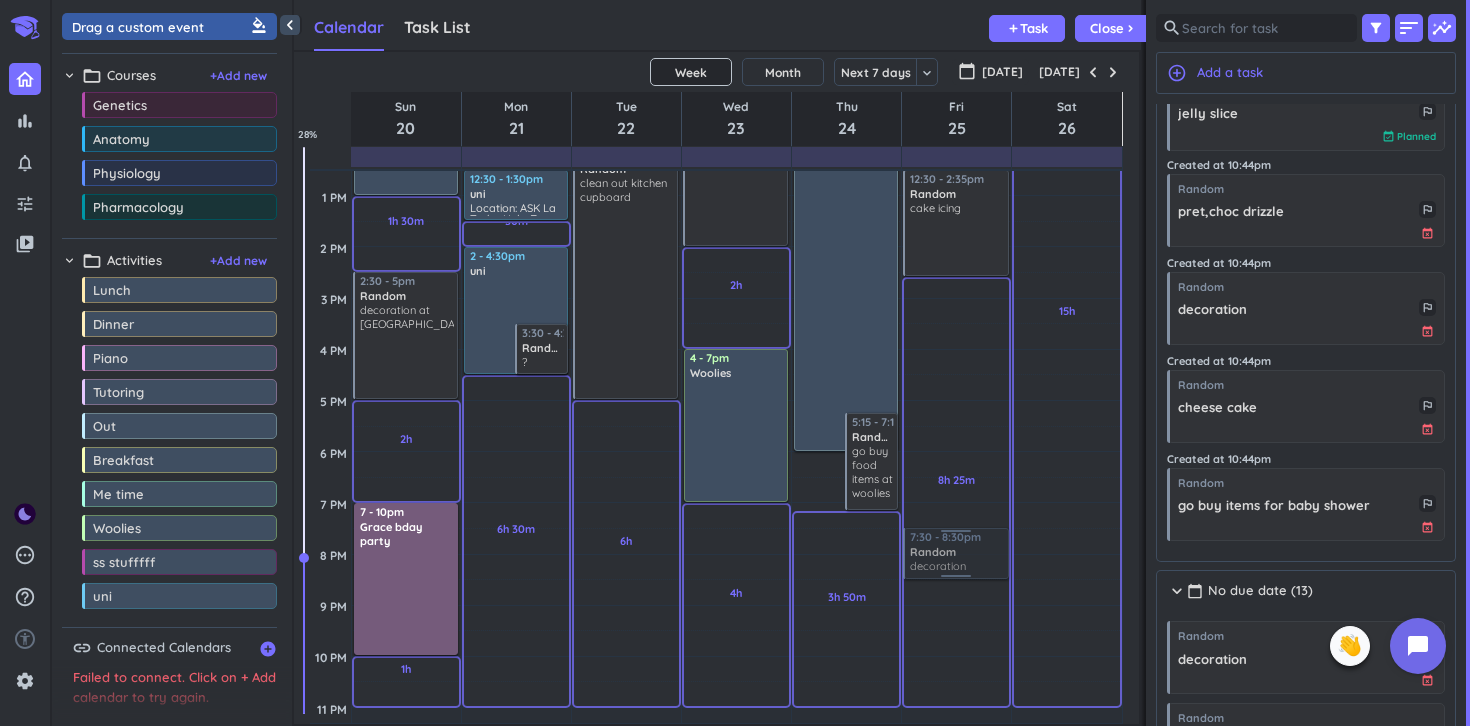 drag, startPoint x: 1270, startPoint y: 321, endPoint x: 973, endPoint y: 528, distance: 362.01935 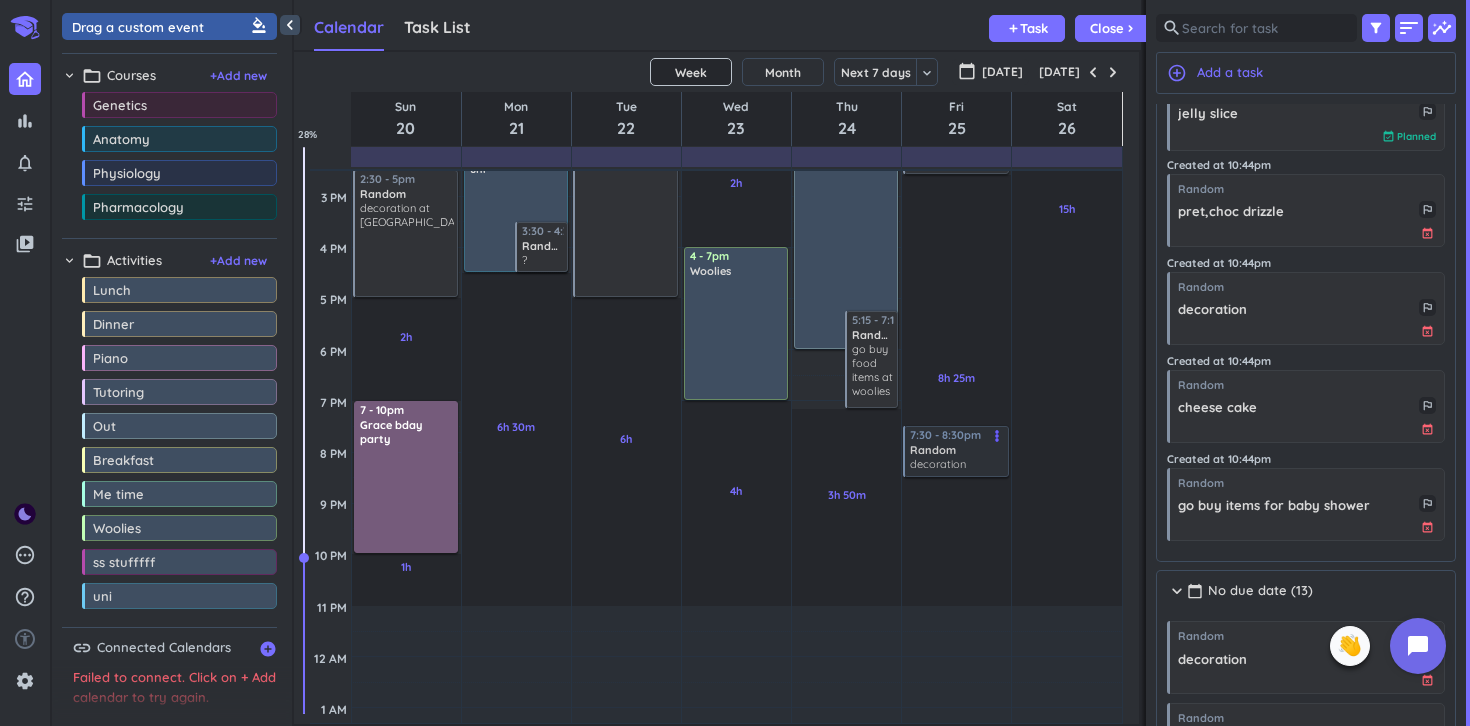 scroll, scrollTop: 580, scrollLeft: 0, axis: vertical 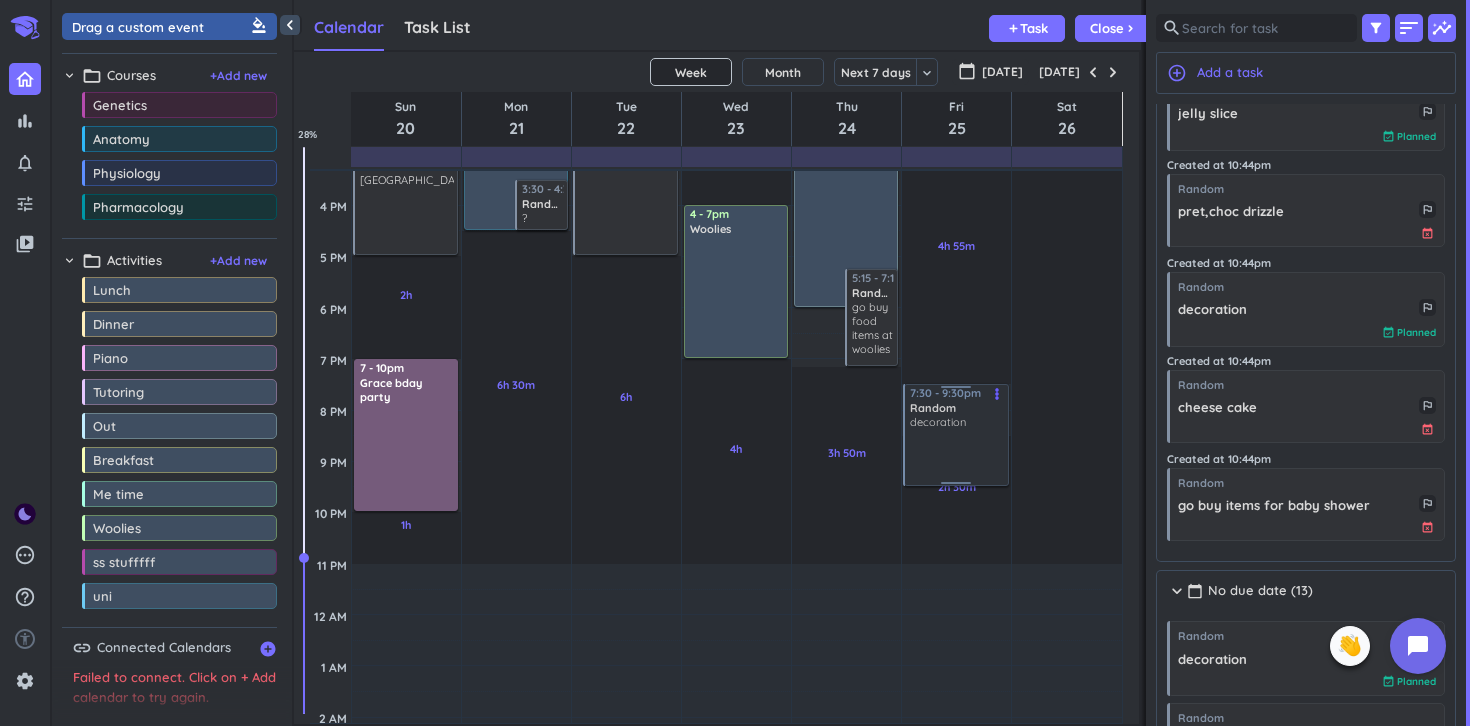 drag, startPoint x: 954, startPoint y: 431, endPoint x: 953, endPoint y: 486, distance: 55.00909 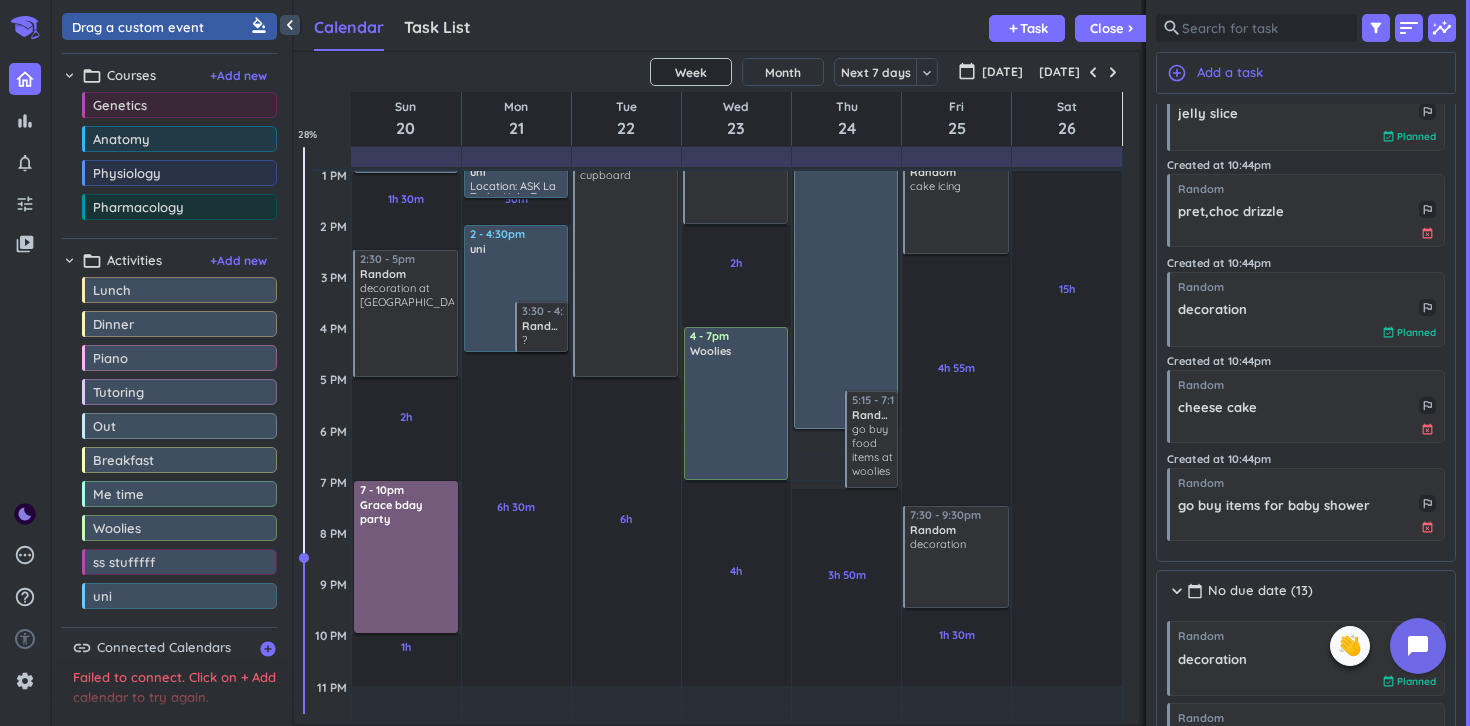 scroll, scrollTop: 456, scrollLeft: 0, axis: vertical 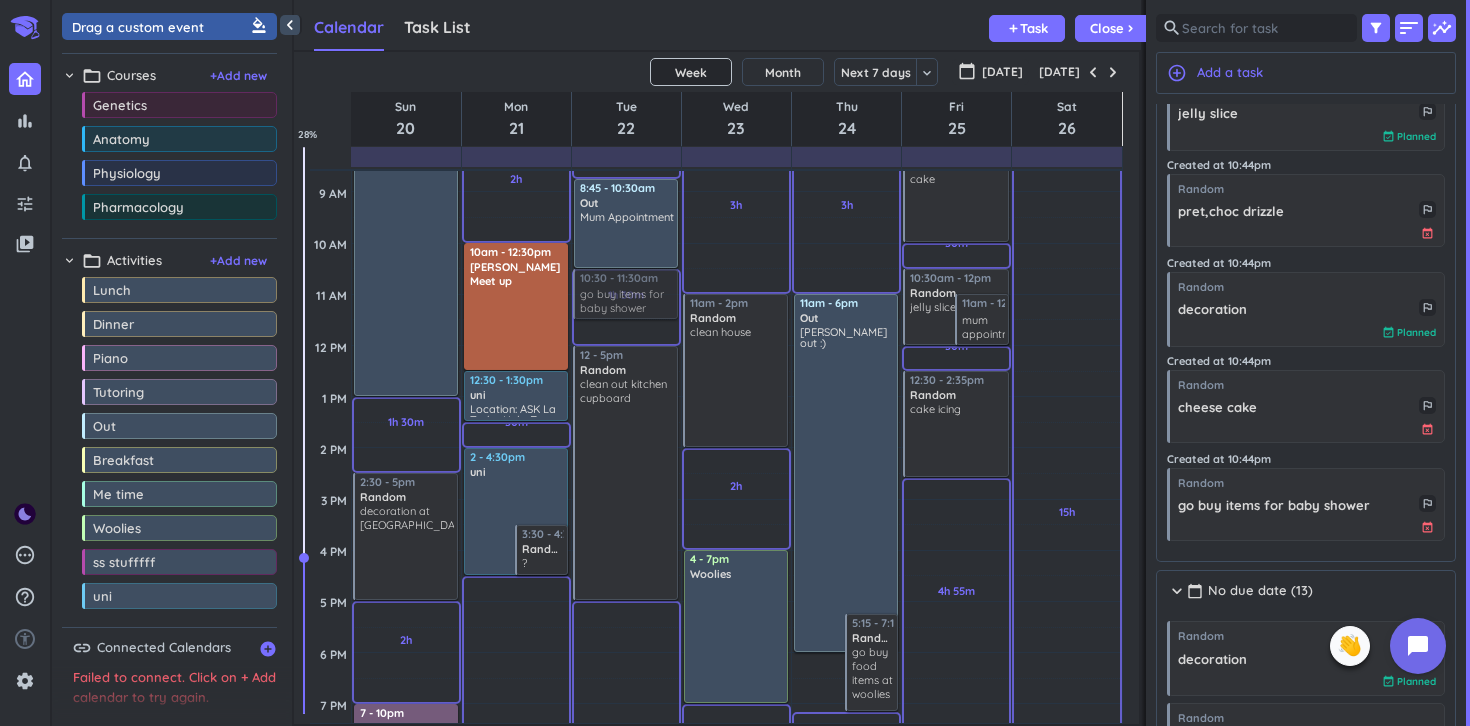 drag, startPoint x: 1228, startPoint y: 517, endPoint x: 646, endPoint y: 271, distance: 631.85443 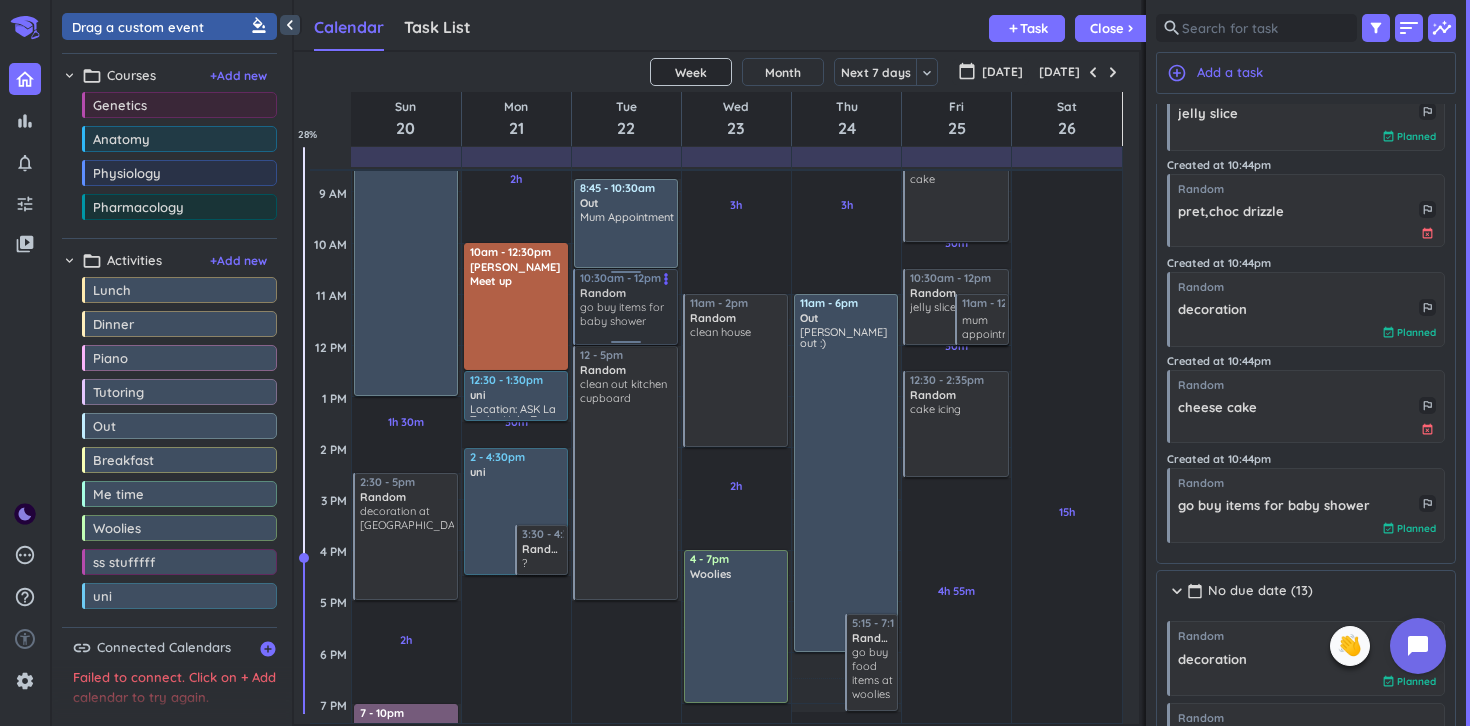 drag, startPoint x: 628, startPoint y: 316, endPoint x: 628, endPoint y: 342, distance: 26 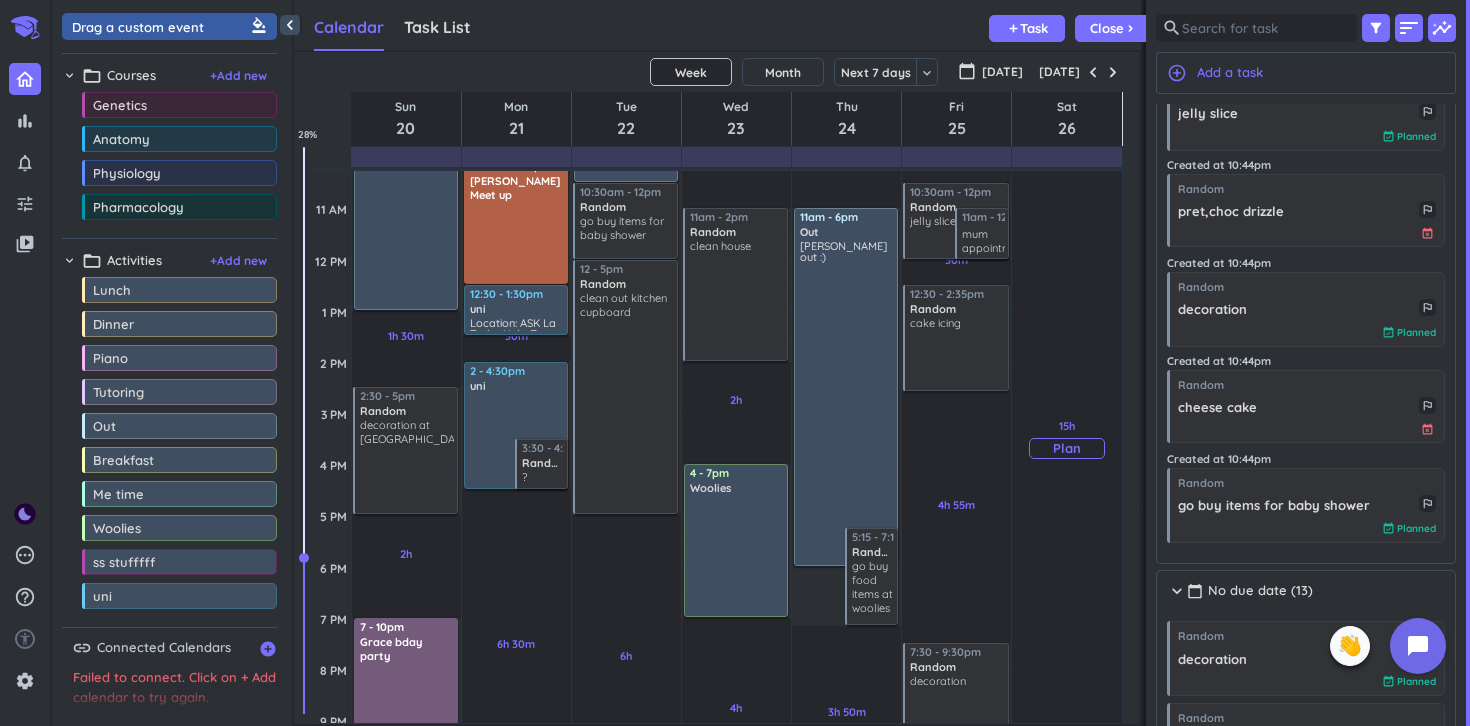 scroll, scrollTop: 332, scrollLeft: 0, axis: vertical 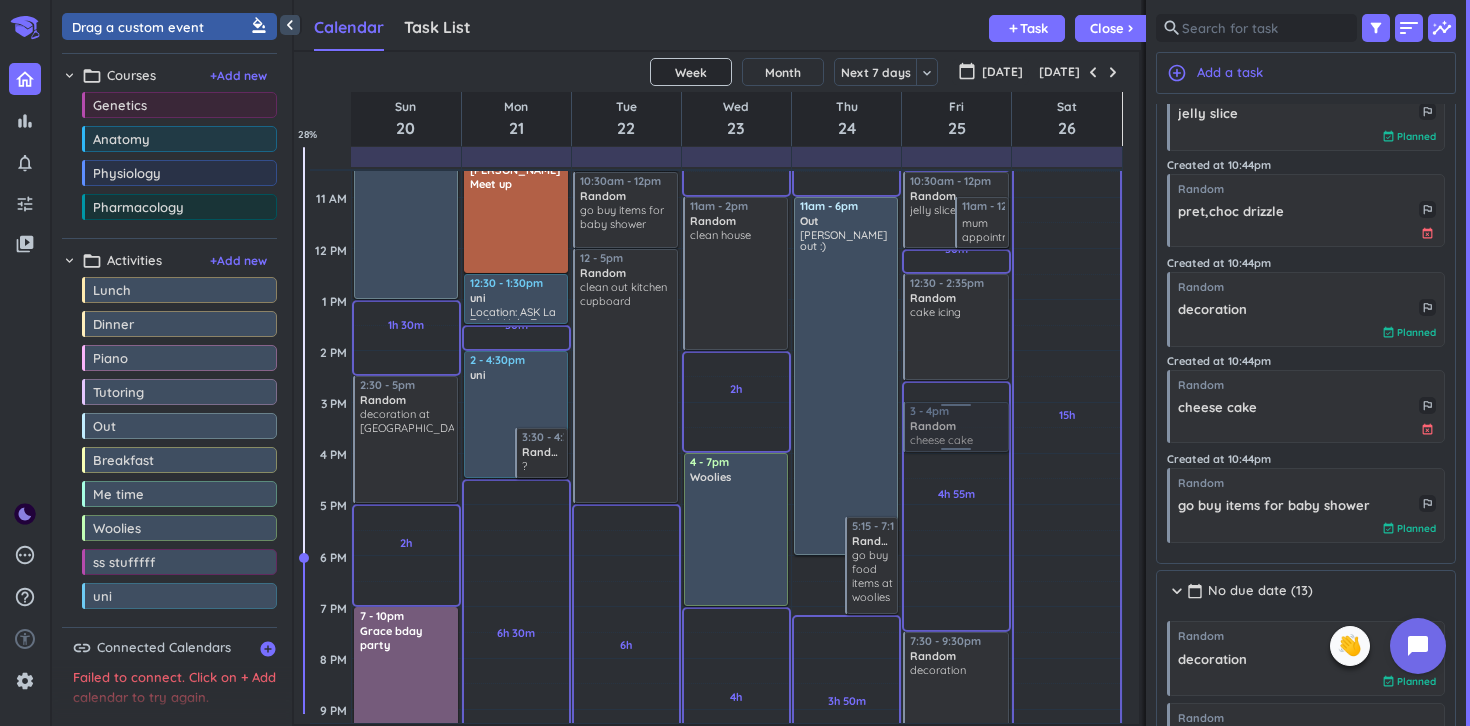 drag, startPoint x: 1274, startPoint y: 401, endPoint x: 982, endPoint y: 404, distance: 292.0154 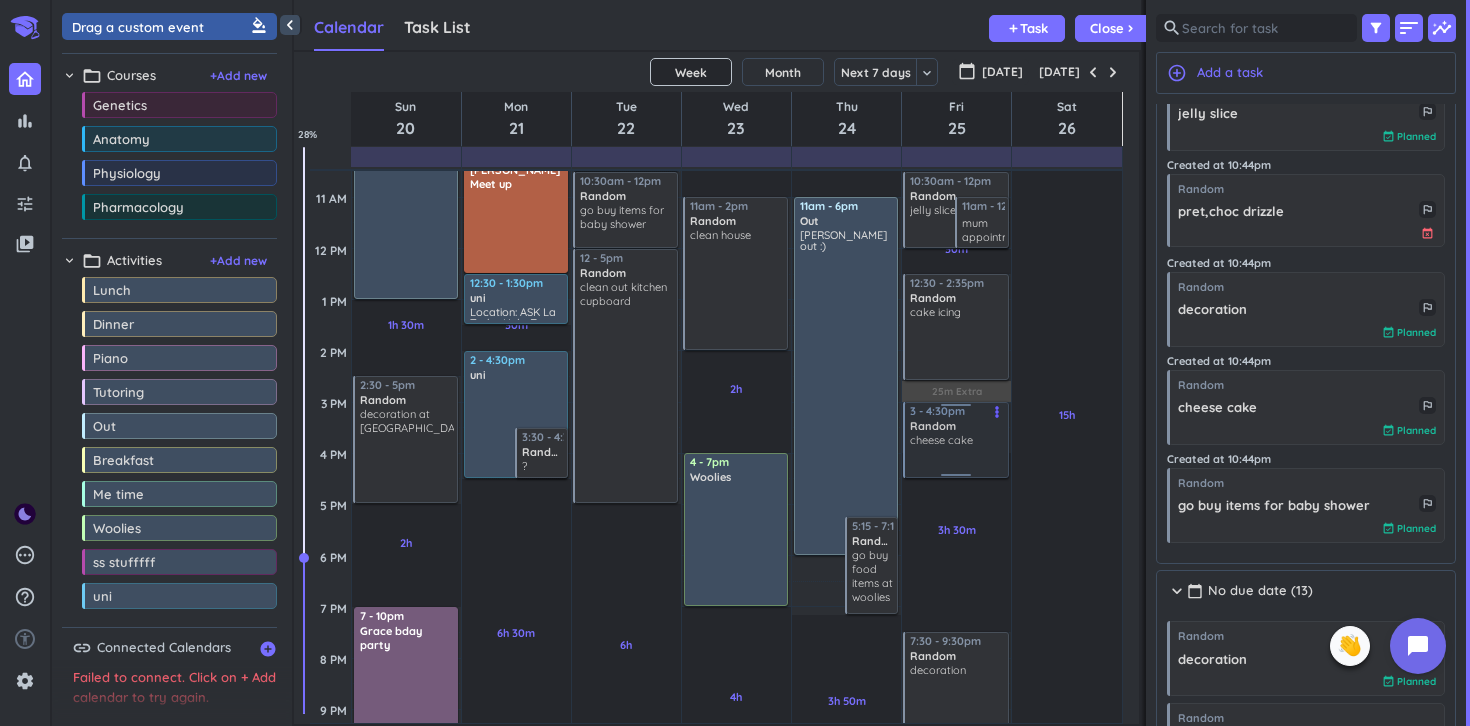 drag, startPoint x: 957, startPoint y: 448, endPoint x: 957, endPoint y: 473, distance: 25 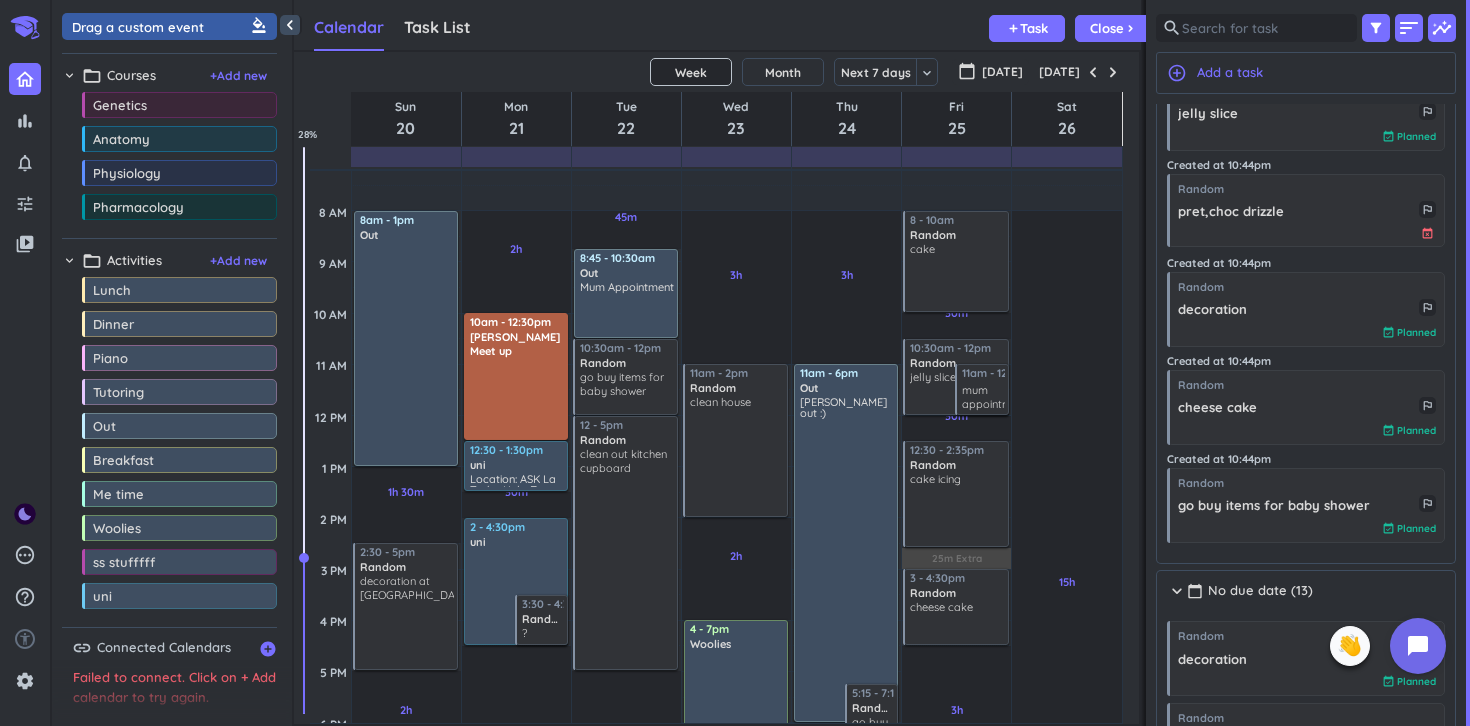 scroll, scrollTop: 141, scrollLeft: 0, axis: vertical 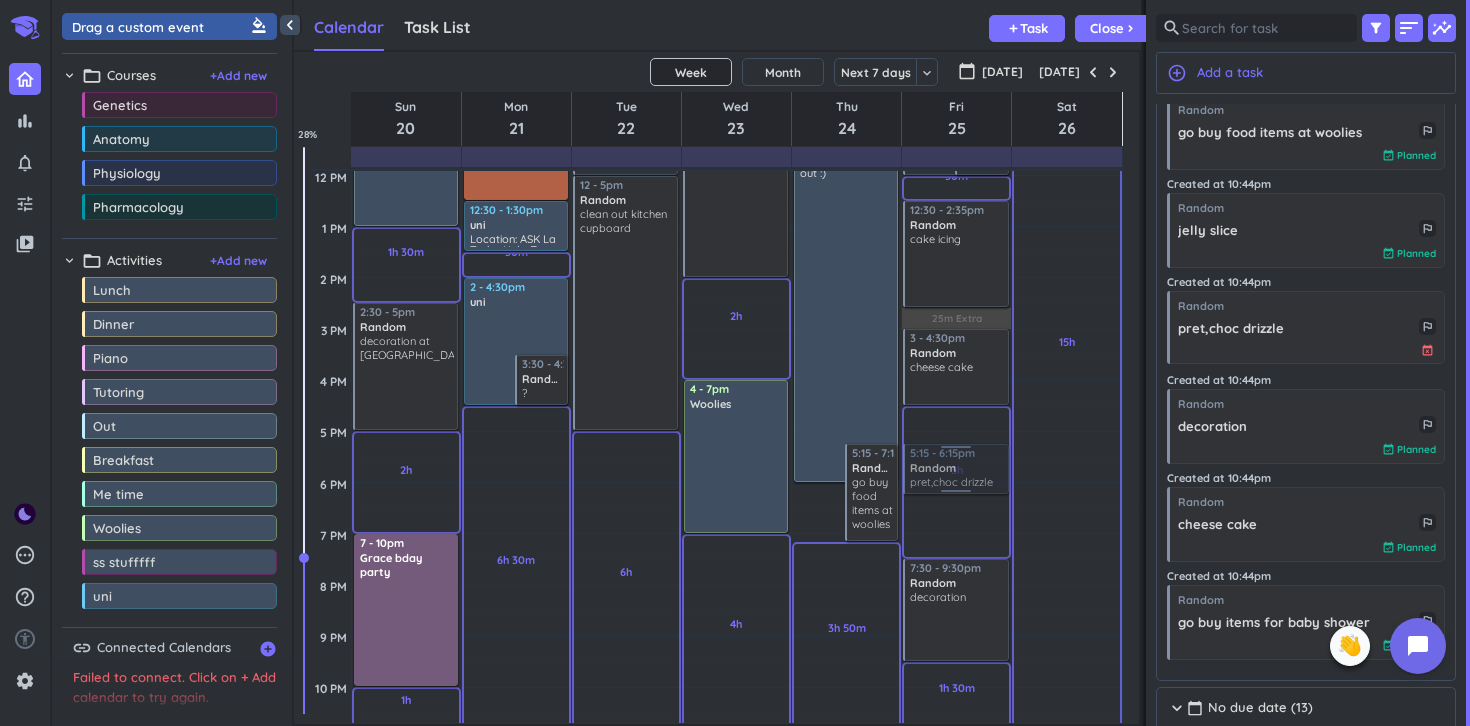 drag, startPoint x: 1266, startPoint y: 329, endPoint x: 985, endPoint y: 445, distance: 304.00165 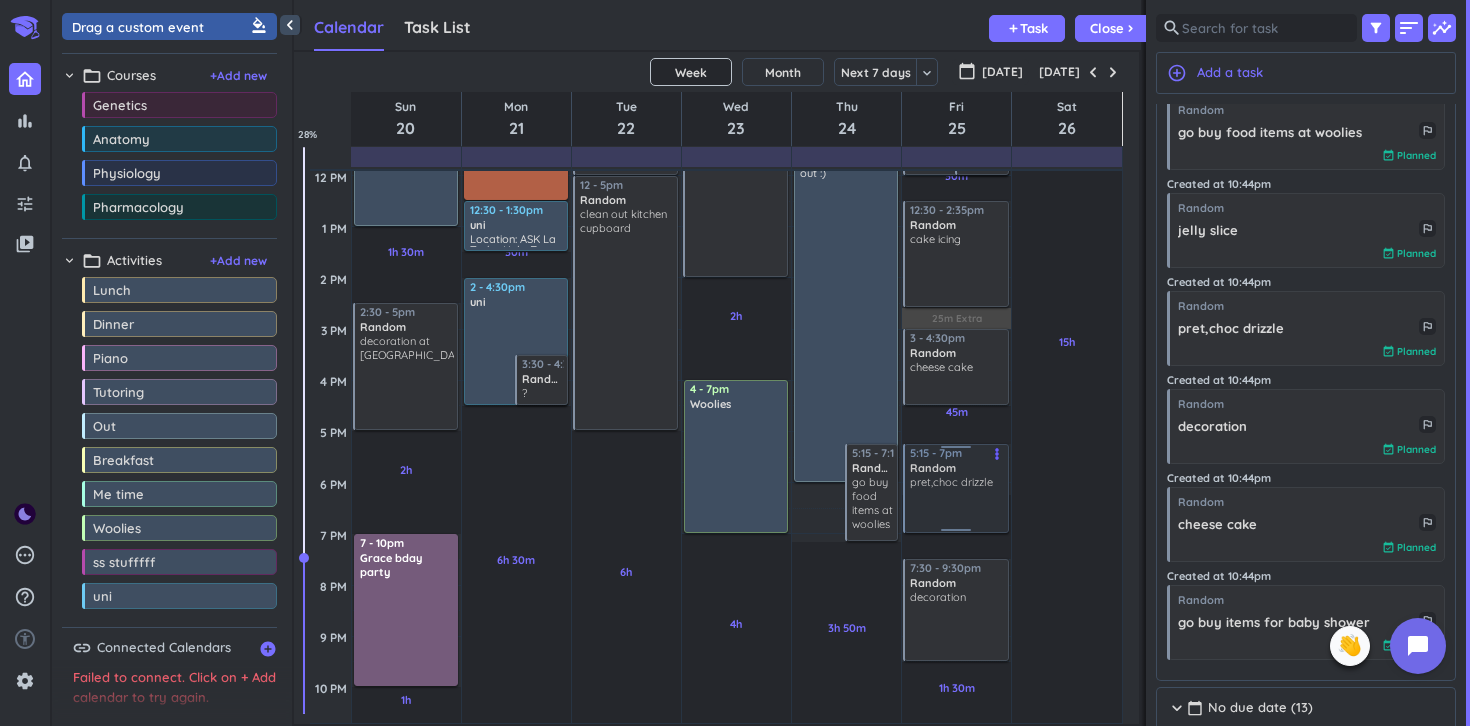 drag, startPoint x: 953, startPoint y: 492, endPoint x: 950, endPoint y: 530, distance: 38.118237 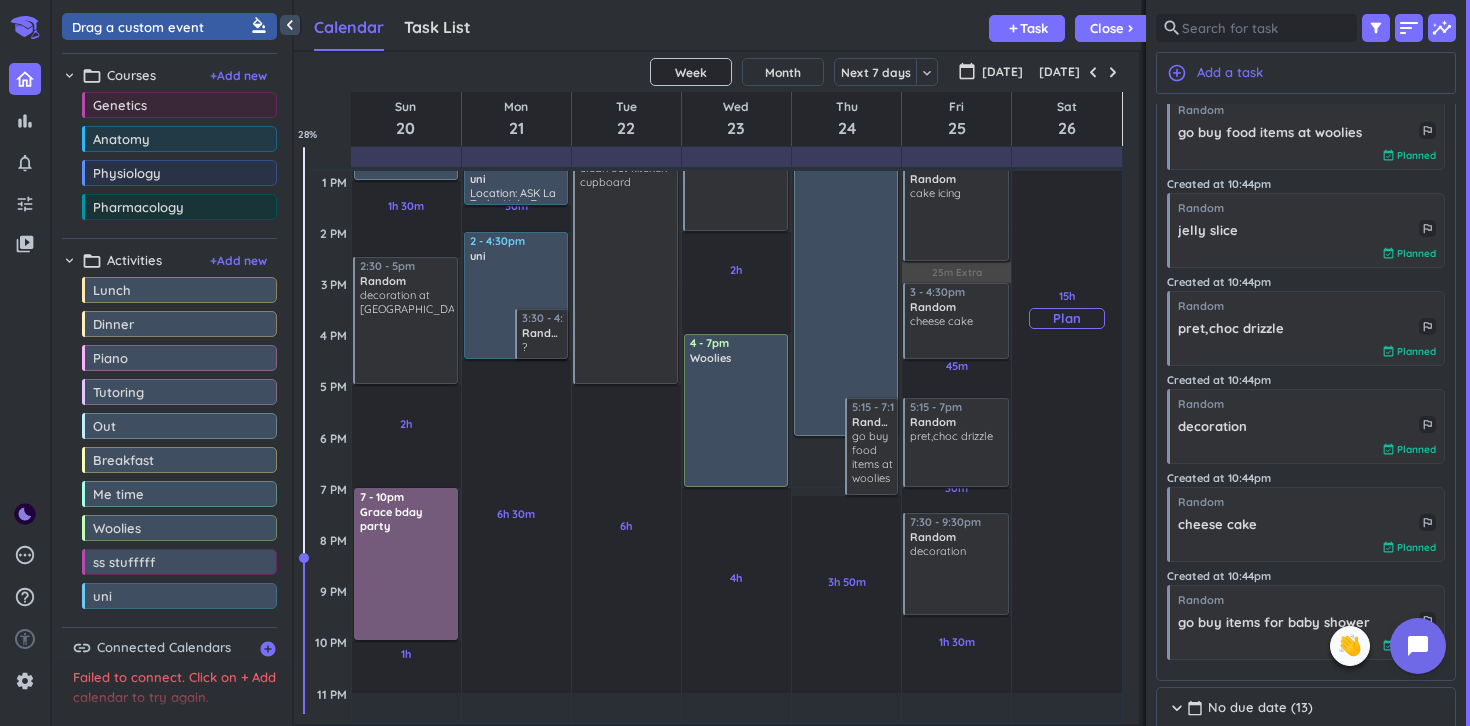 scroll, scrollTop: 452, scrollLeft: 0, axis: vertical 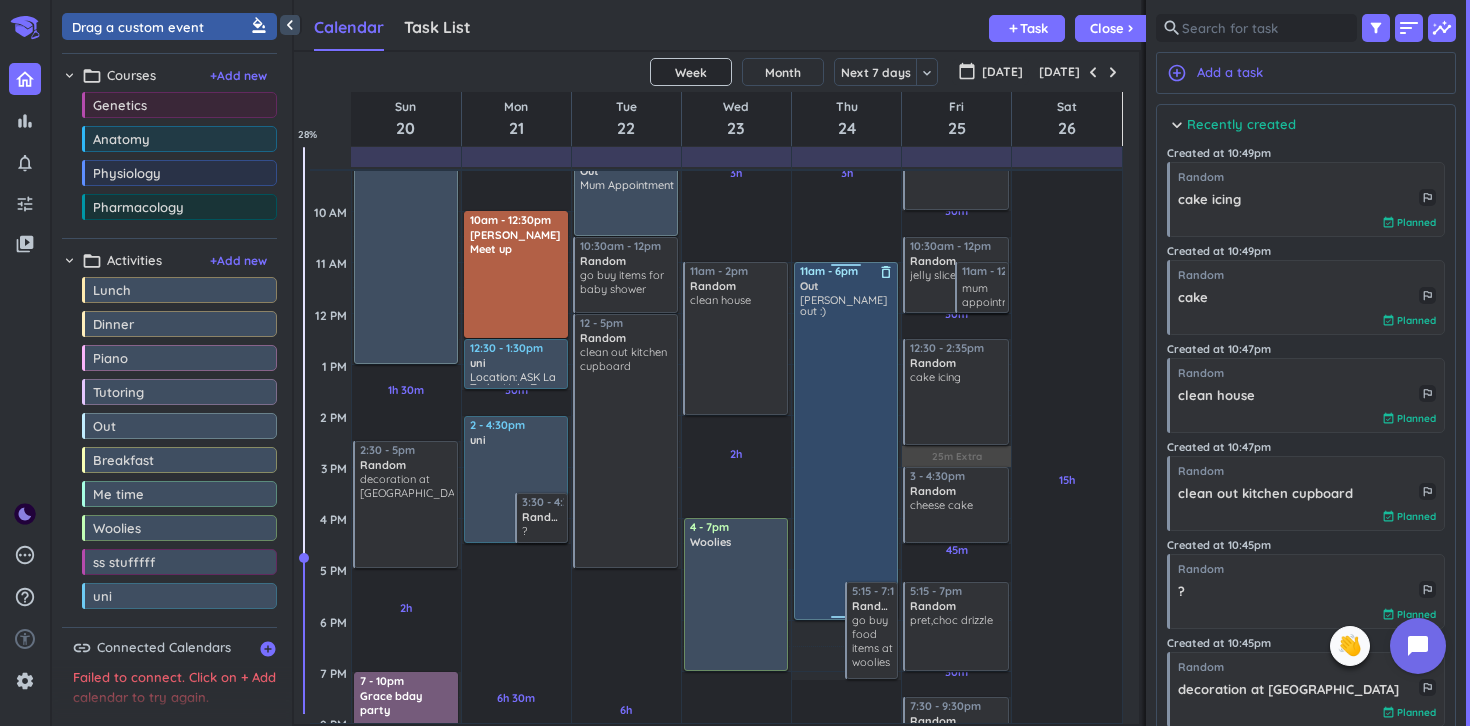 click on "[PERSON_NAME] out :)" at bounding box center [847, 455] 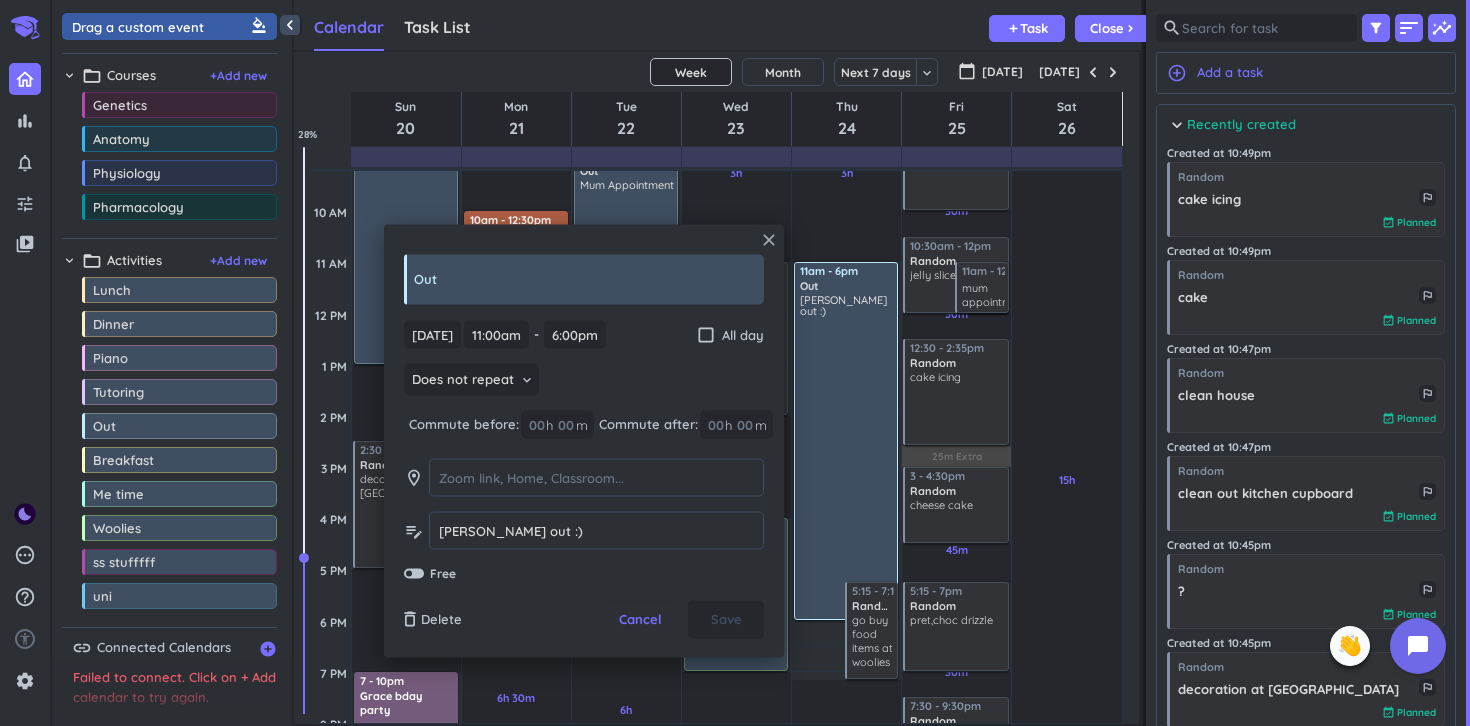 click on "close" at bounding box center (769, 240) 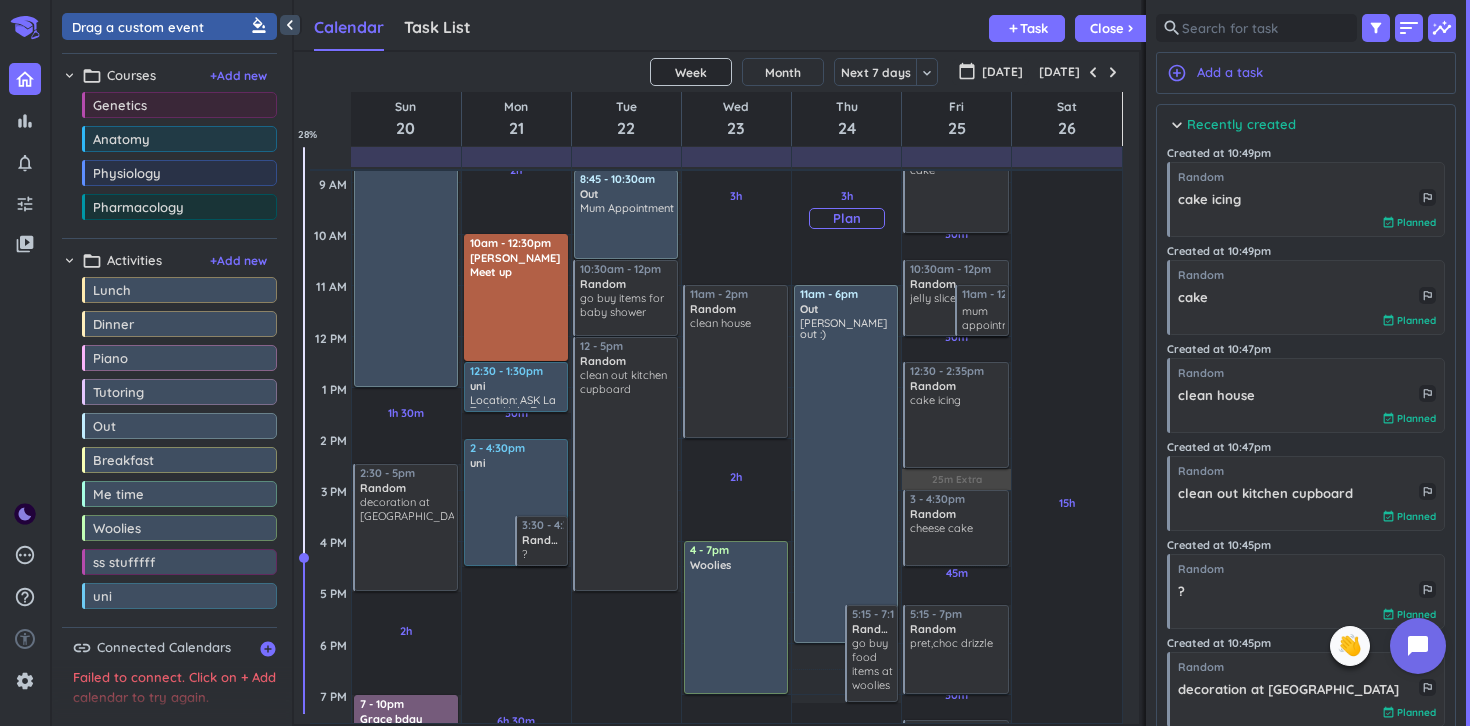scroll, scrollTop: 235, scrollLeft: 0, axis: vertical 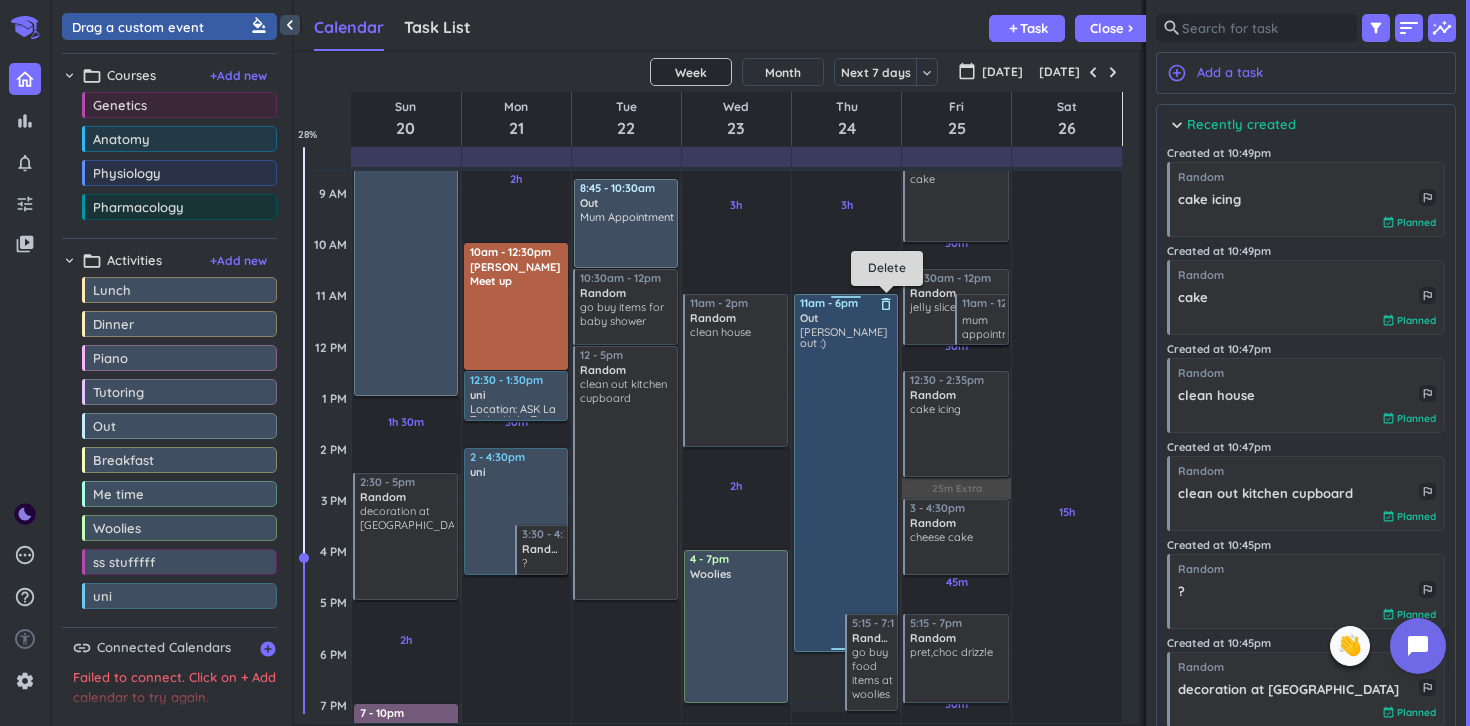 click on "delete_outline" at bounding box center [886, 304] 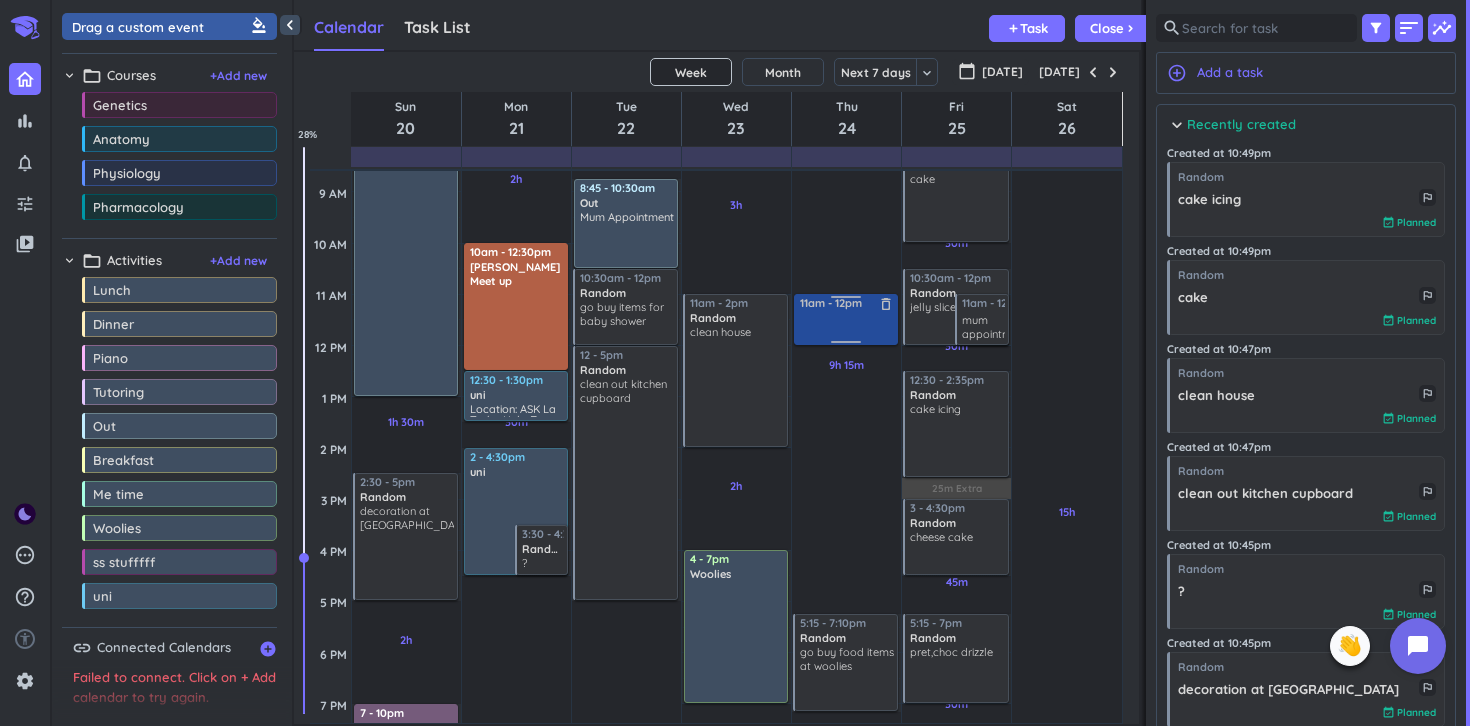 drag, startPoint x: 153, startPoint y: 27, endPoint x: 865, endPoint y: 295, distance: 760.768 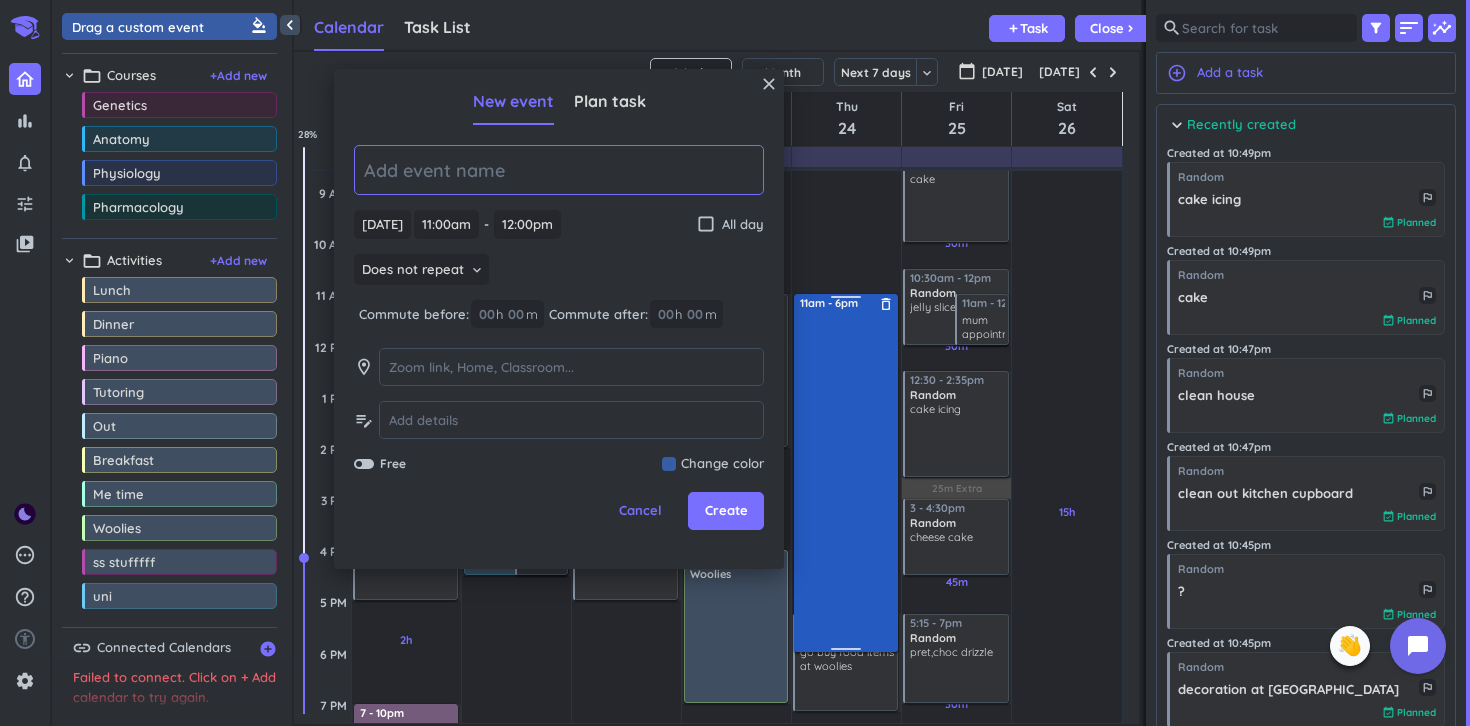 scroll, scrollTop: 236, scrollLeft: 0, axis: vertical 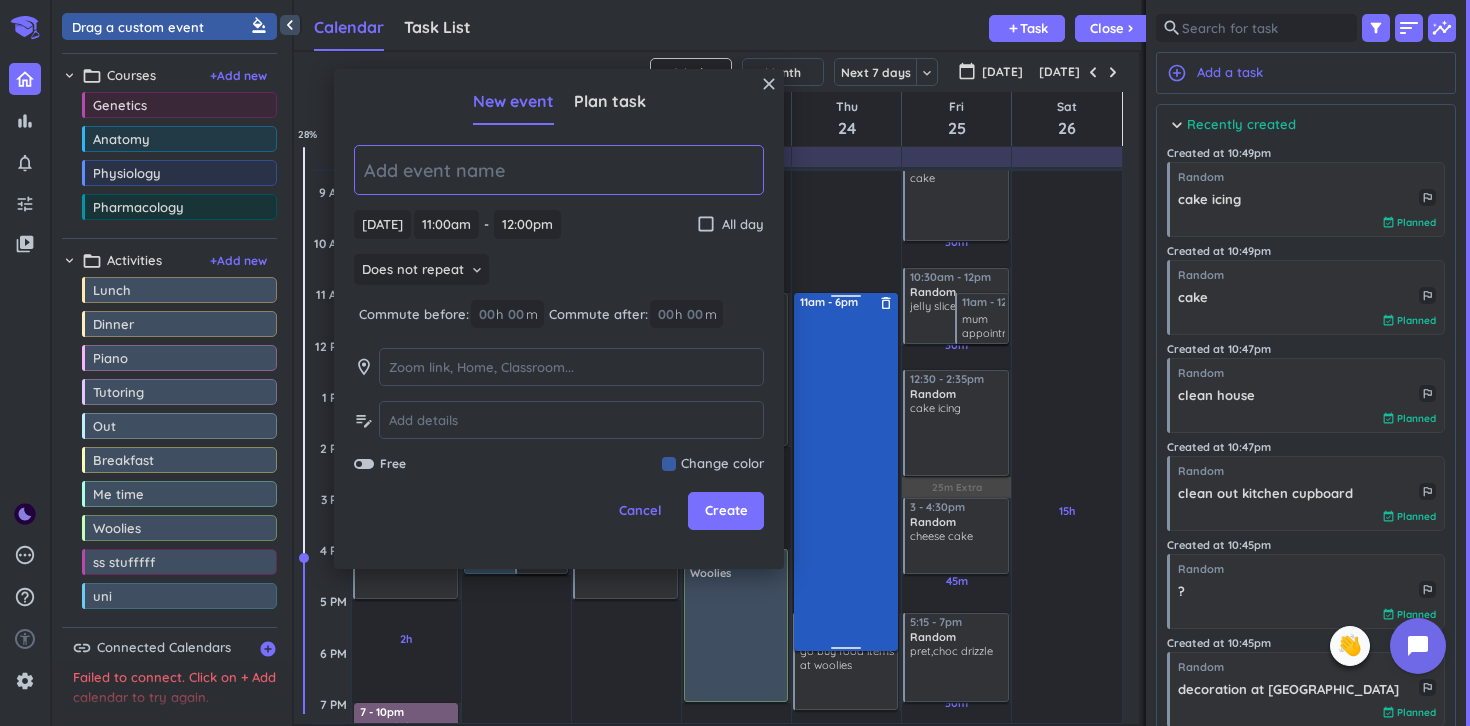 drag, startPoint x: 846, startPoint y: 342, endPoint x: 832, endPoint y: 648, distance: 306.3201 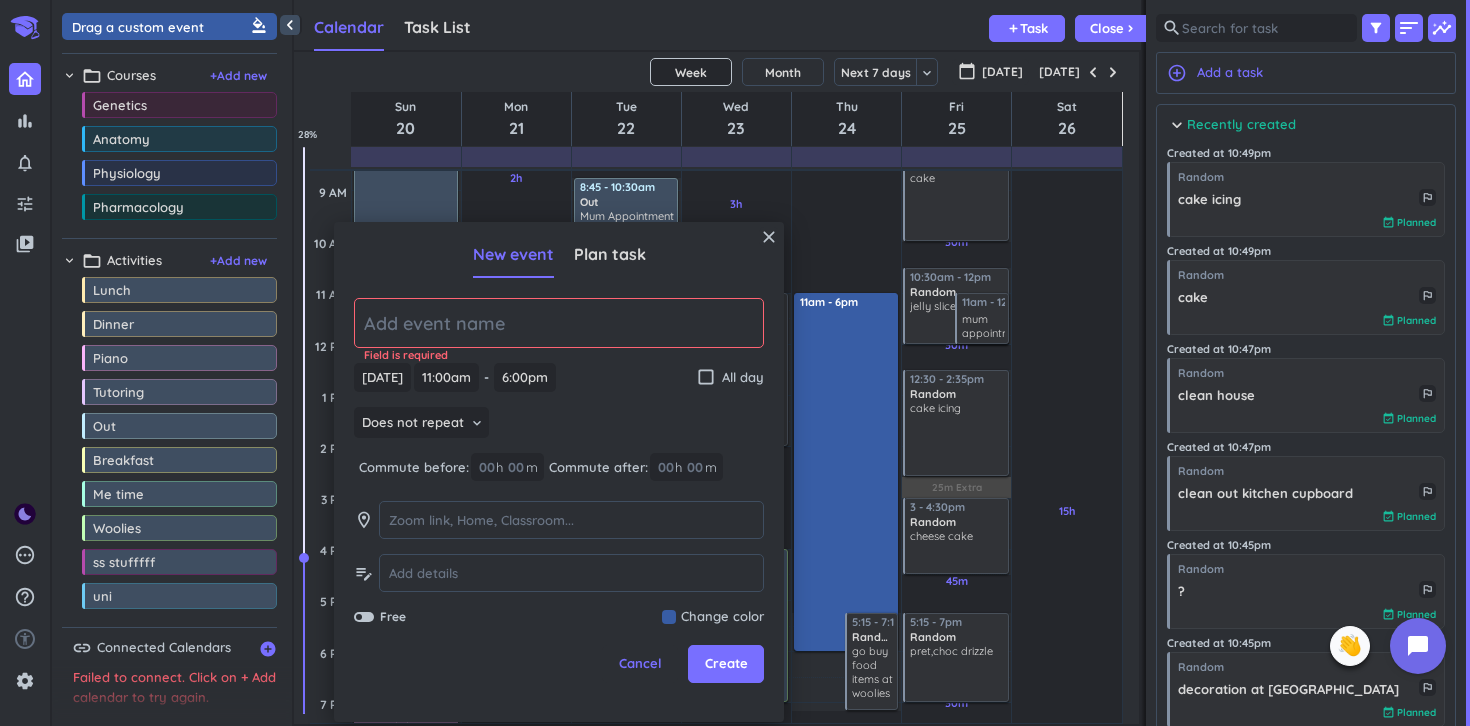 click at bounding box center (713, 617) 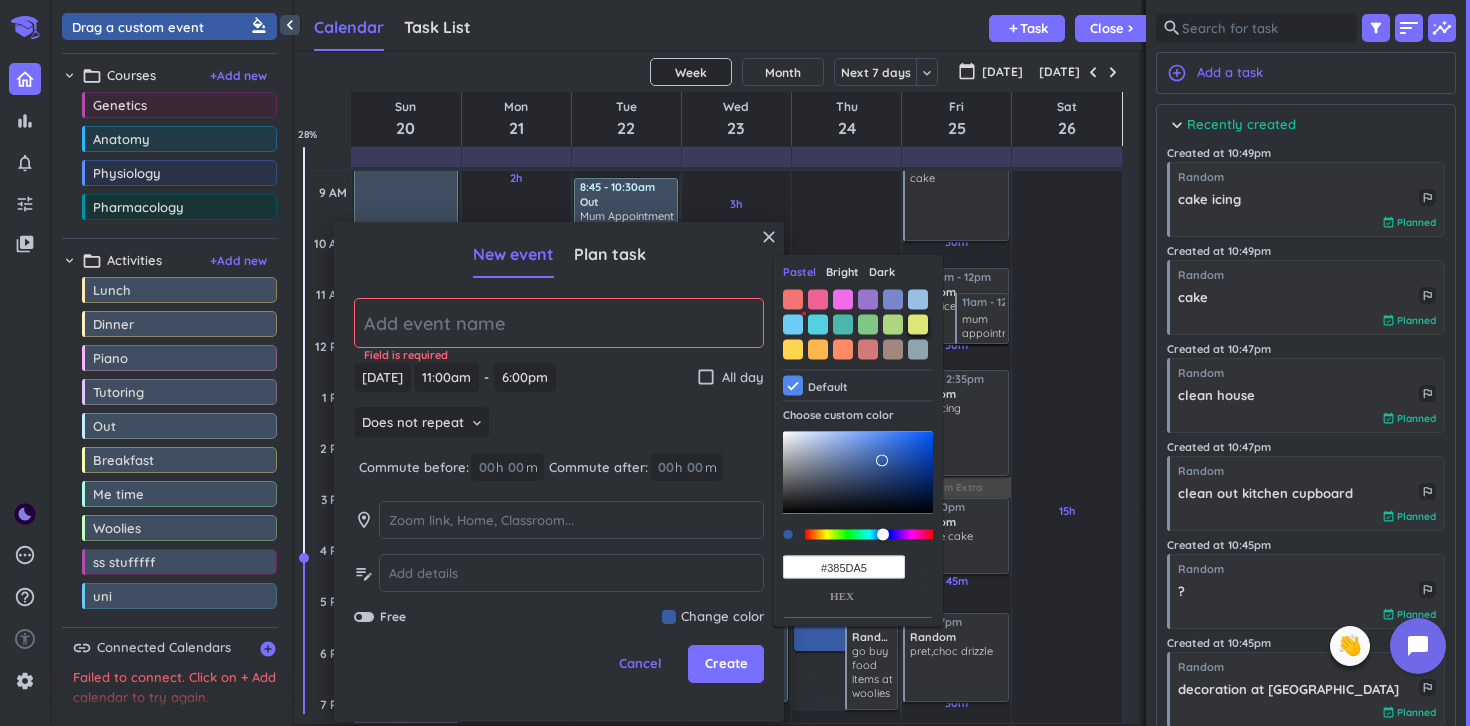 click at bounding box center (918, 324) 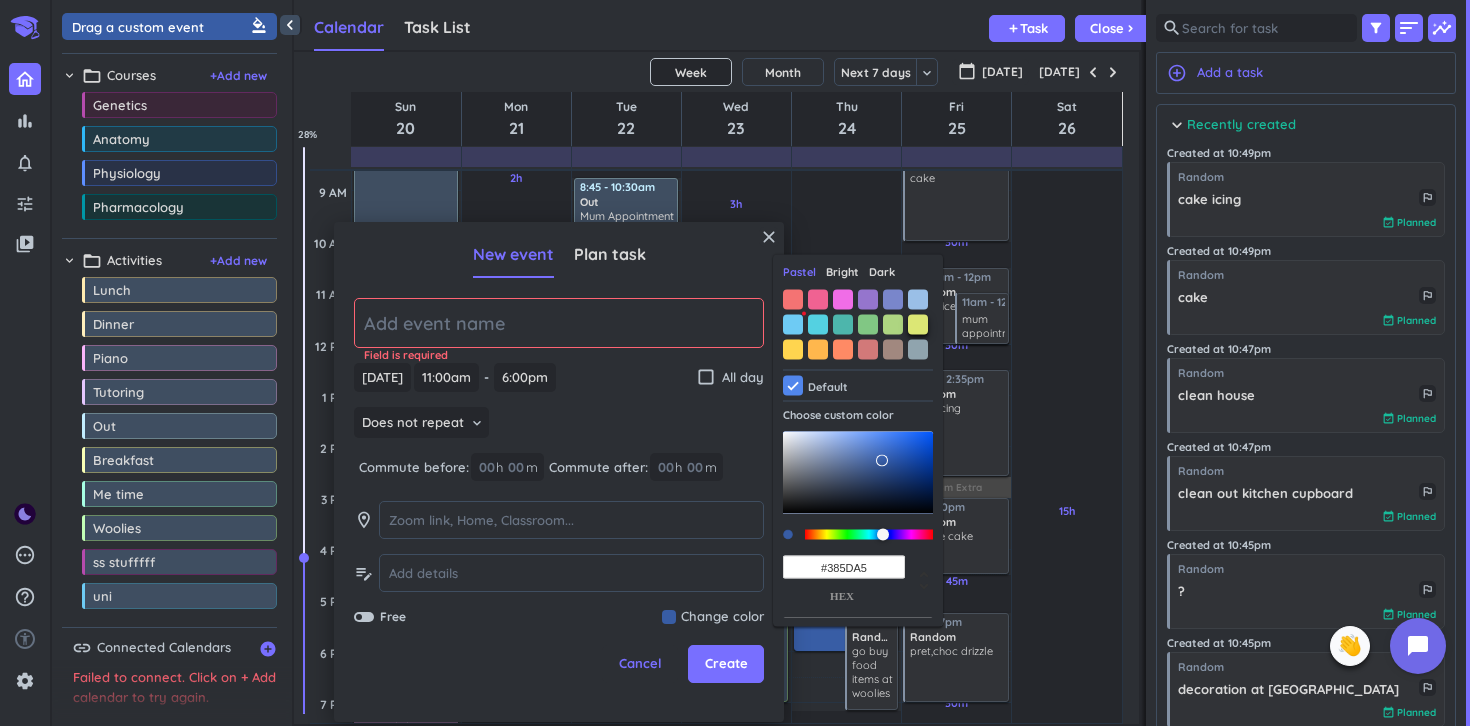 type on "#DCE775" 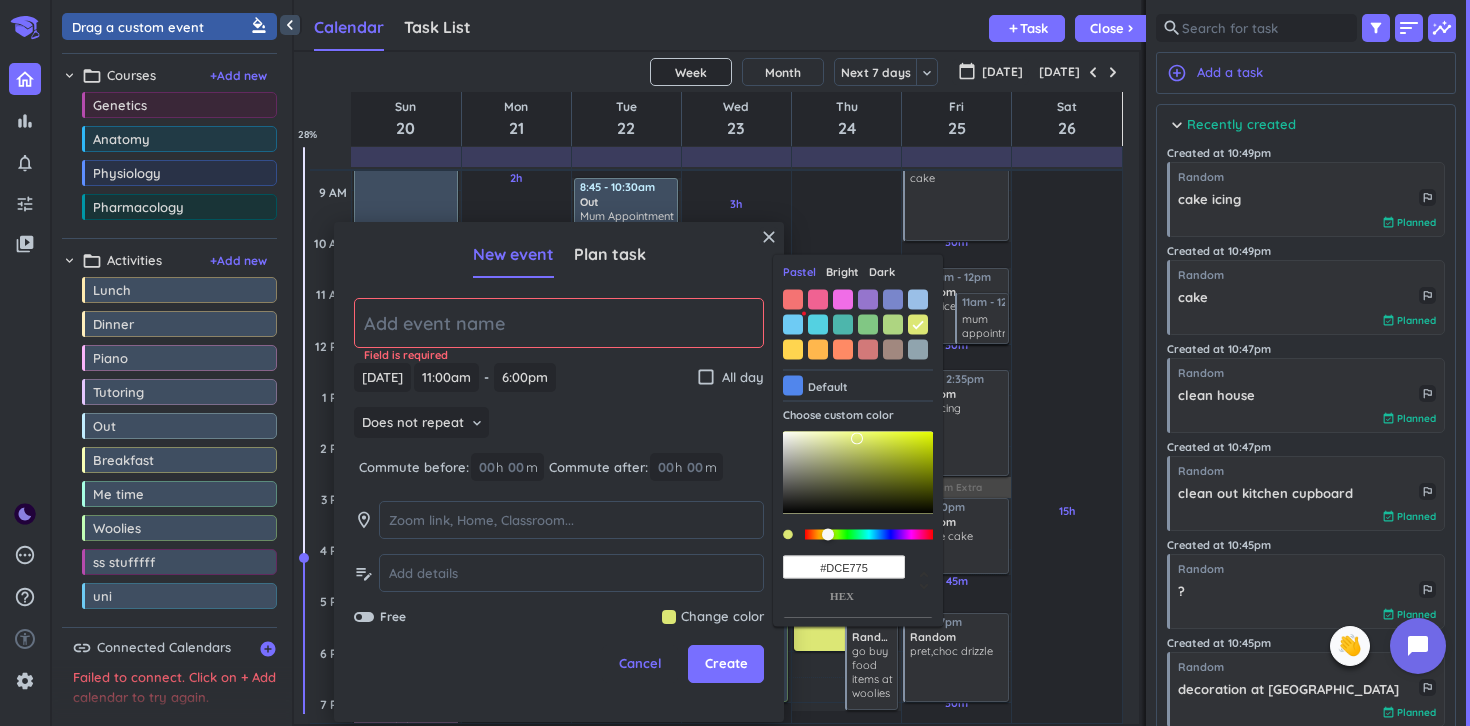 click 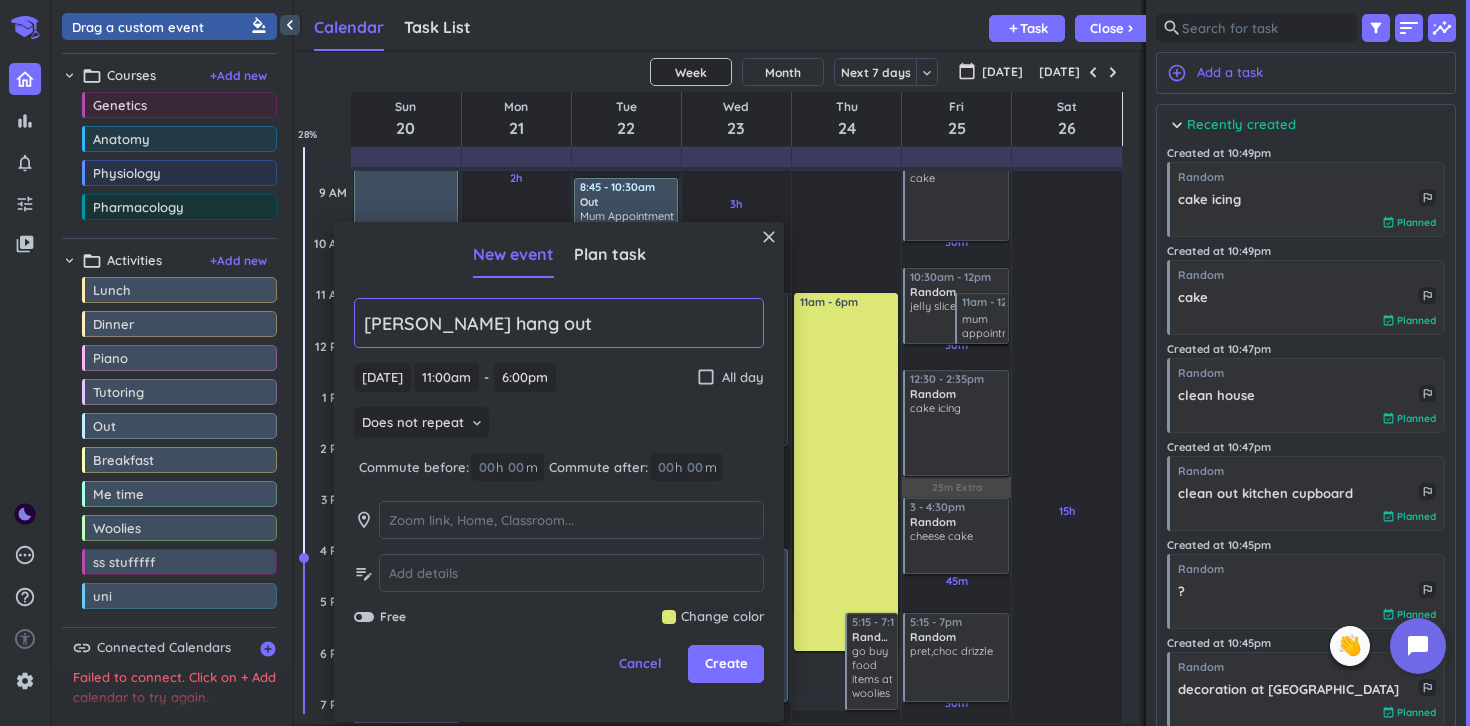 click on "[PERSON_NAME] hang out" 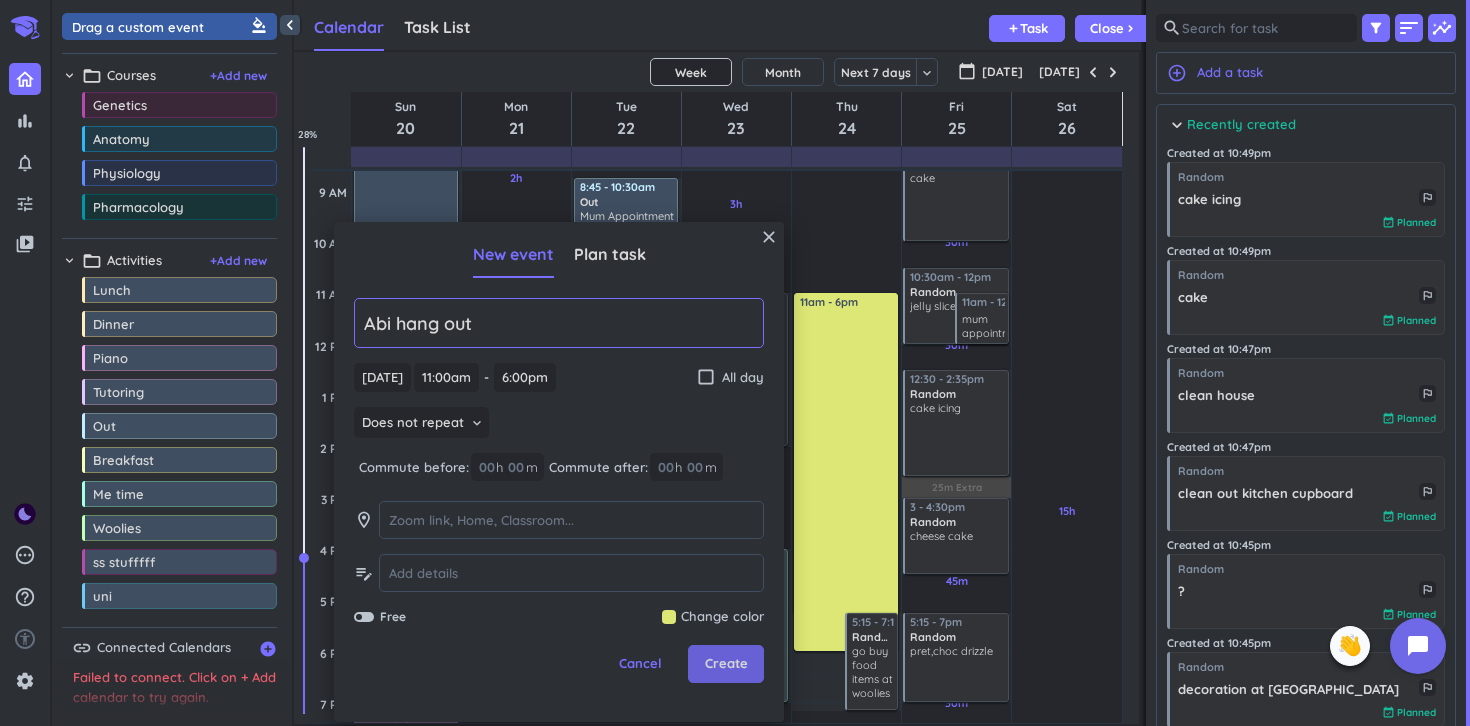 type on "Abi hang out" 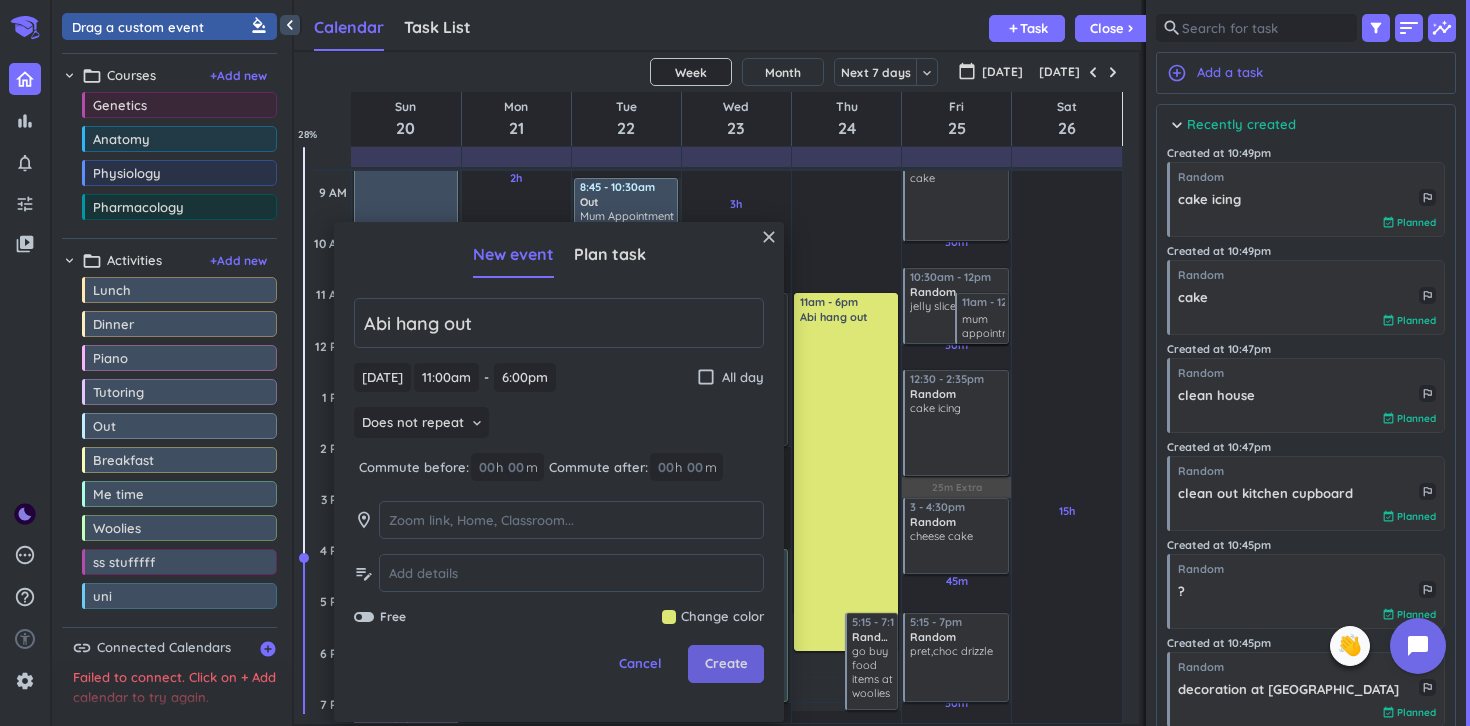 click on "Create" at bounding box center (726, 664) 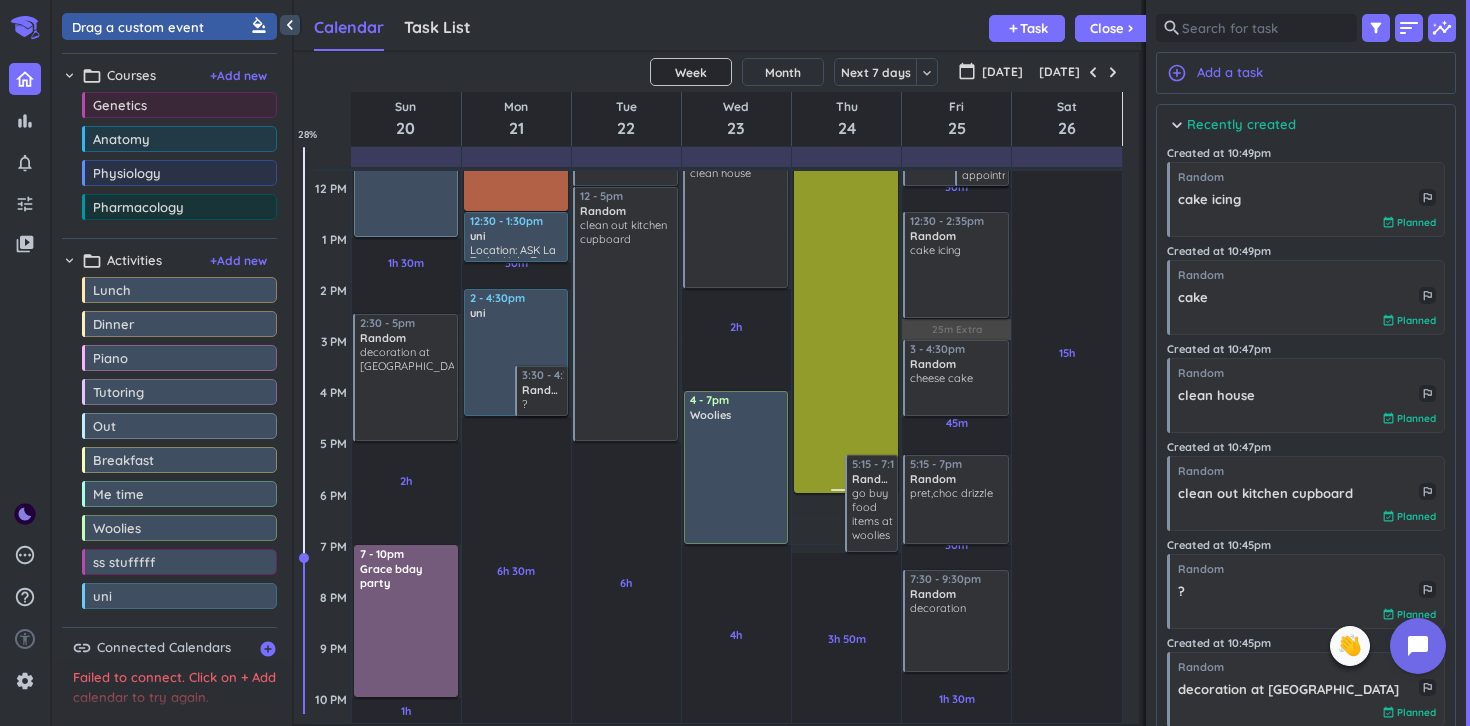scroll, scrollTop: 399, scrollLeft: 0, axis: vertical 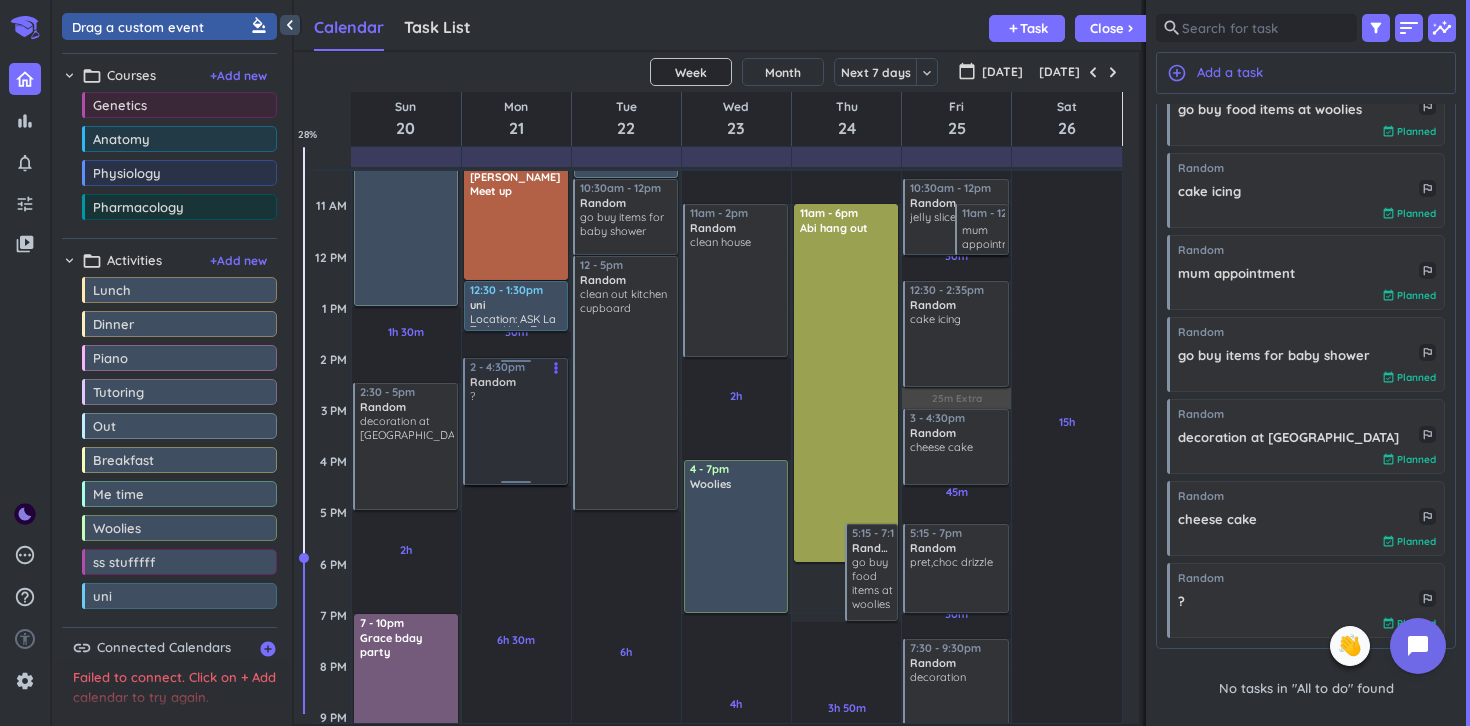 drag, startPoint x: 541, startPoint y: 440, endPoint x: 542, endPoint y: 365, distance: 75.00667 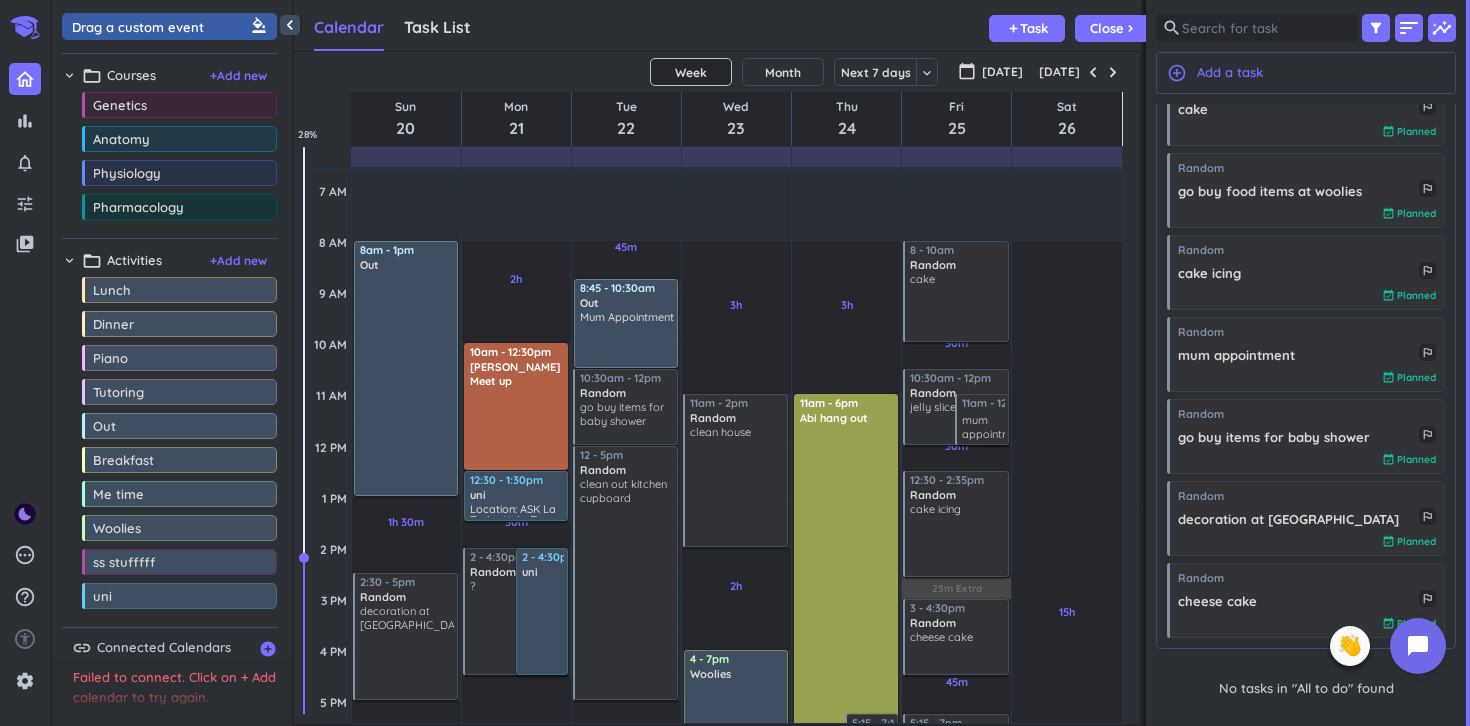 scroll, scrollTop: 141, scrollLeft: 0, axis: vertical 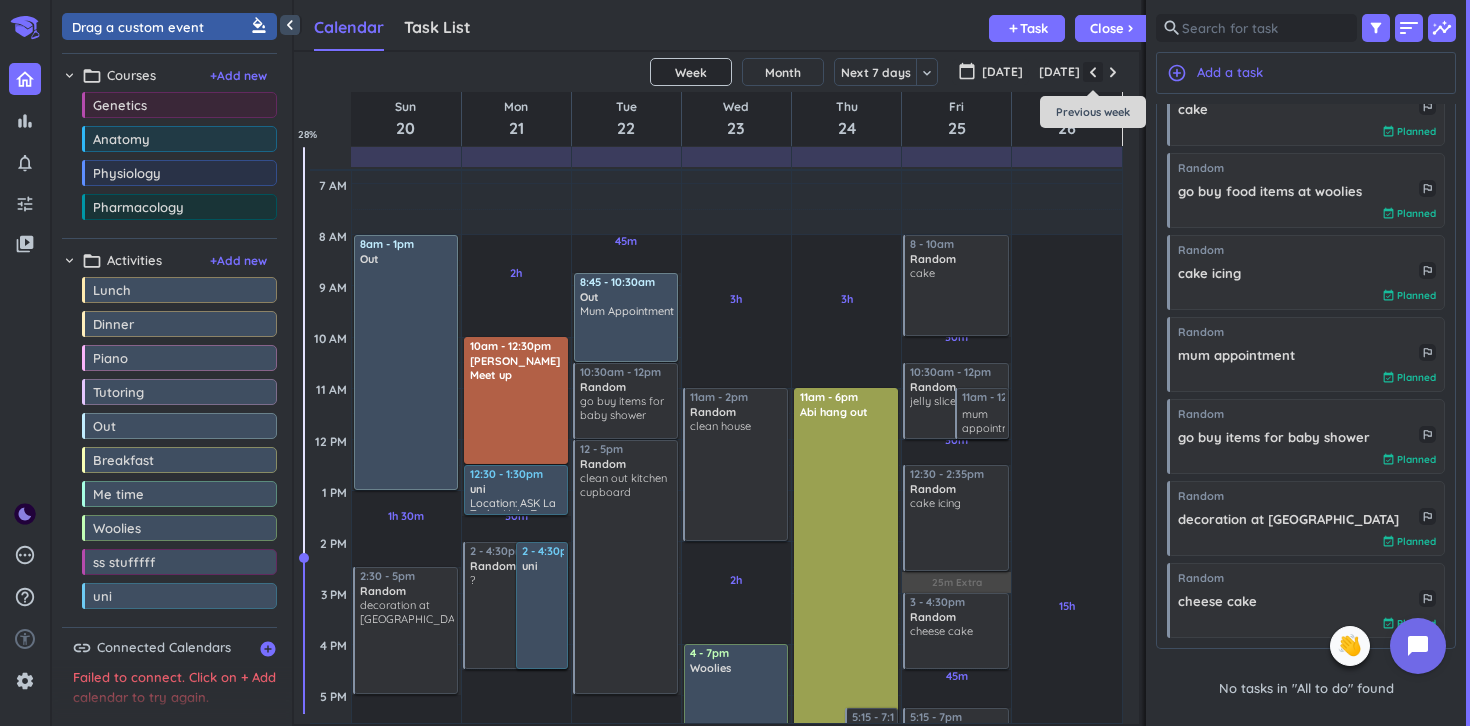 click at bounding box center [1093, 72] 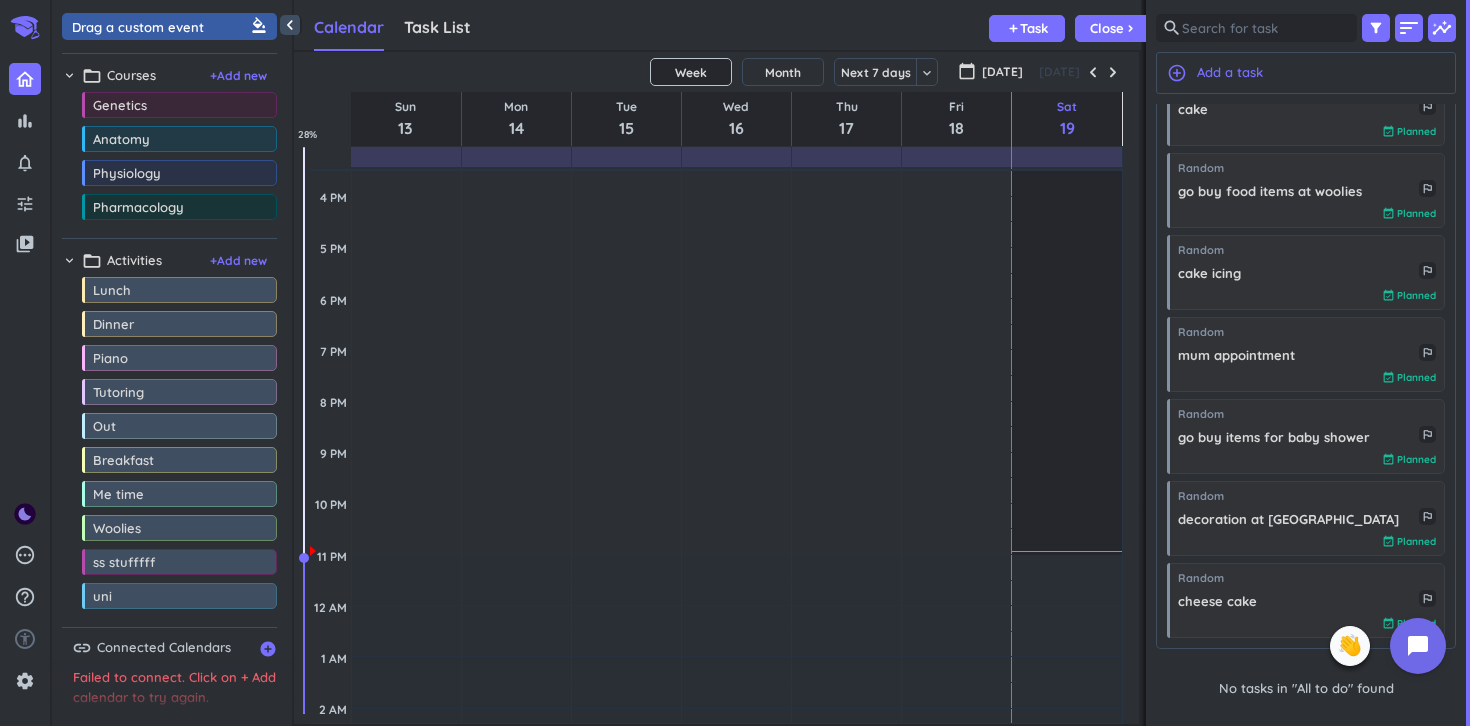 scroll, scrollTop: 677, scrollLeft: 0, axis: vertical 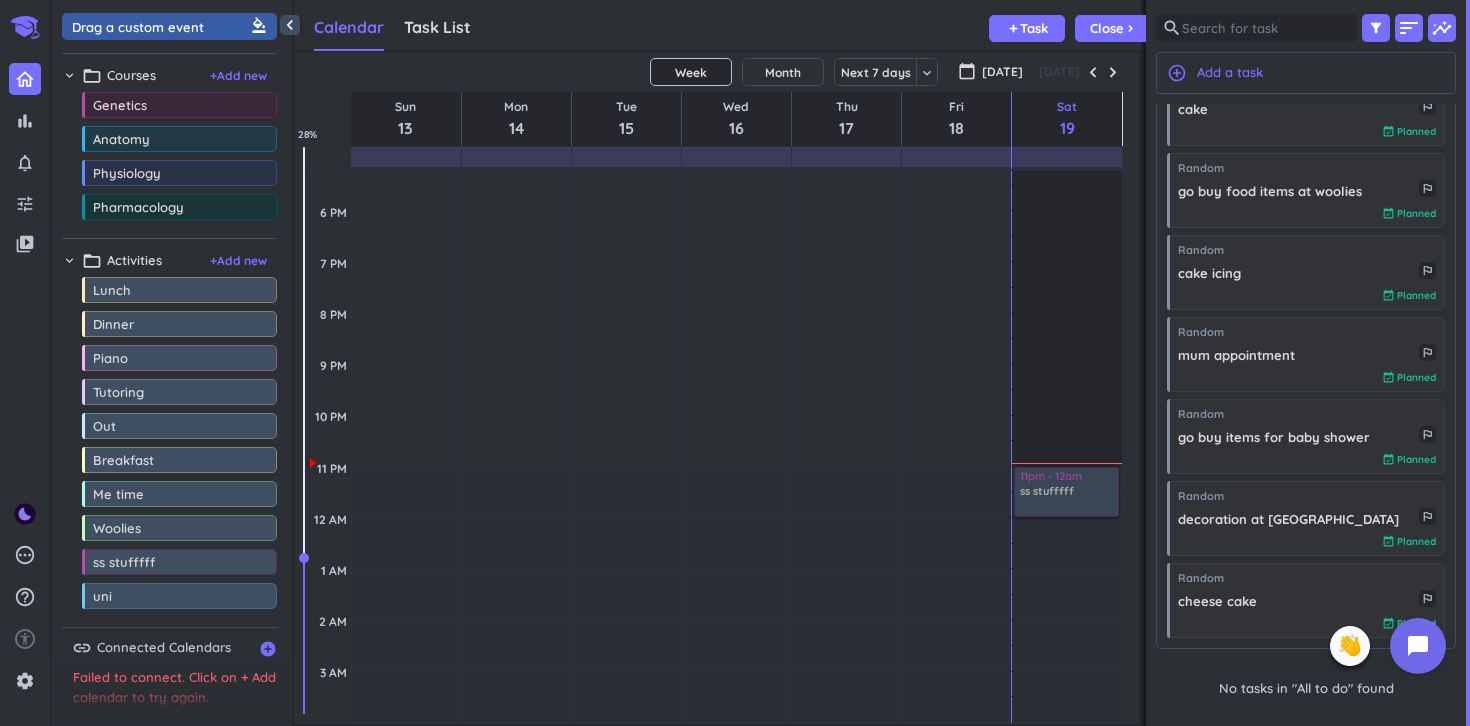 drag, startPoint x: 139, startPoint y: 572, endPoint x: 1058, endPoint y: 467, distance: 924.97894 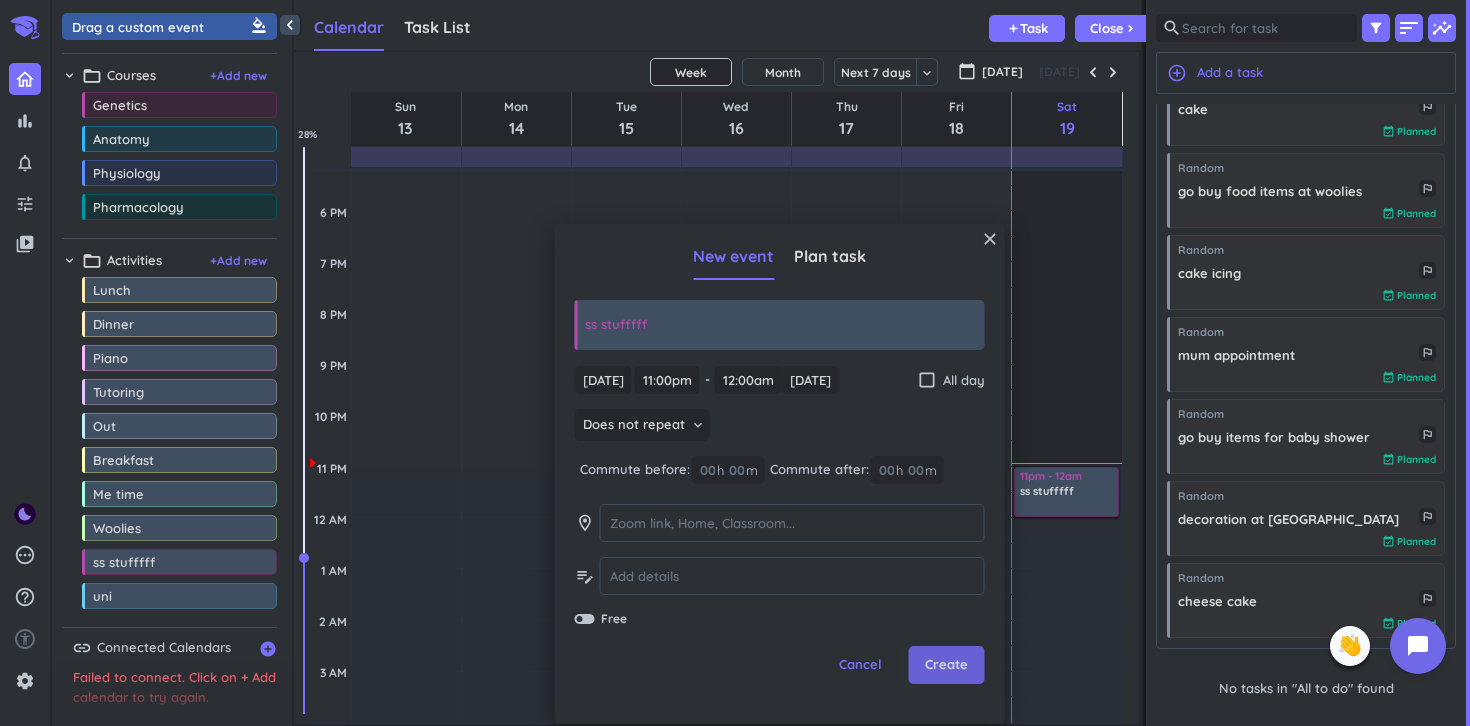click on "Create" at bounding box center (946, 665) 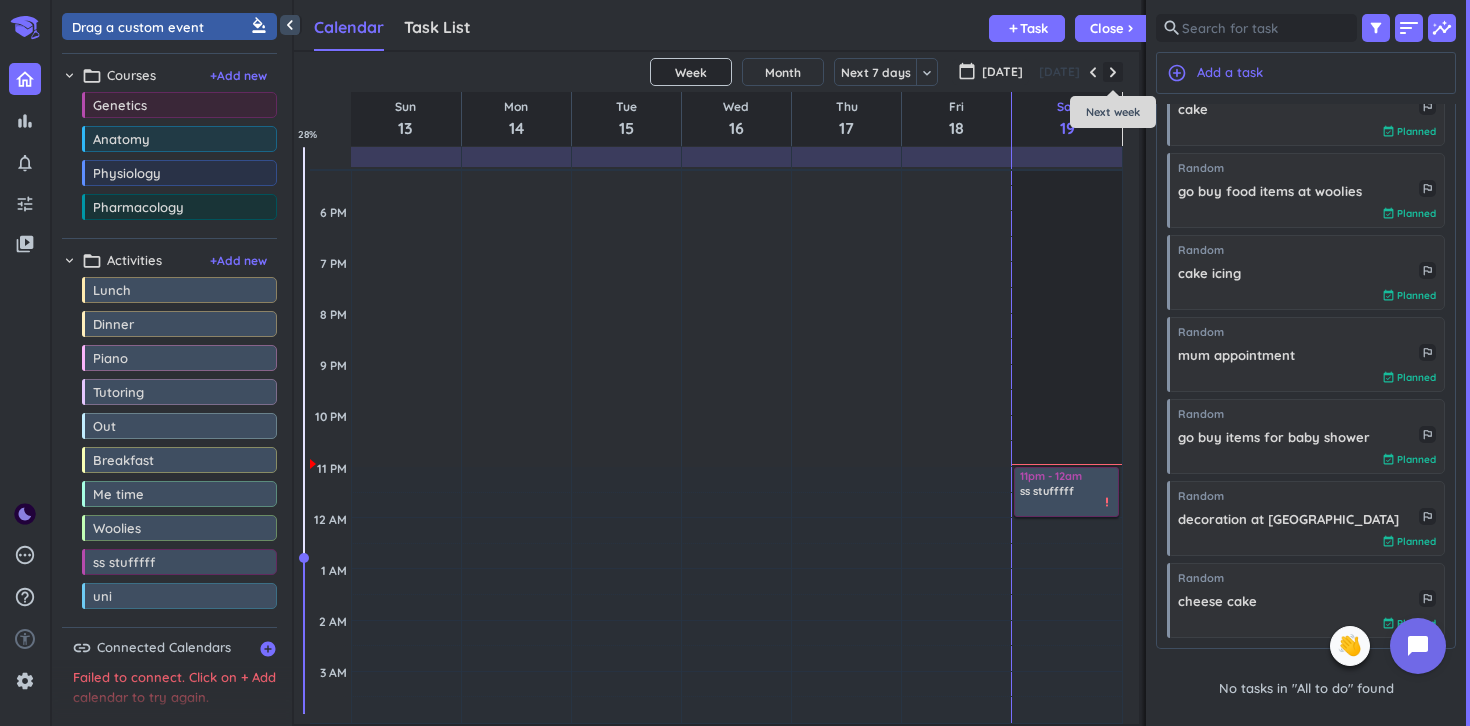 click at bounding box center (1113, 72) 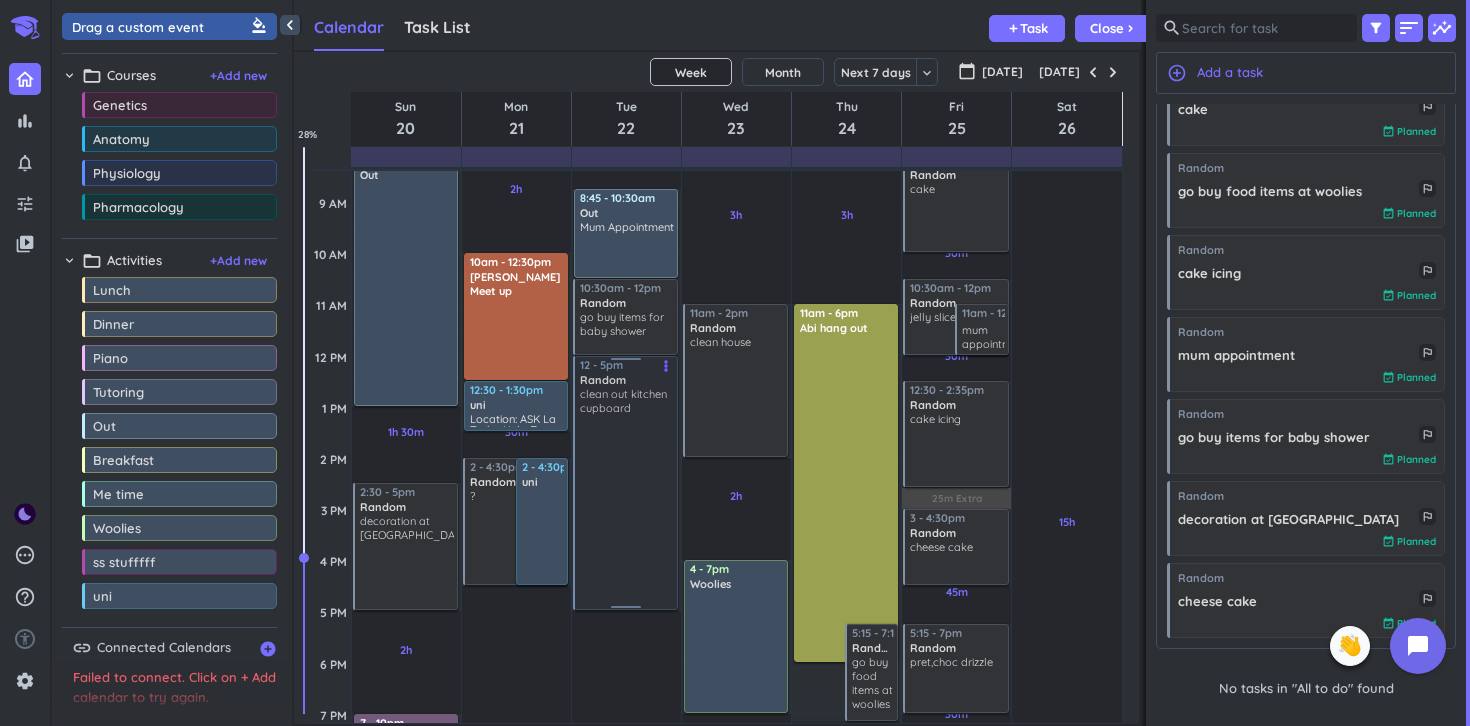 scroll, scrollTop: 224, scrollLeft: 0, axis: vertical 